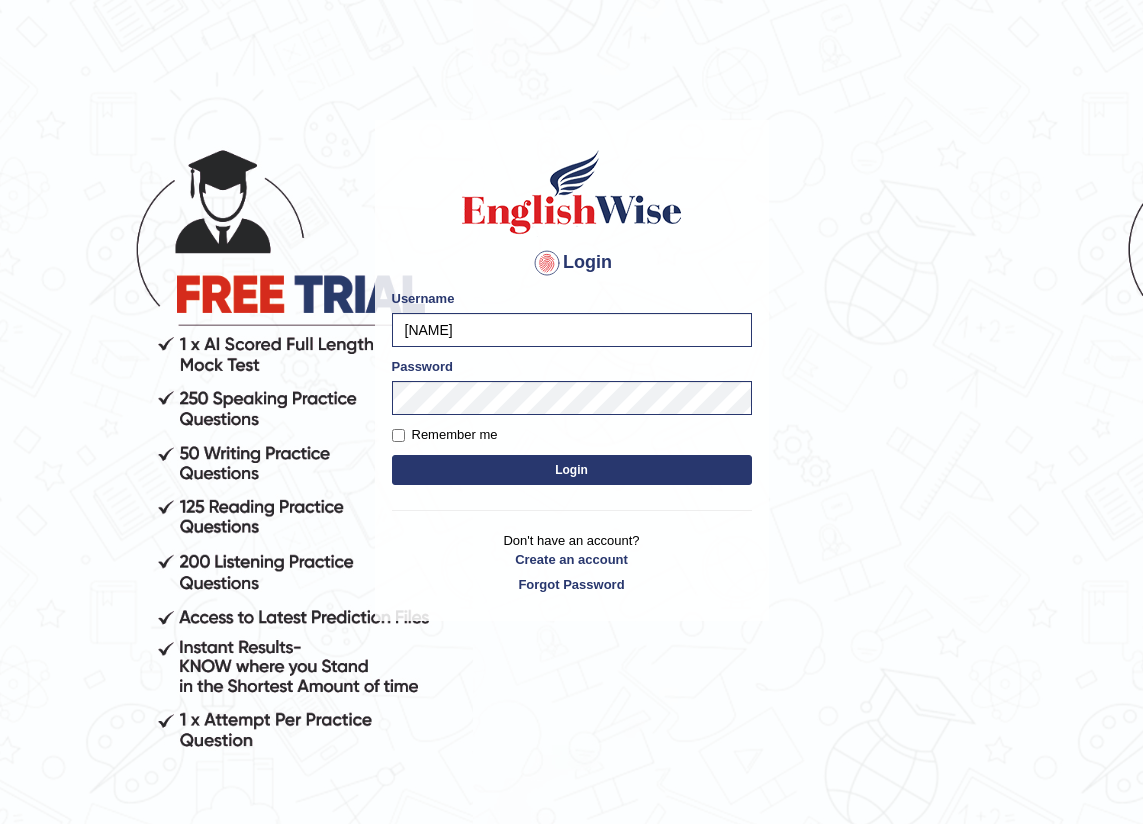 scroll, scrollTop: 0, scrollLeft: 0, axis: both 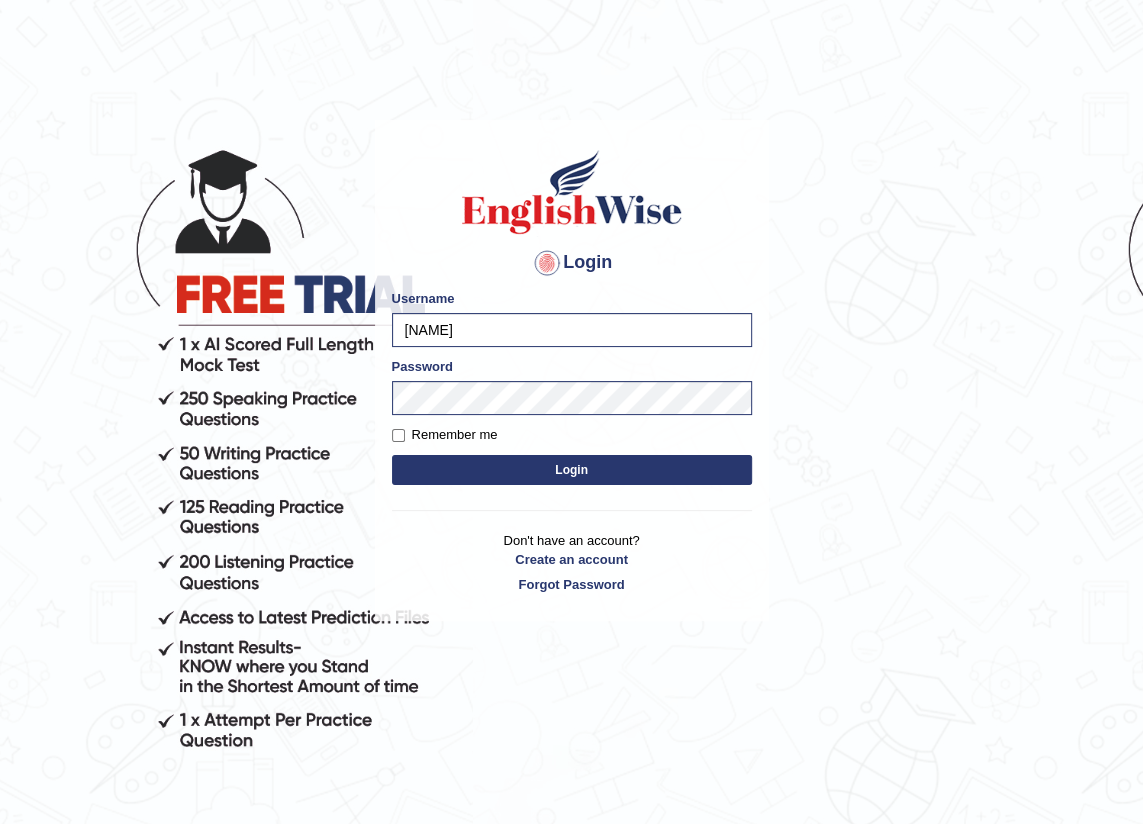 drag, startPoint x: 448, startPoint y: 332, endPoint x: 340, endPoint y: 319, distance: 108.779594 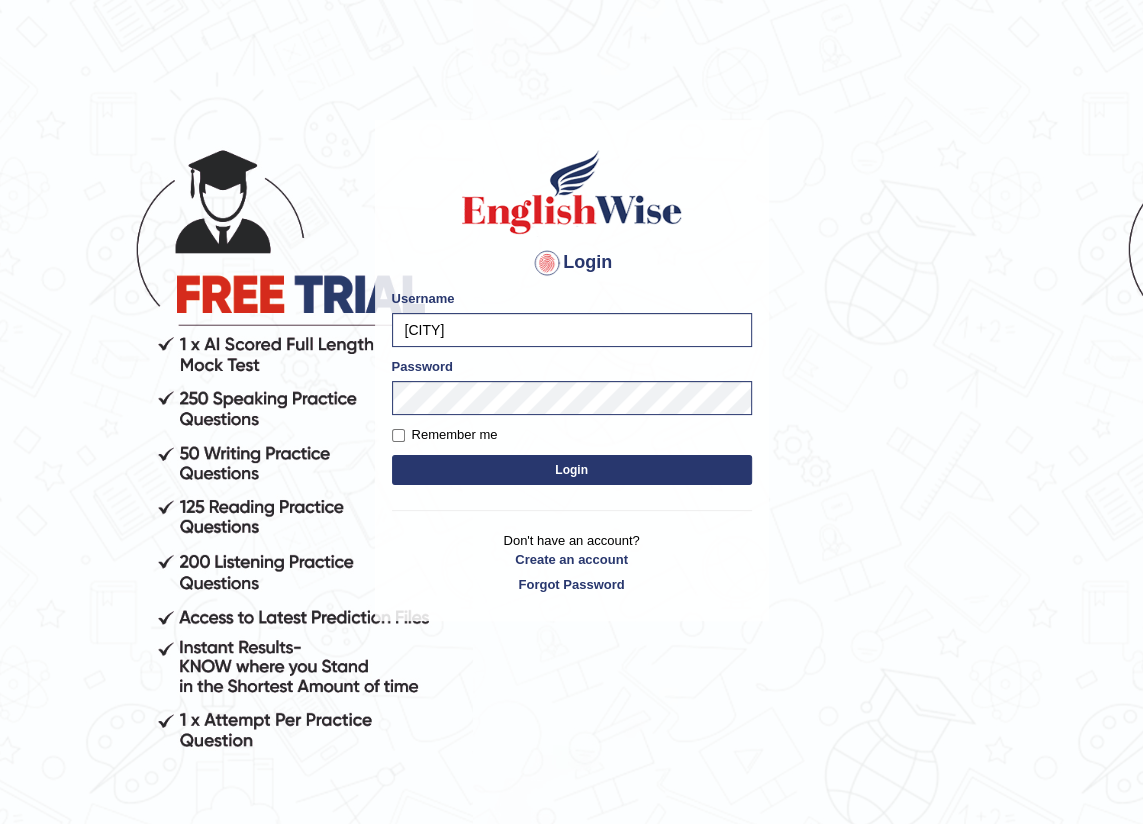 type on "sheryl_parramatta" 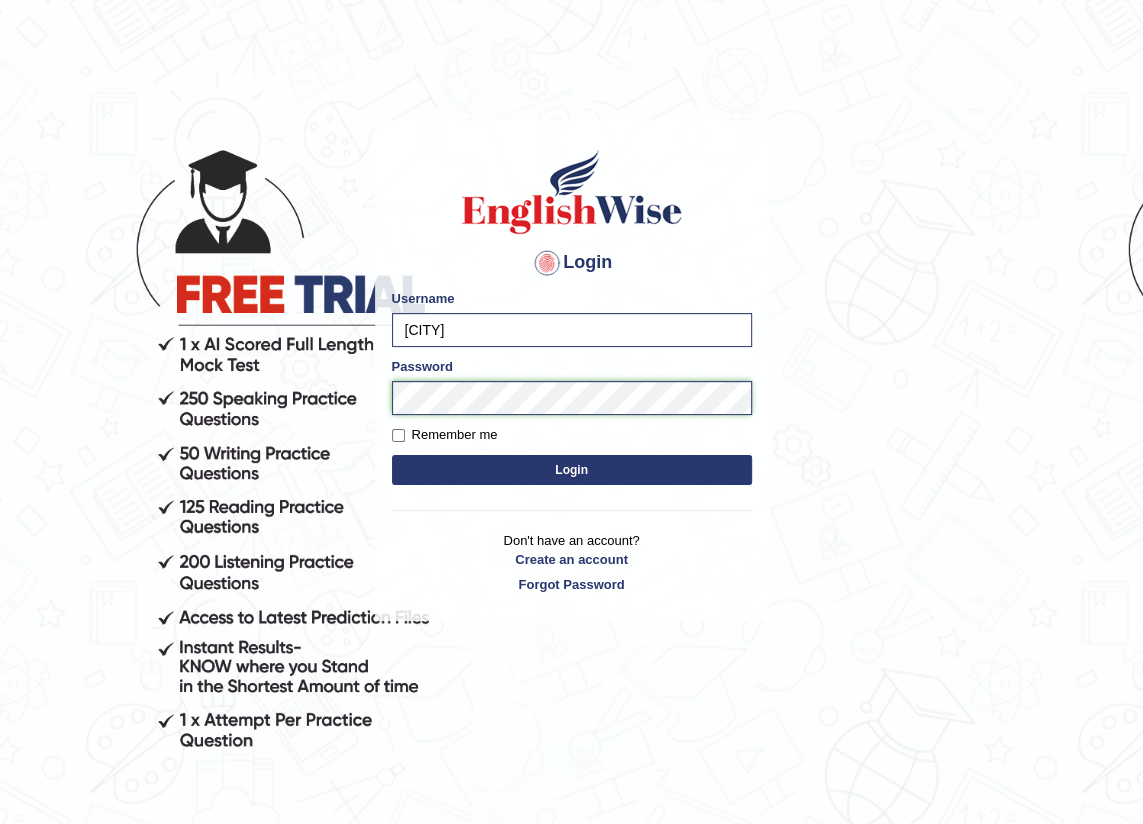 click on "Login
Please fix the following errors:
Username
sheryl_parramatta
Password
Remember me
Login
Don't have an account?
Create an account
Forgot Password
2025 ©  English Wise.  All Rights Reserved  Back to English Wise" at bounding box center [571, 469] 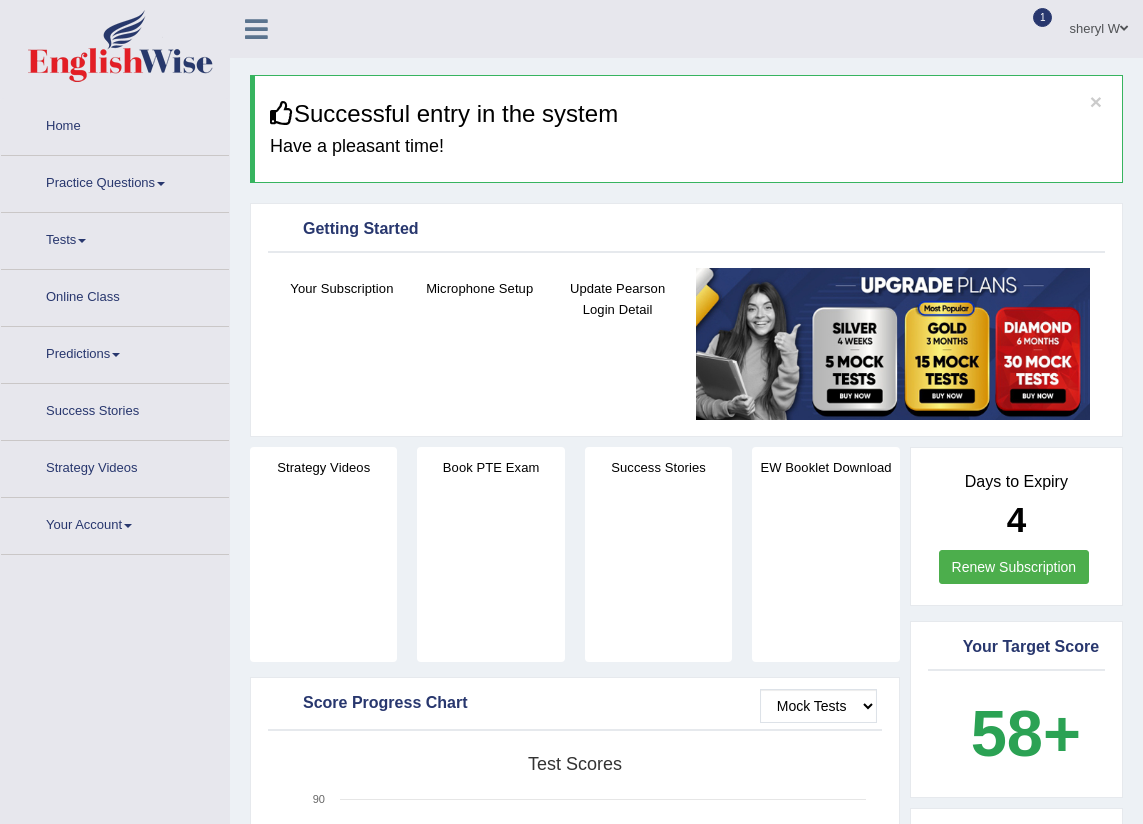 scroll, scrollTop: 0, scrollLeft: 0, axis: both 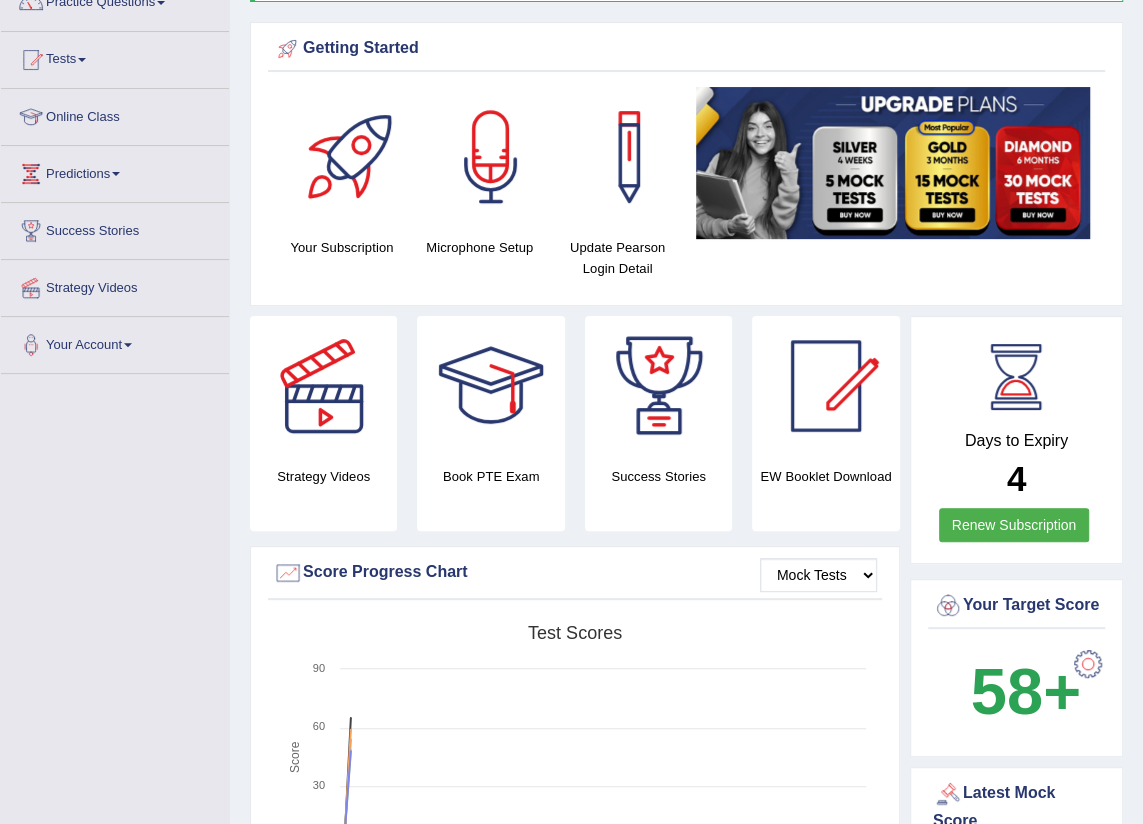click at bounding box center [1088, 664] 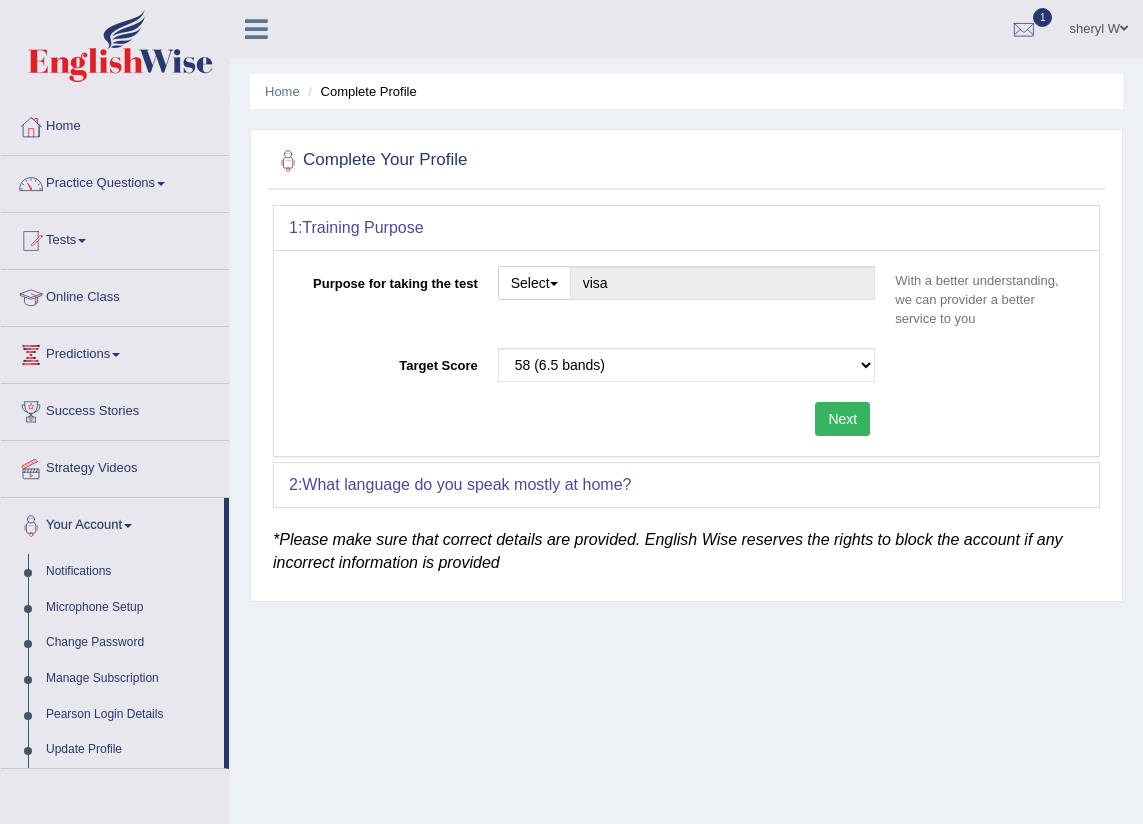 scroll, scrollTop: 0, scrollLeft: 0, axis: both 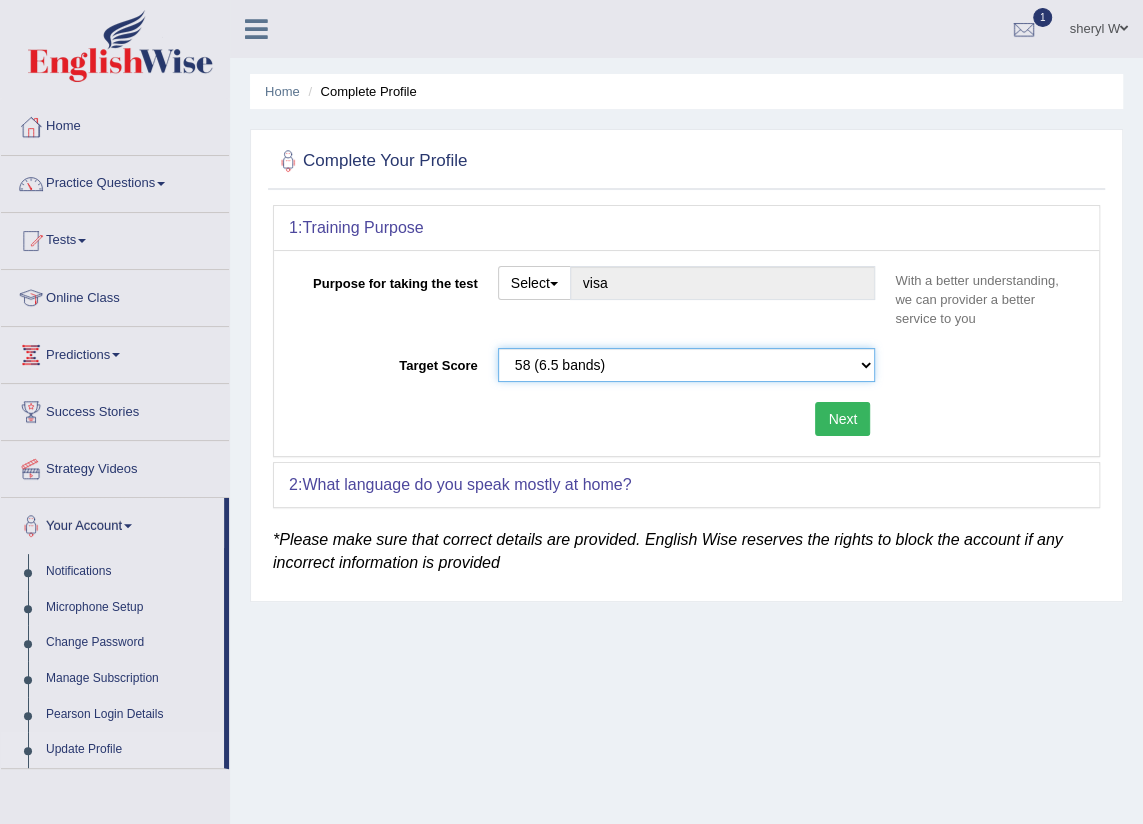 click on "Please select the correct value
50 (6 bands)
58 (6.5 bands)
65 (7 bands)
79 (8 bands)" at bounding box center (687, 365) 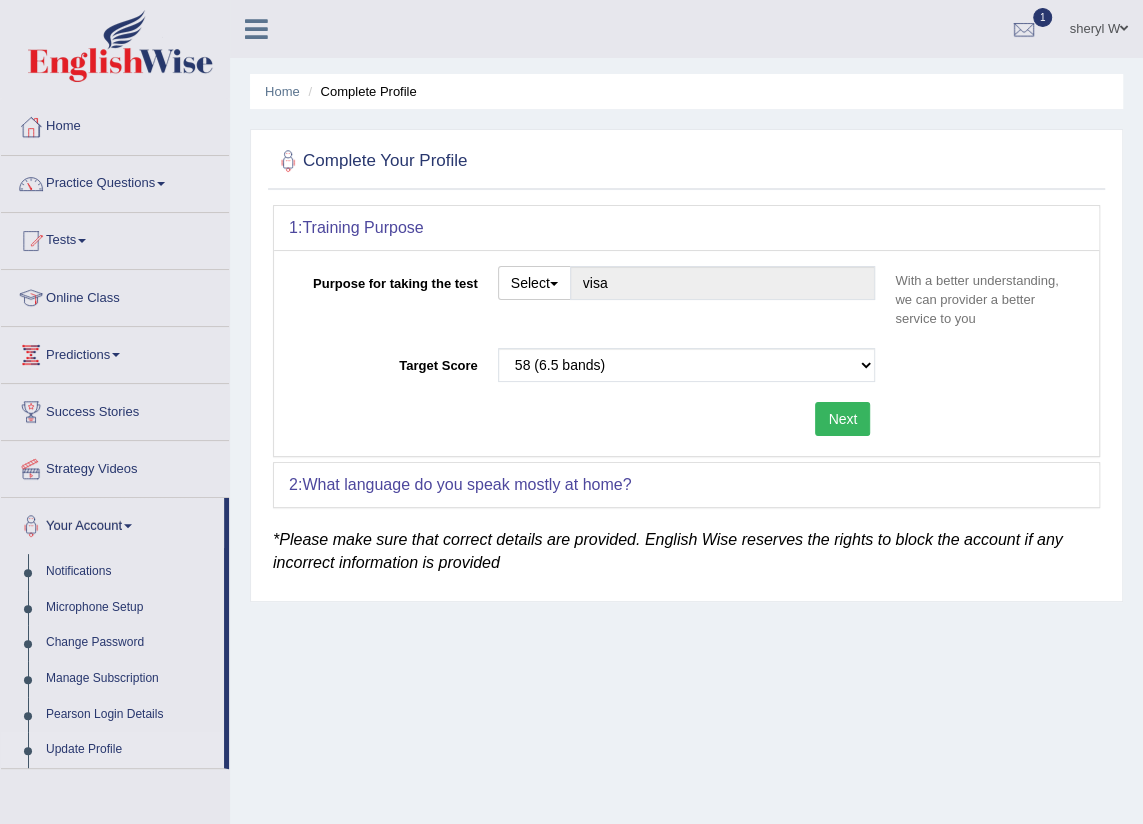 click on "Purpose for taking the test
Select
Student Visa
Permanent Residency
Nursing
Other
visa
With a better understanding, we can provider a better service to you
Target Score
Please select the correct value
50 (6 bands)
58 (6.5 bands)
65 (7 bands)
79 (8 bands)
Next" at bounding box center (686, 353) 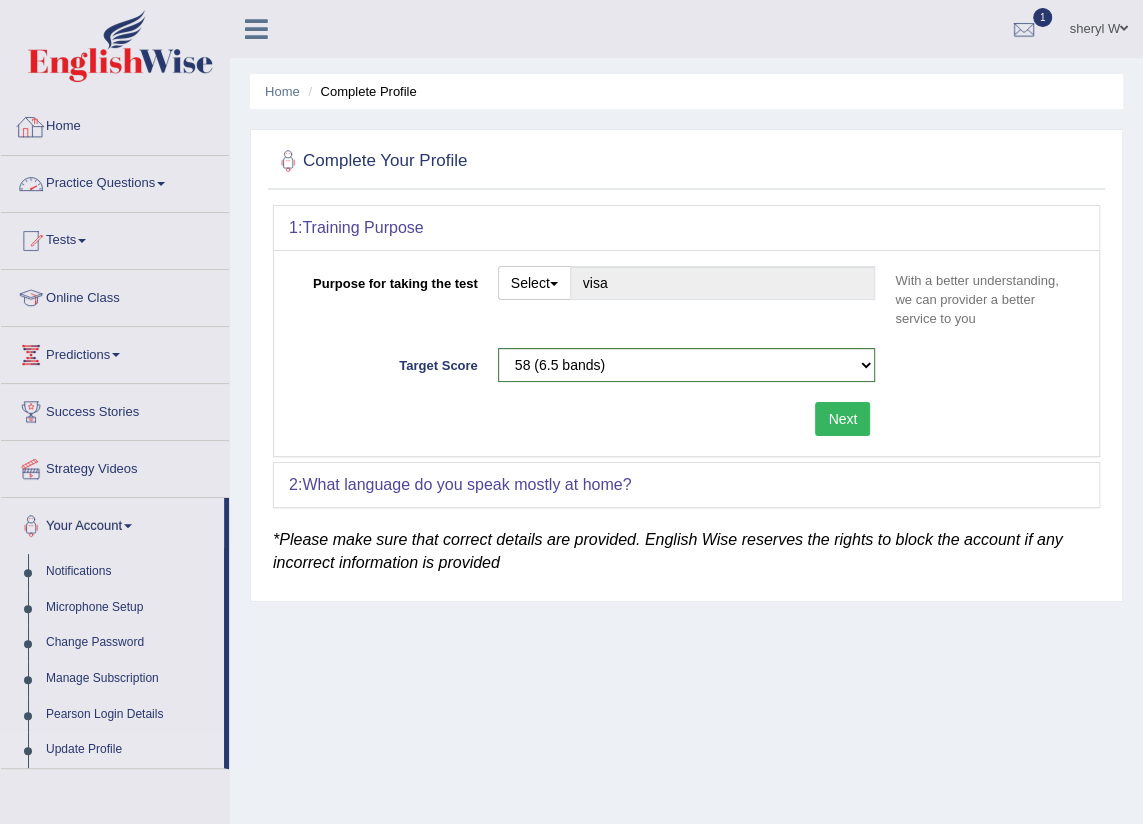 click on "Practice Questions" at bounding box center [115, 181] 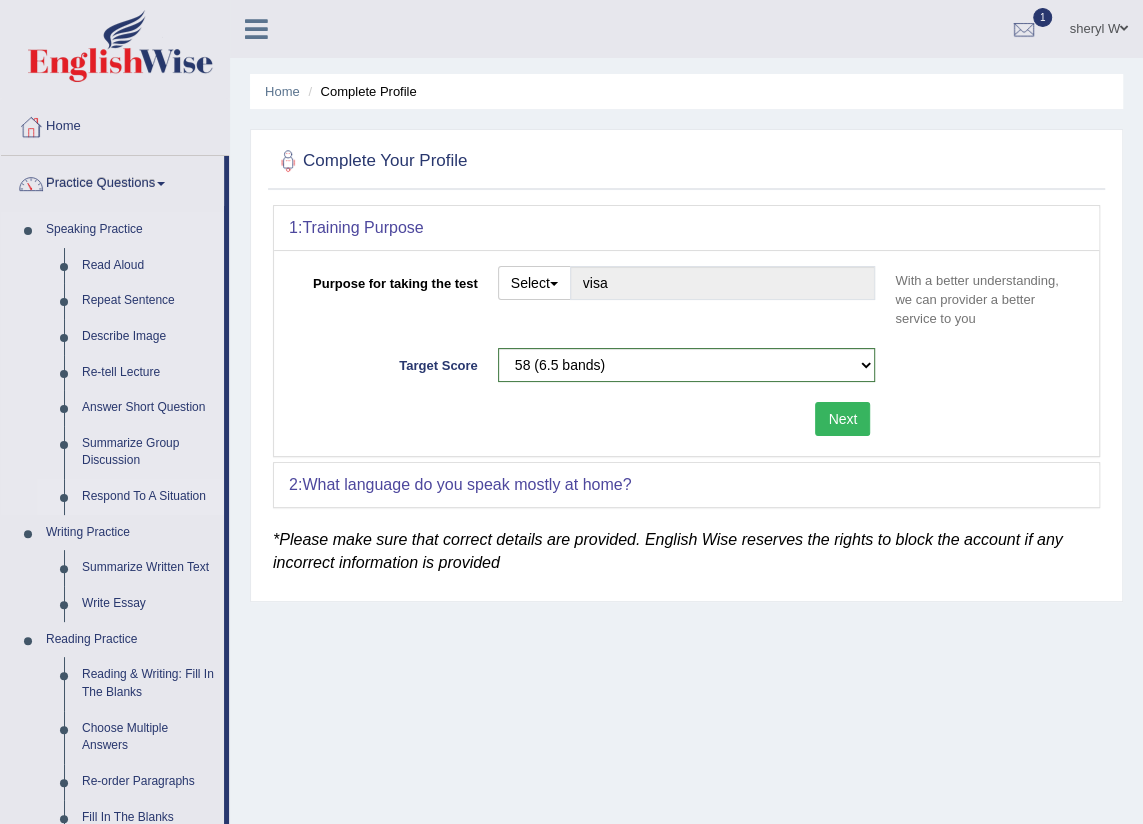 click on "Respond To A Situation" at bounding box center (148, 497) 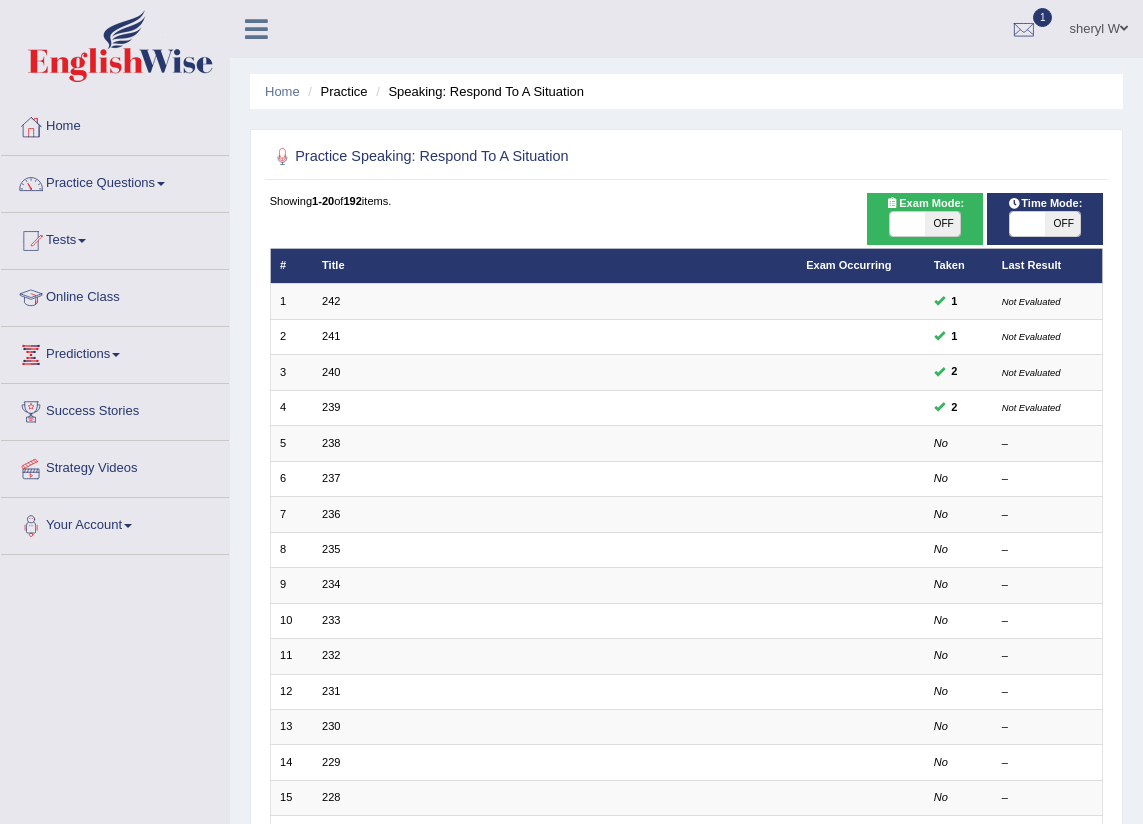 scroll, scrollTop: 0, scrollLeft: 0, axis: both 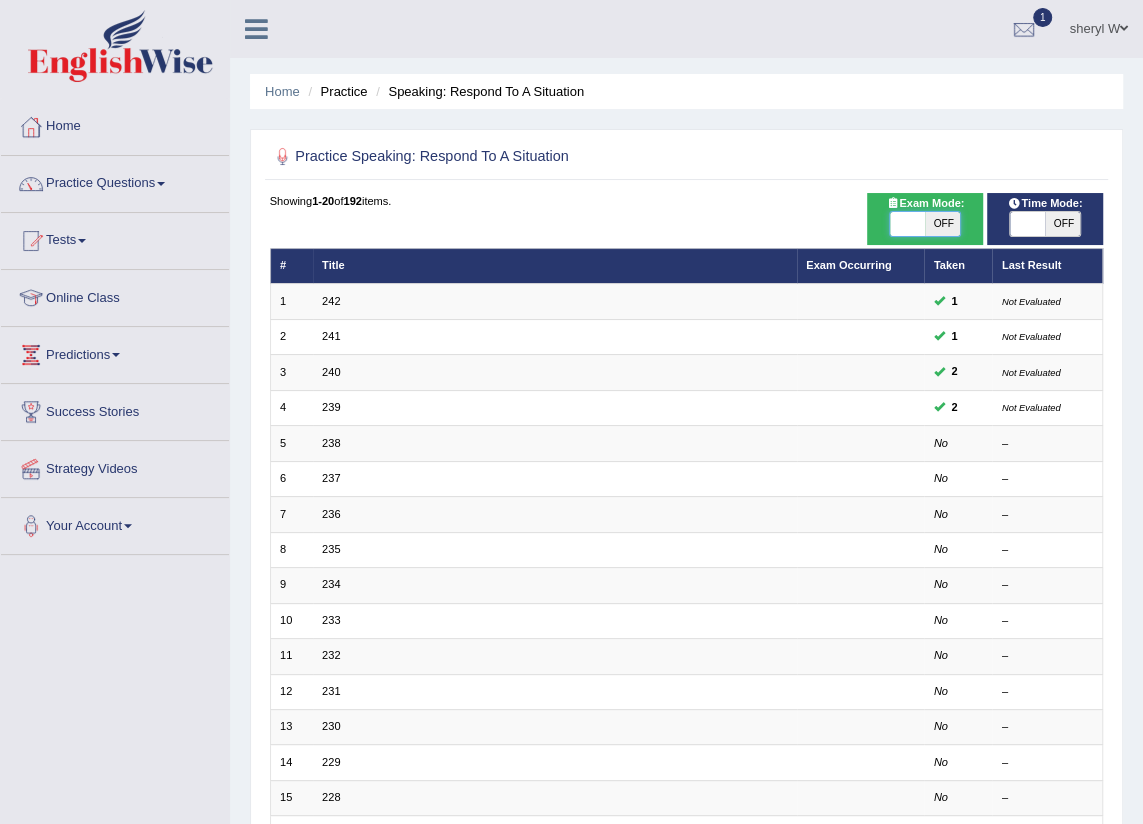 click at bounding box center (907, 224) 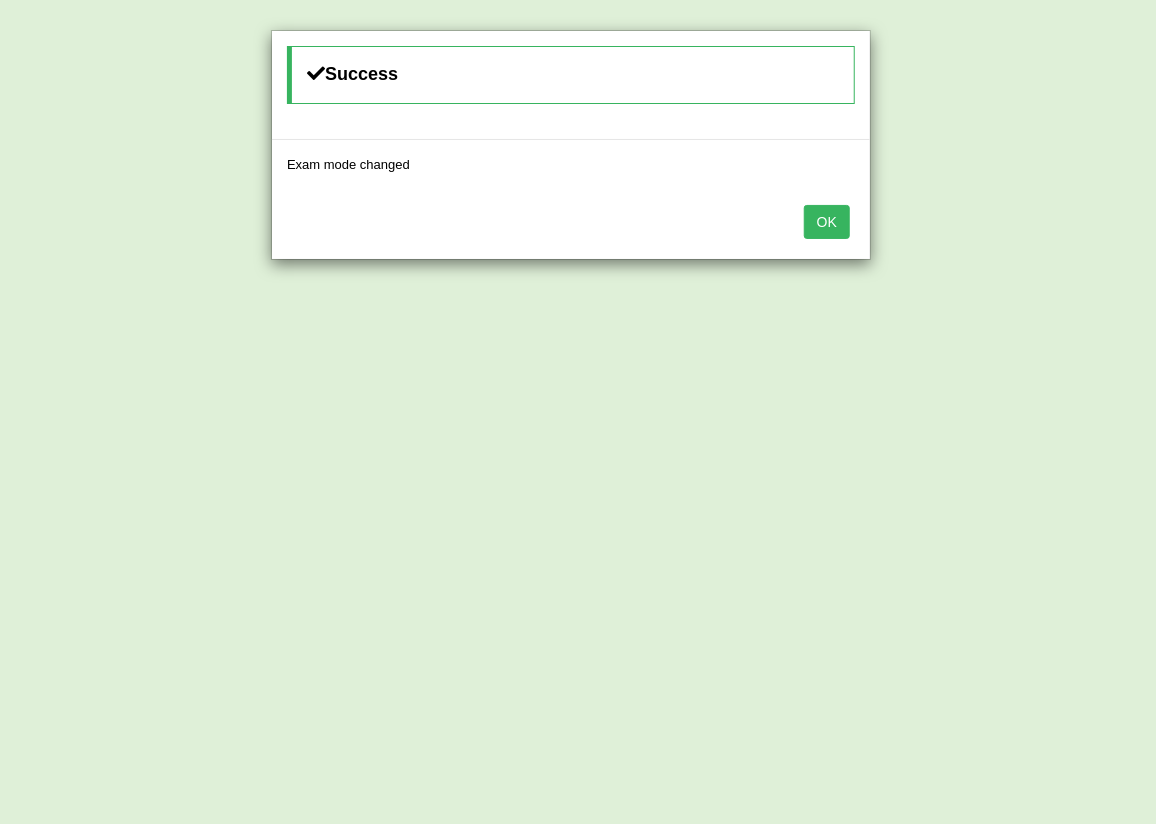 click on "OK" at bounding box center (827, 222) 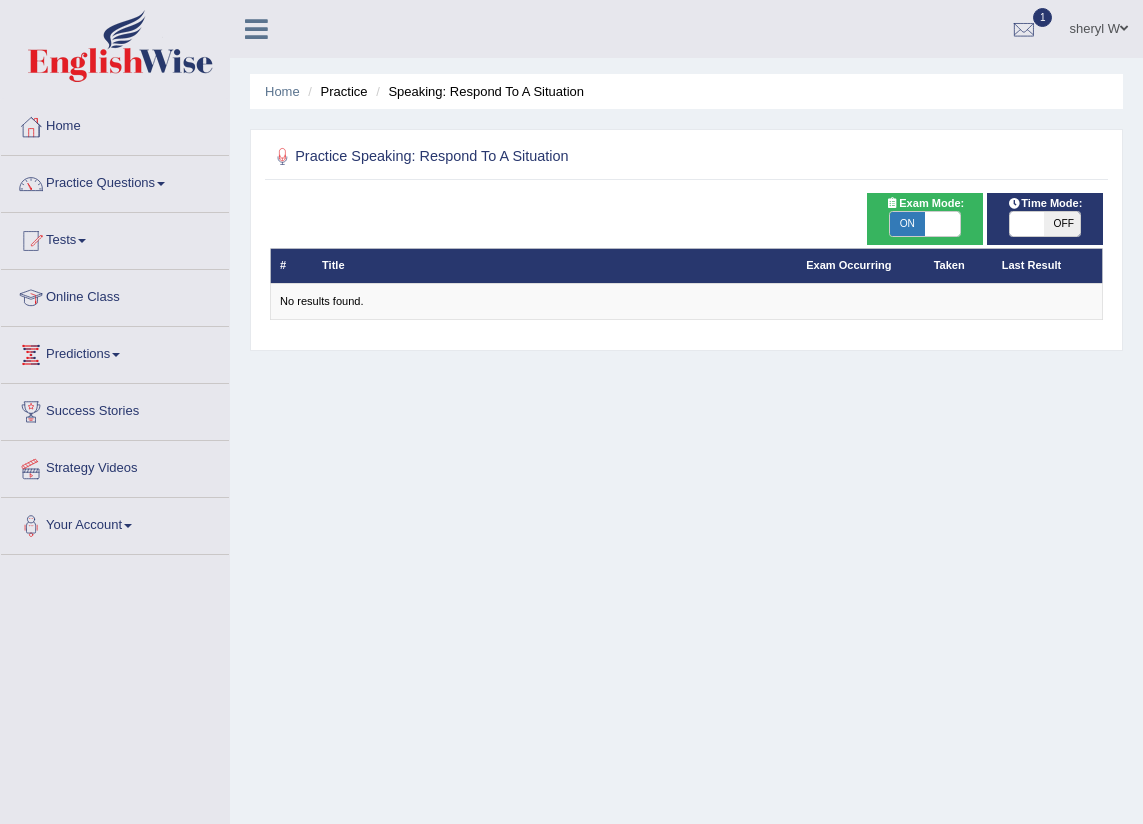 scroll, scrollTop: 0, scrollLeft: 0, axis: both 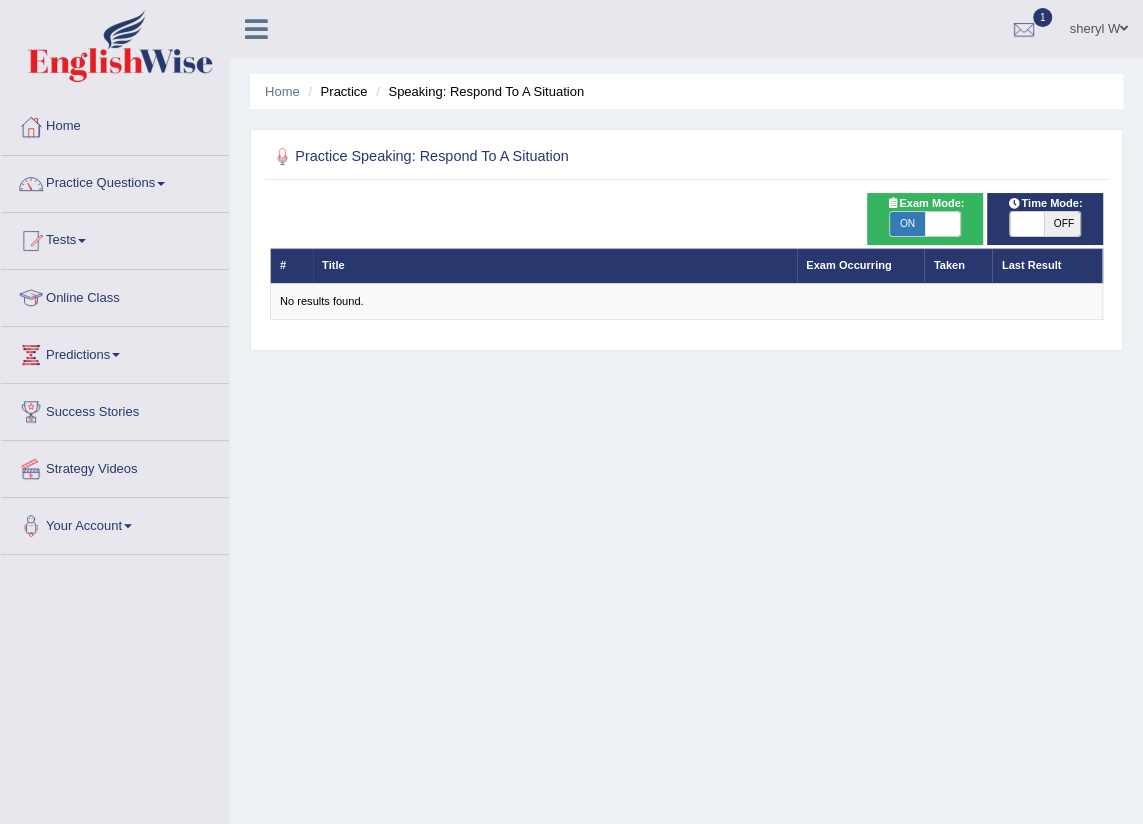 click at bounding box center [892, 202] 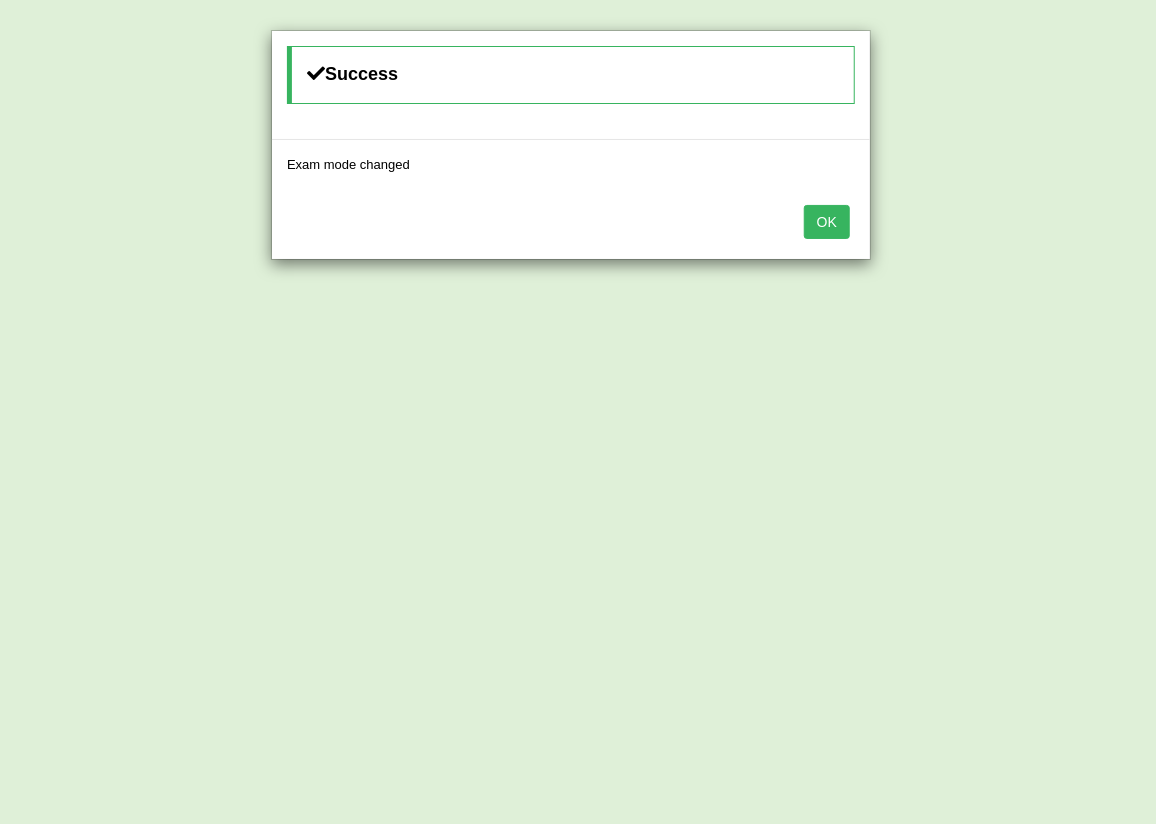 click on "OK" at bounding box center [827, 222] 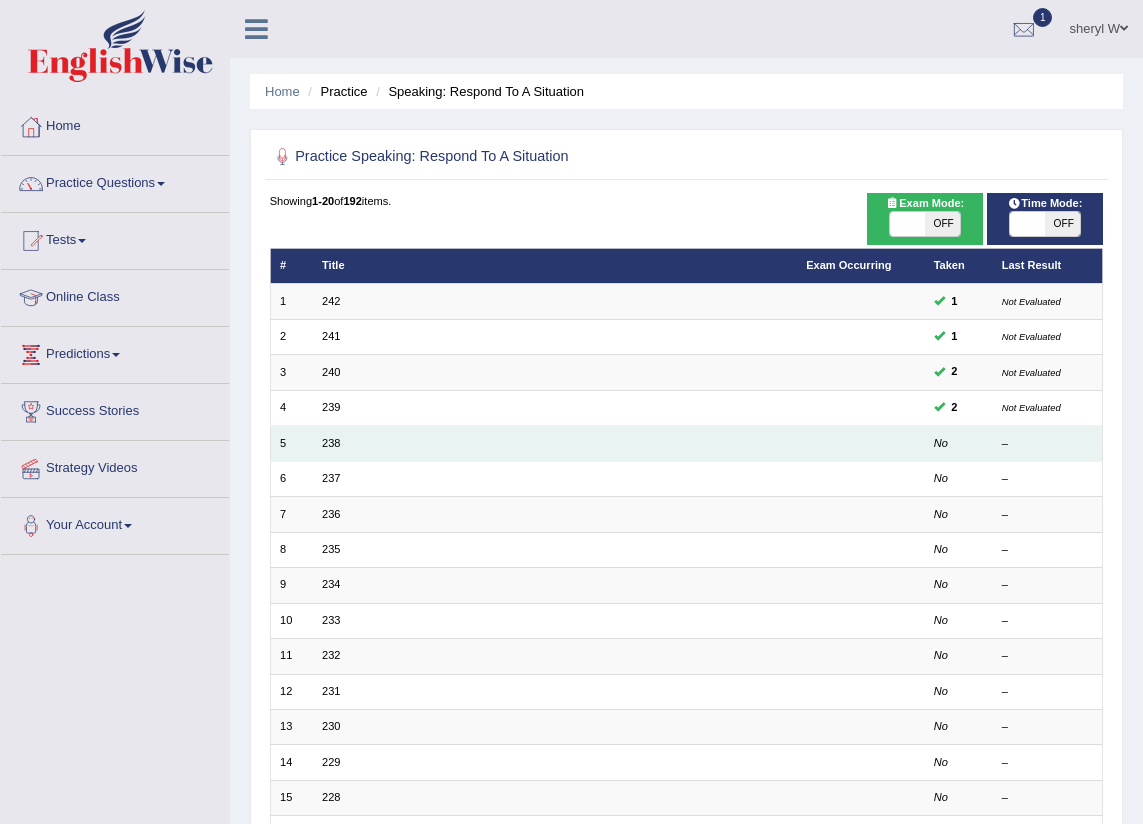 scroll, scrollTop: 0, scrollLeft: 0, axis: both 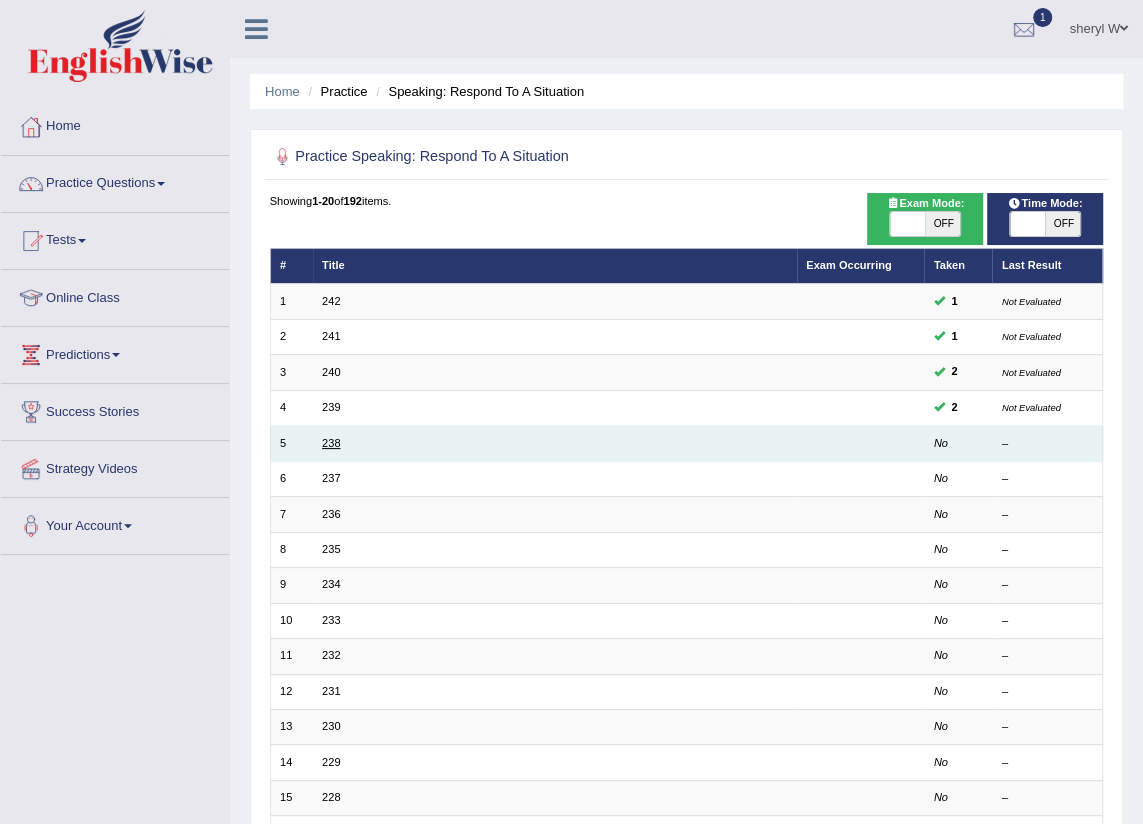 click on "238" at bounding box center [331, 443] 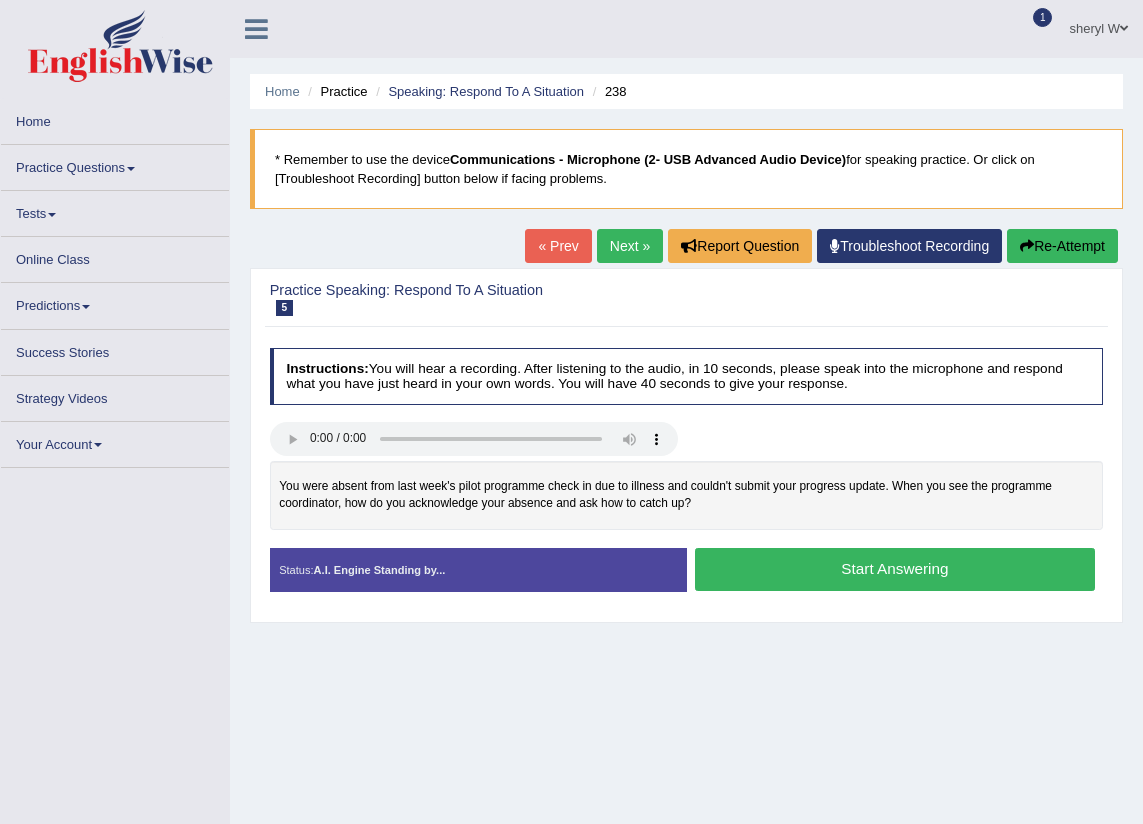 scroll, scrollTop: 0, scrollLeft: 0, axis: both 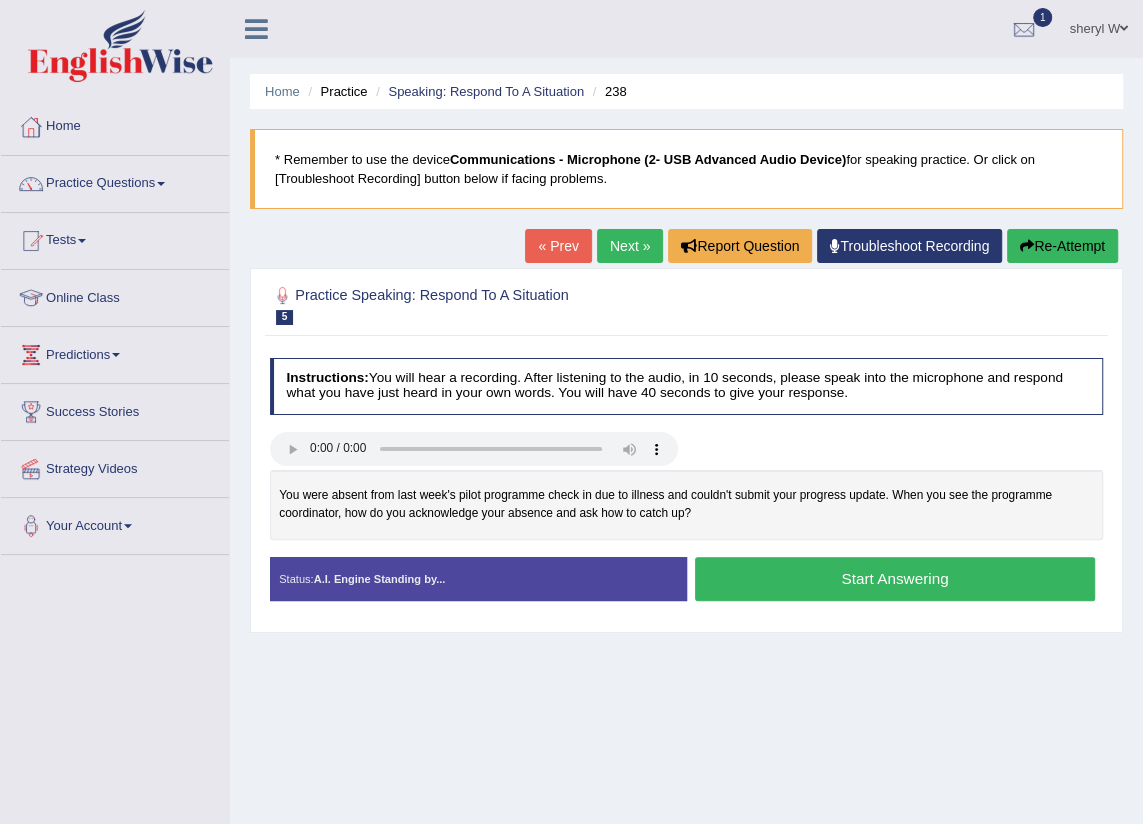 click on "Start Answering" at bounding box center [895, 578] 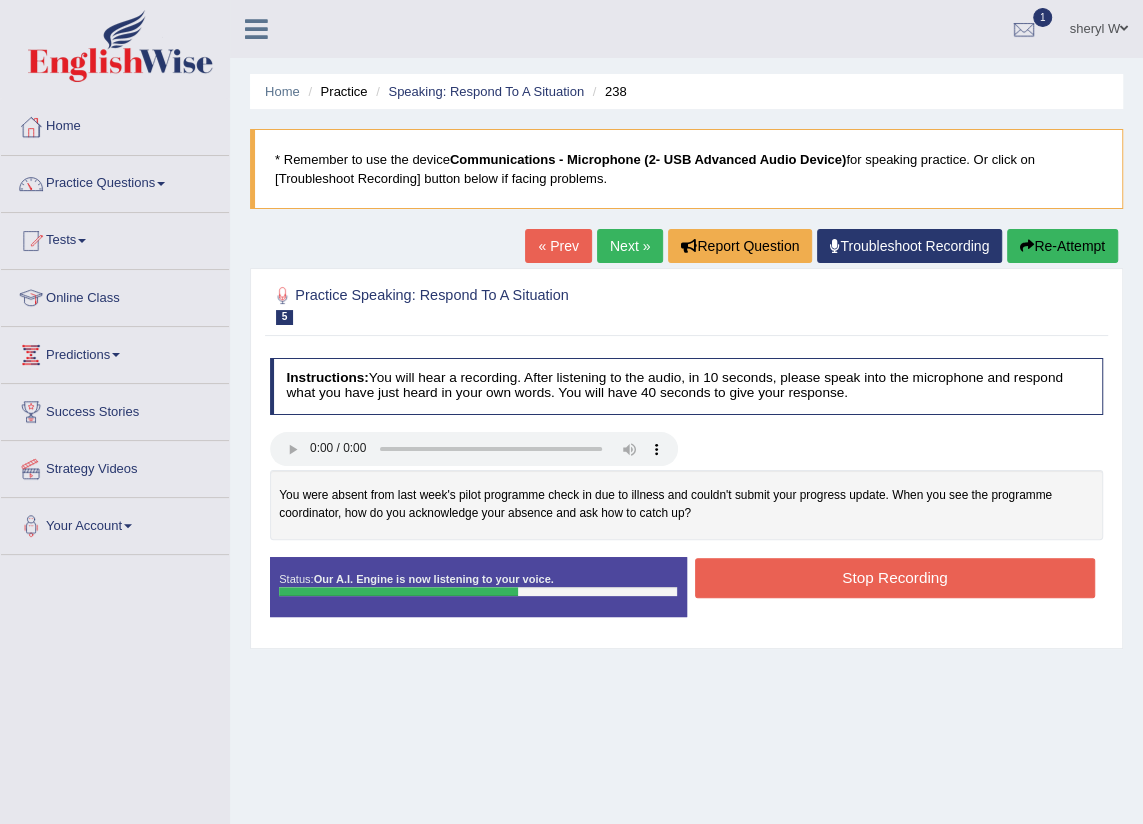 click on "Stop Recording" at bounding box center (895, 577) 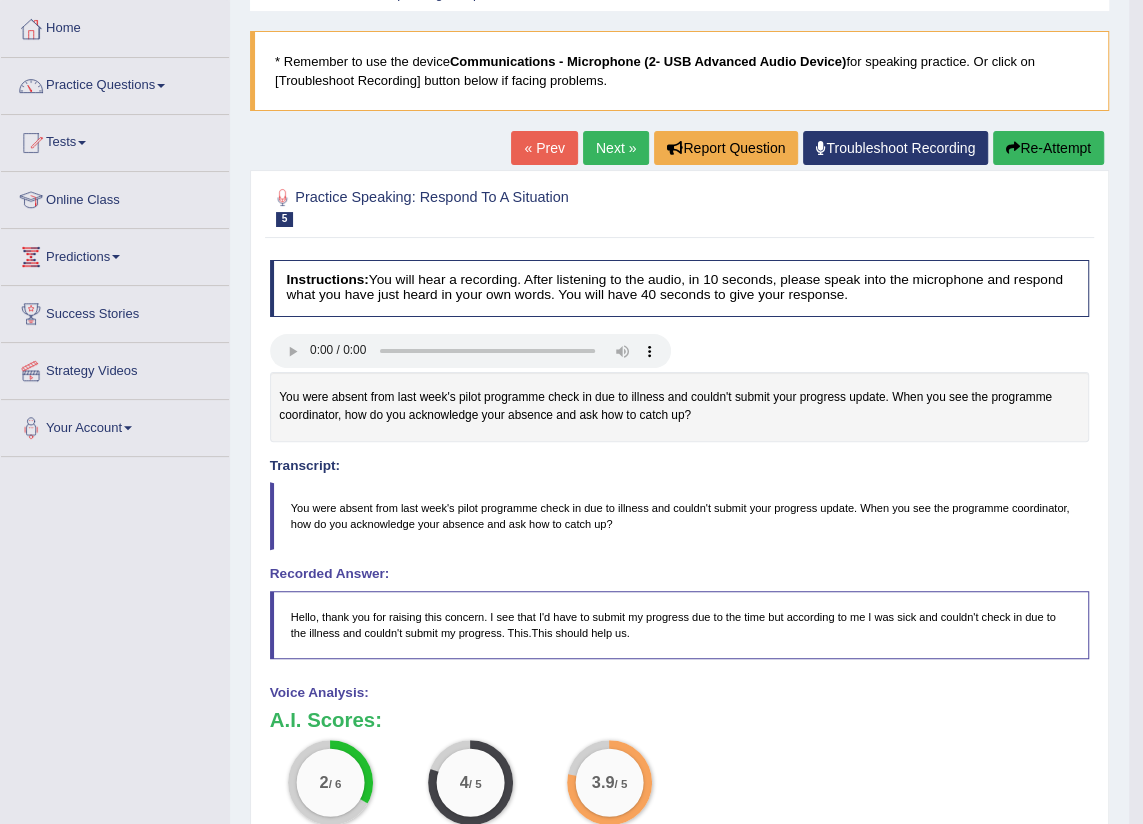 scroll, scrollTop: 0, scrollLeft: 0, axis: both 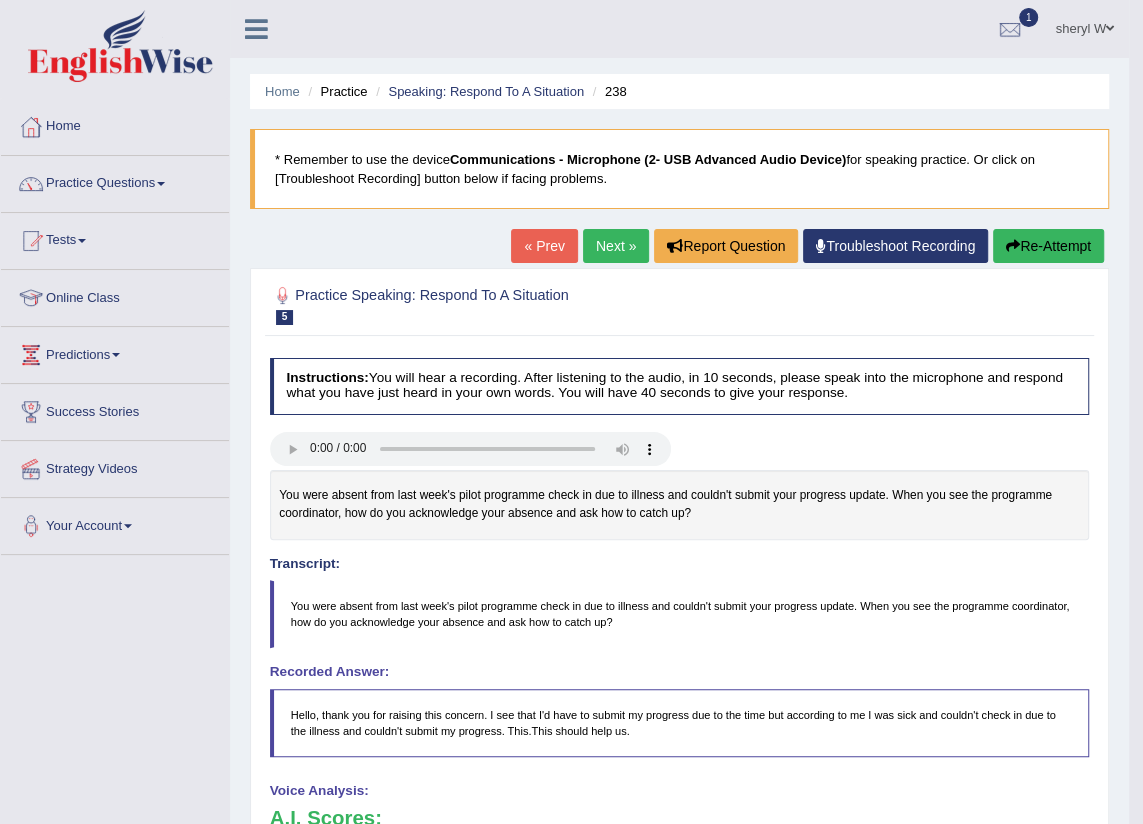 click on "Re-Attempt" at bounding box center [1048, 246] 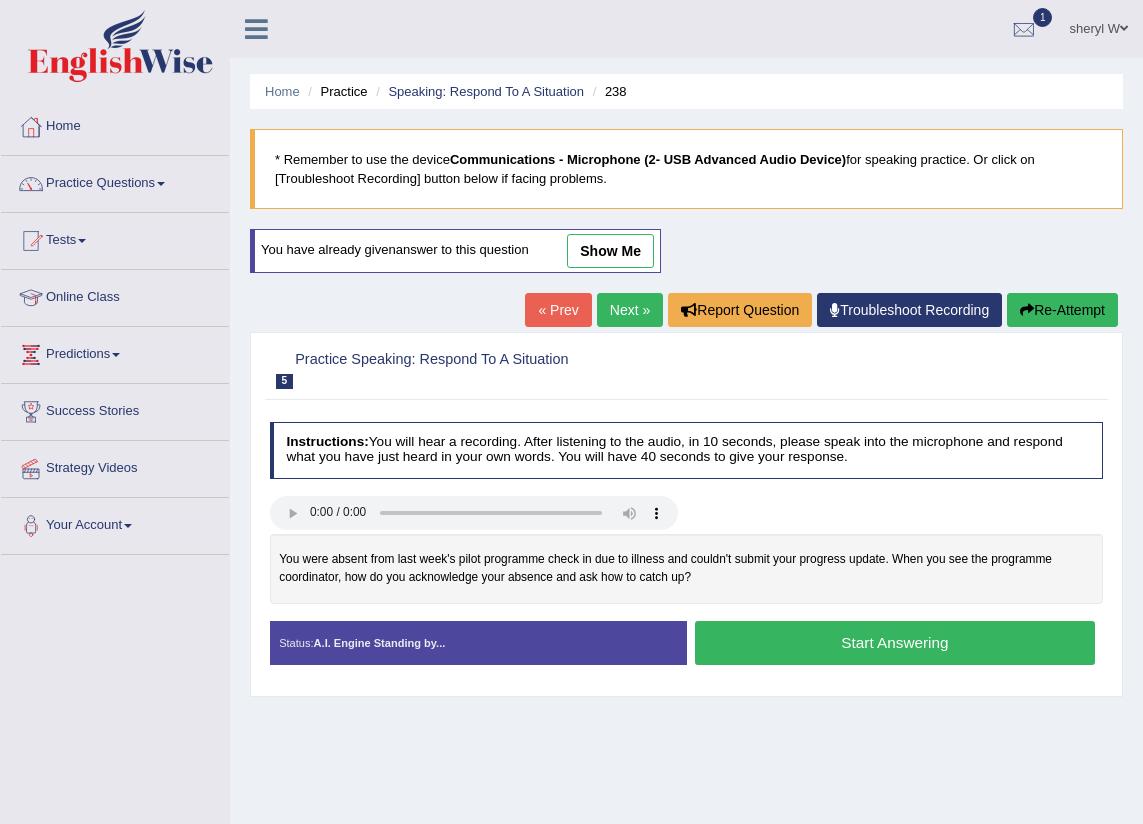 scroll, scrollTop: 0, scrollLeft: 0, axis: both 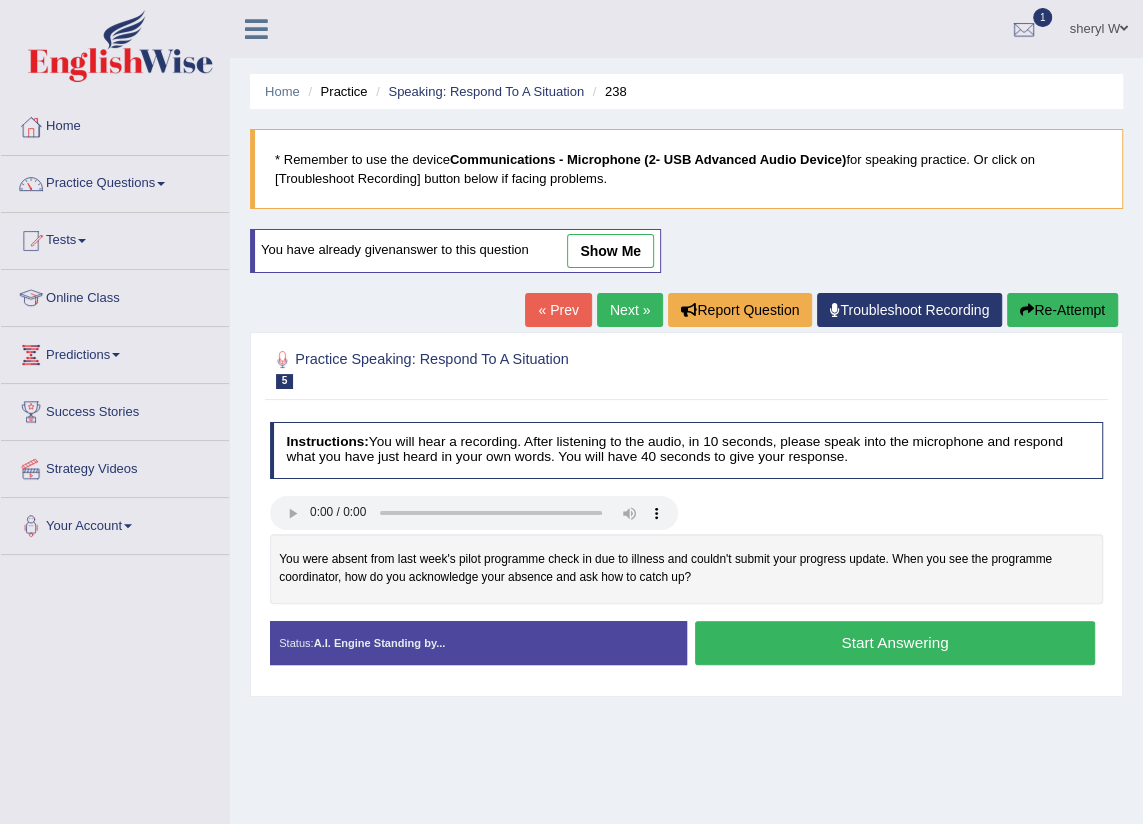 click on "Start Answering" at bounding box center (895, 642) 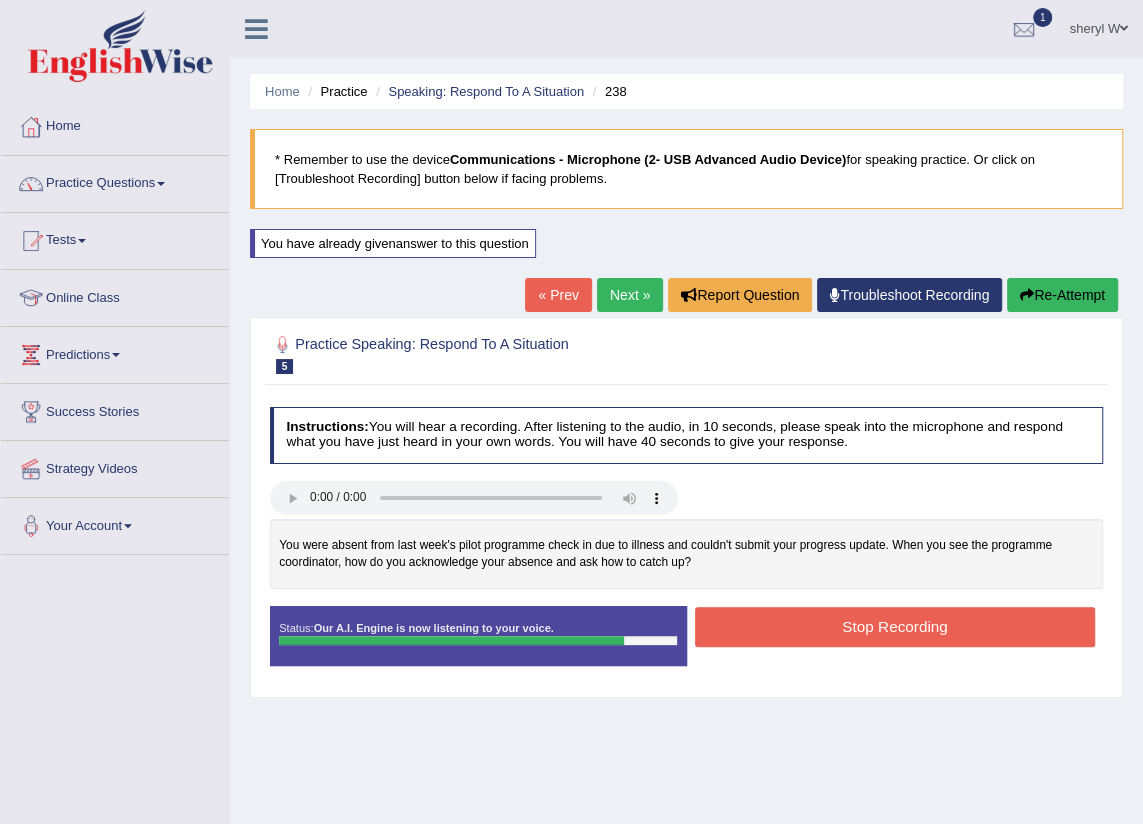 click on "Stop Recording" at bounding box center (895, 626) 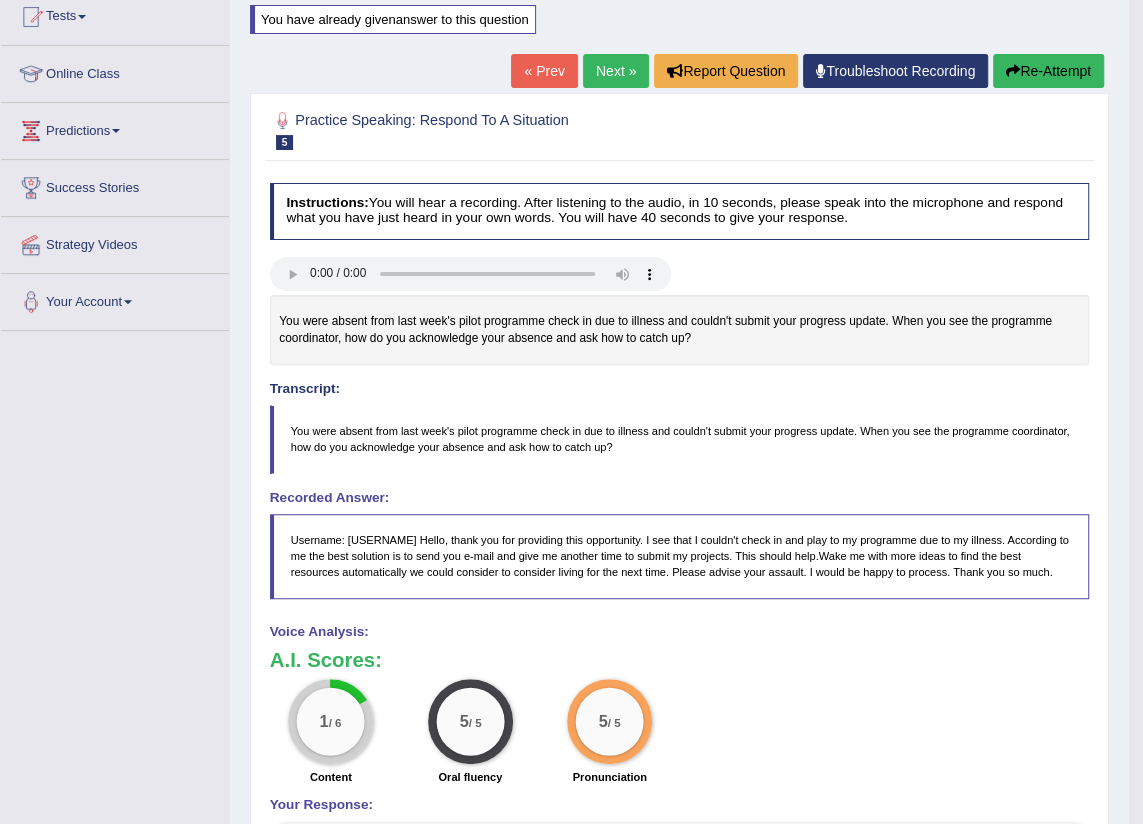 scroll, scrollTop: 60, scrollLeft: 0, axis: vertical 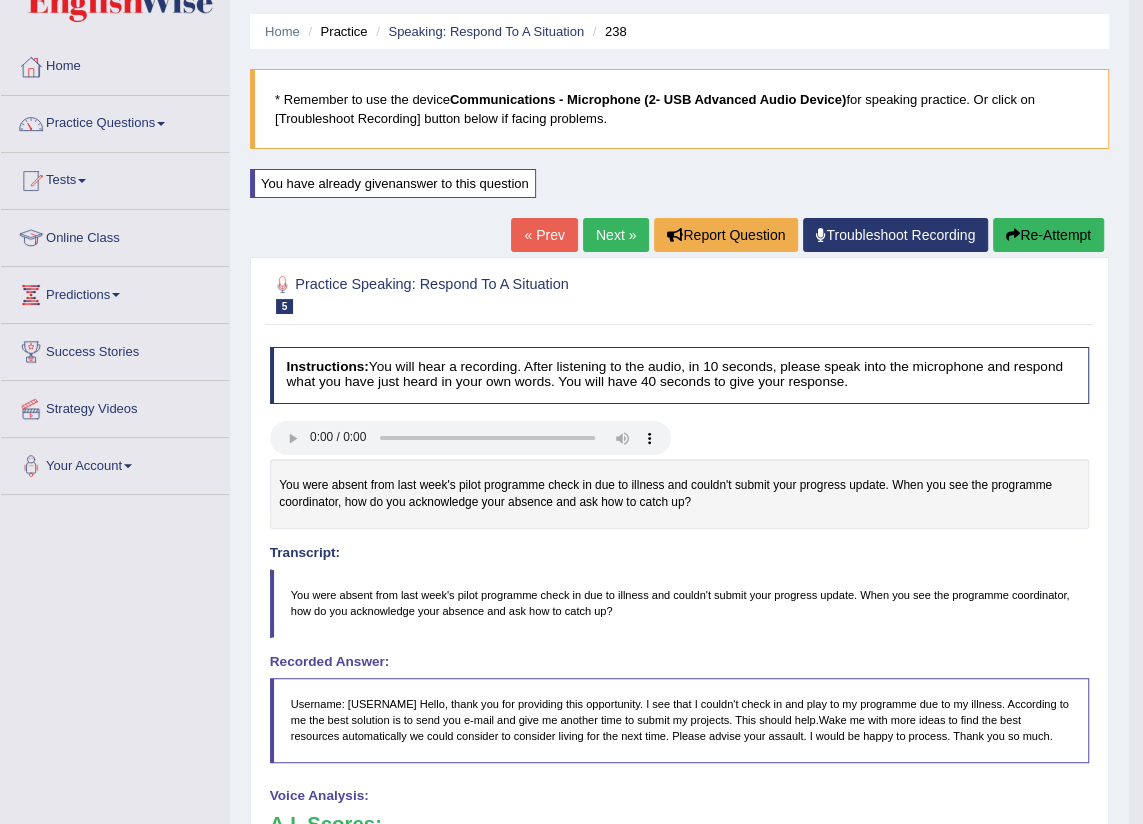 click on "Re-Attempt" at bounding box center (1048, 235) 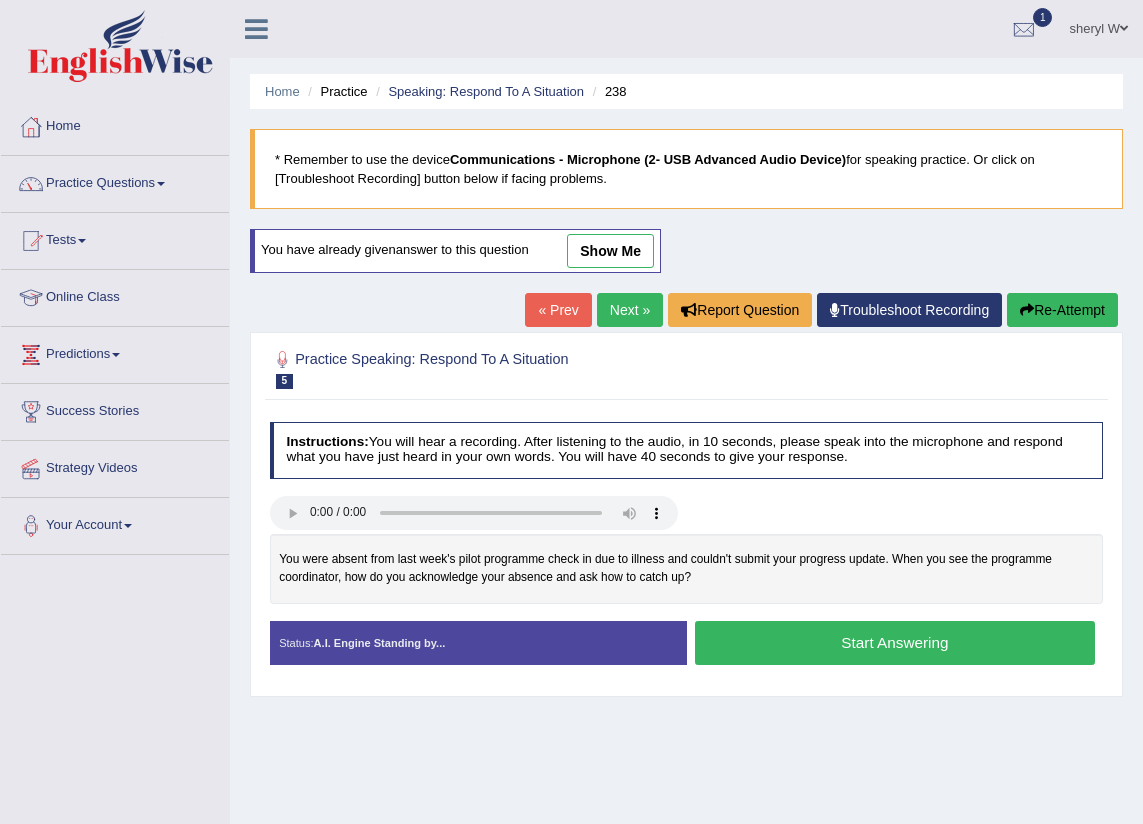scroll, scrollTop: 60, scrollLeft: 0, axis: vertical 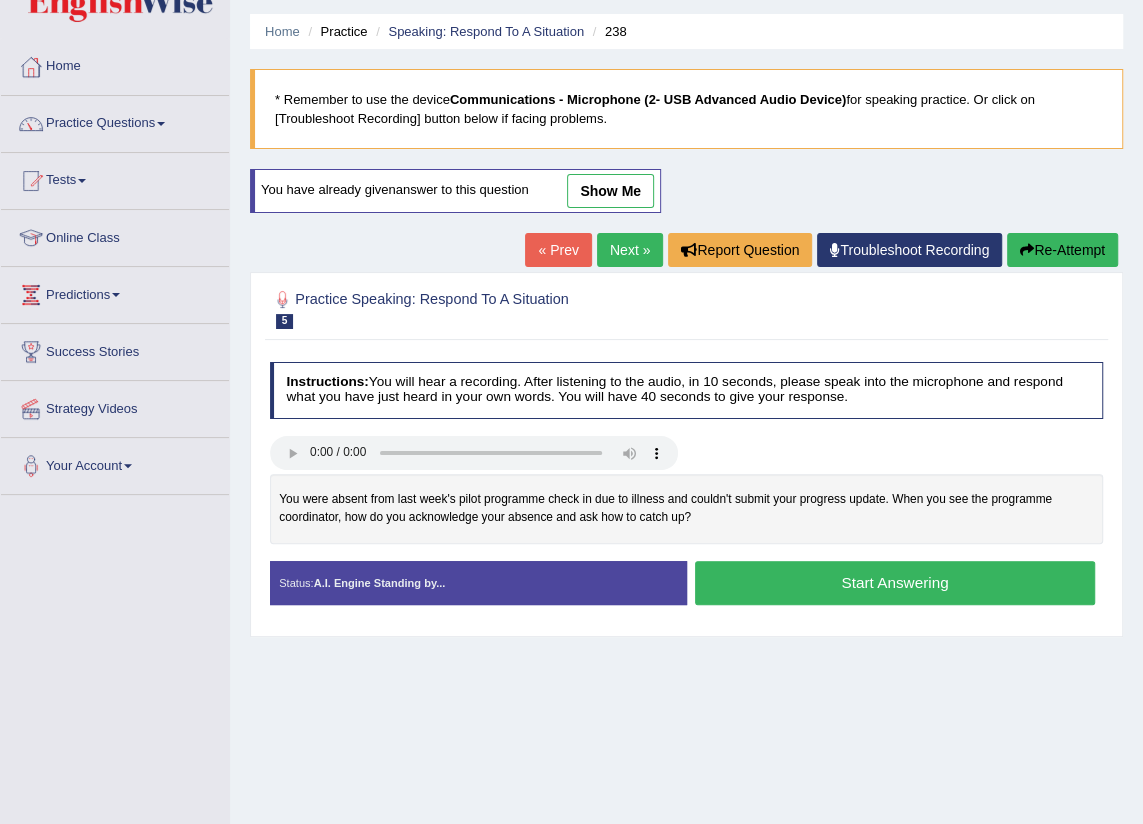 click on "Start Answering" at bounding box center [895, 582] 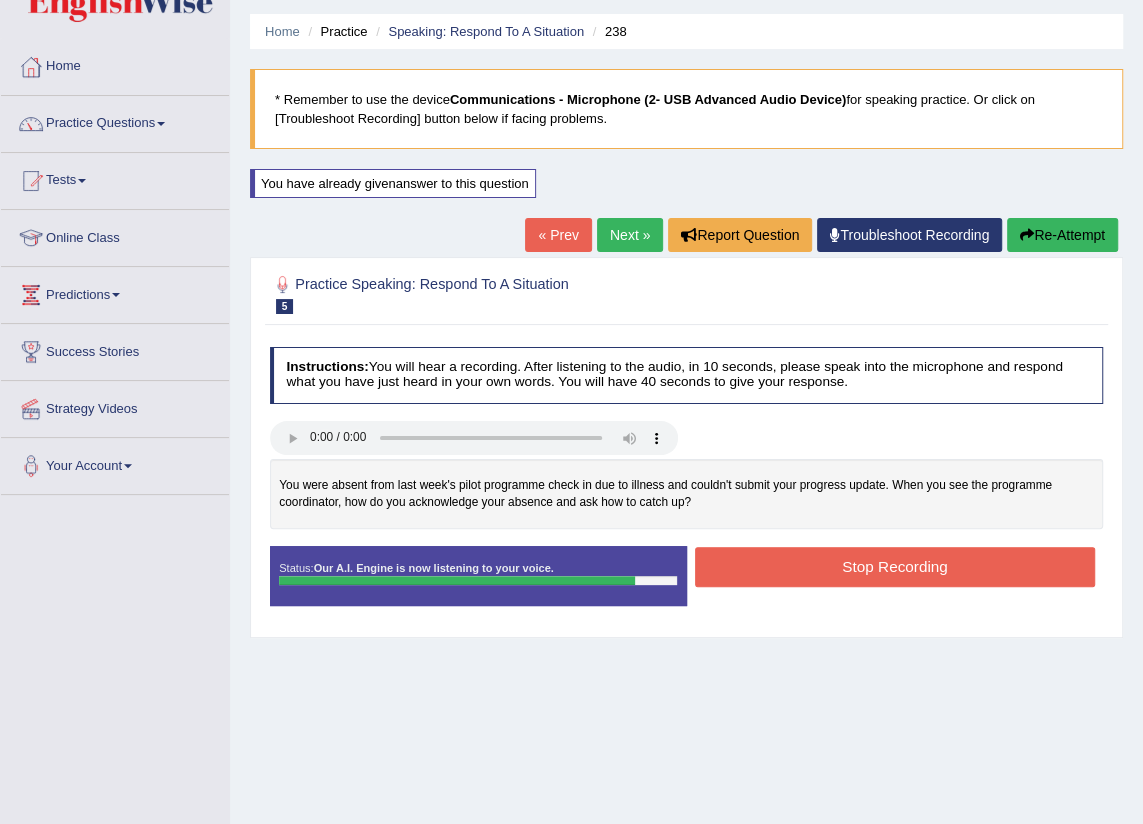 click on "Stop Recording" at bounding box center (895, 566) 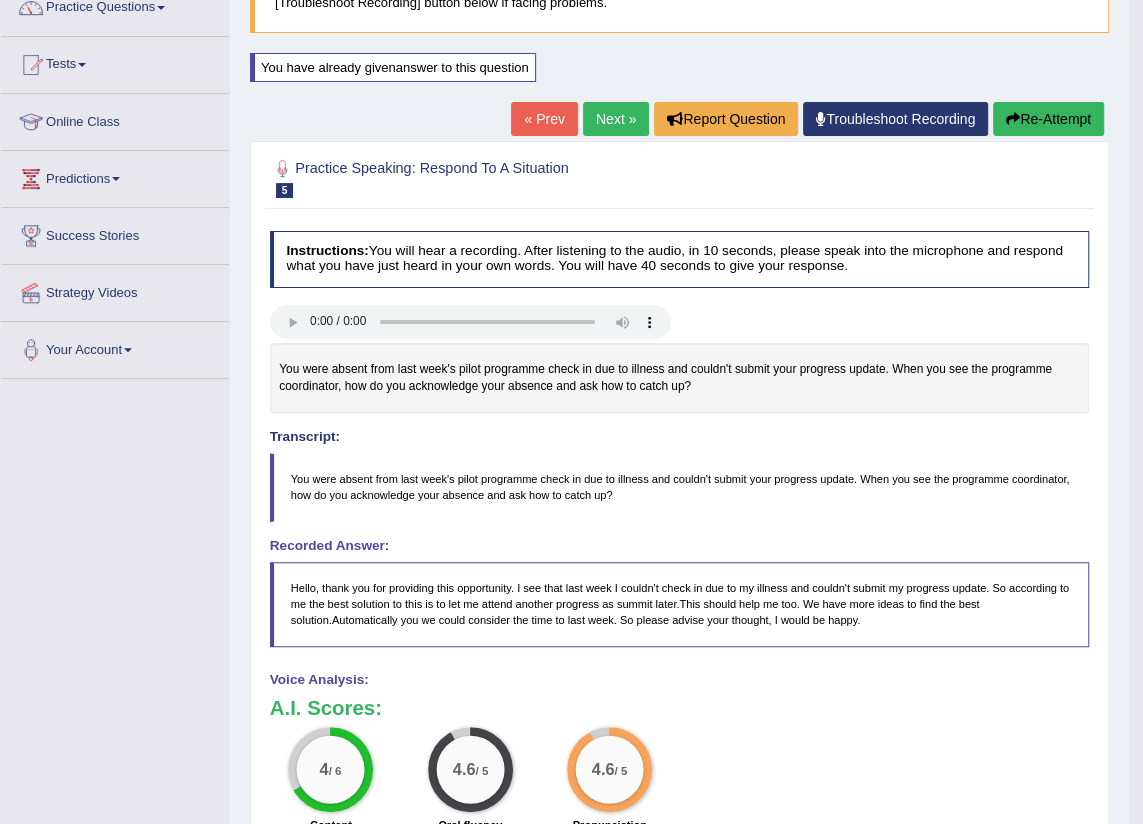 scroll, scrollTop: 0, scrollLeft: 0, axis: both 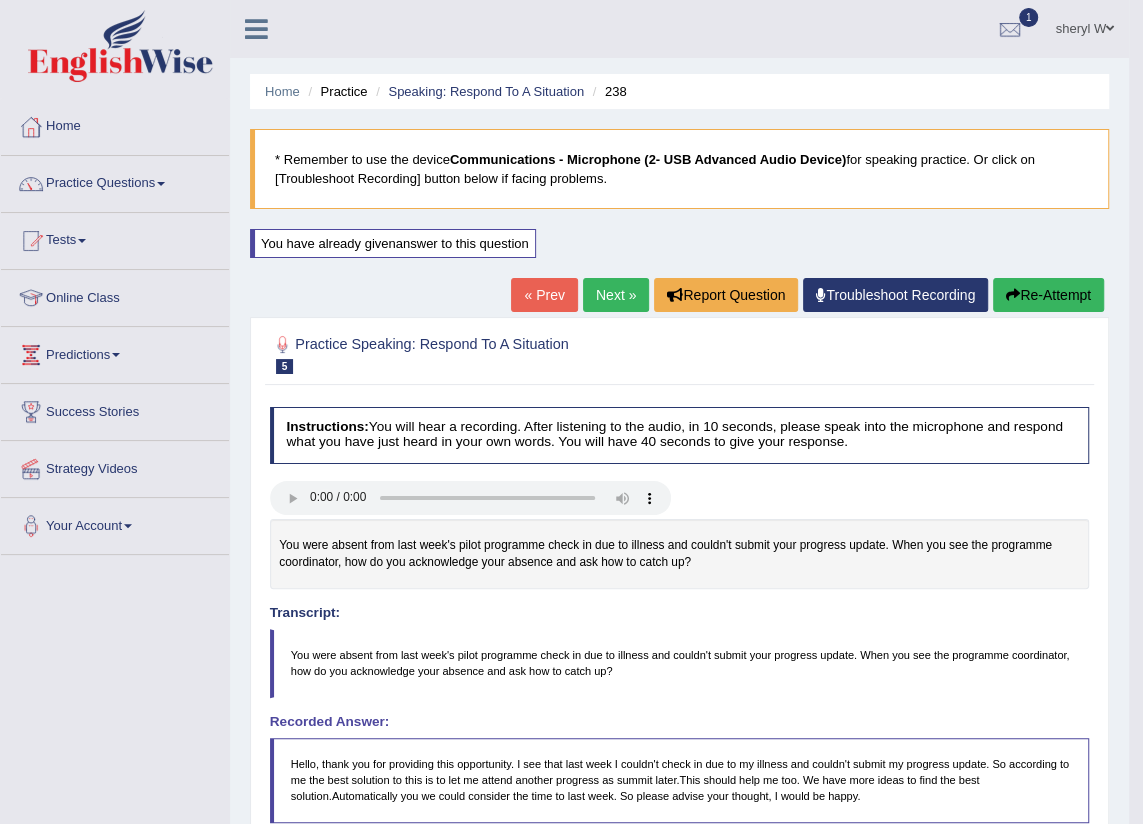 click on "Next »" at bounding box center [616, 295] 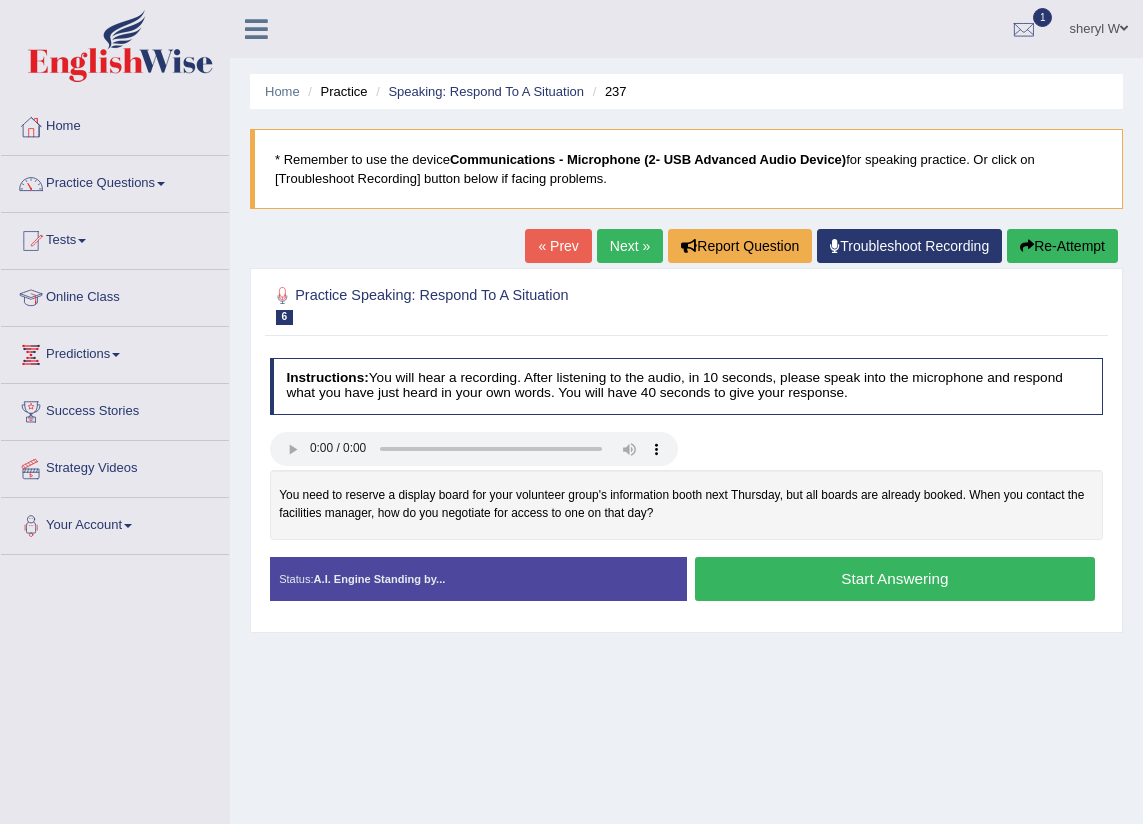 scroll, scrollTop: 0, scrollLeft: 0, axis: both 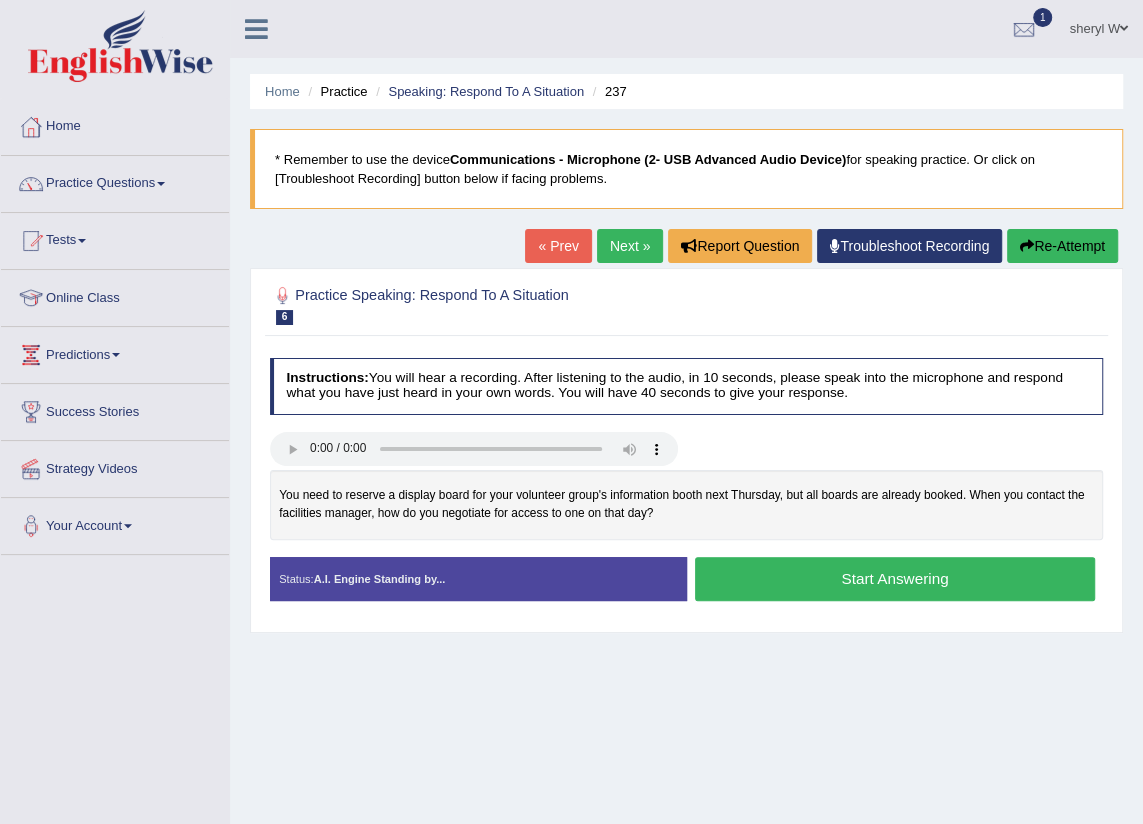 click on "Start Answering" at bounding box center [895, 578] 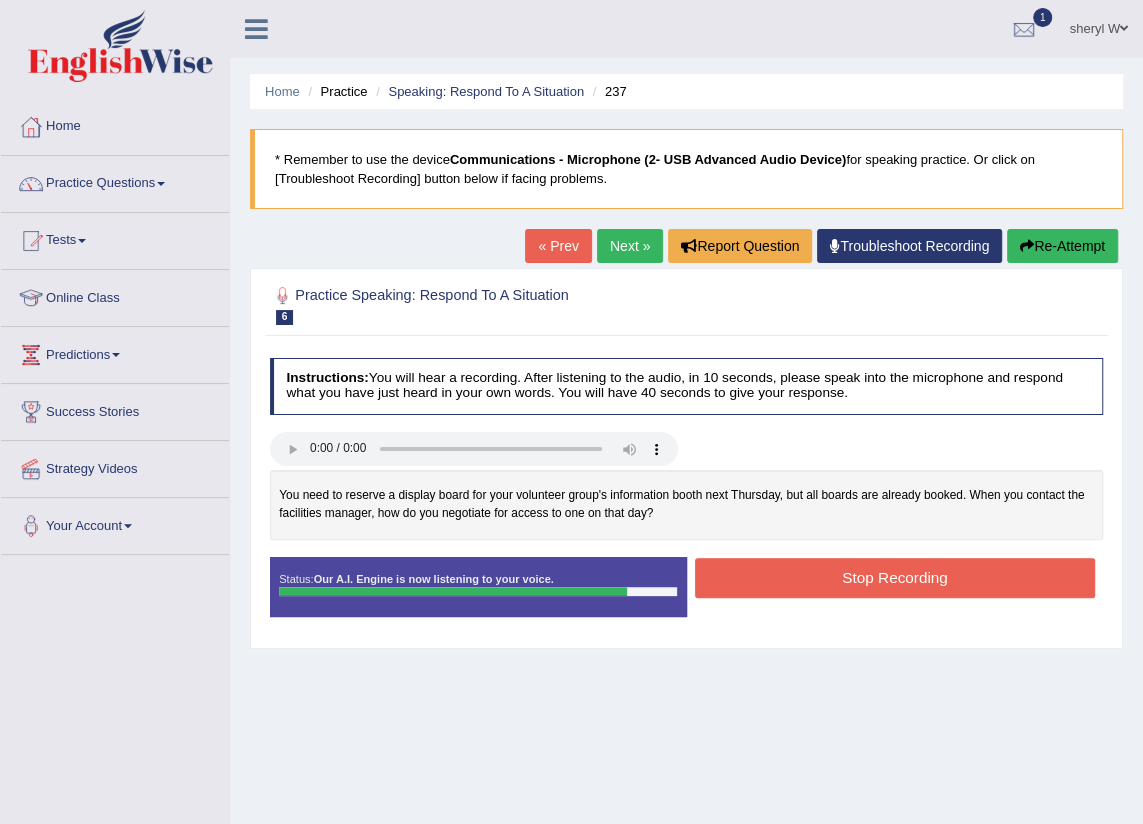 click on "Stop Recording" at bounding box center [895, 577] 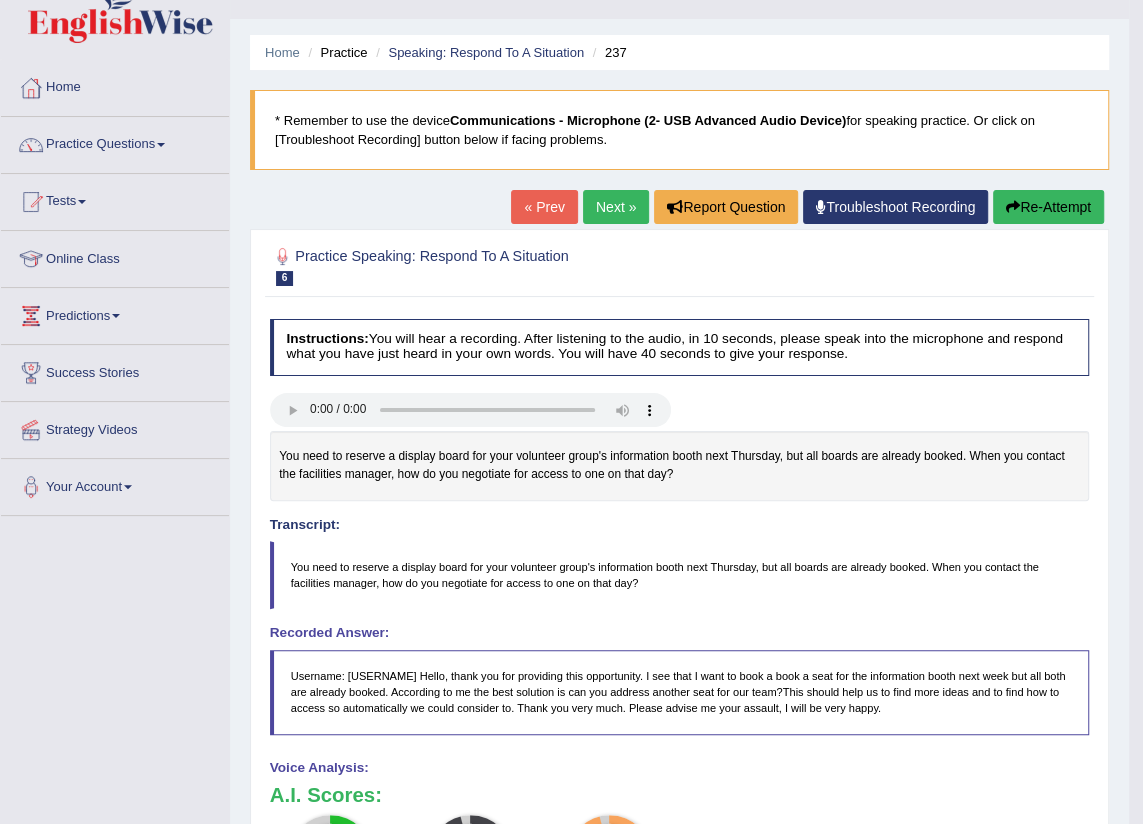 scroll, scrollTop: 0, scrollLeft: 0, axis: both 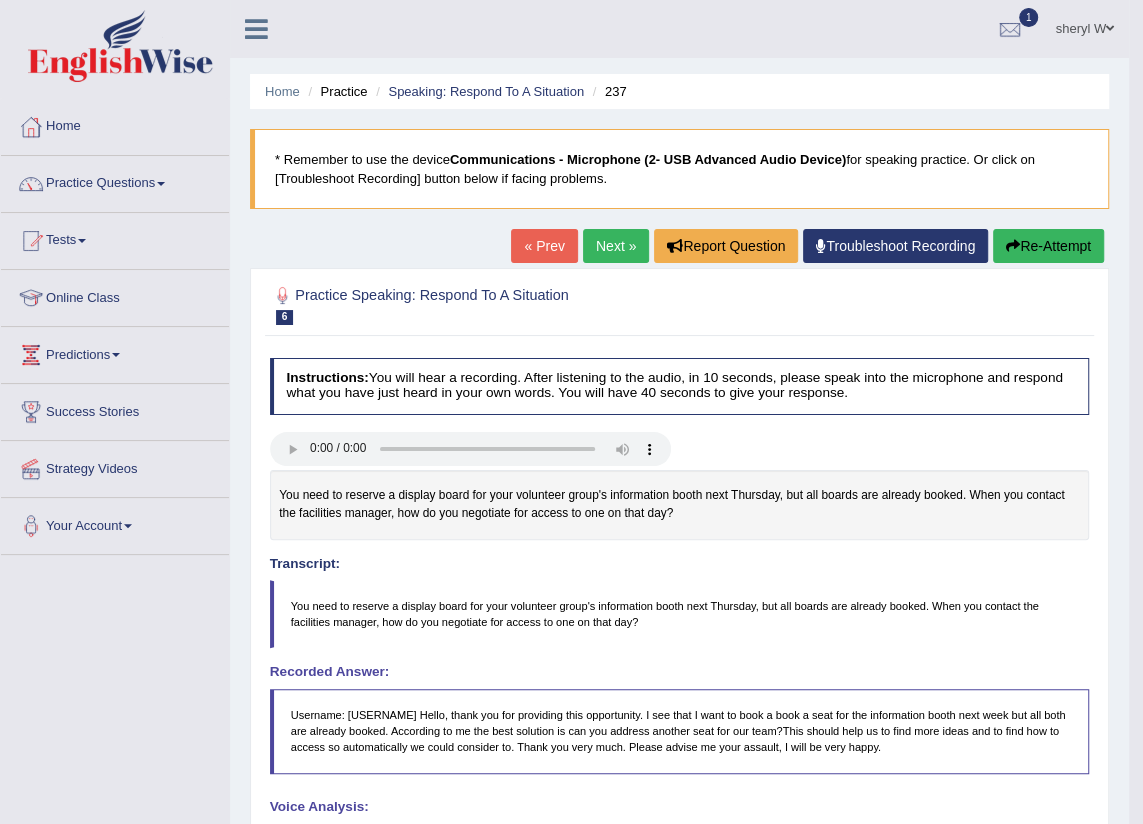 click on "Re-Attempt" at bounding box center [1048, 246] 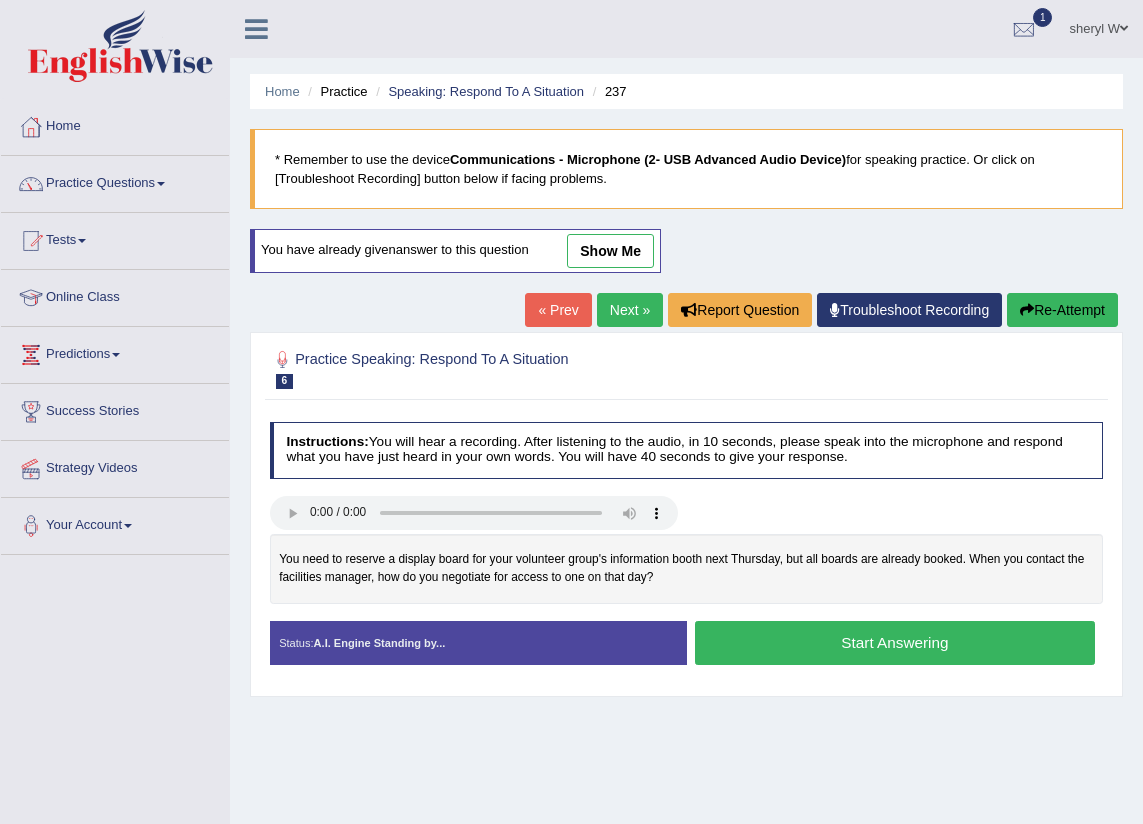 scroll, scrollTop: 0, scrollLeft: 0, axis: both 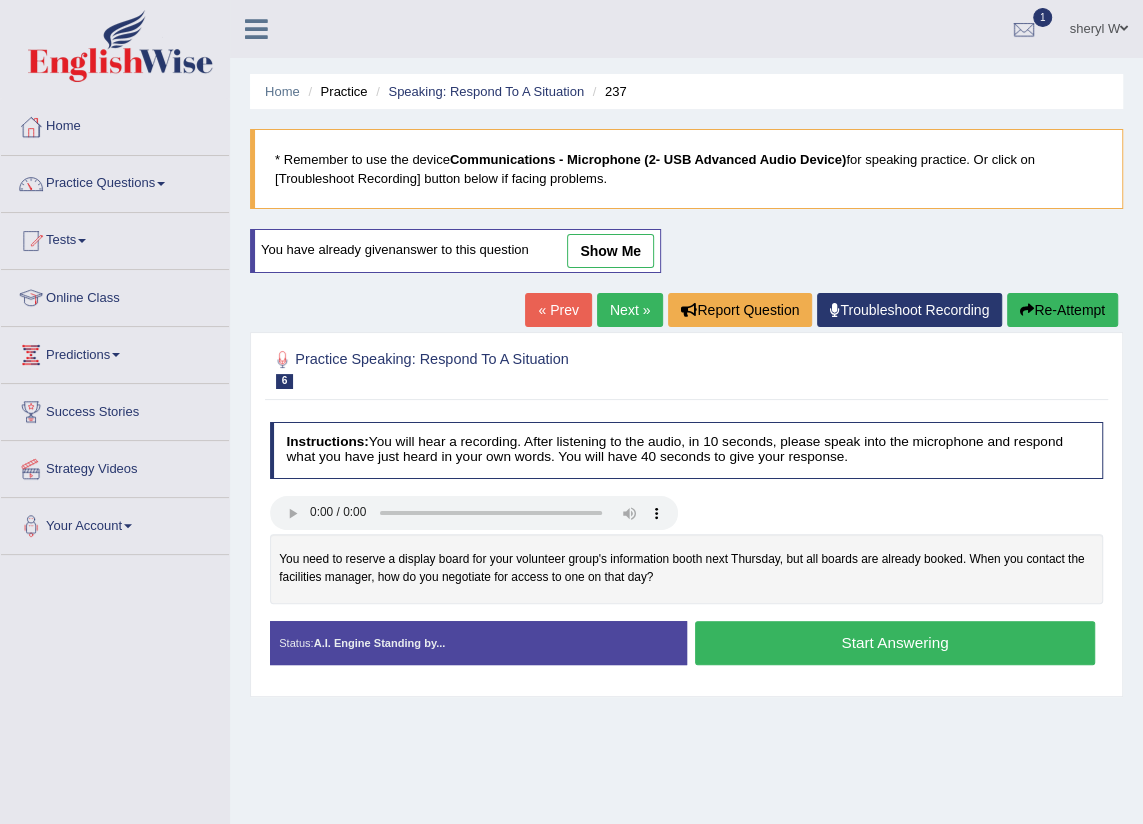 click on "Start Answering" at bounding box center [895, 642] 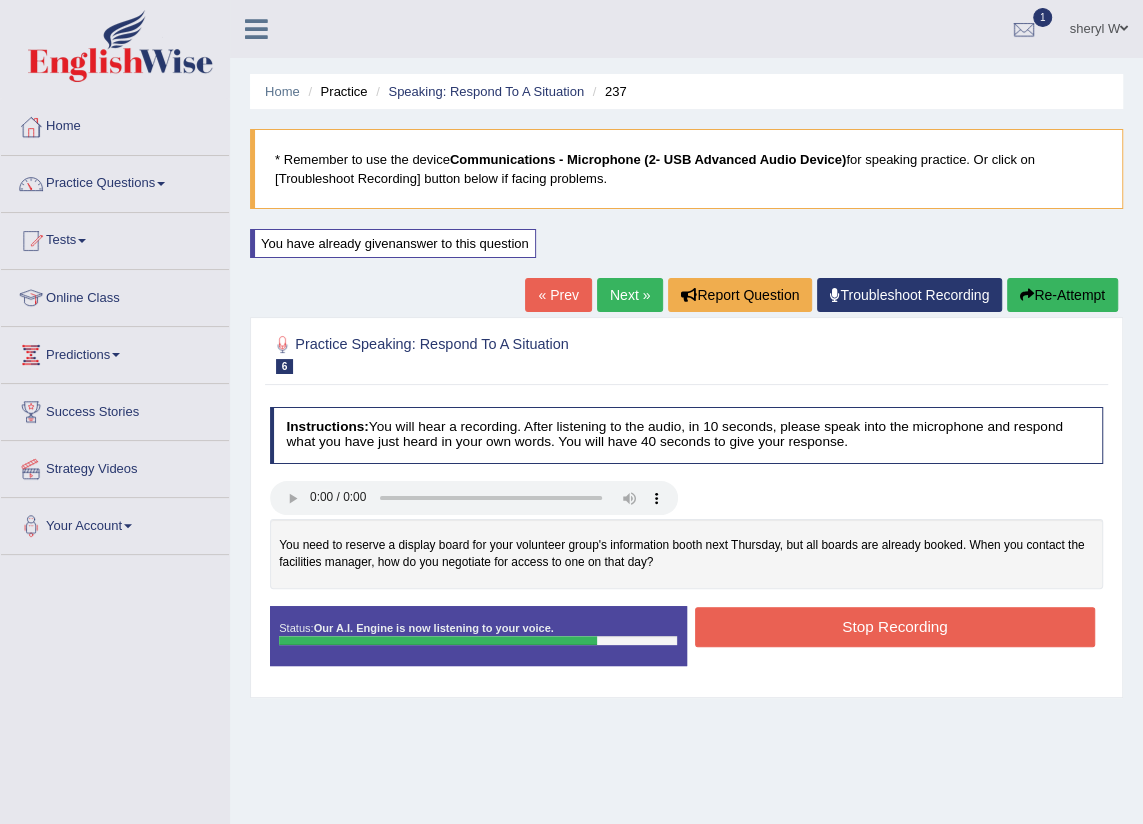 click on "Stop Recording" at bounding box center [895, 626] 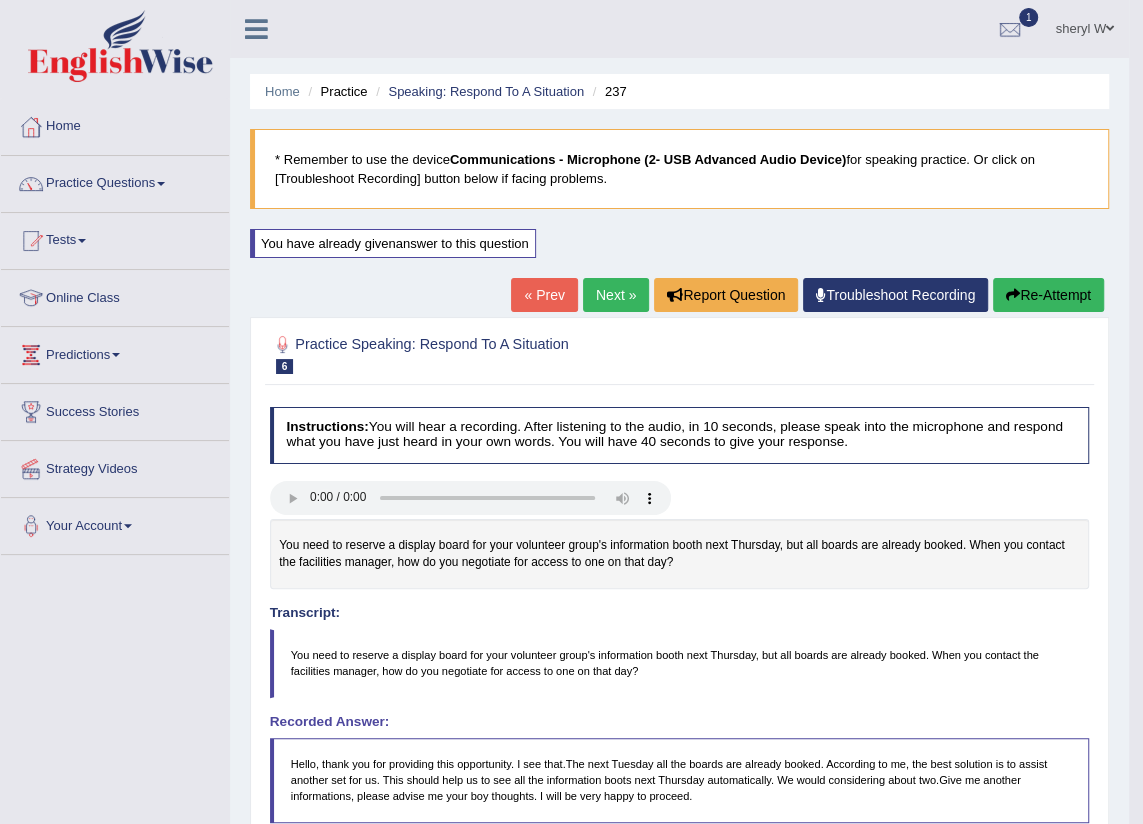 scroll, scrollTop: 272, scrollLeft: 0, axis: vertical 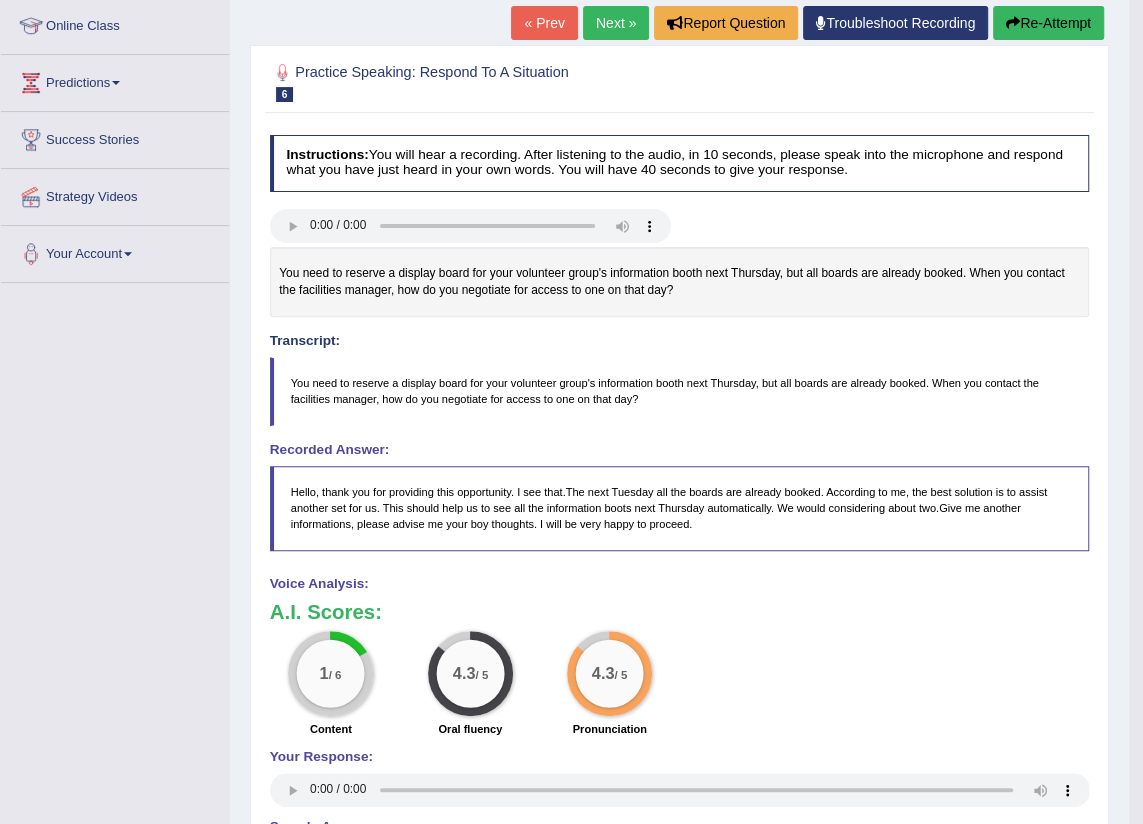 click on "Home
Practice
Speaking: Respond To A Situation
237
* Remember to use the device  Communications - Microphone (2- USB Advanced Audio Device)  for speaking practice. Or click on [Troubleshoot Recording] button below if facing problems.
You have already given   answer to this question
« Prev Next »  Report Question  Troubleshoot Recording  Re-Attempt
Practice Speaking: Respond To A Situation
6
237
Instructions:  You will hear a recording. After listening to the audio, in 10 seconds, please speak into the microphone and respond what you have just heard in your own words. You will have 40 seconds to give your response.
Transcript: Recorded Answer: Created with Highcharts 7.1.2 Too low Too high Time Pitch meter: 0 10 20 30 40 Created with Highcharts 7.1.2 Great Too slow Too fast Time 0" at bounding box center [679, 373] 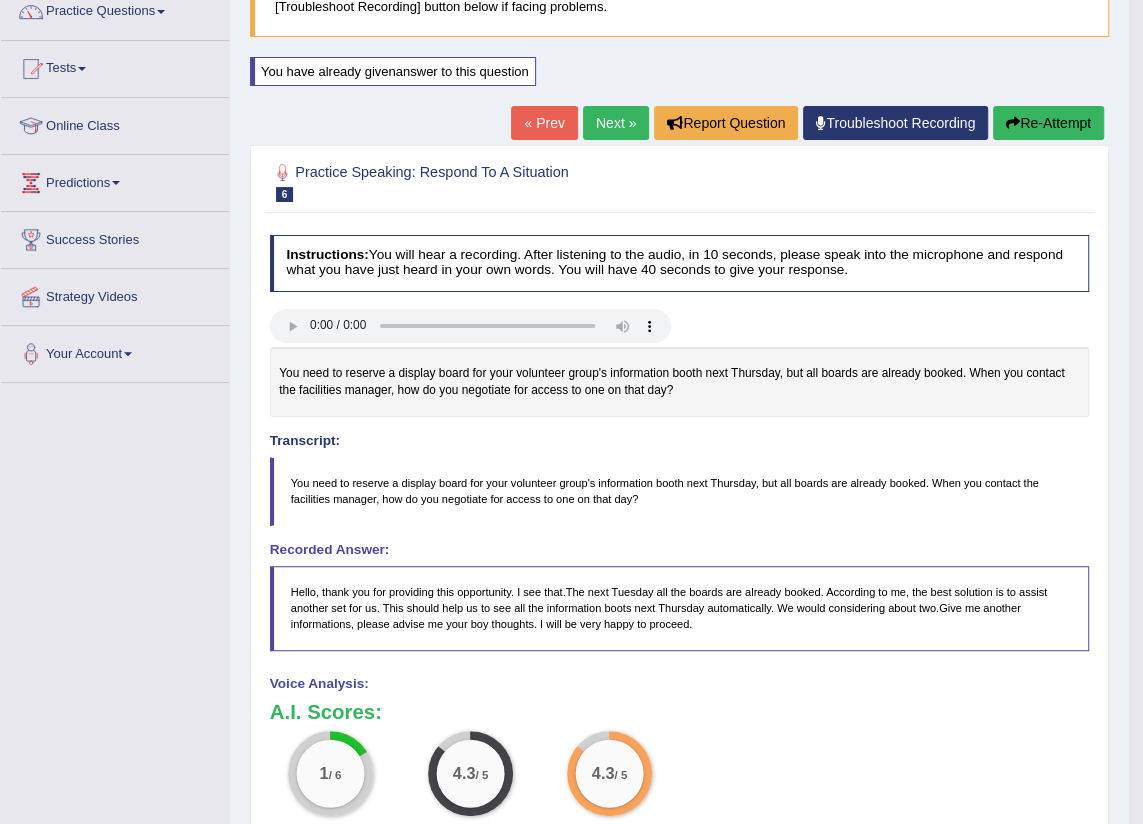 scroll, scrollTop: 151, scrollLeft: 0, axis: vertical 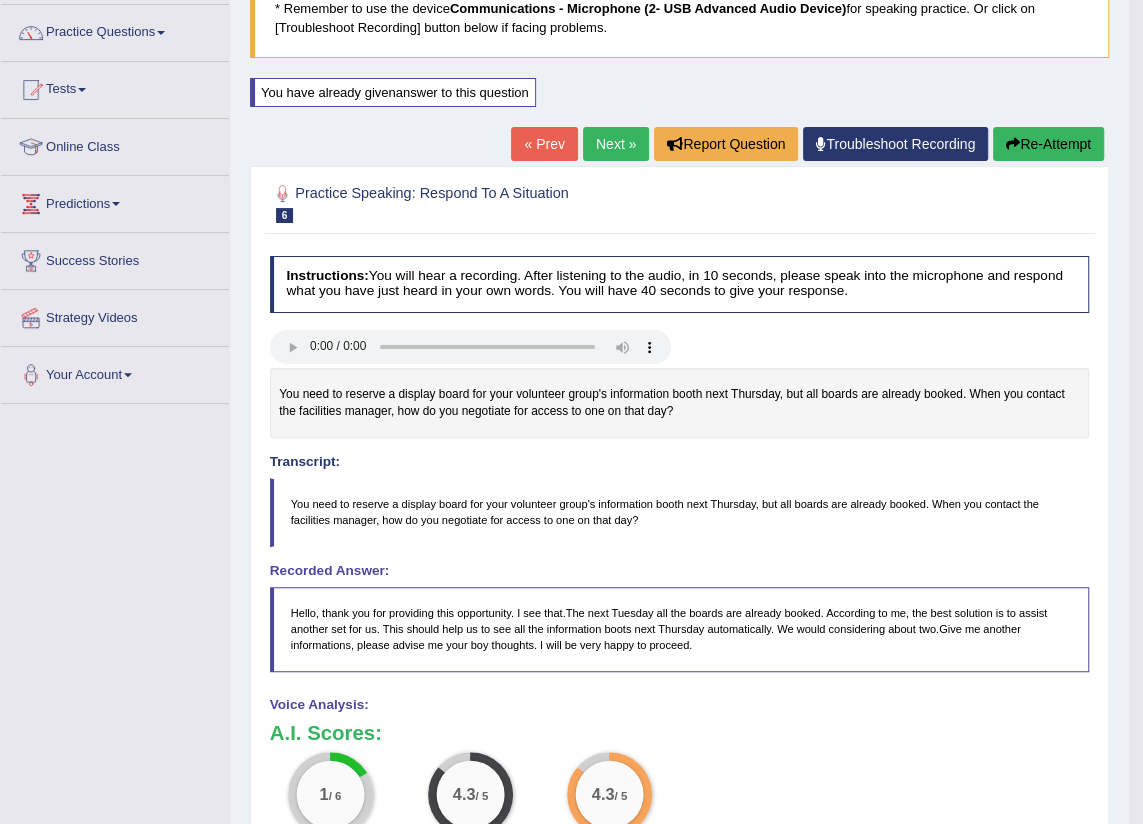click on "Re-Attempt" at bounding box center [1048, 144] 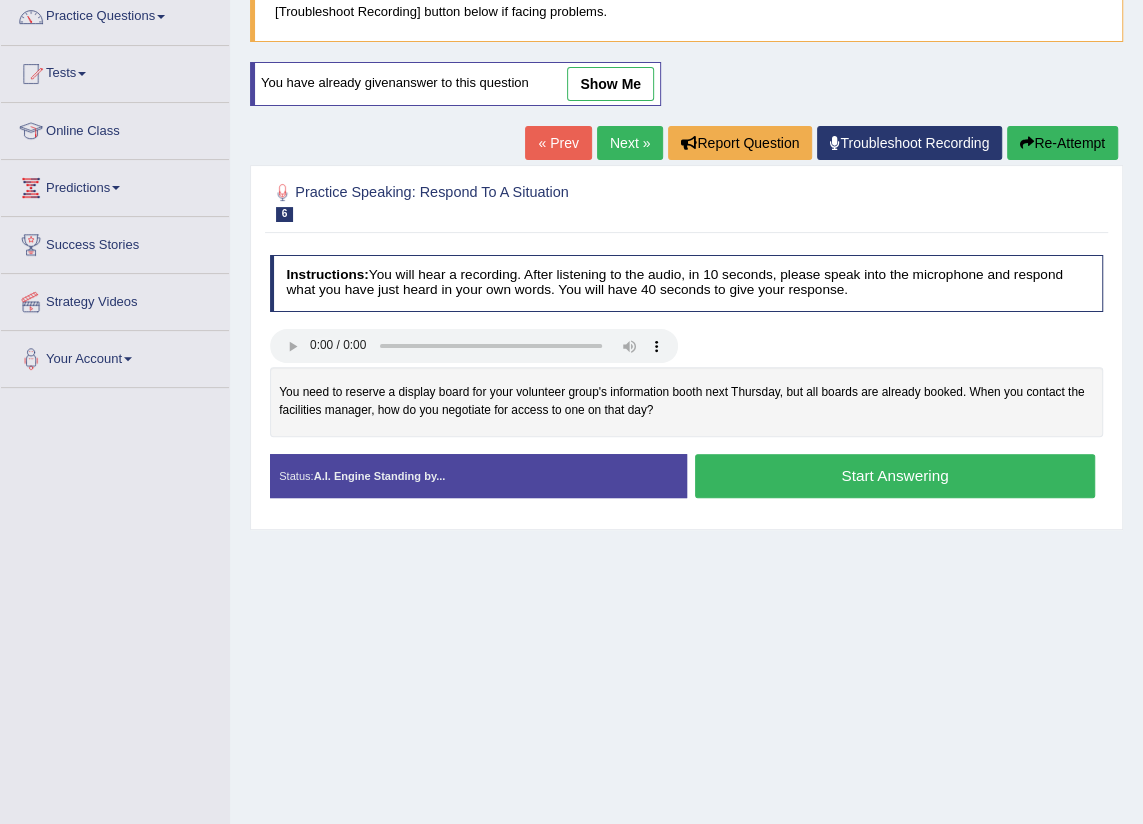 scroll, scrollTop: 0, scrollLeft: 0, axis: both 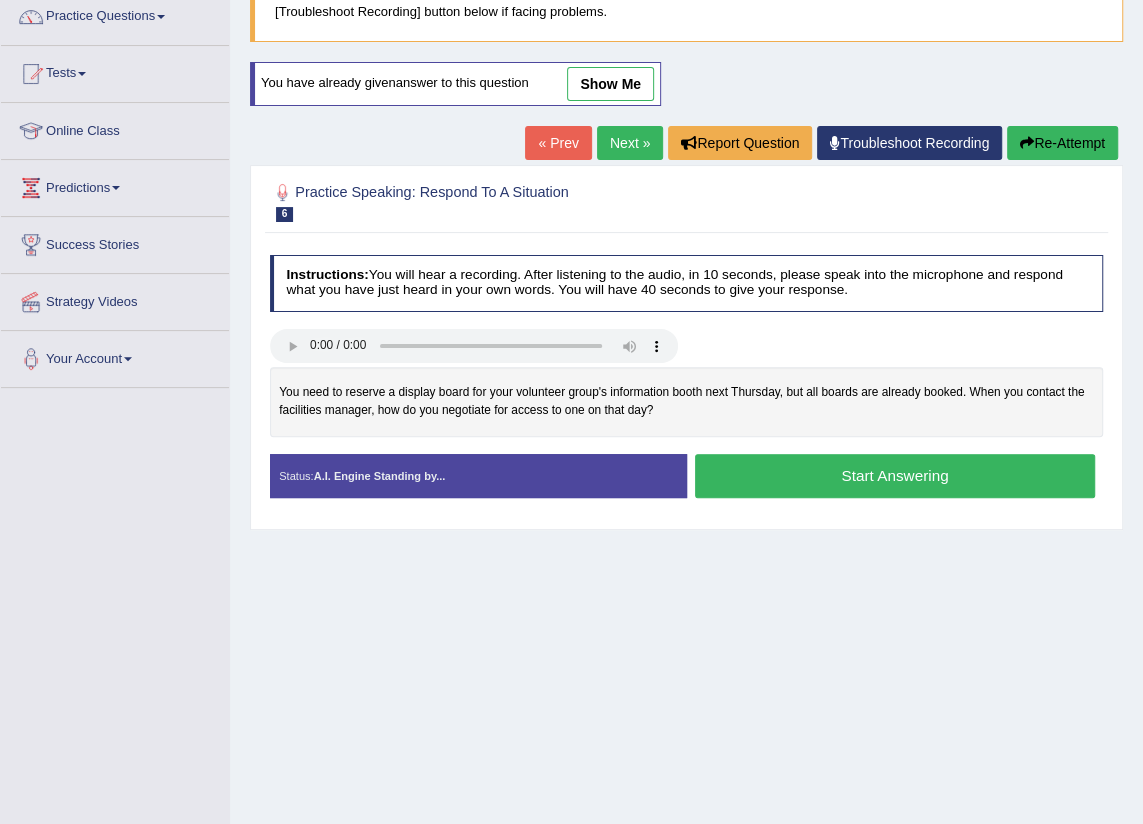 click on "Start Answering" at bounding box center (895, 475) 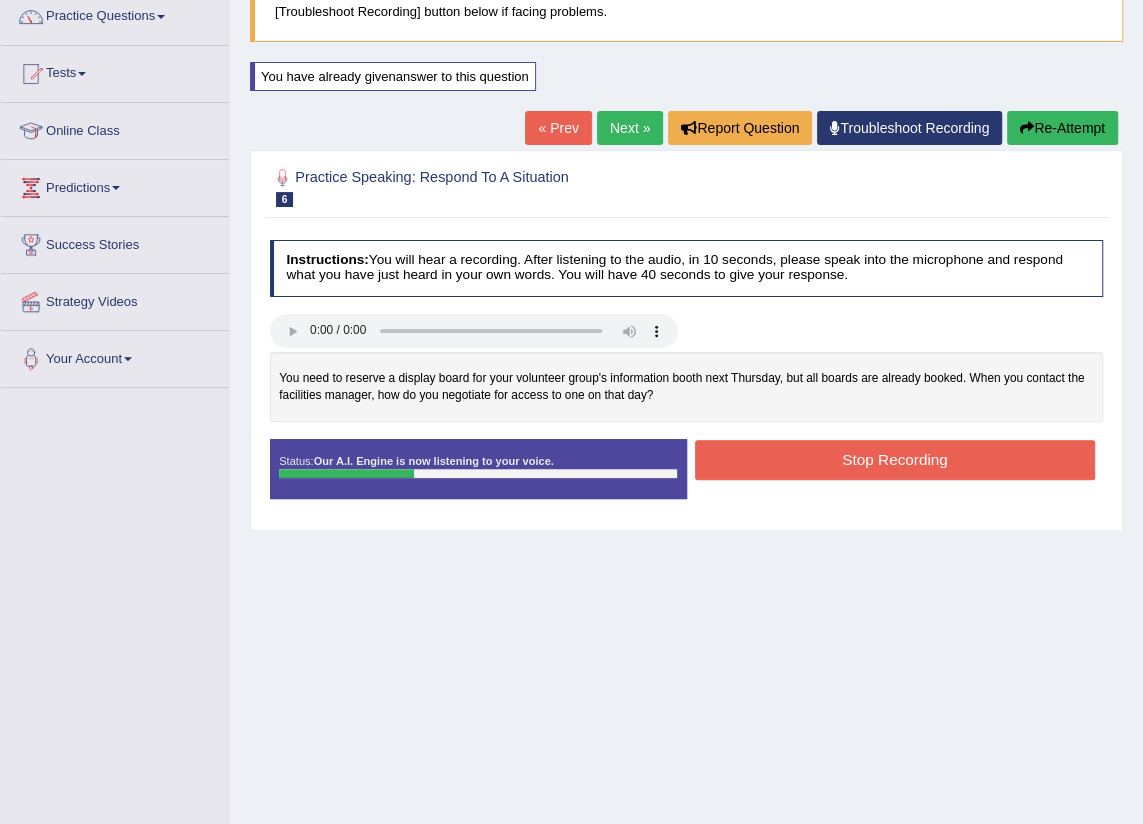 click on "Re-Attempt" at bounding box center (1062, 128) 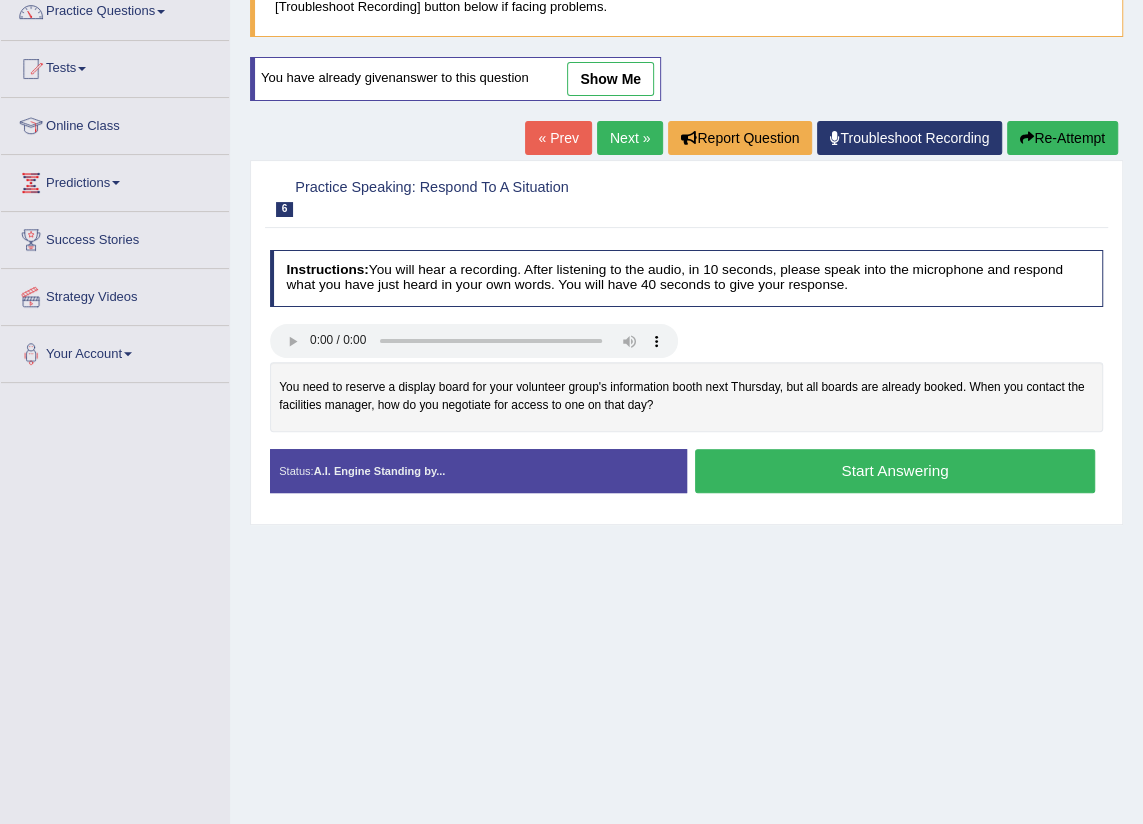 scroll, scrollTop: 172, scrollLeft: 0, axis: vertical 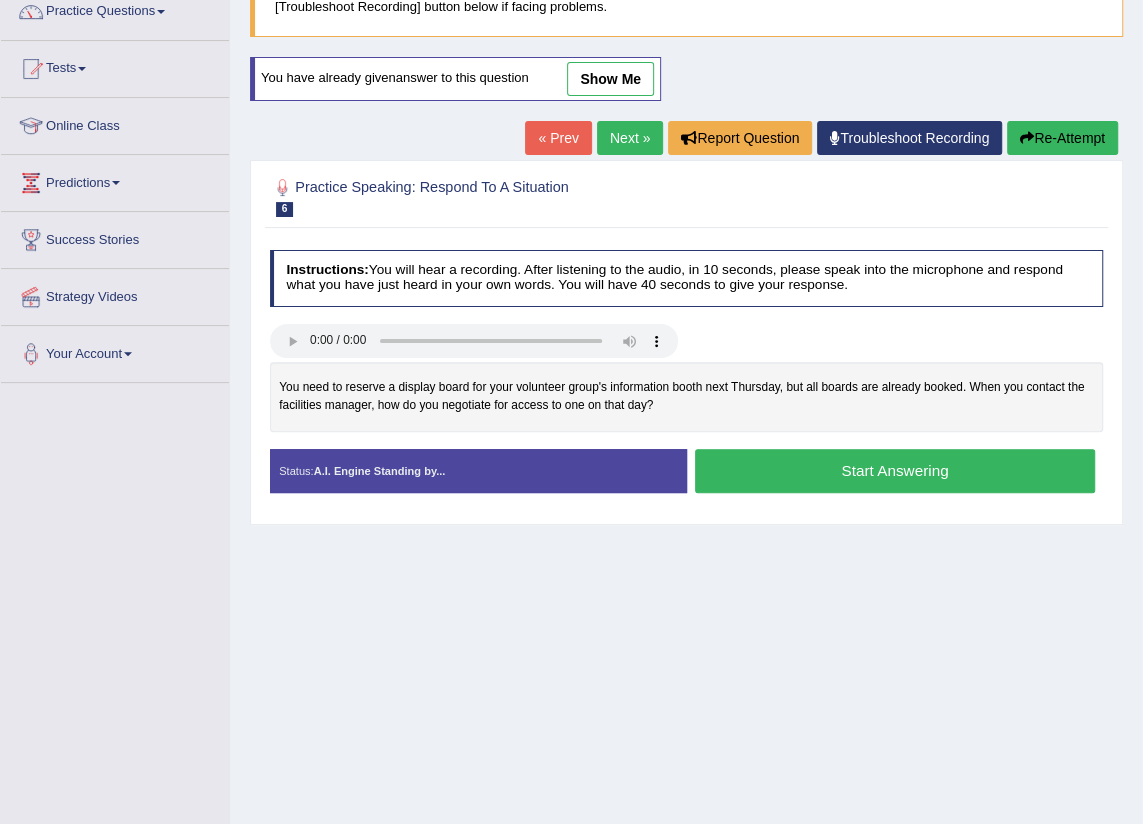 click on "Start Answering" at bounding box center [895, 470] 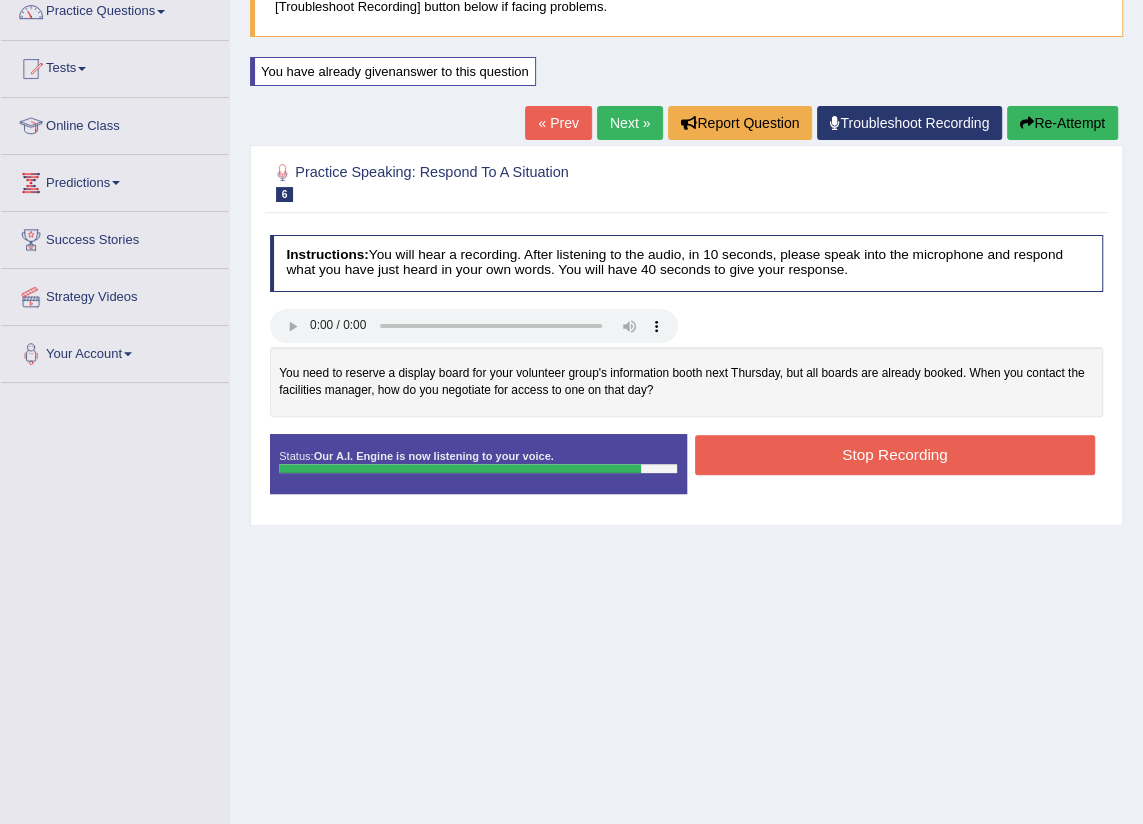 click on "Stop Recording" at bounding box center (895, 454) 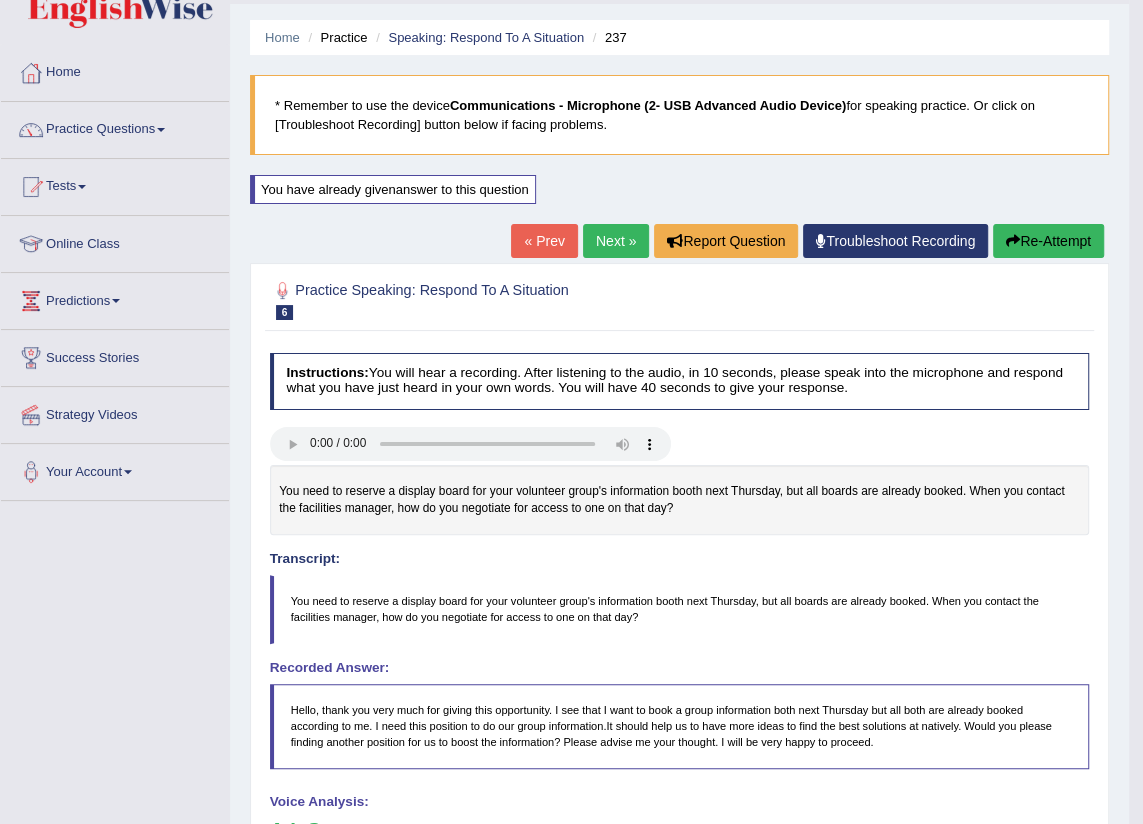 scroll, scrollTop: 0, scrollLeft: 0, axis: both 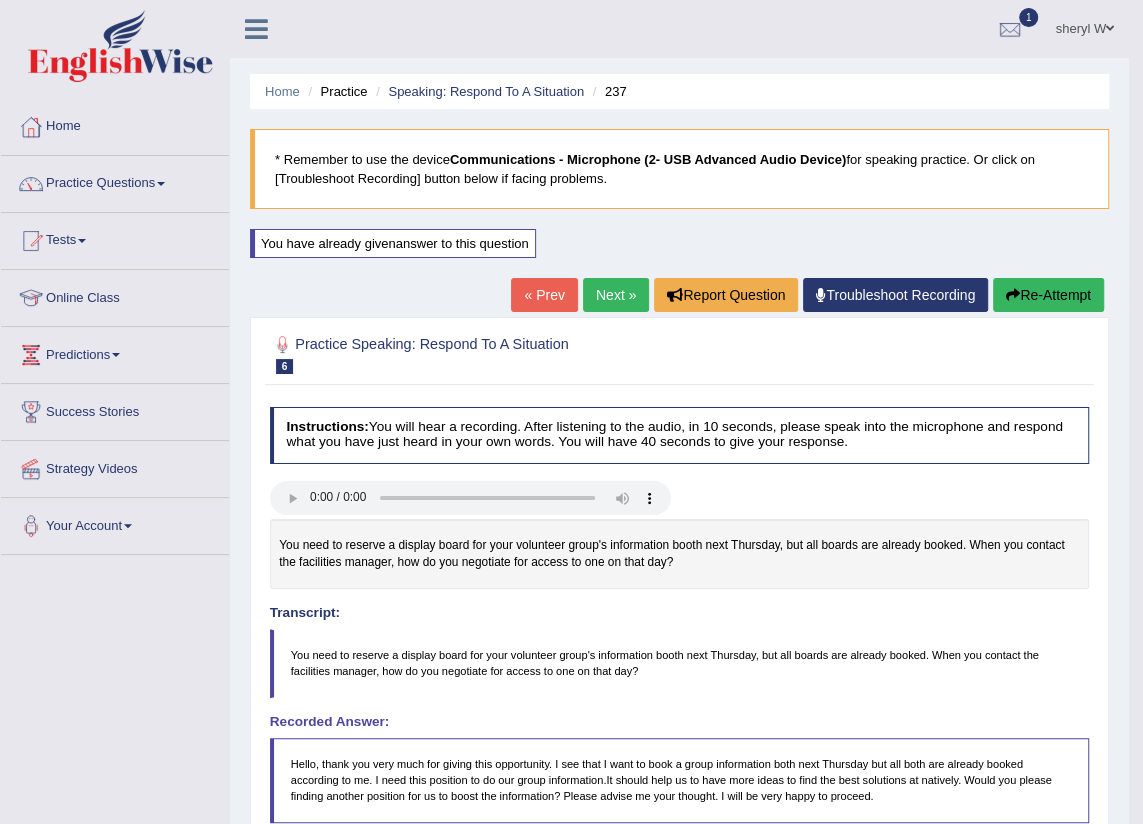click on "Next »" at bounding box center [616, 295] 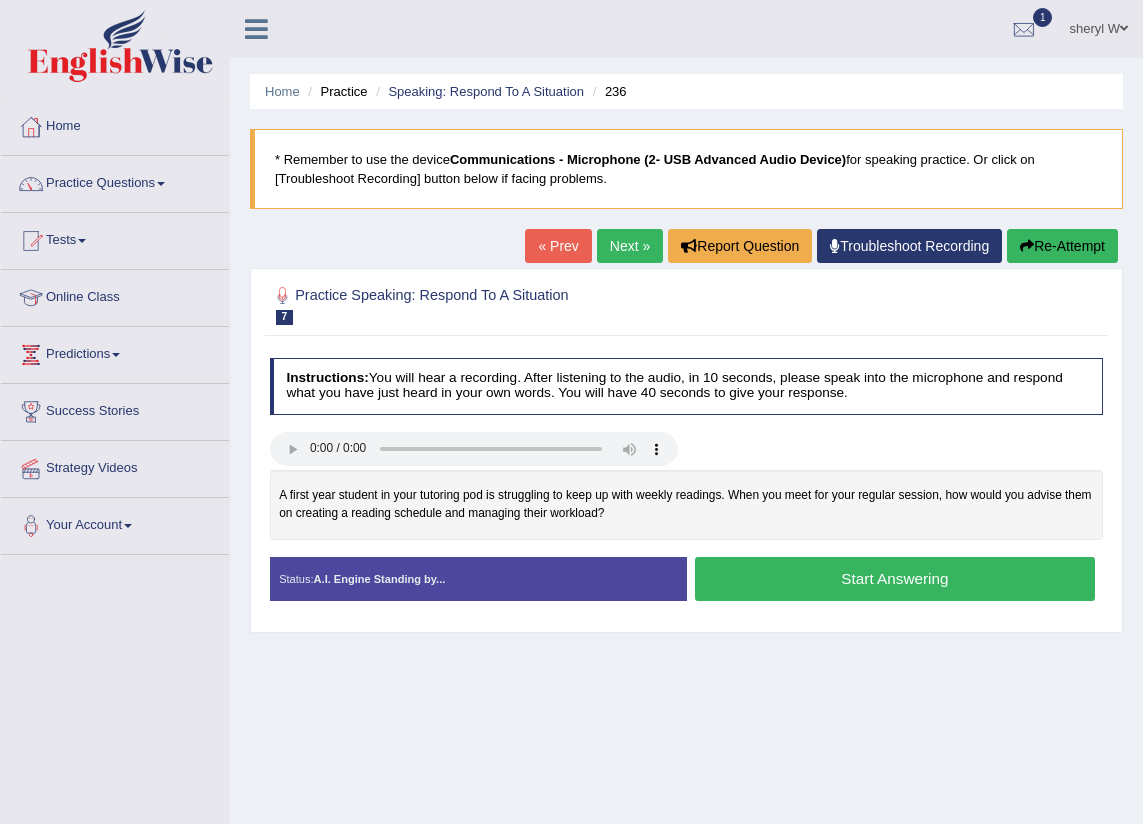 scroll, scrollTop: 0, scrollLeft: 0, axis: both 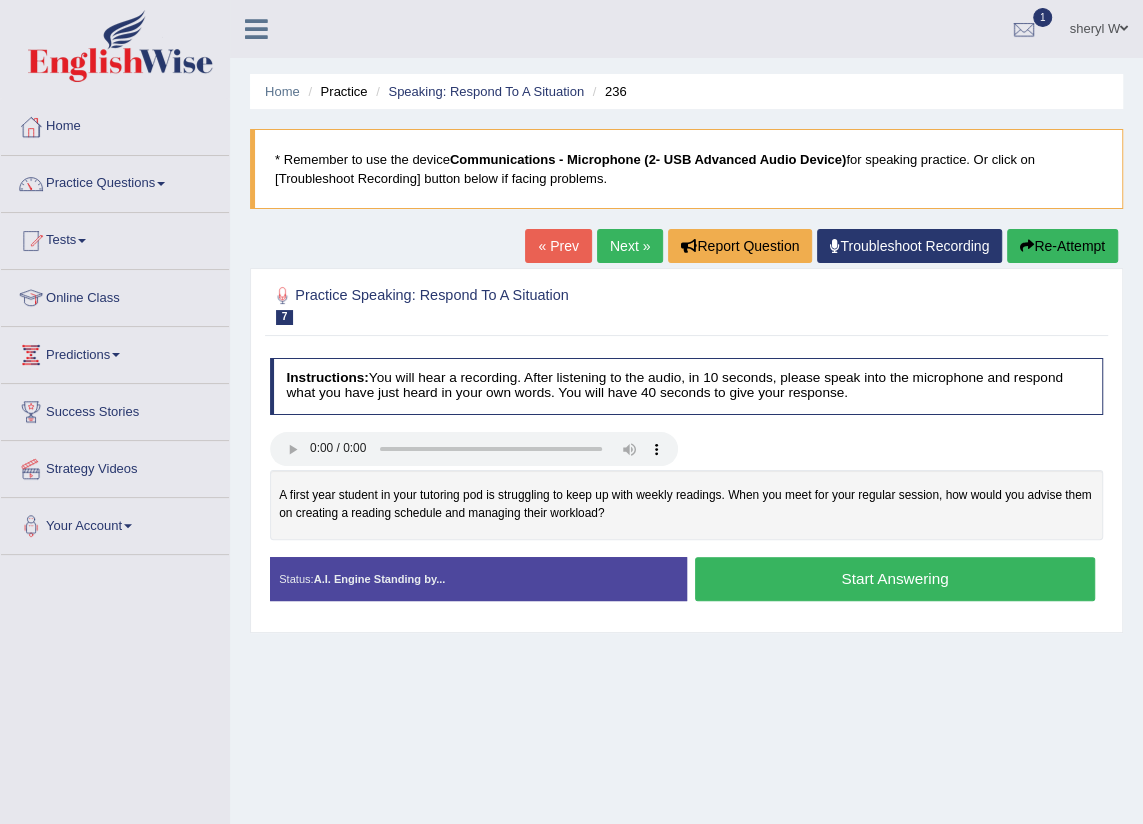 click at bounding box center (474, 449) 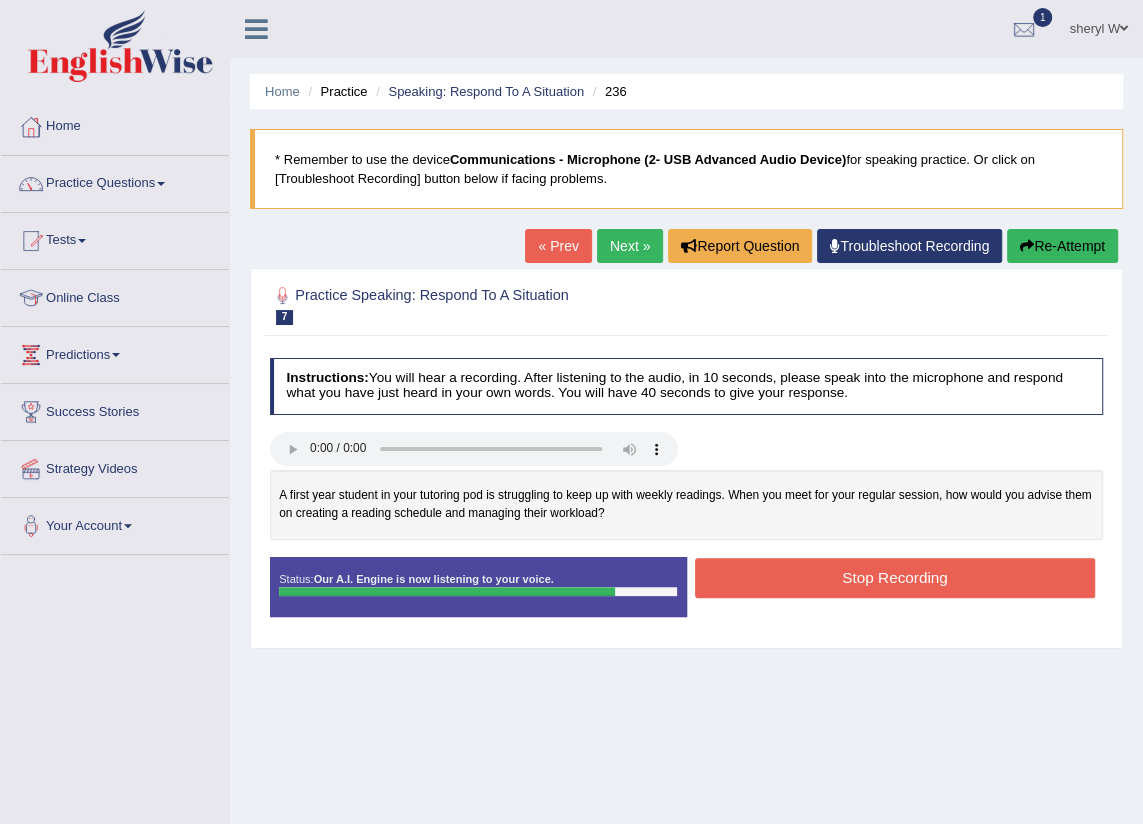 click on "Stop Recording" at bounding box center [895, 577] 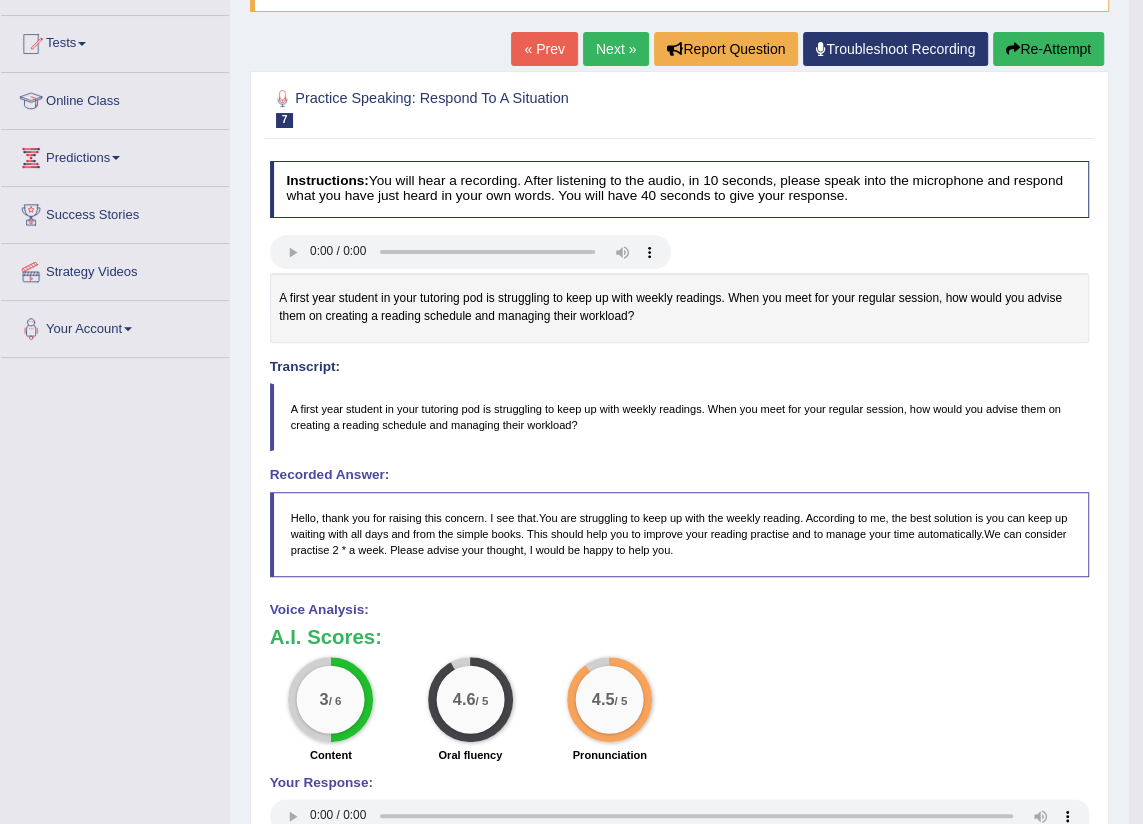 scroll, scrollTop: 135, scrollLeft: 0, axis: vertical 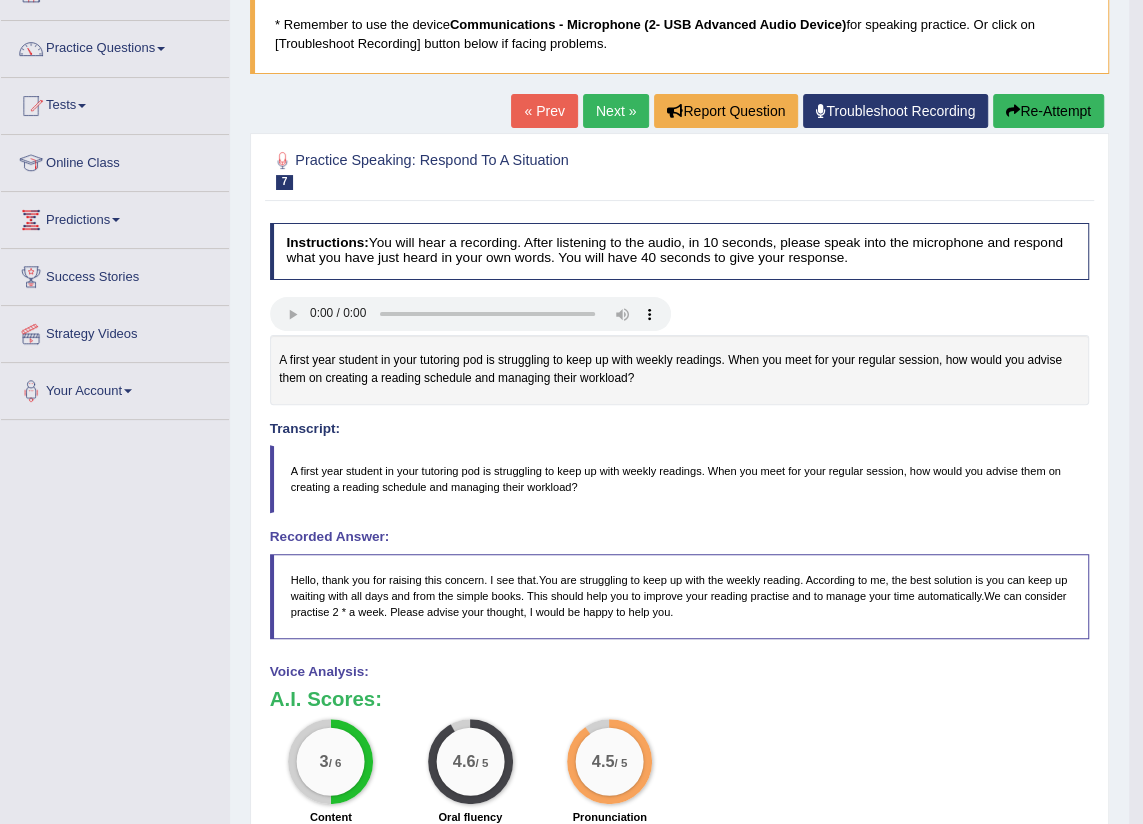 click on "Re-Attempt" at bounding box center [1048, 111] 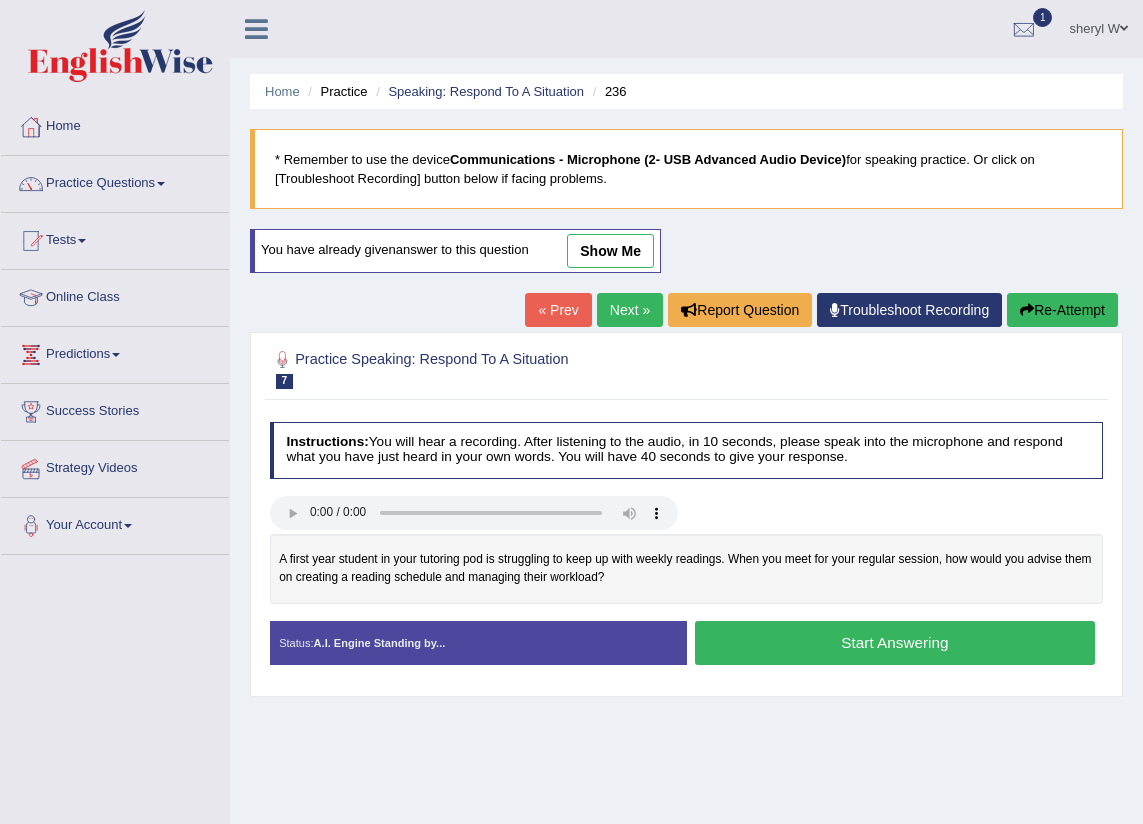 scroll, scrollTop: 135, scrollLeft: 0, axis: vertical 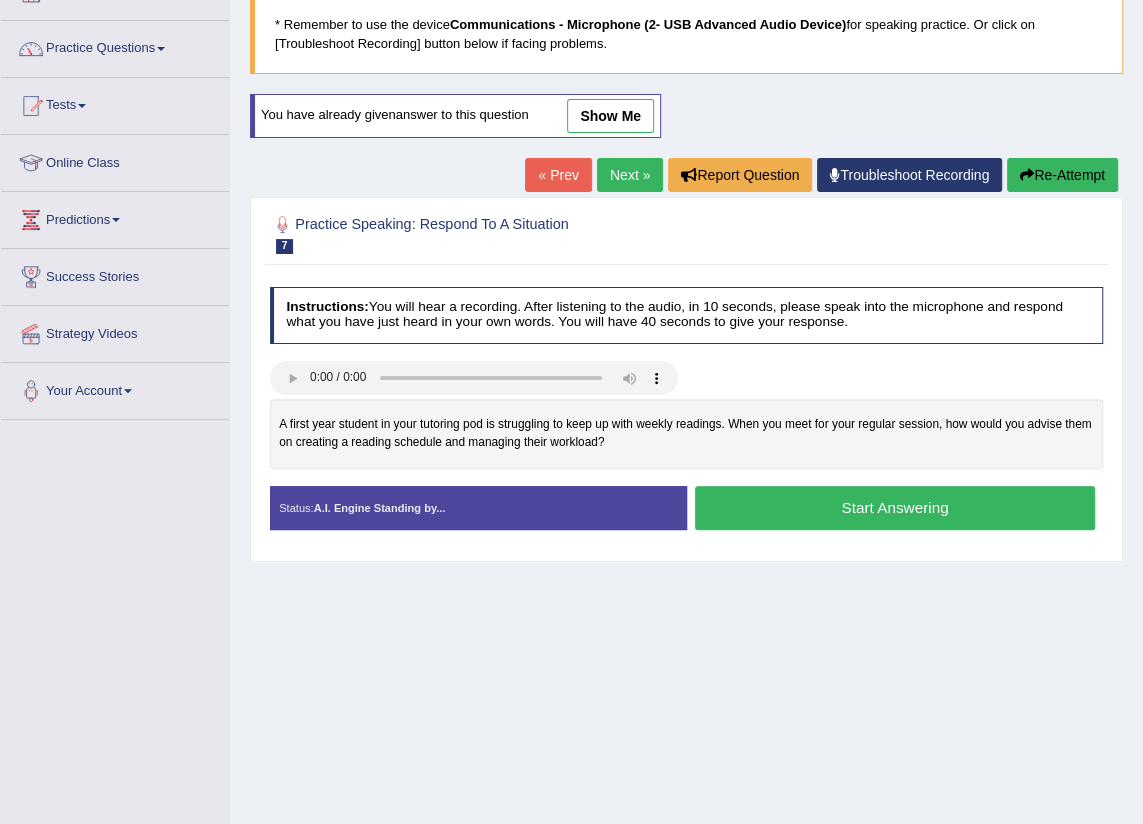 click on "Start Answering" at bounding box center [895, 507] 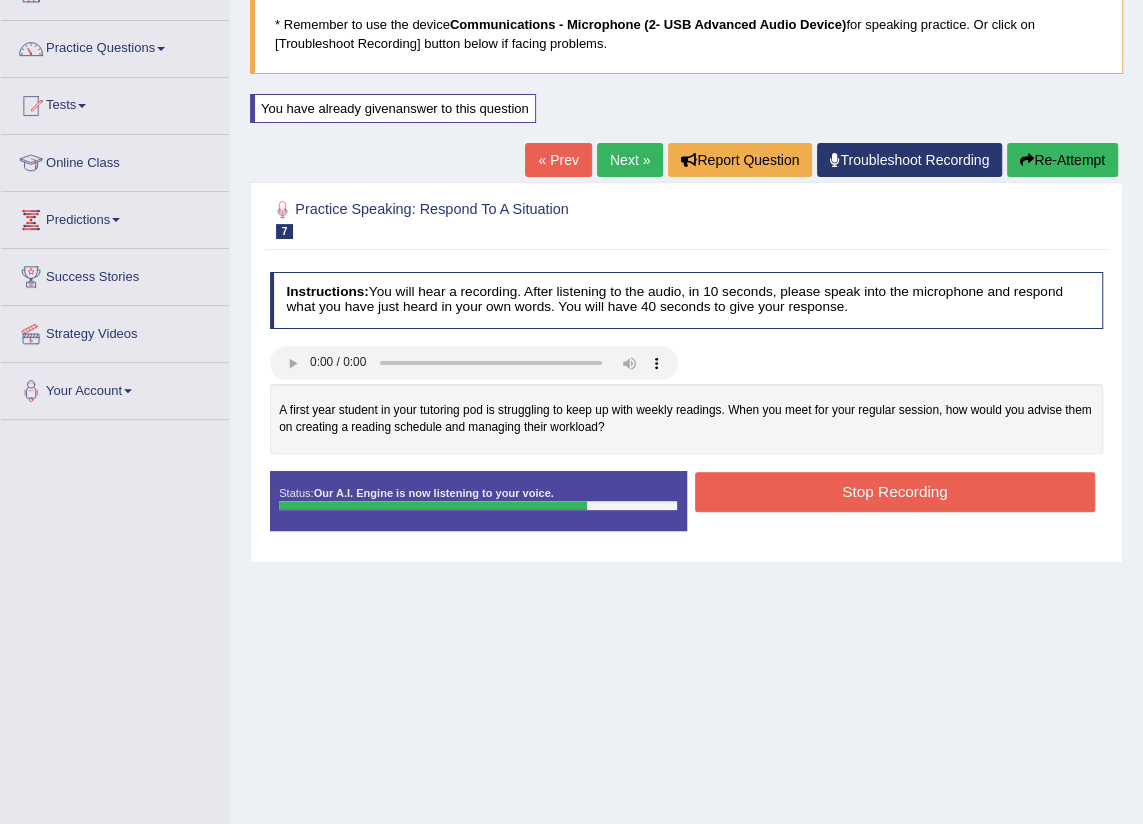 click on "Stop Recording" at bounding box center [895, 491] 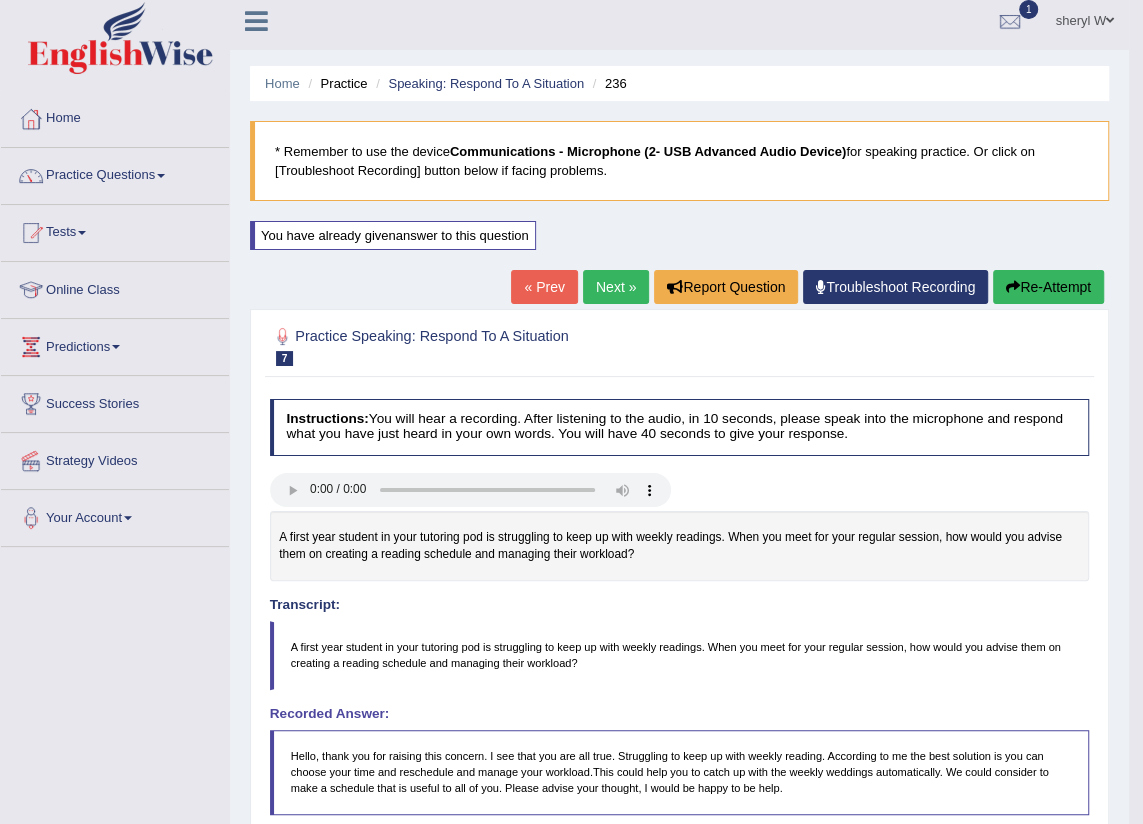 scroll, scrollTop: 0, scrollLeft: 0, axis: both 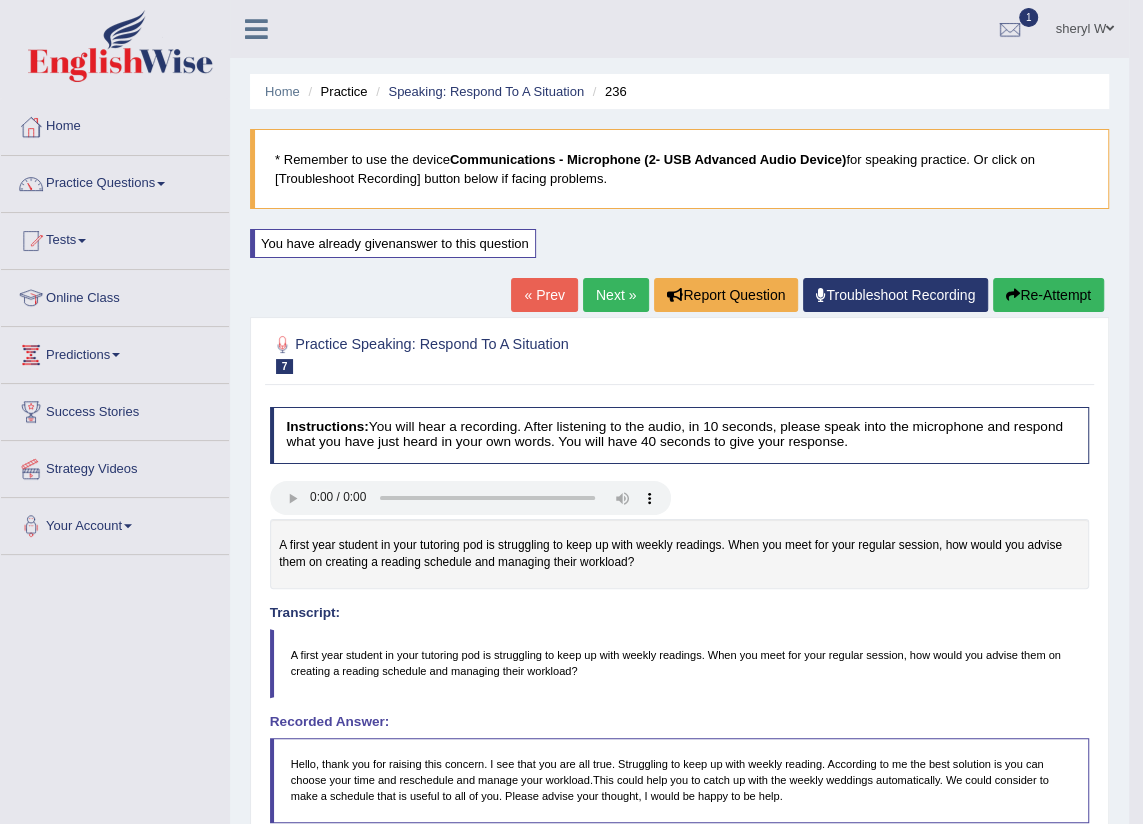 click on "Next »" at bounding box center (616, 295) 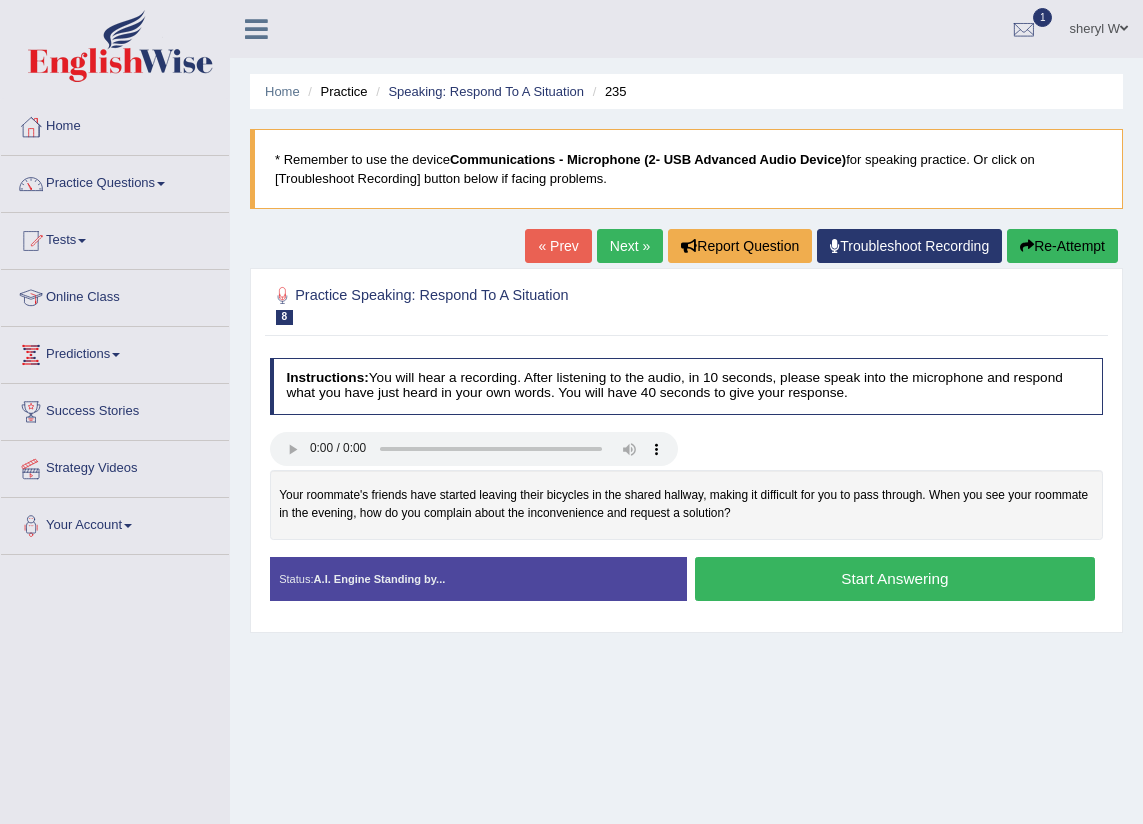 scroll, scrollTop: 0, scrollLeft: 0, axis: both 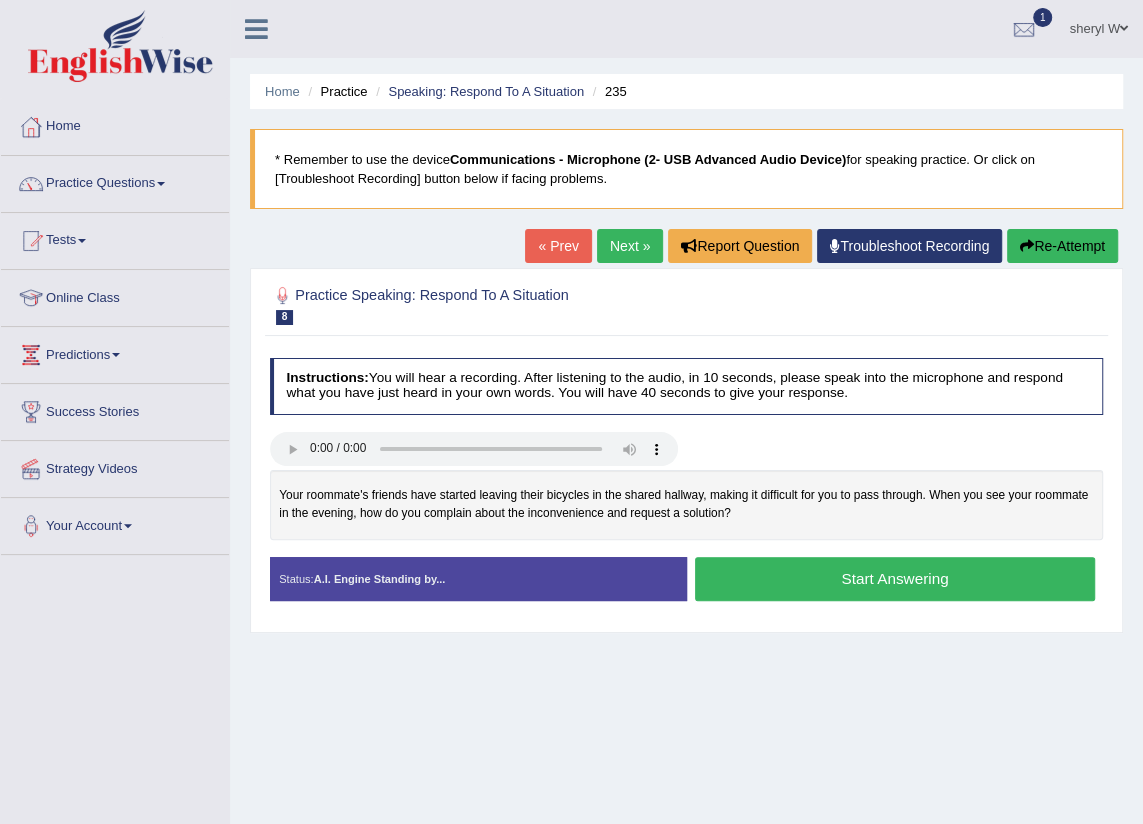 click on "Start Answering" at bounding box center [895, 578] 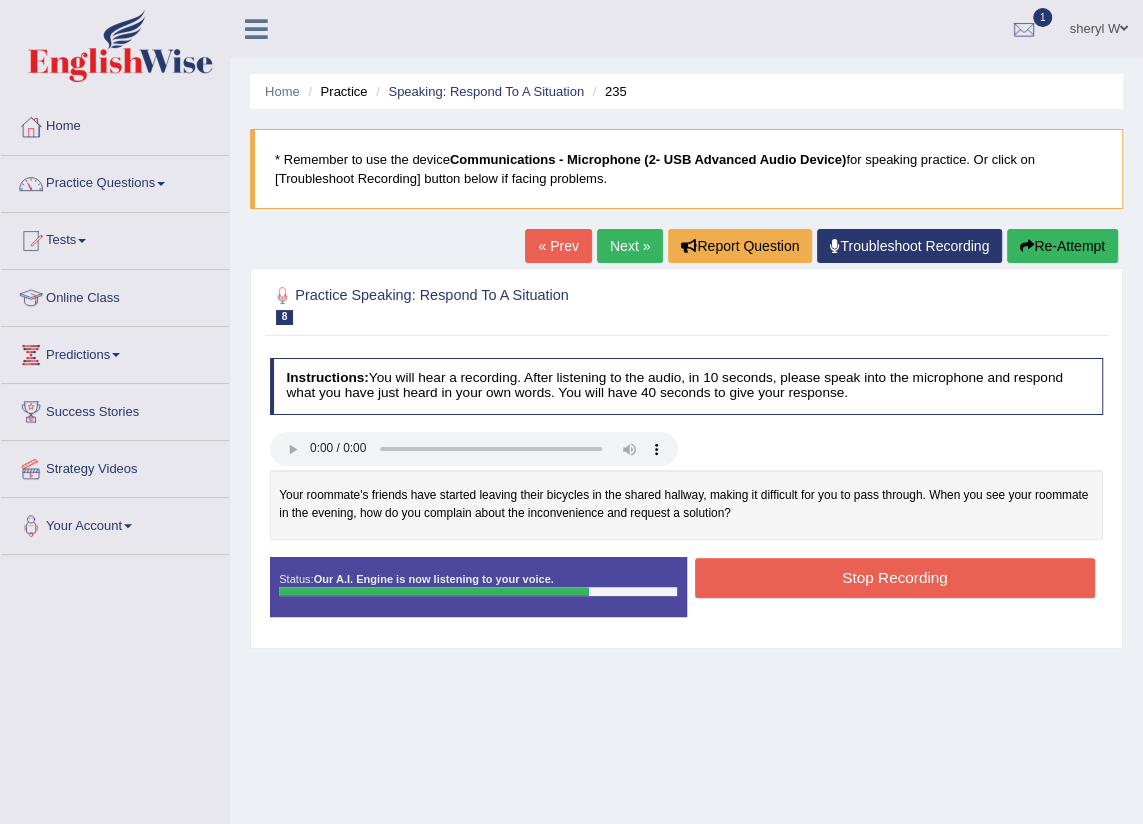 click on "Stop Recording" at bounding box center [895, 577] 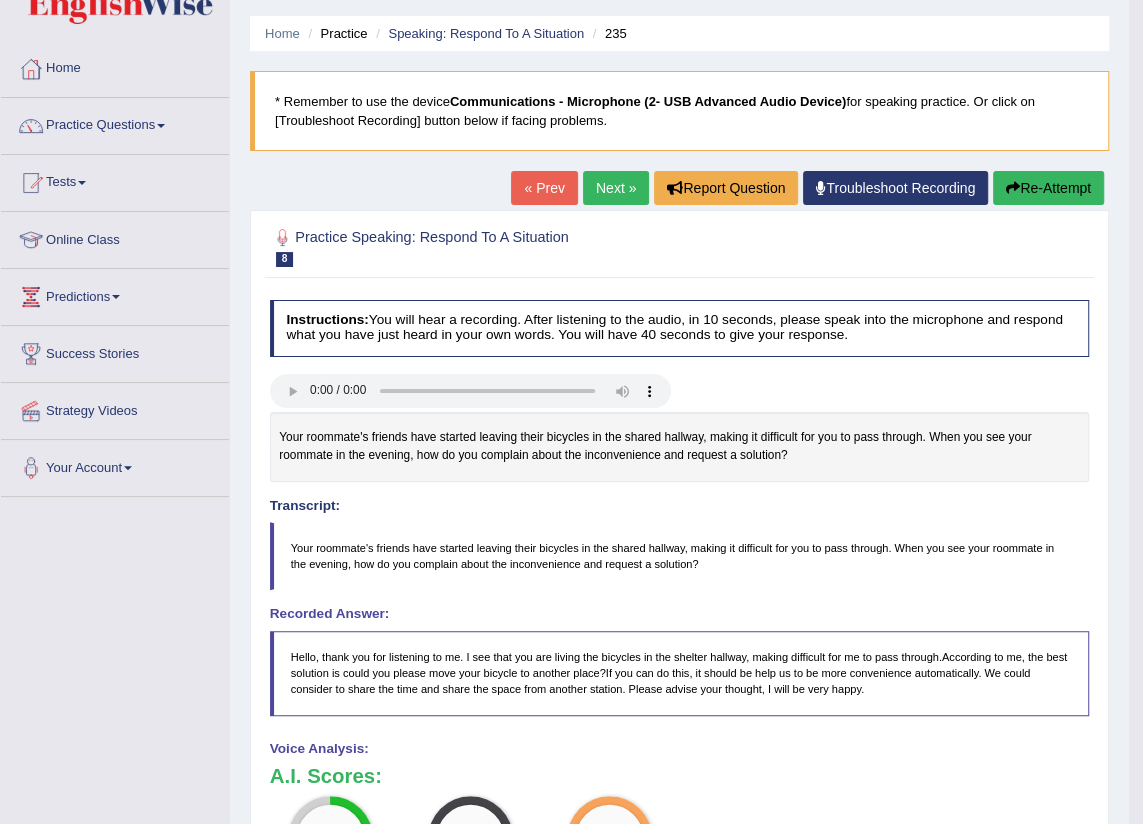 scroll, scrollTop: 102, scrollLeft: 0, axis: vertical 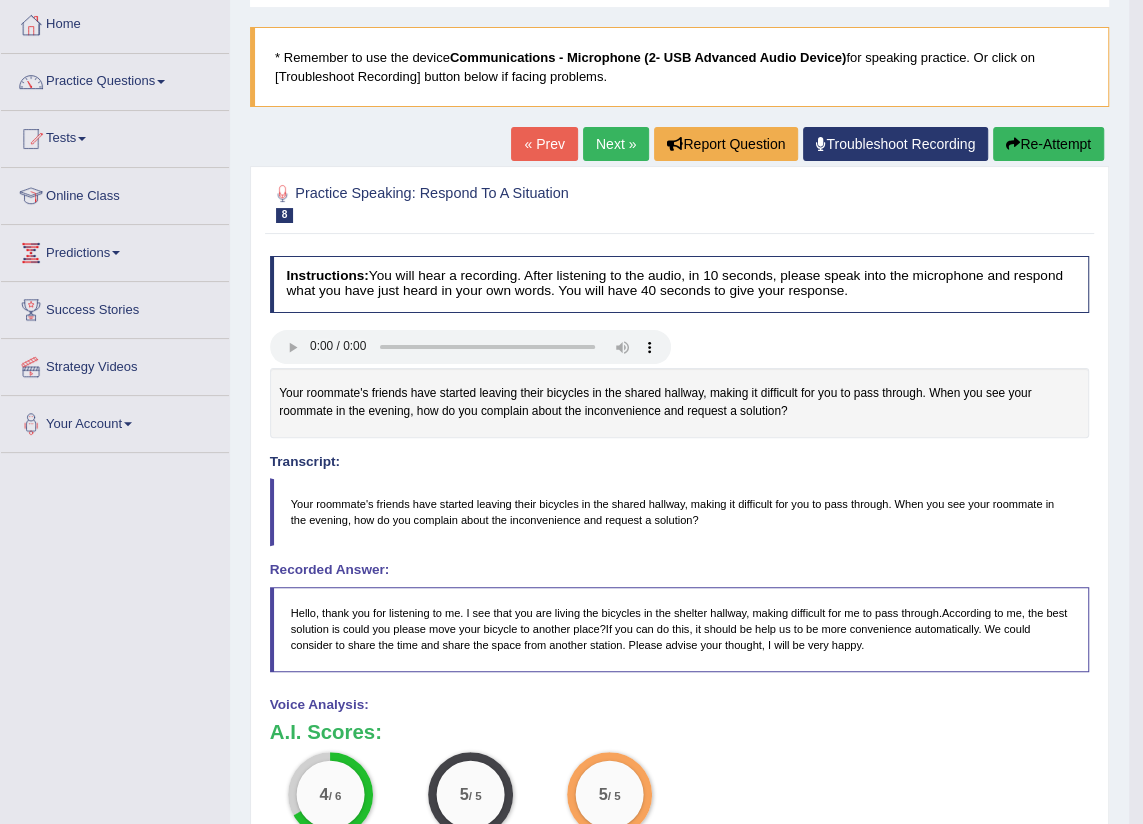 click on "Re-Attempt" at bounding box center [1048, 144] 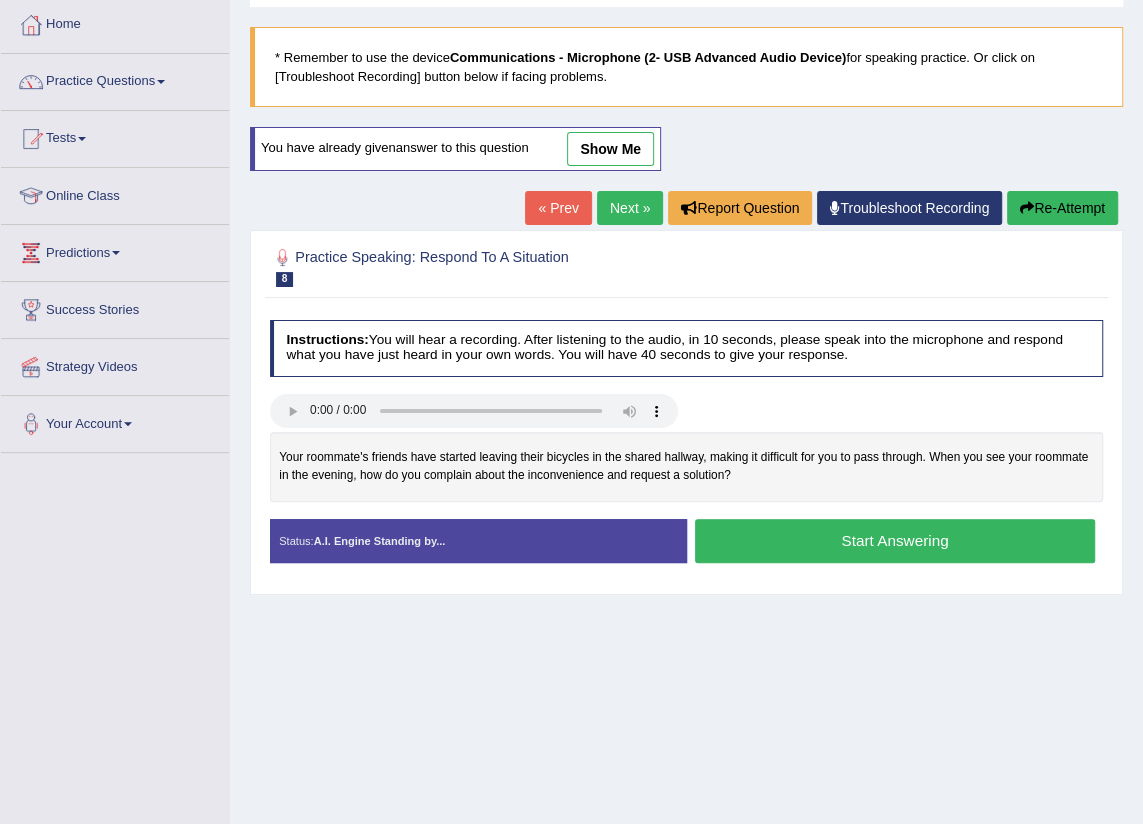 scroll, scrollTop: 102, scrollLeft: 0, axis: vertical 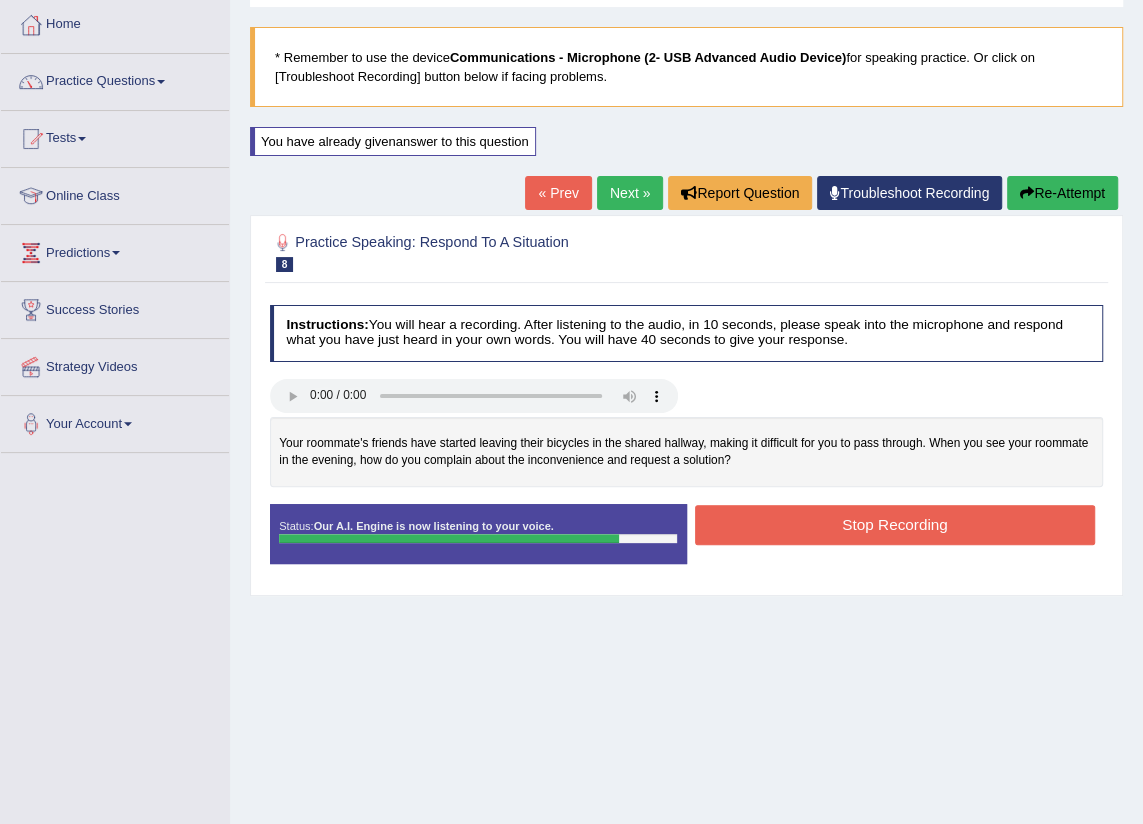 click on "Stop Recording" at bounding box center (895, 524) 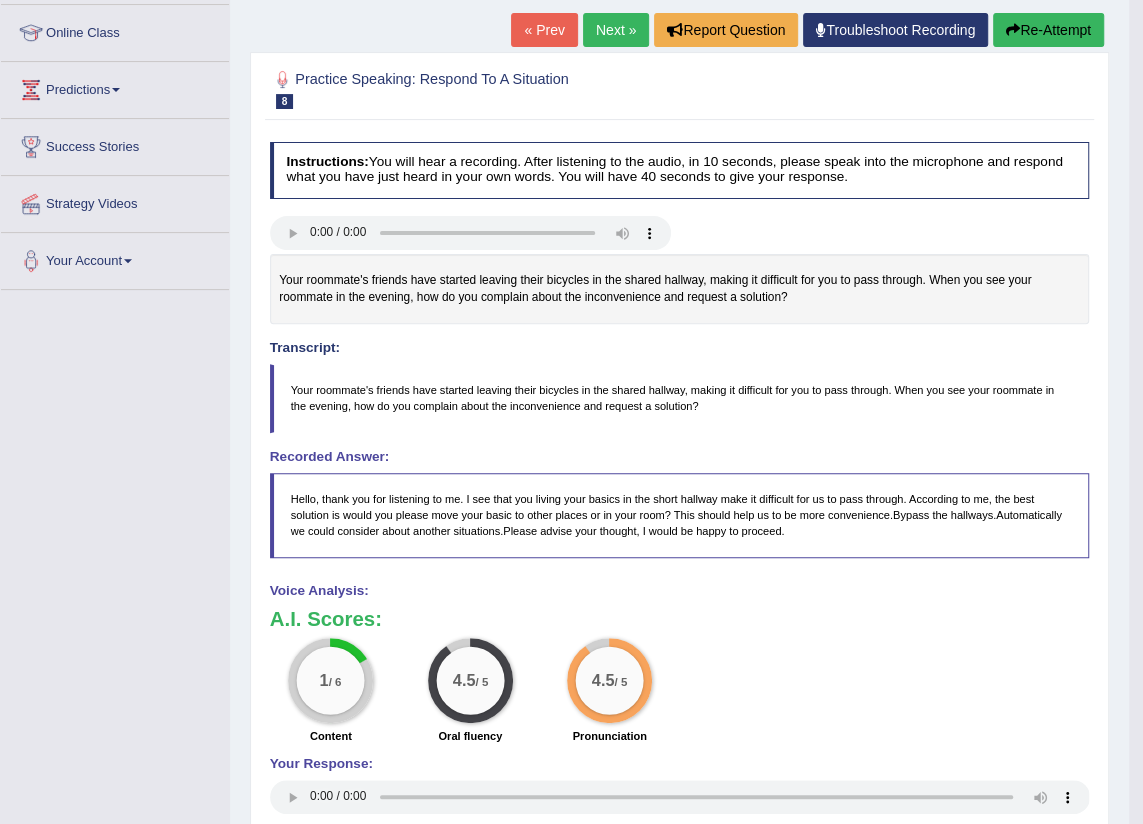 scroll, scrollTop: 242, scrollLeft: 0, axis: vertical 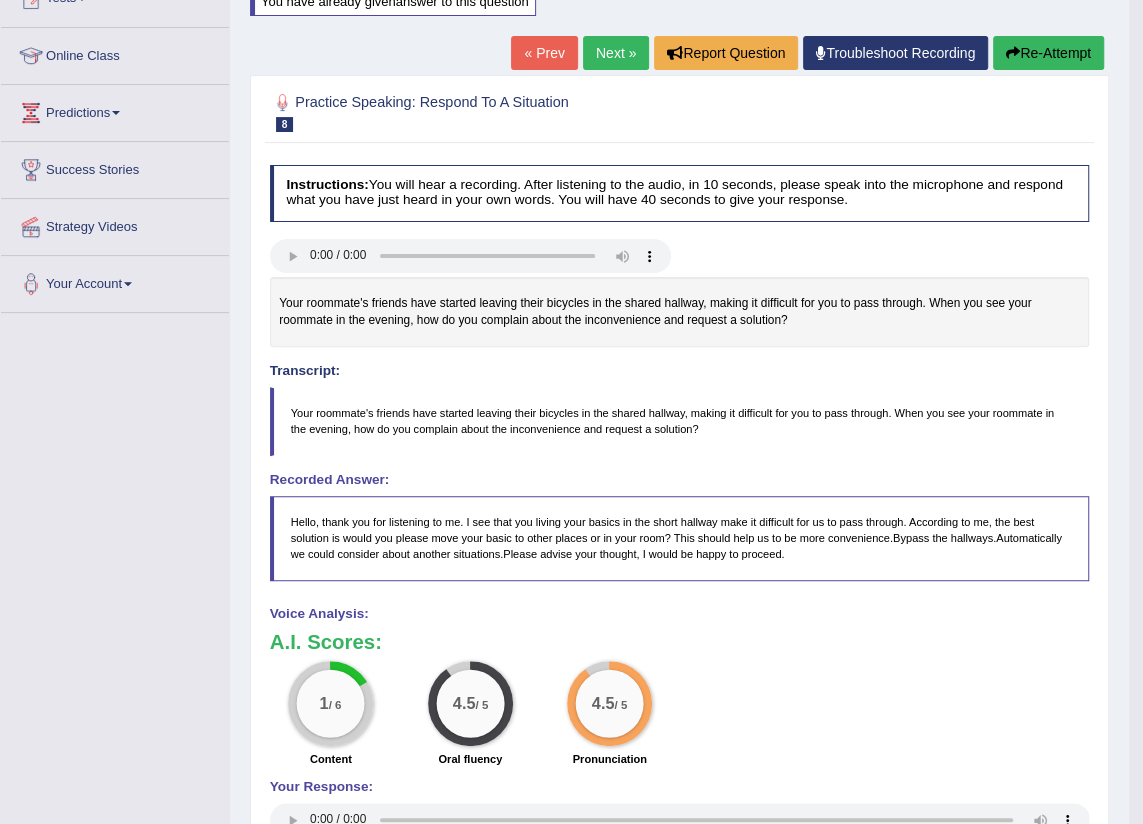 click on "Re-Attempt" at bounding box center [1048, 53] 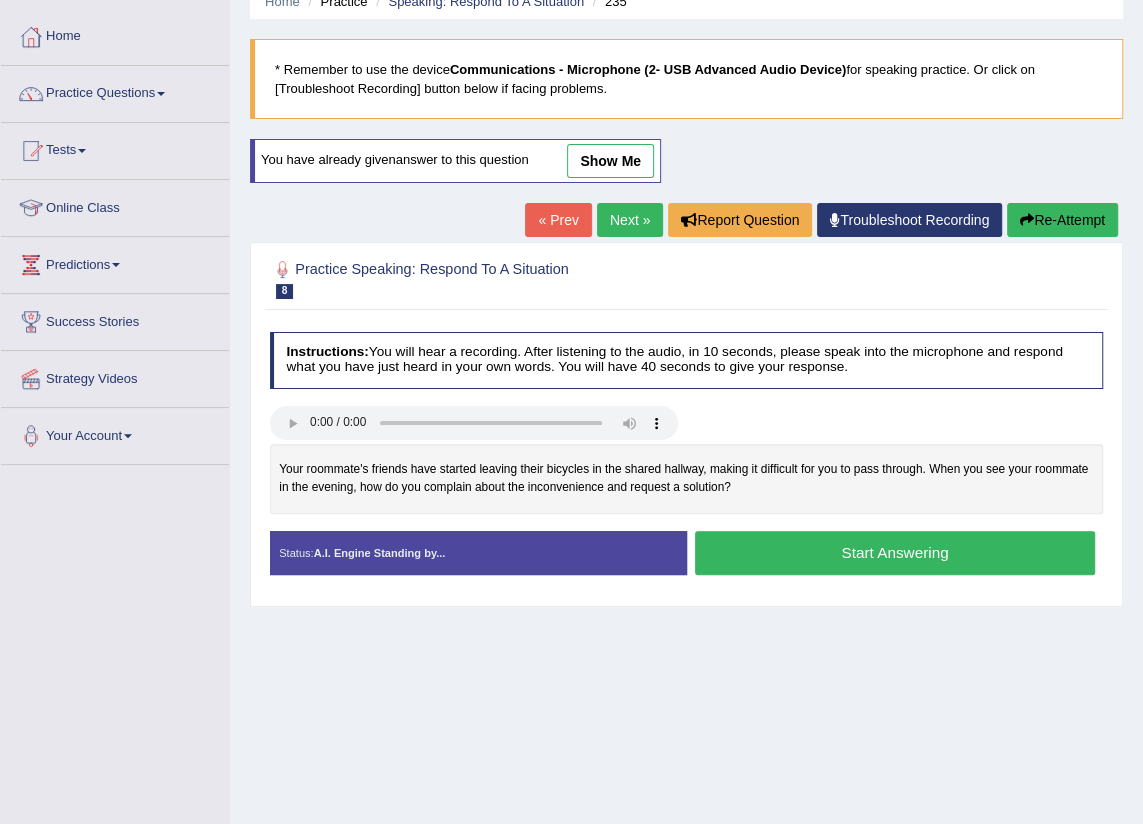 scroll, scrollTop: 90, scrollLeft: 0, axis: vertical 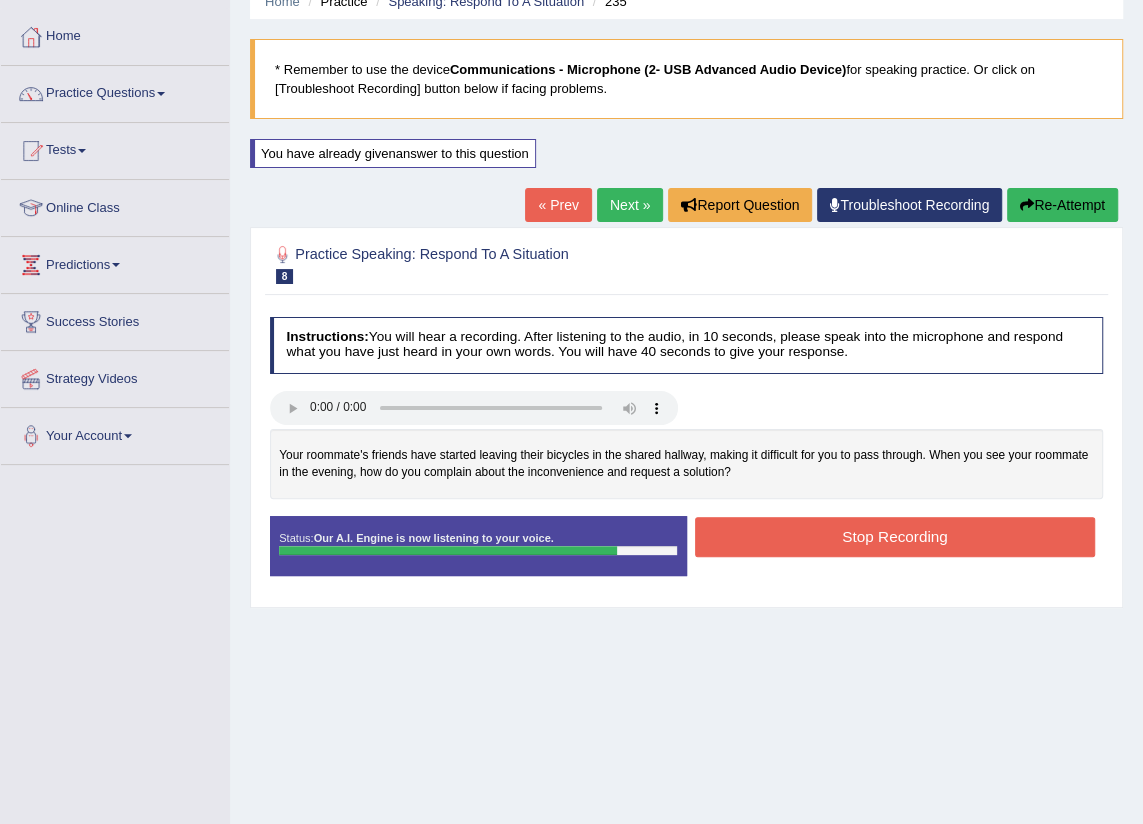 click on "Stop Recording" at bounding box center (895, 536) 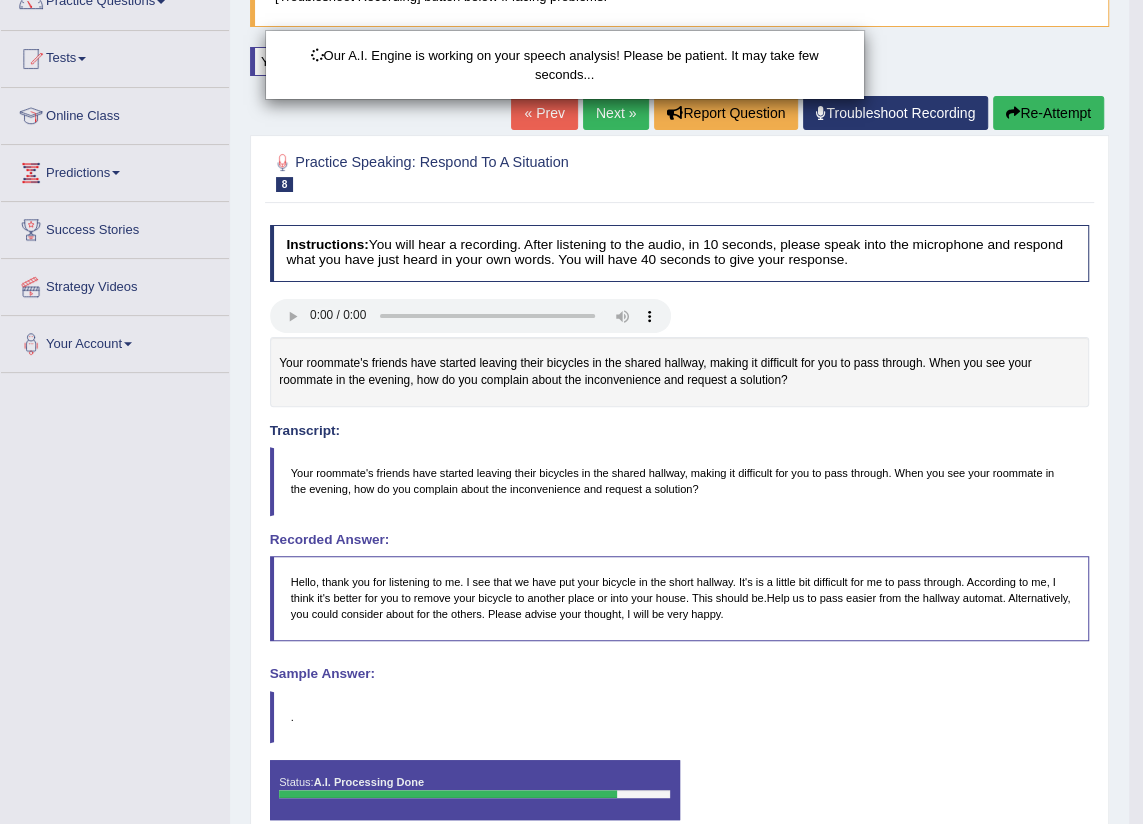 scroll, scrollTop: 271, scrollLeft: 0, axis: vertical 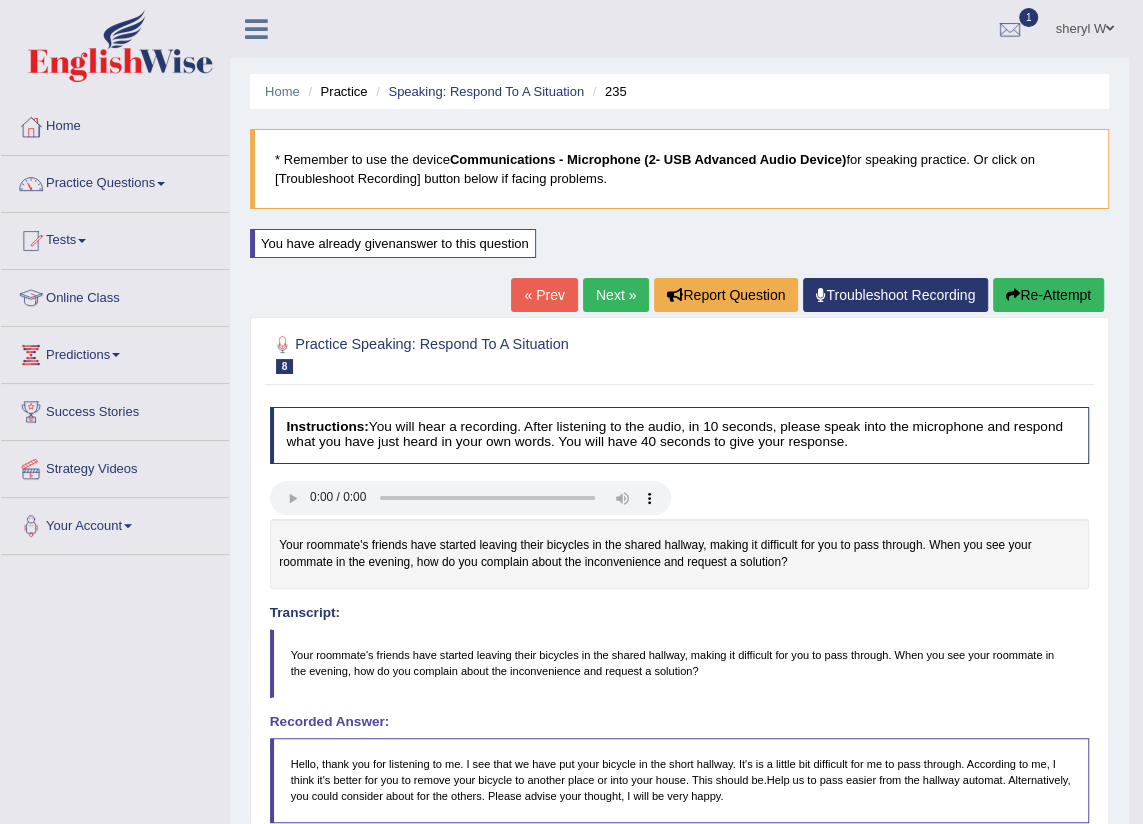 click on "Next »" at bounding box center [616, 295] 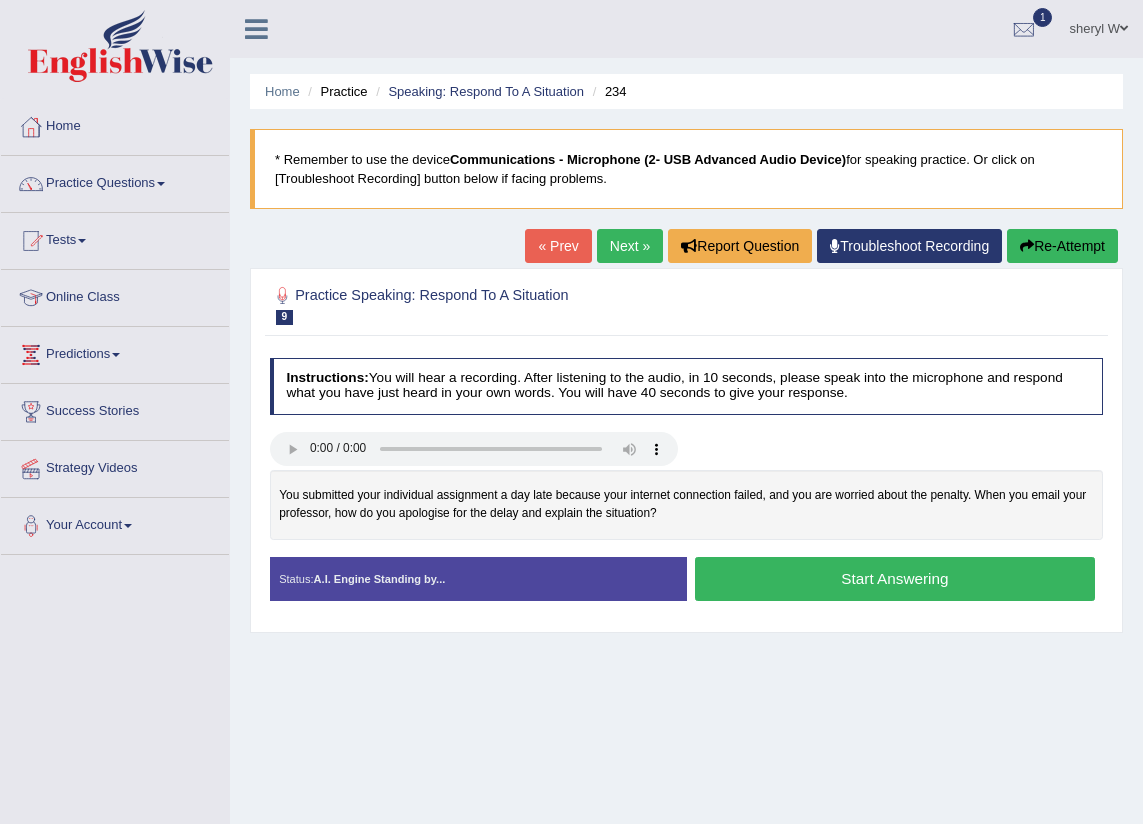 scroll, scrollTop: 0, scrollLeft: 0, axis: both 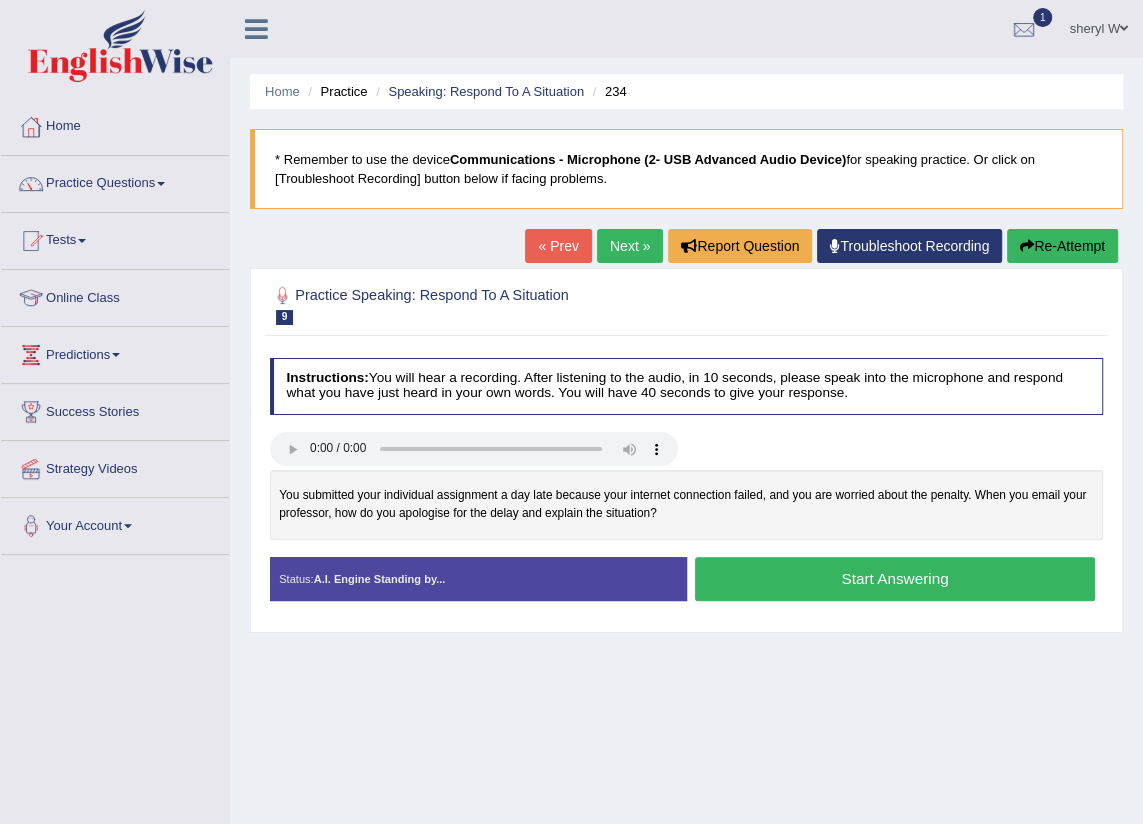 click on "Start Answering" at bounding box center [895, 578] 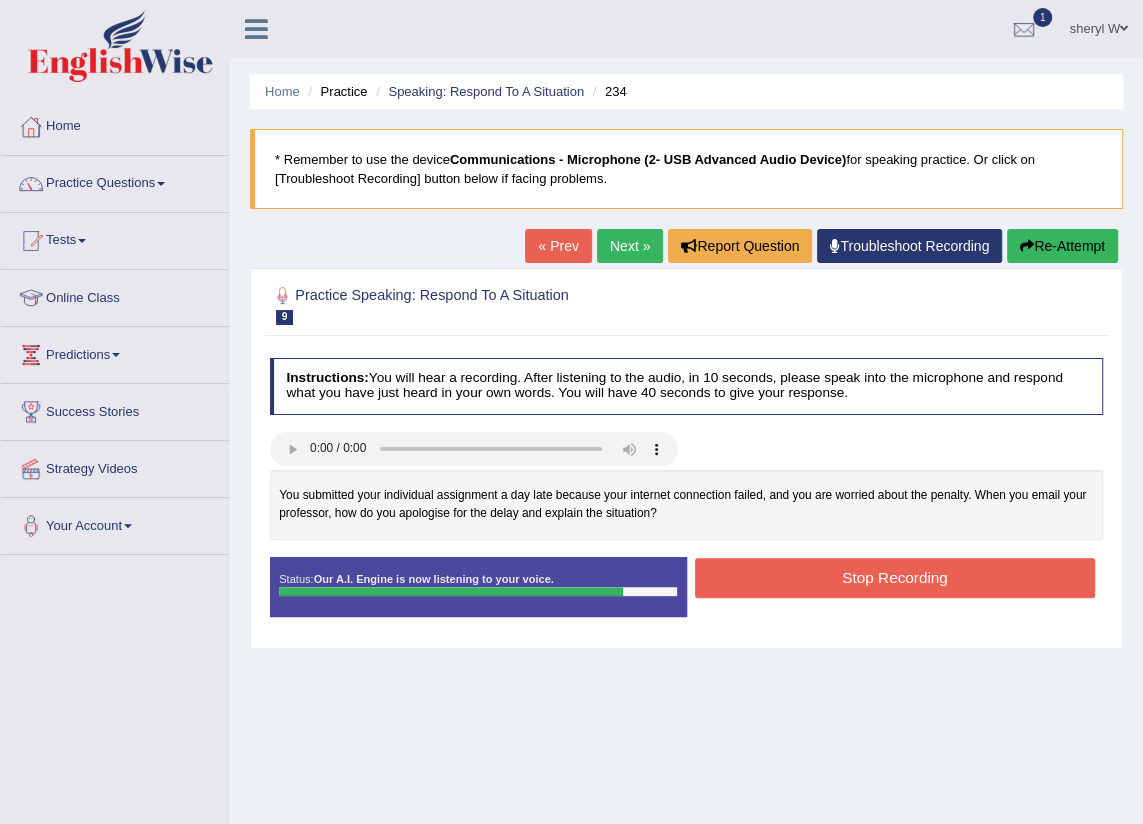 click on "Stop Recording" at bounding box center (895, 577) 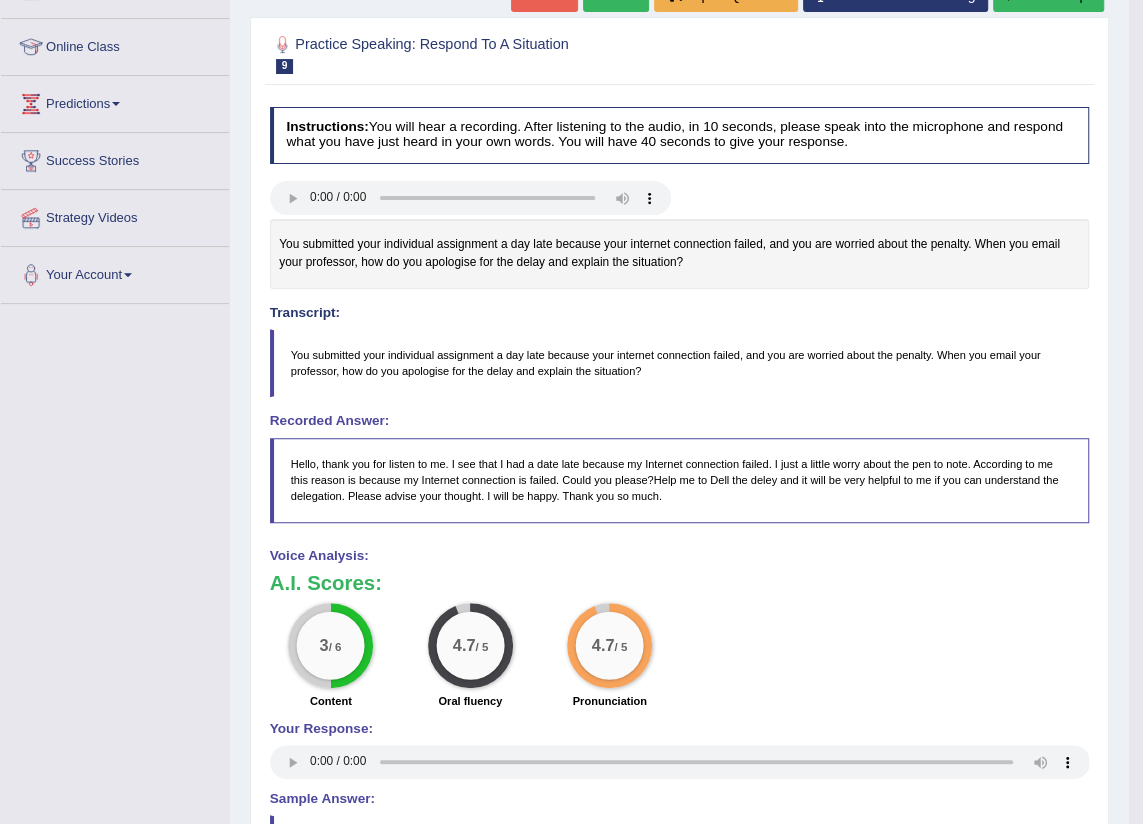 scroll, scrollTop: 0, scrollLeft: 0, axis: both 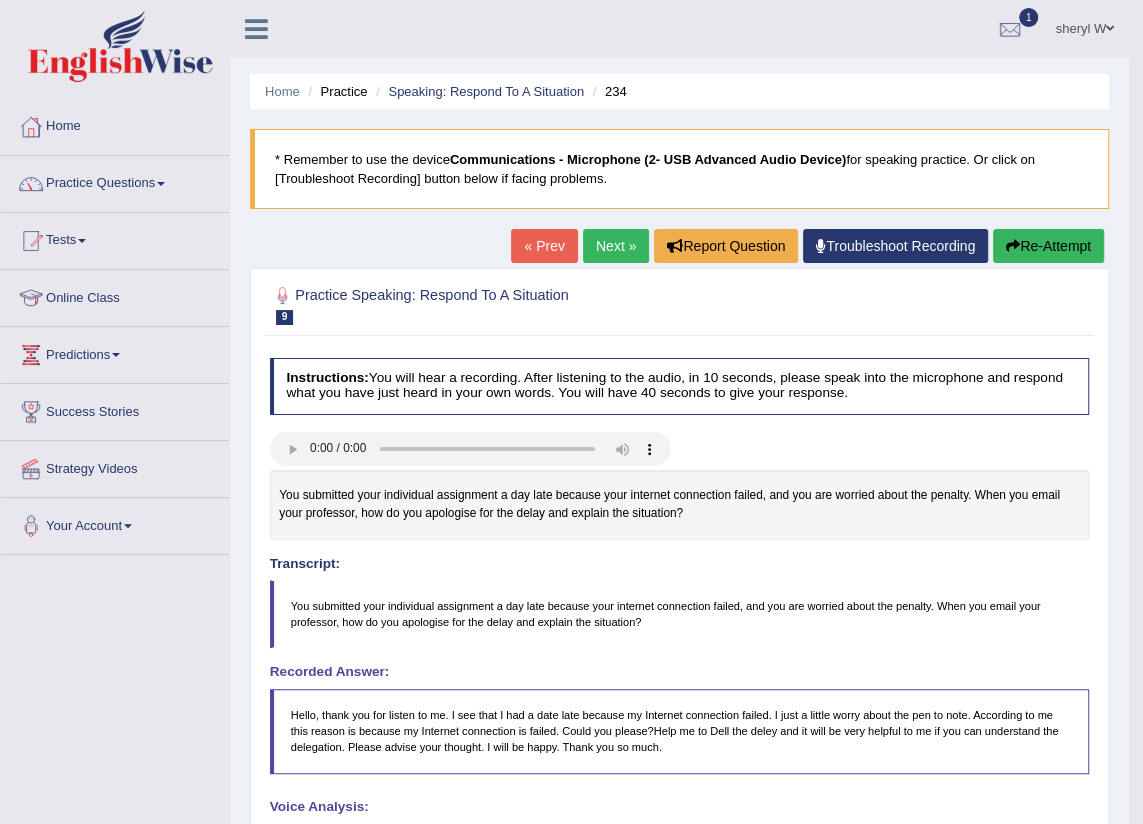 click on "Re-Attempt" at bounding box center [1048, 246] 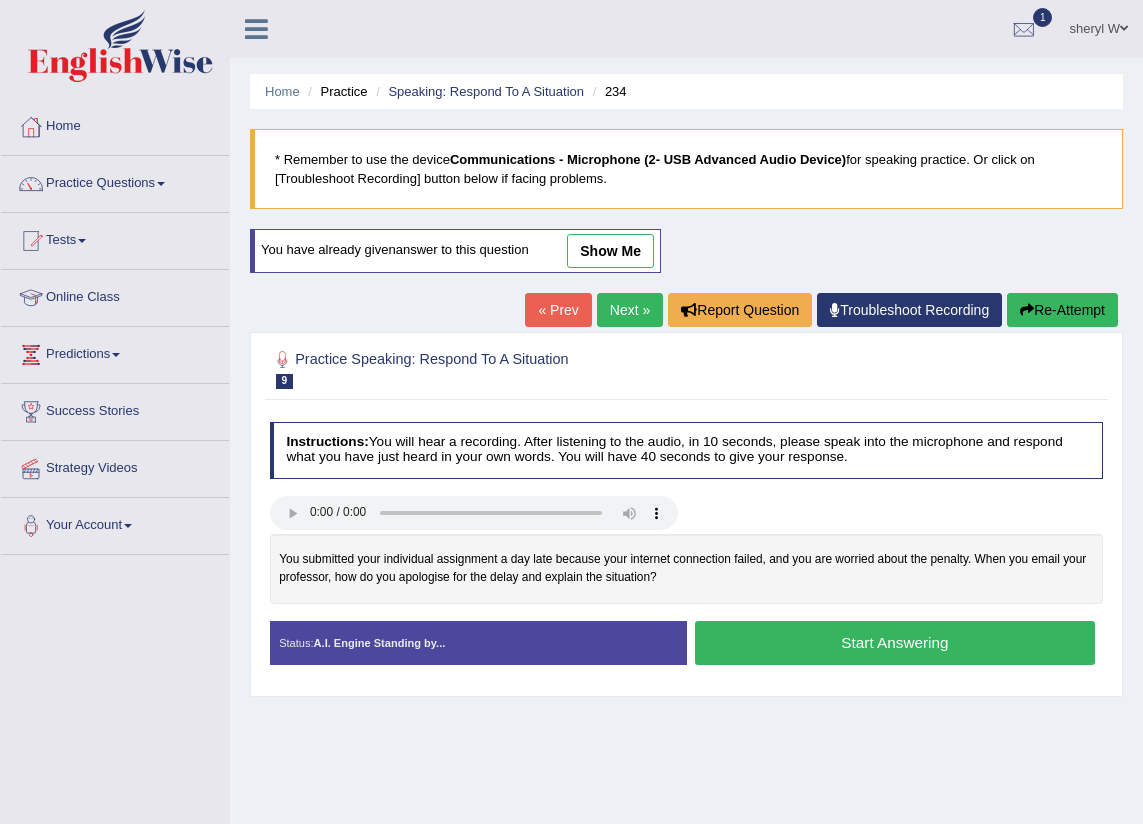 scroll, scrollTop: 0, scrollLeft: 0, axis: both 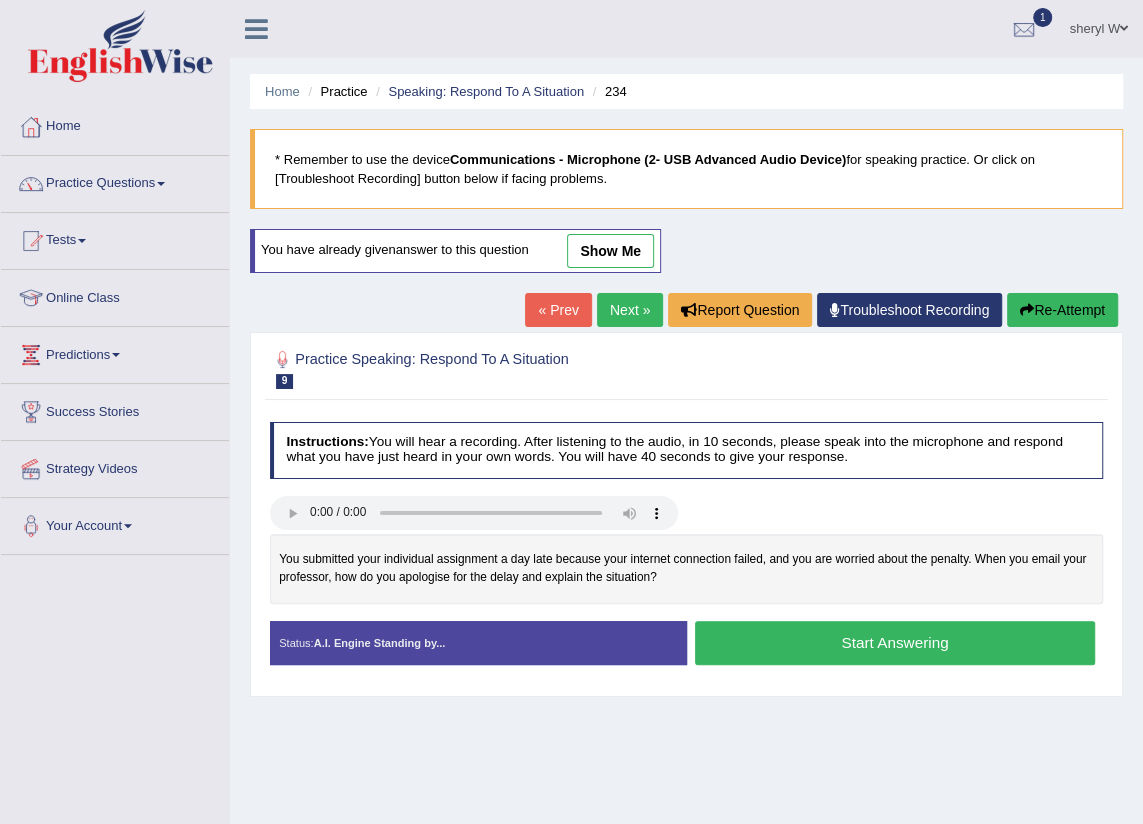 click on "Start Answering" at bounding box center (895, 642) 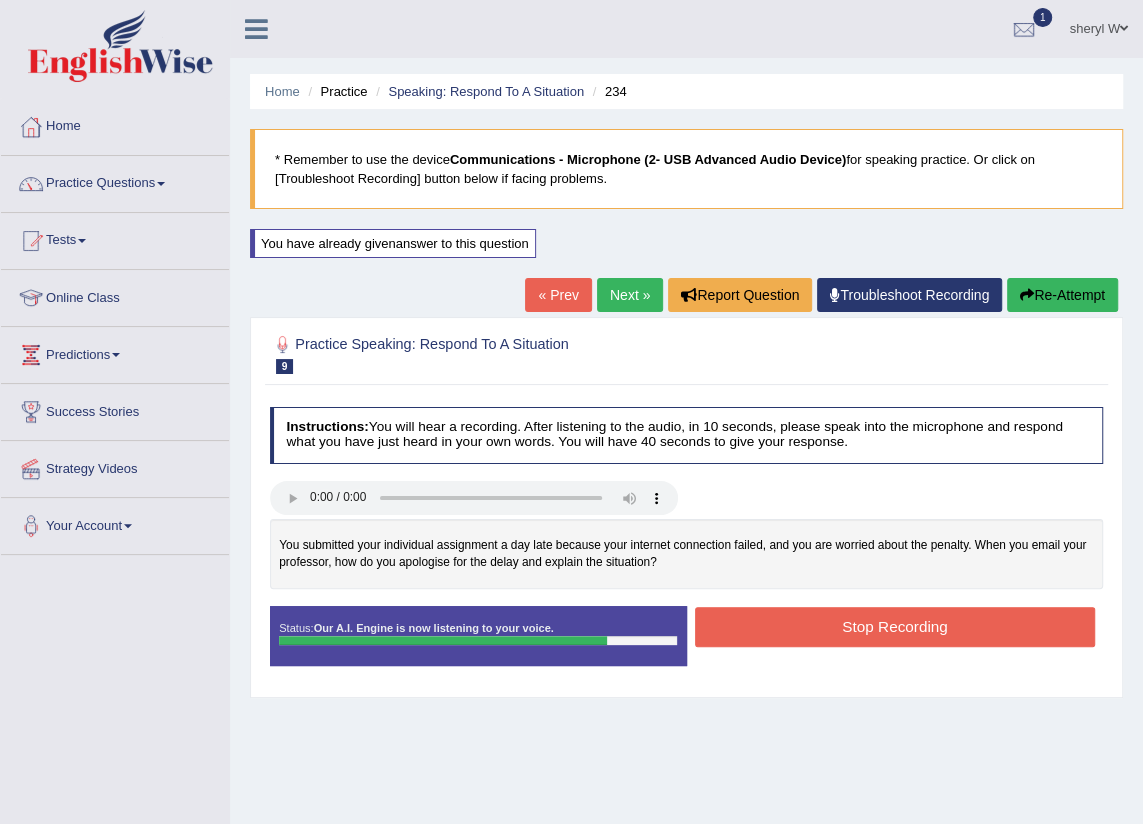 click on "Stop Recording" at bounding box center (895, 626) 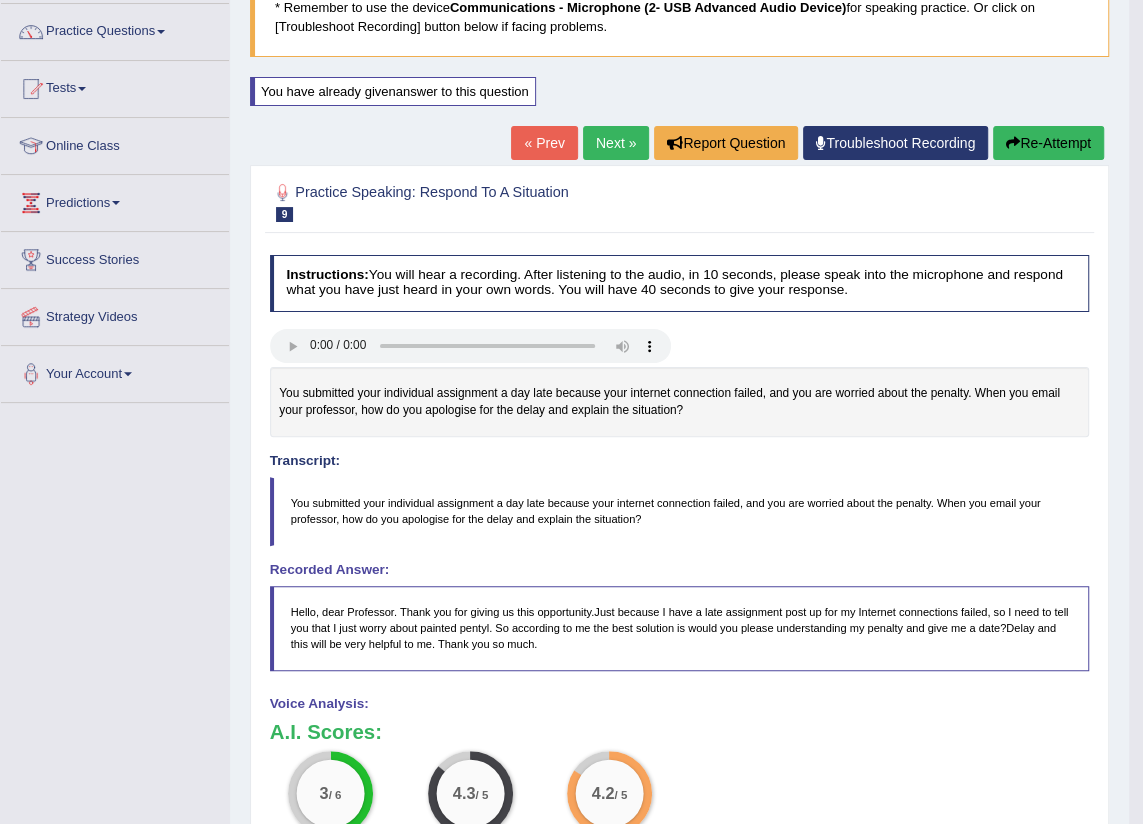 scroll, scrollTop: 151, scrollLeft: 0, axis: vertical 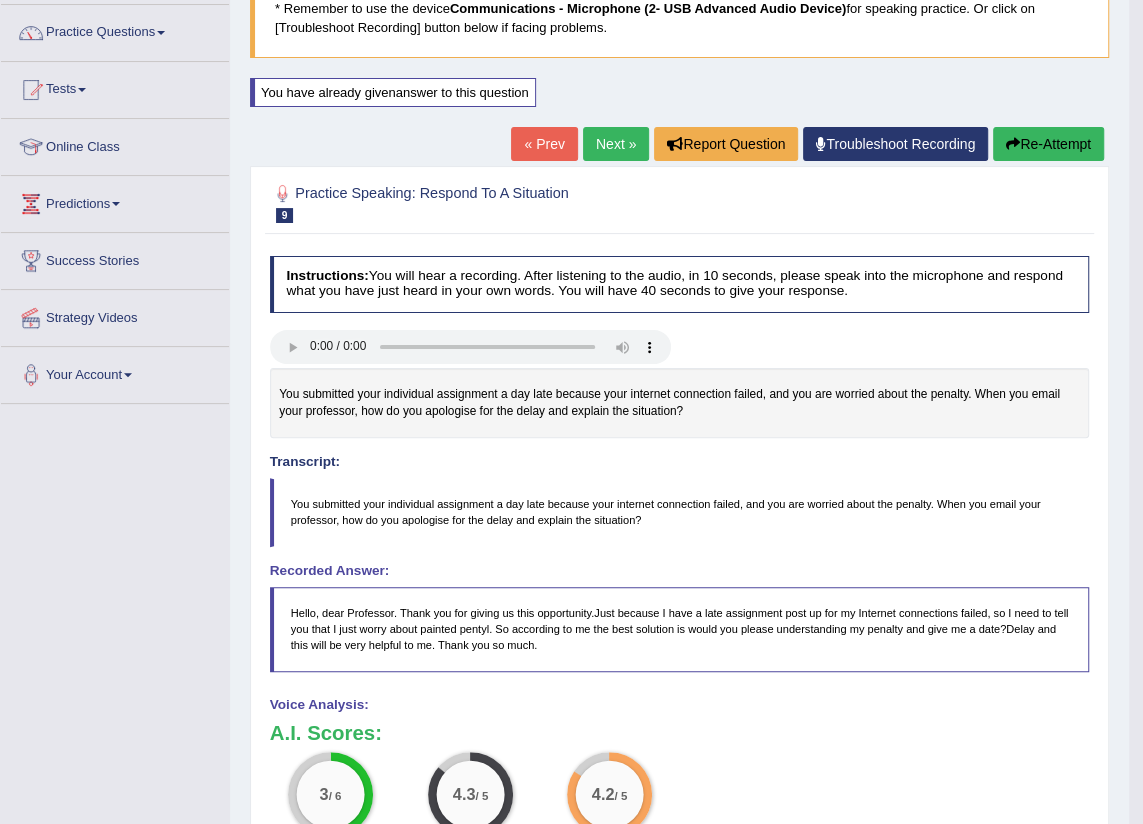 click on "Re-Attempt" at bounding box center (1048, 144) 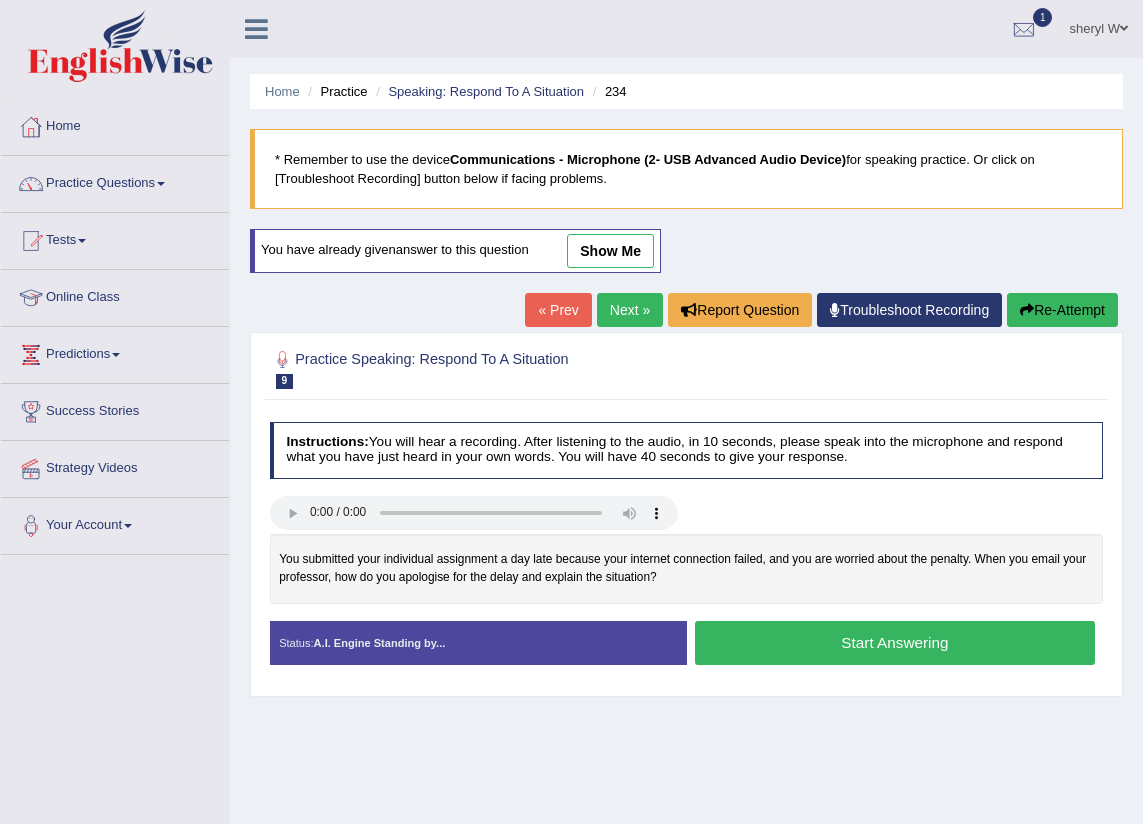 scroll, scrollTop: 167, scrollLeft: 0, axis: vertical 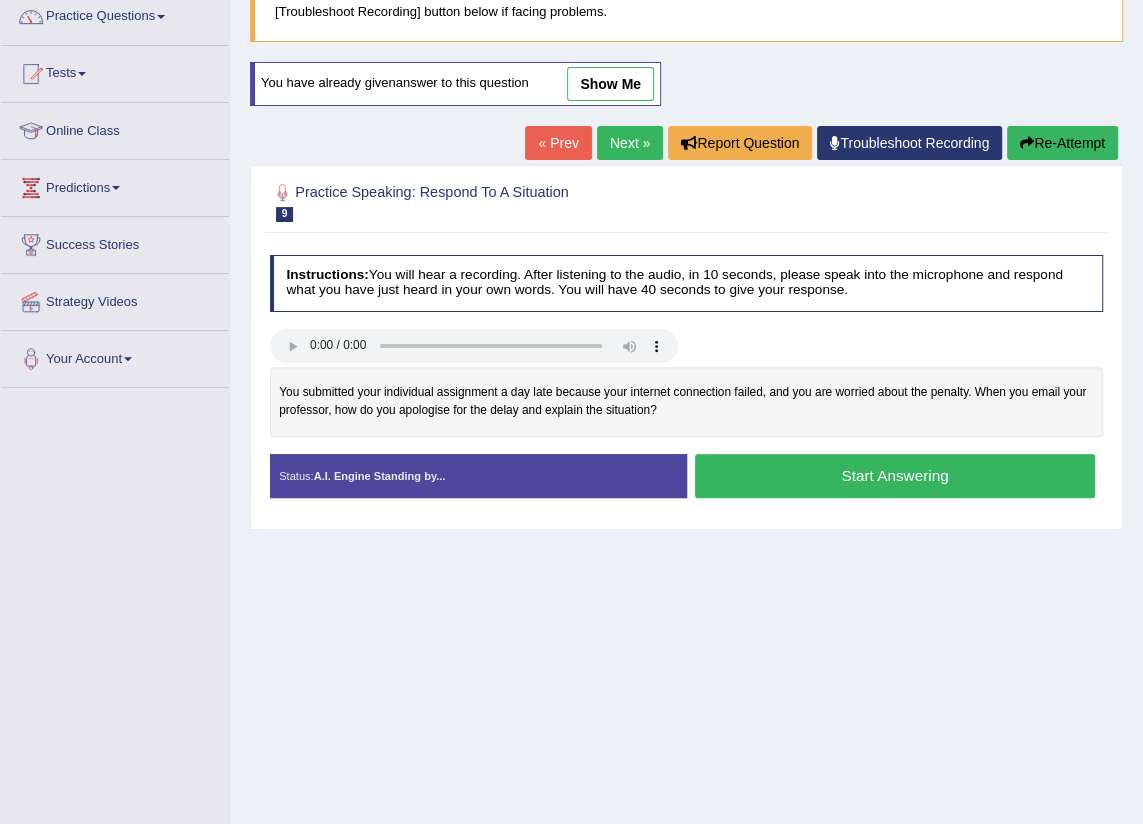 click on "Start Answering" at bounding box center [895, 475] 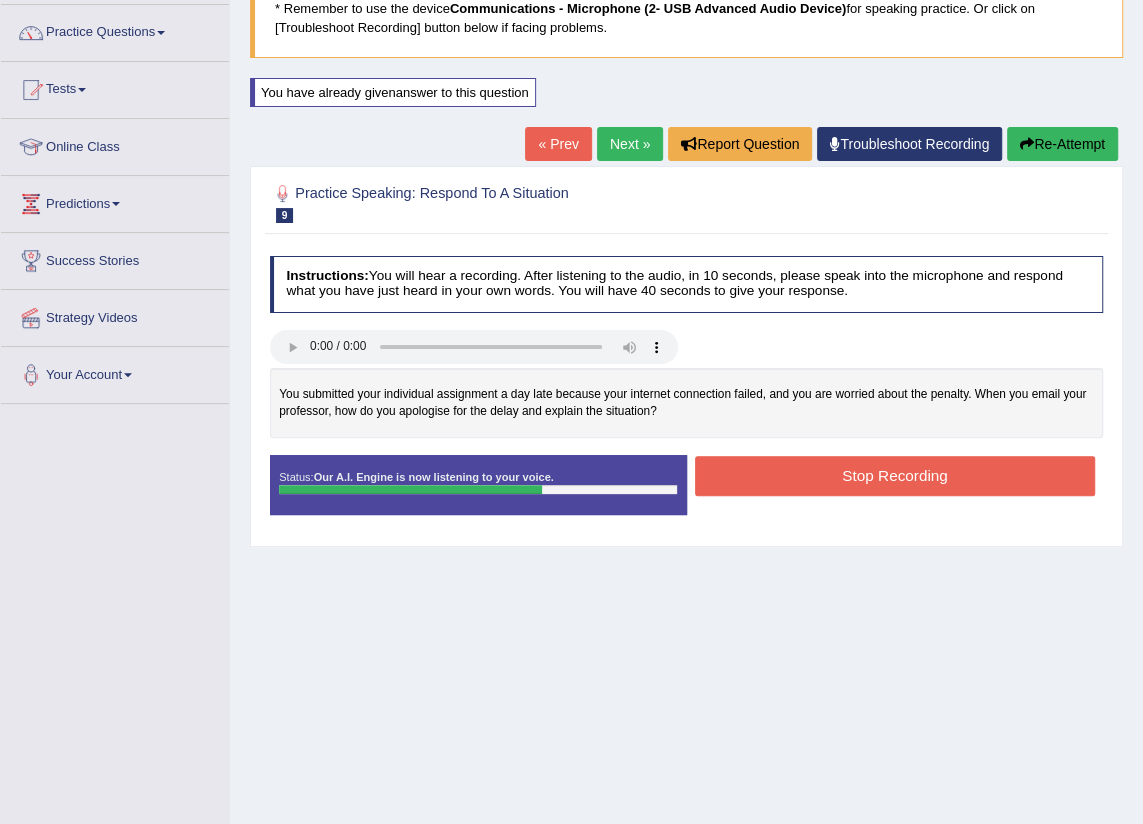 click on "Stop Recording" at bounding box center [895, 475] 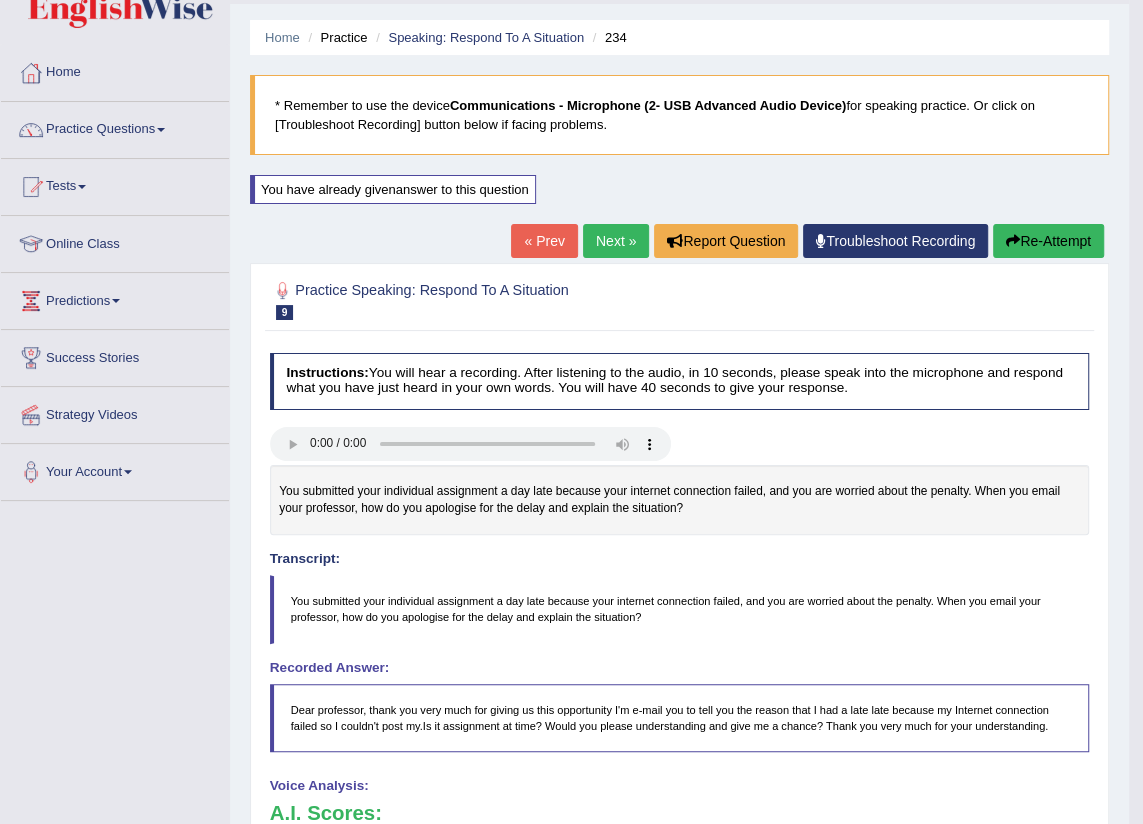 scroll, scrollTop: 44, scrollLeft: 0, axis: vertical 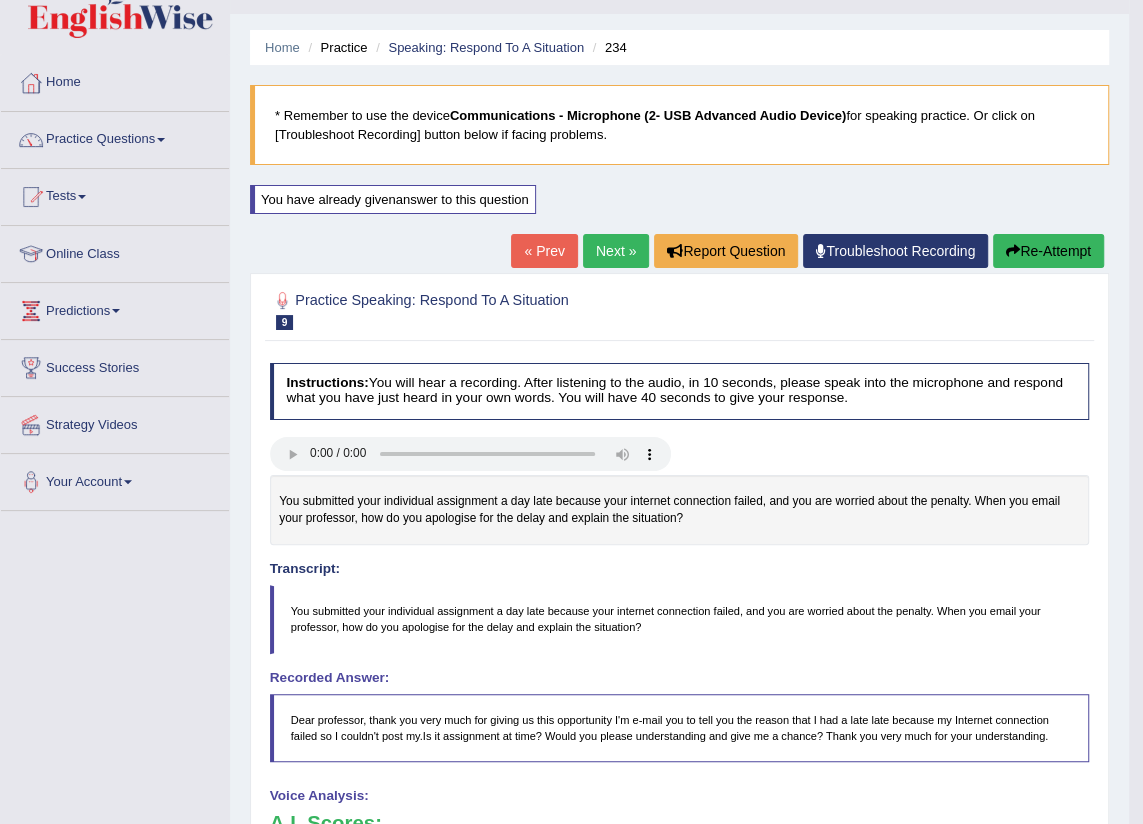 click on "Re-Attempt" at bounding box center (1048, 251) 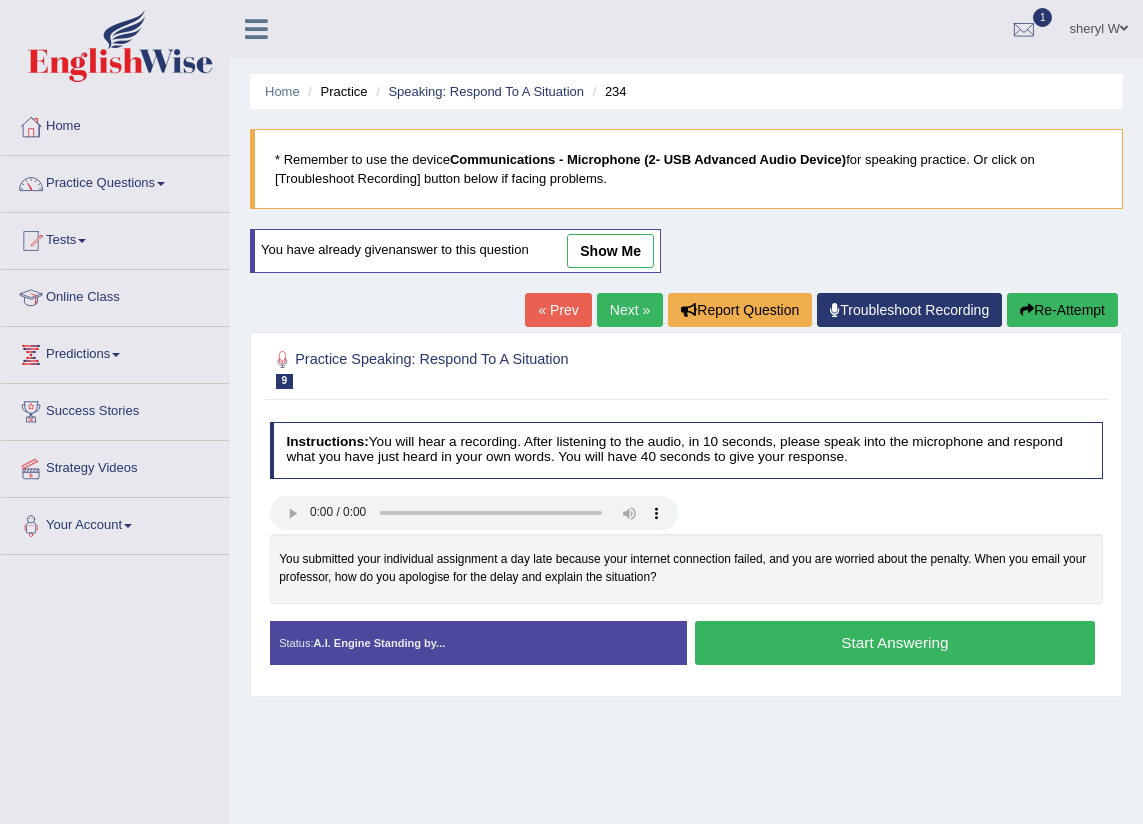 scroll, scrollTop: 44, scrollLeft: 0, axis: vertical 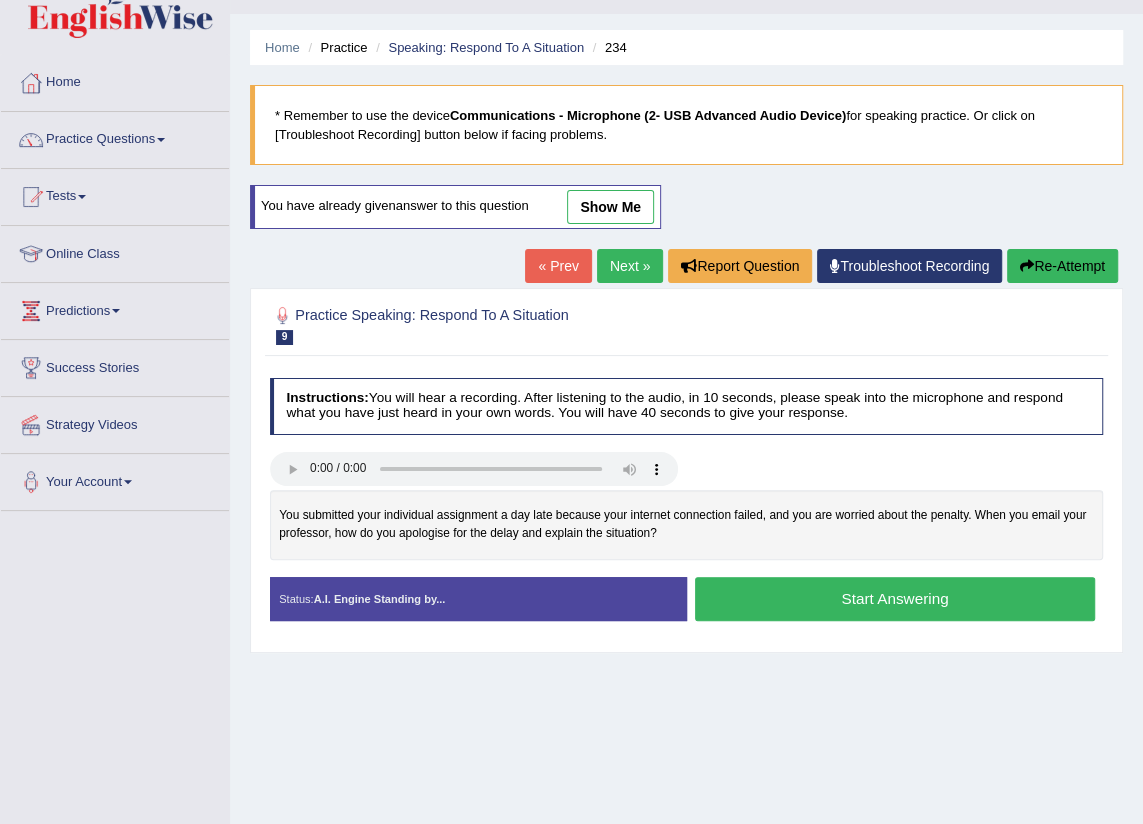 click on "Status:  A.I. Engine Standing by... Start Answering Stop Recording" at bounding box center [687, 607] 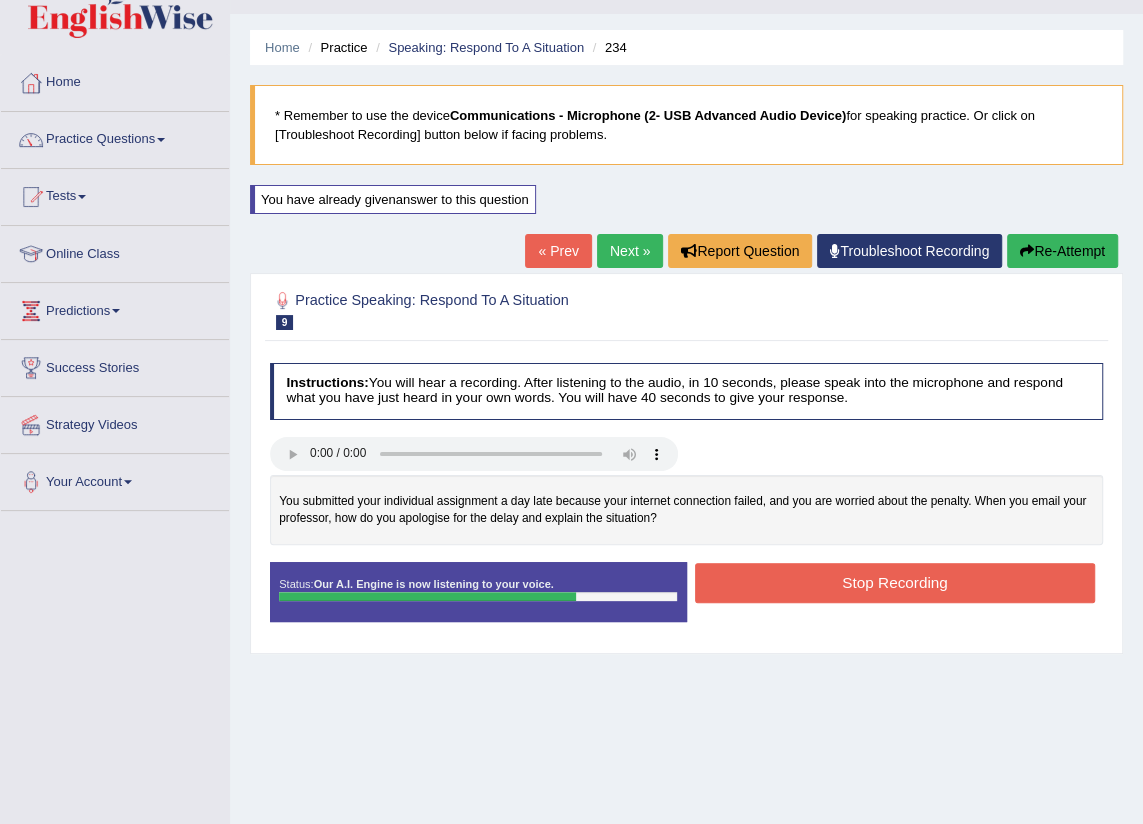 click on "Stop Recording" at bounding box center [895, 582] 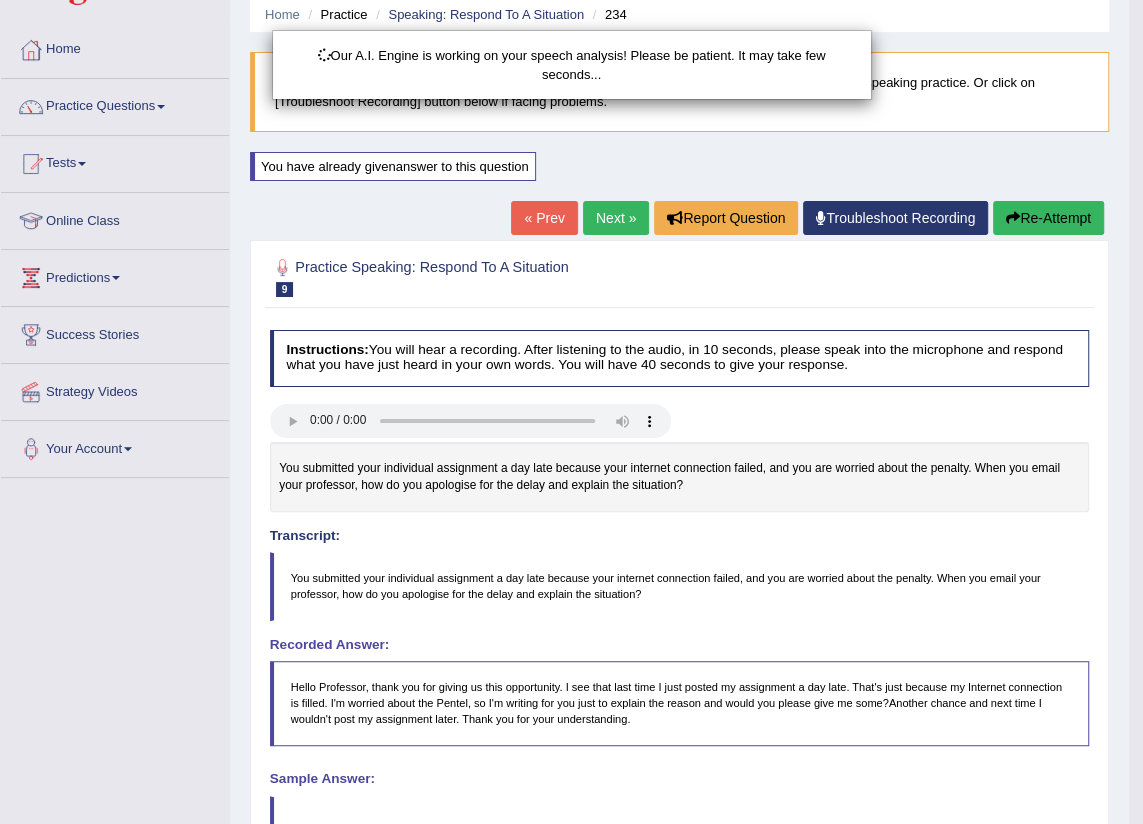 scroll, scrollTop: 135, scrollLeft: 0, axis: vertical 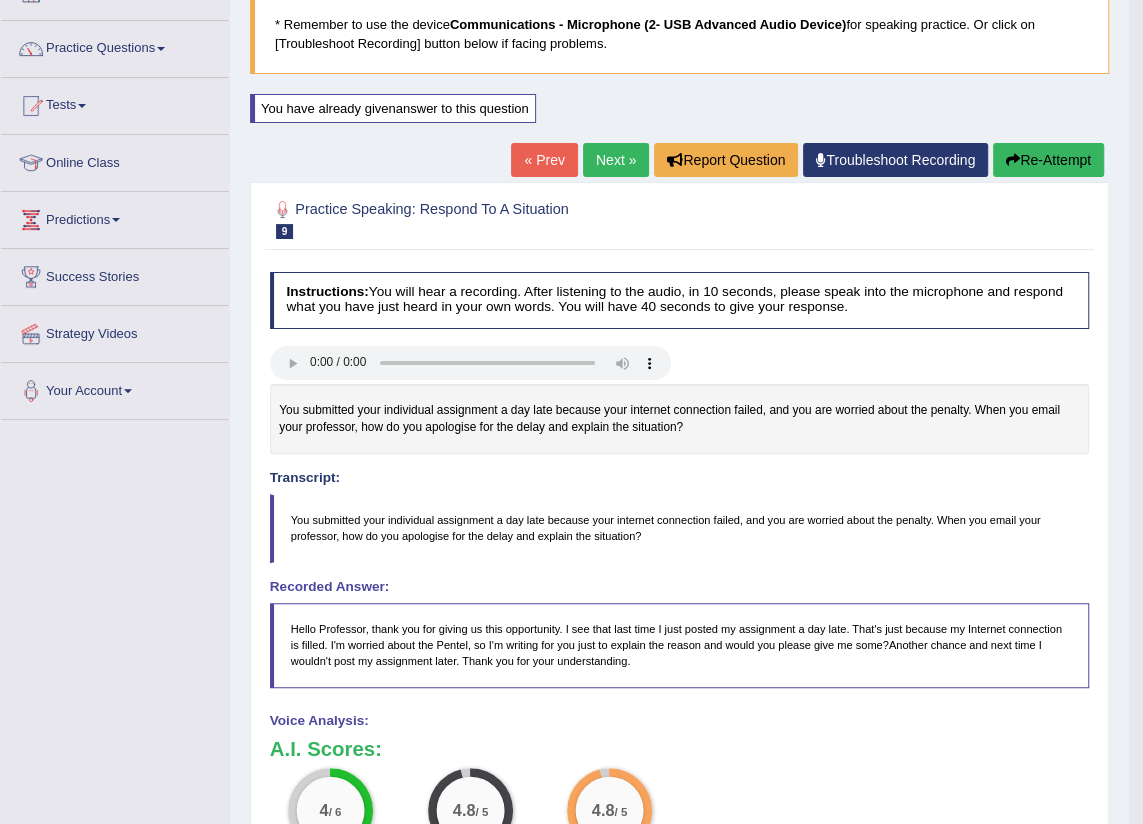 click on "Next »" at bounding box center (616, 160) 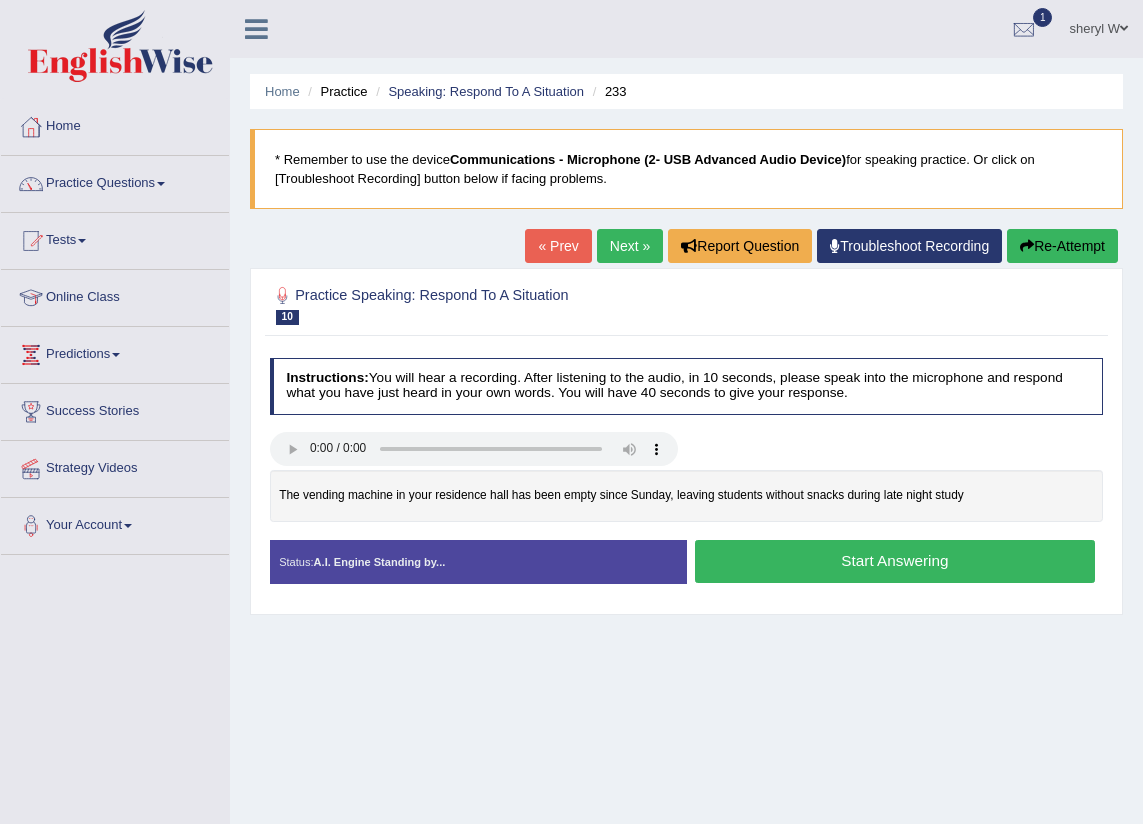 scroll, scrollTop: 0, scrollLeft: 0, axis: both 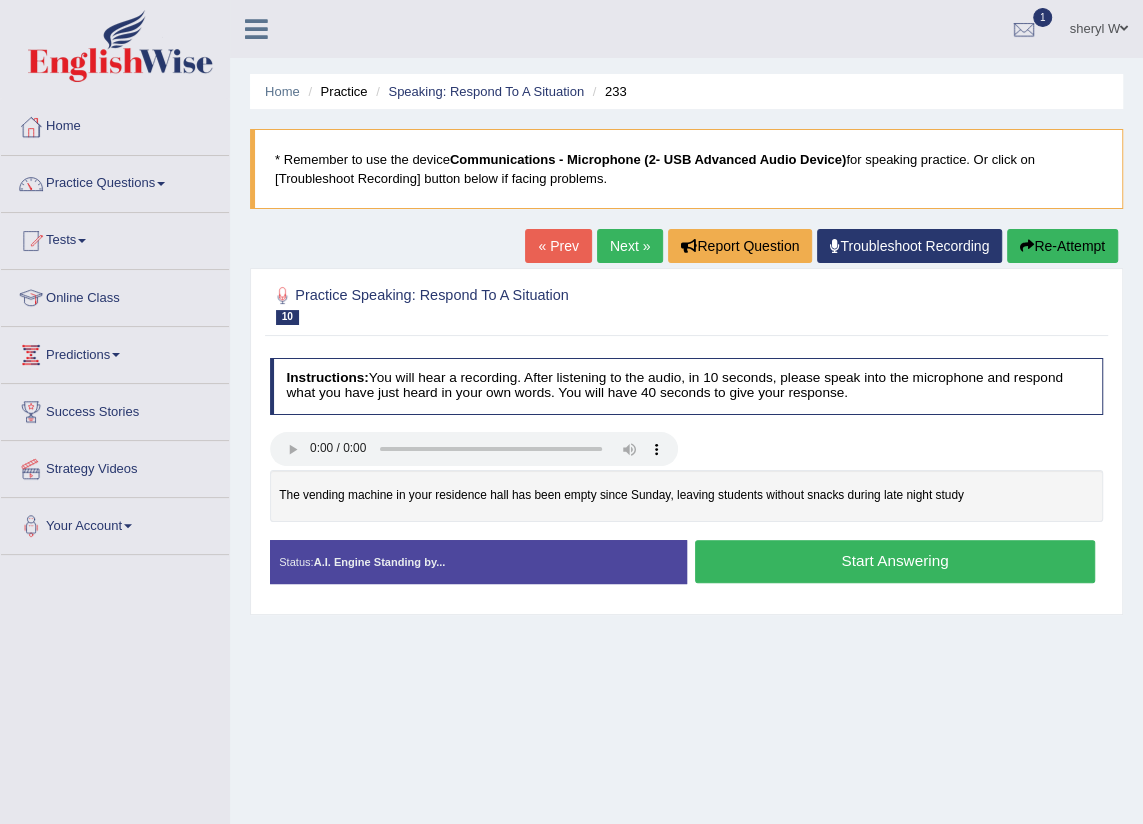 click on "Start Answering" at bounding box center (895, 561) 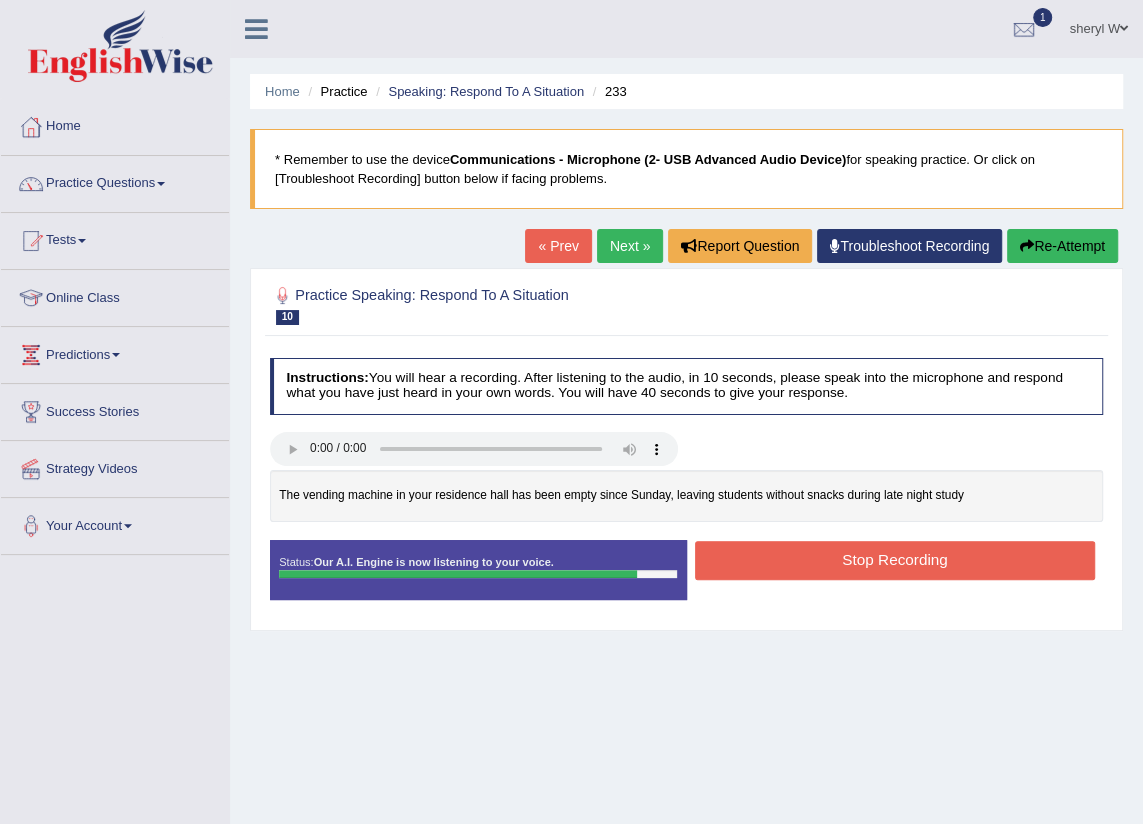 click on "Stop Recording" at bounding box center [895, 560] 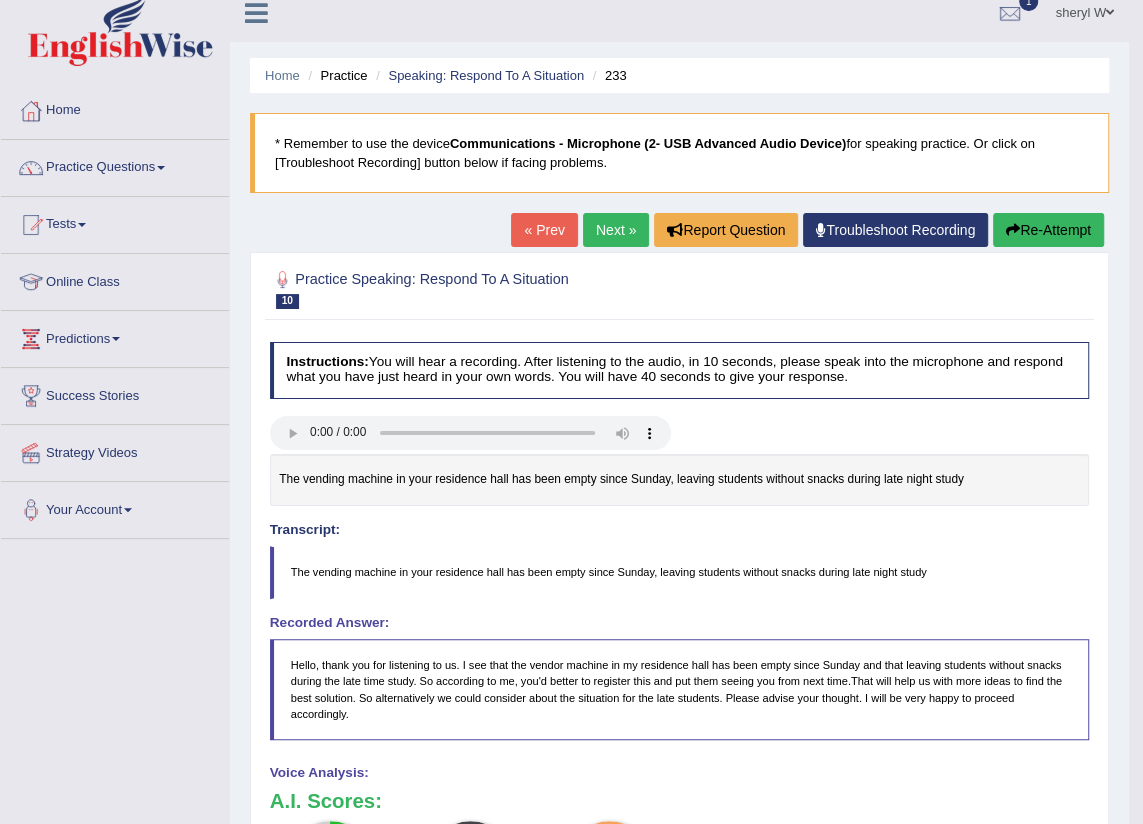 scroll, scrollTop: 0, scrollLeft: 0, axis: both 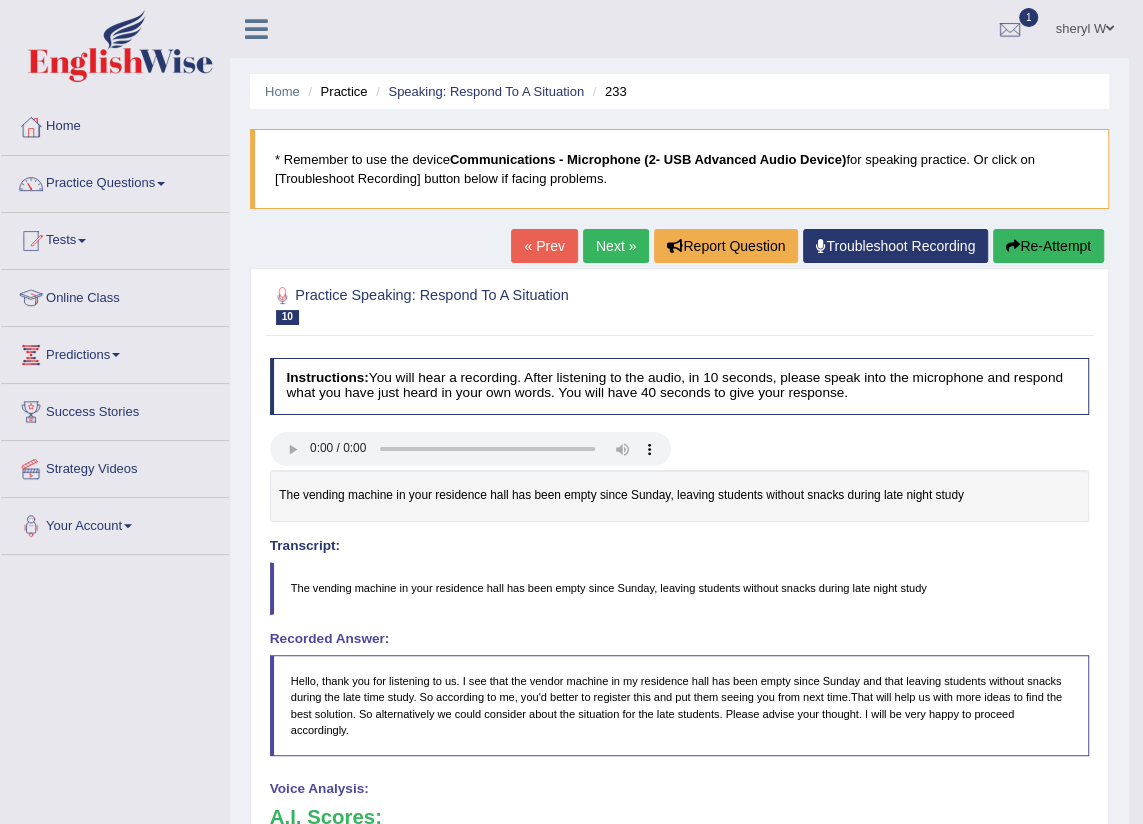 click on "Re-Attempt" at bounding box center (1048, 246) 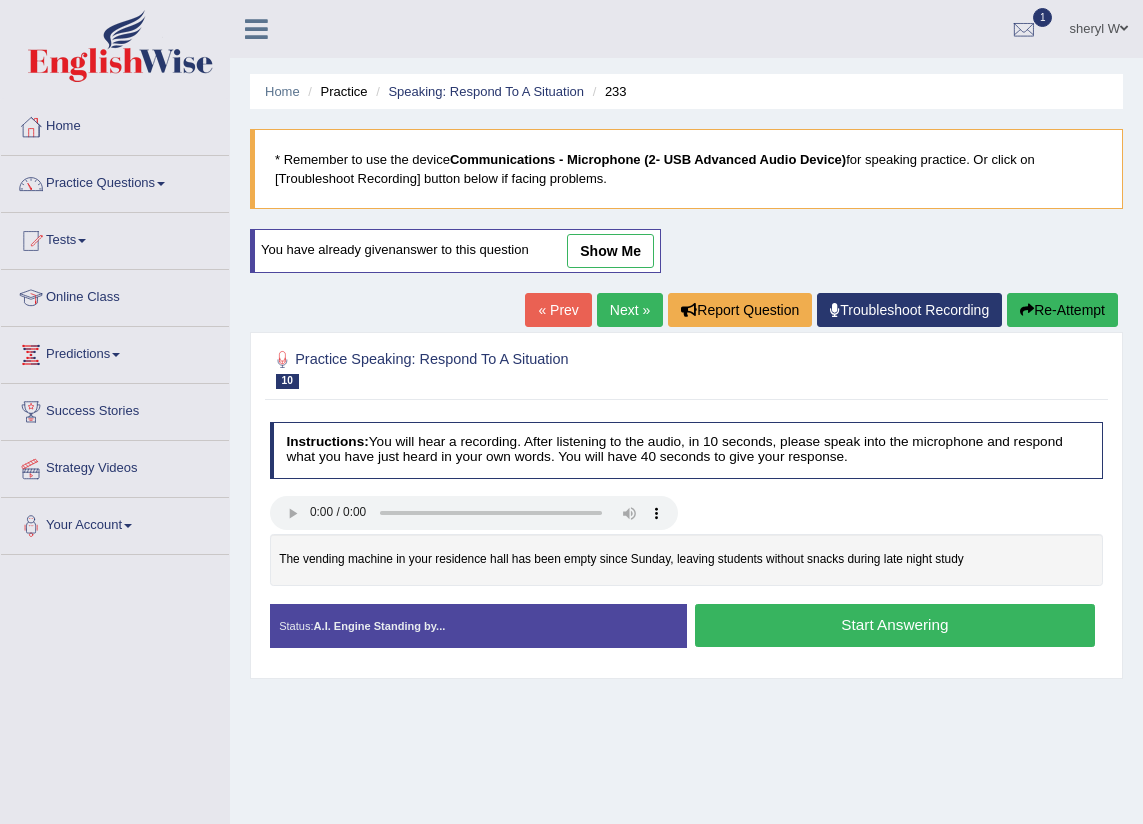 scroll, scrollTop: 0, scrollLeft: 0, axis: both 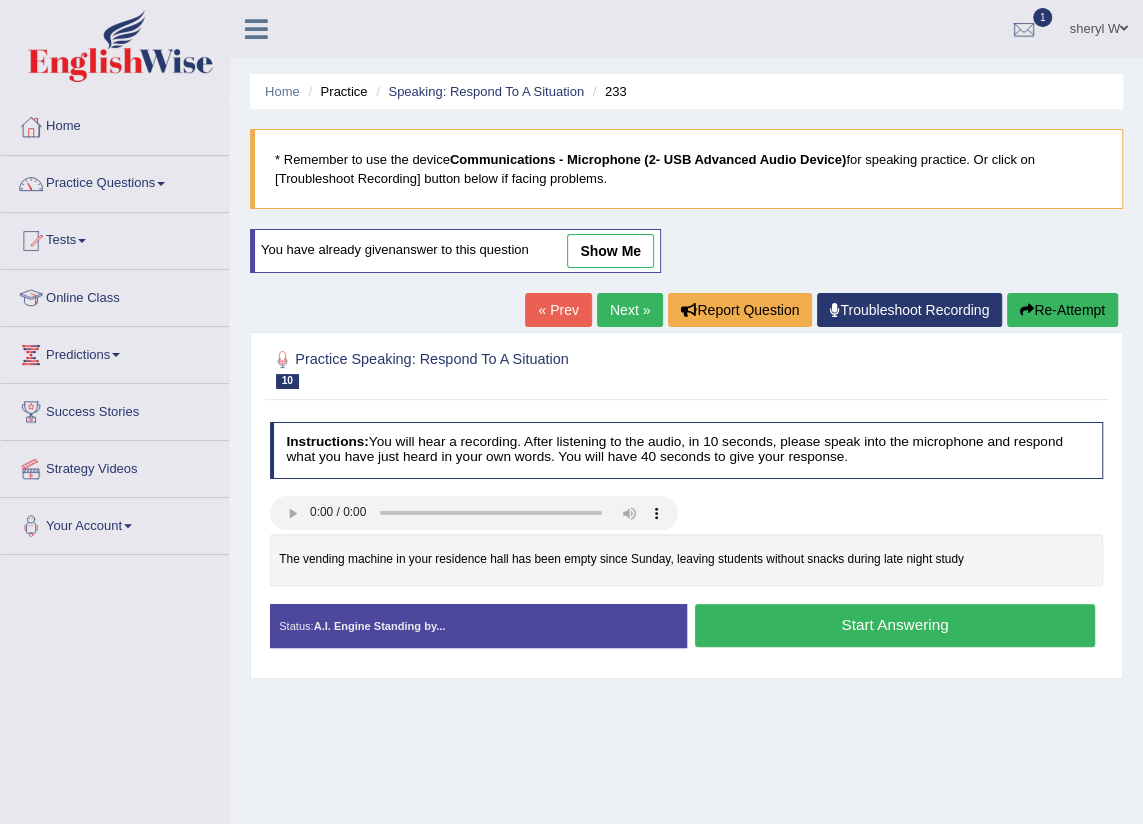click on "Next »" at bounding box center [630, 310] 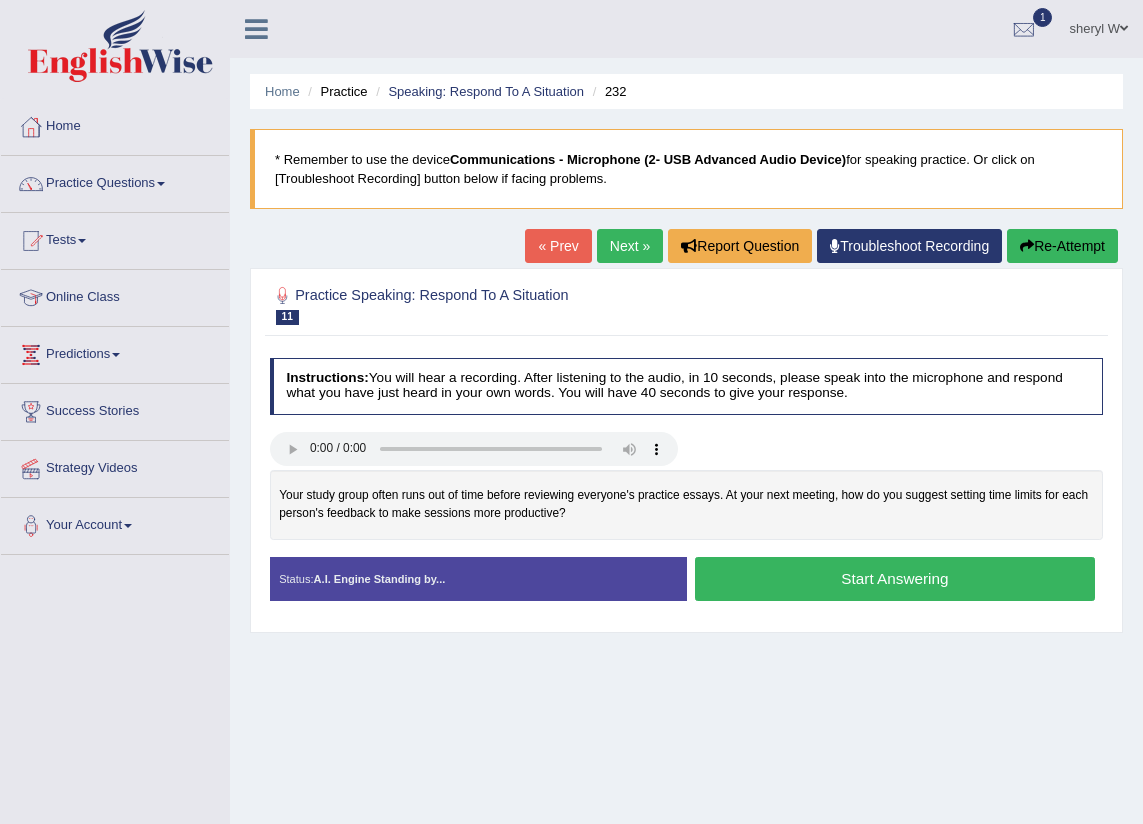 scroll, scrollTop: 0, scrollLeft: 0, axis: both 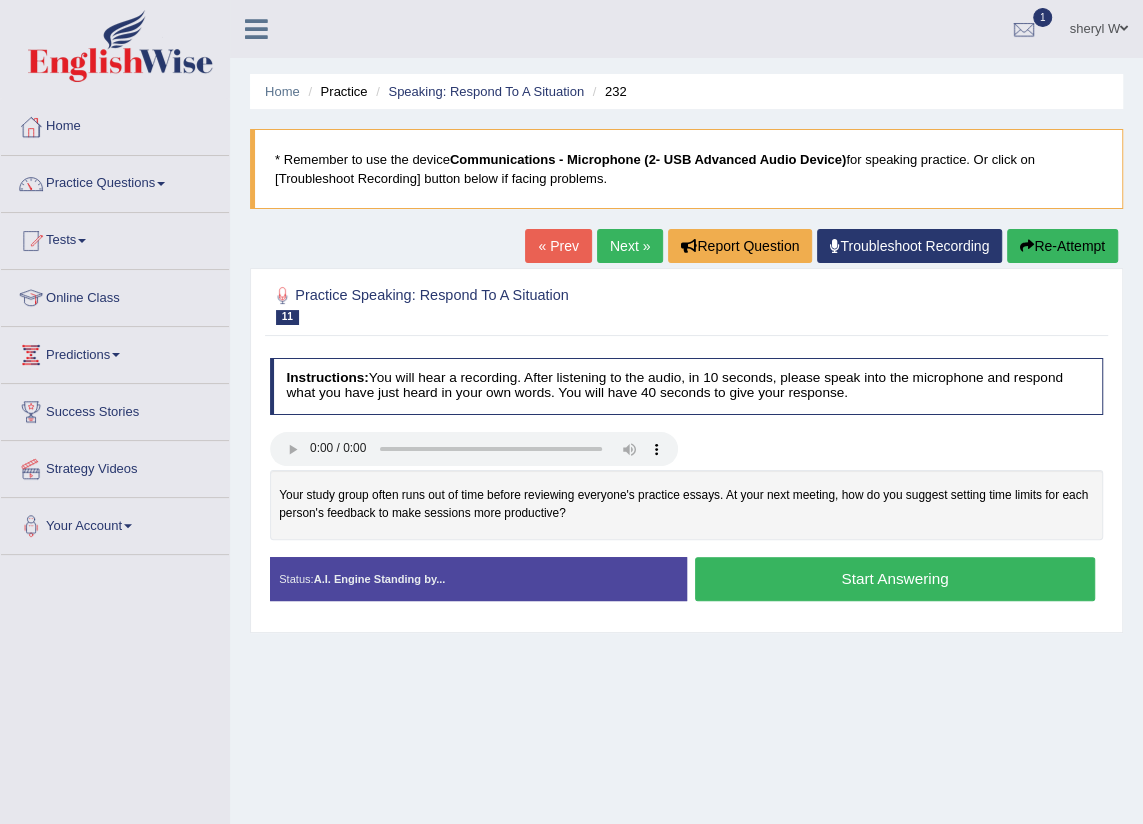 click on "Start Answering" at bounding box center (895, 578) 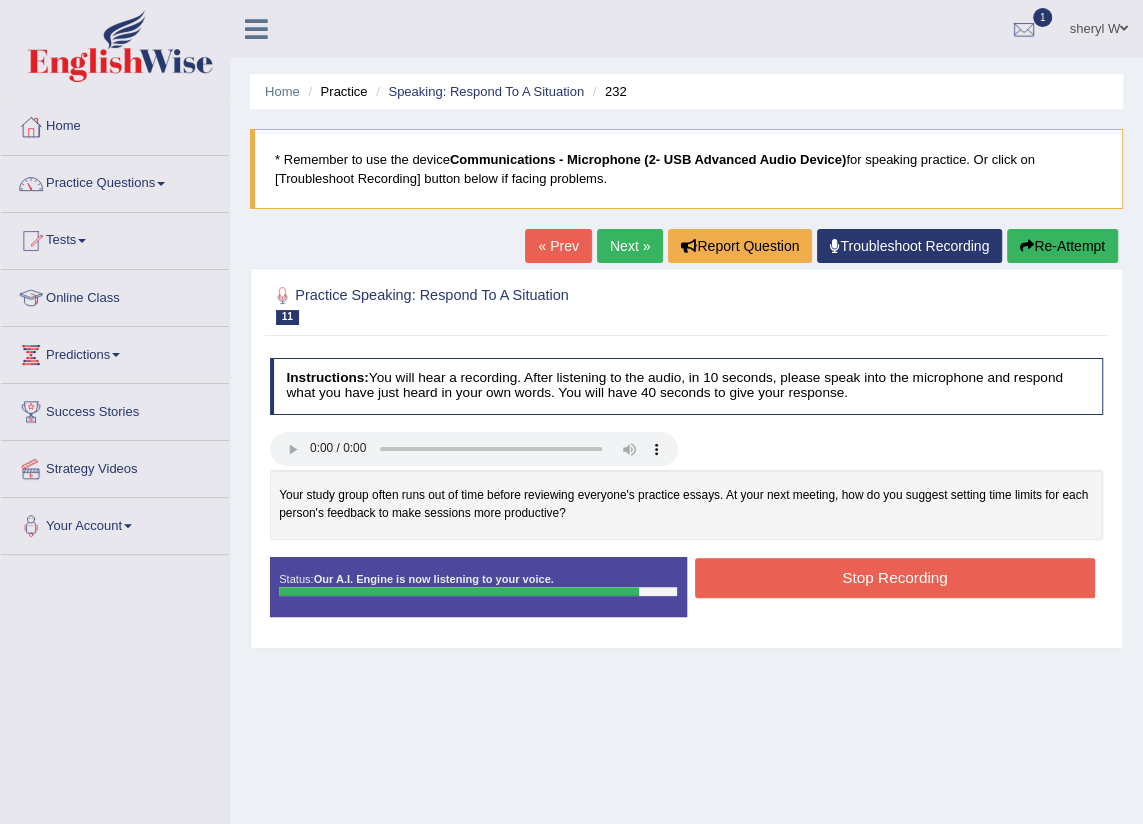 click on "Stop Recording" at bounding box center (895, 577) 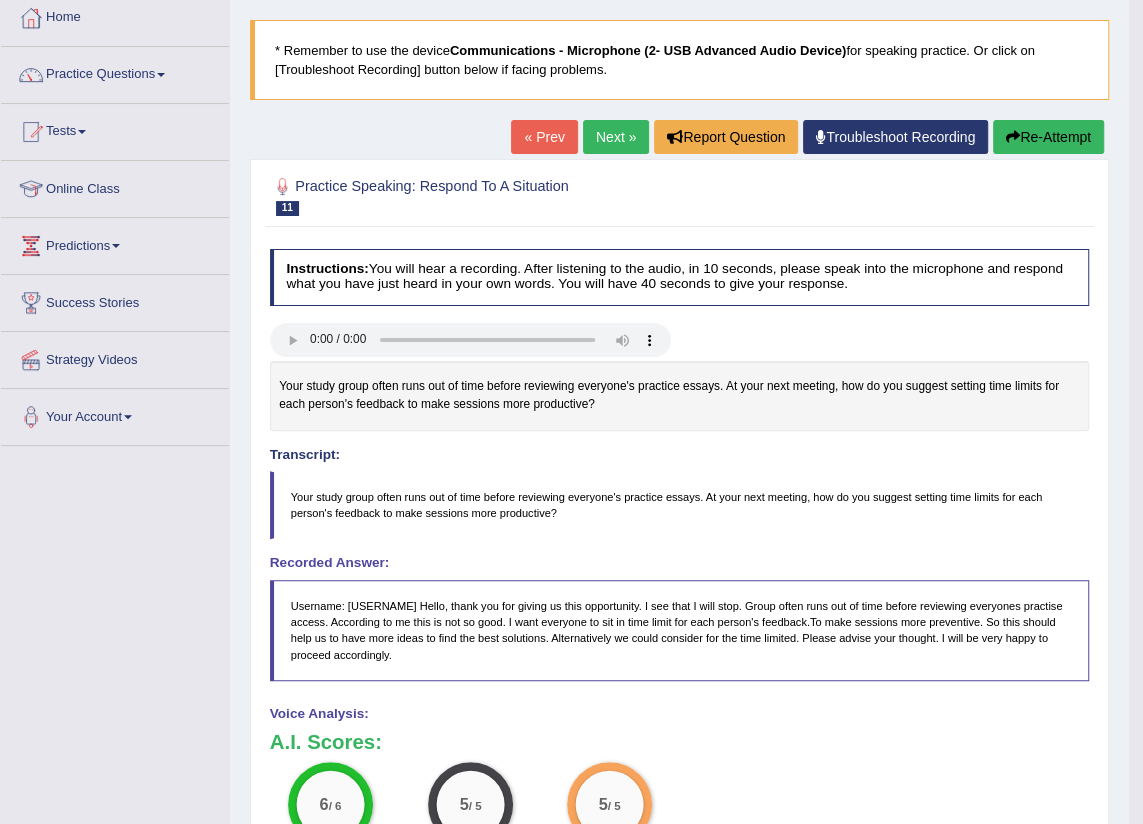 scroll, scrollTop: 102, scrollLeft: 0, axis: vertical 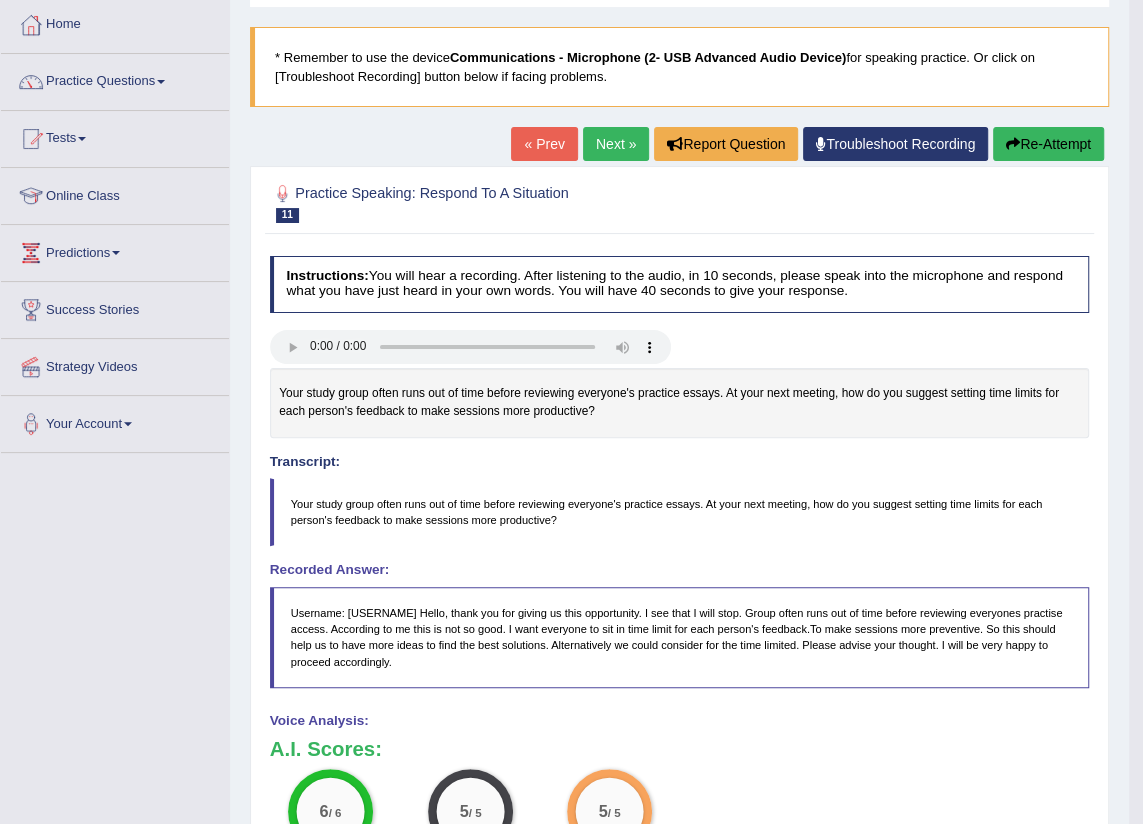 click on "Next »" at bounding box center (616, 144) 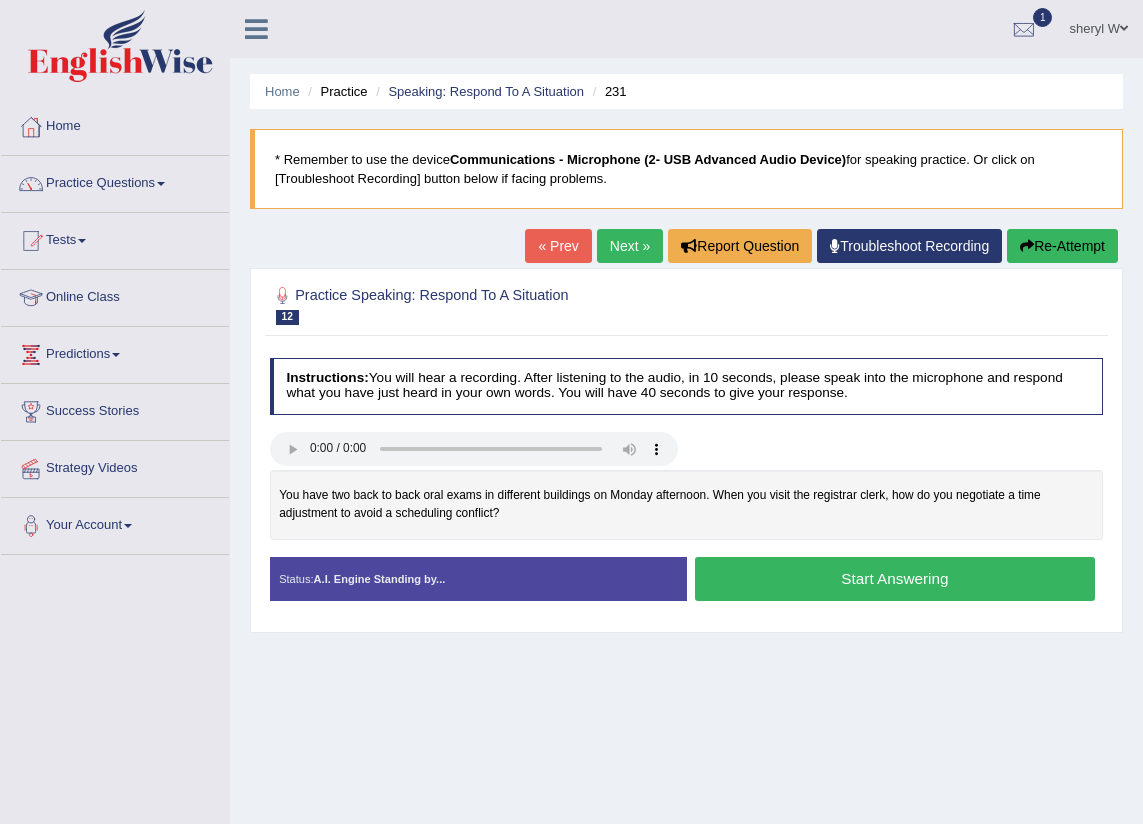 scroll, scrollTop: 0, scrollLeft: 0, axis: both 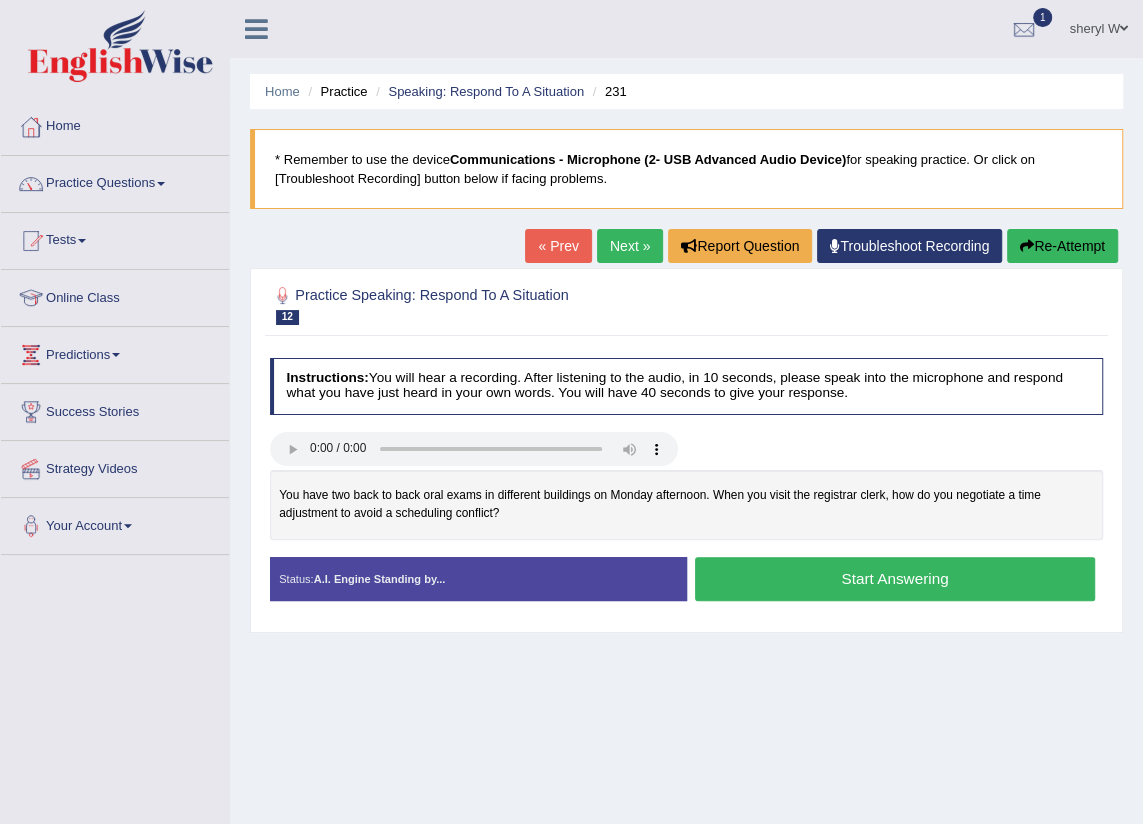 click on "Start Answering" at bounding box center (895, 578) 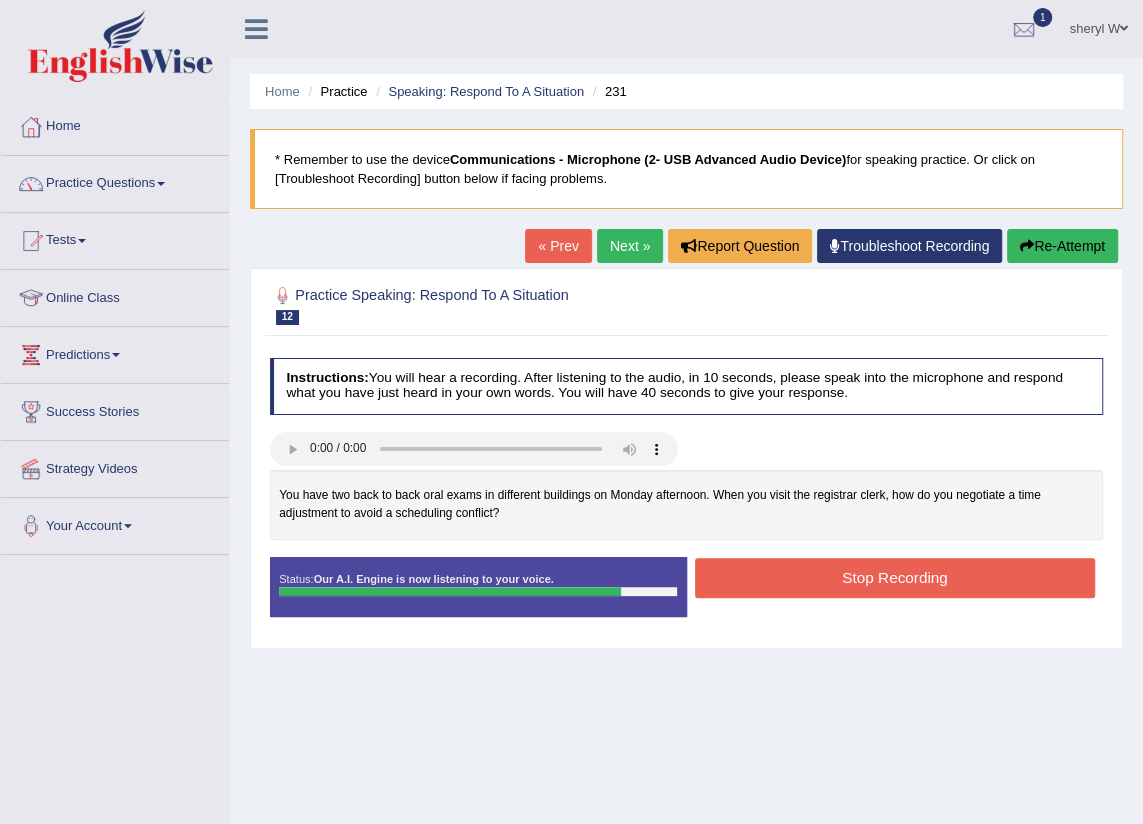 click on "Stop Recording" at bounding box center (895, 577) 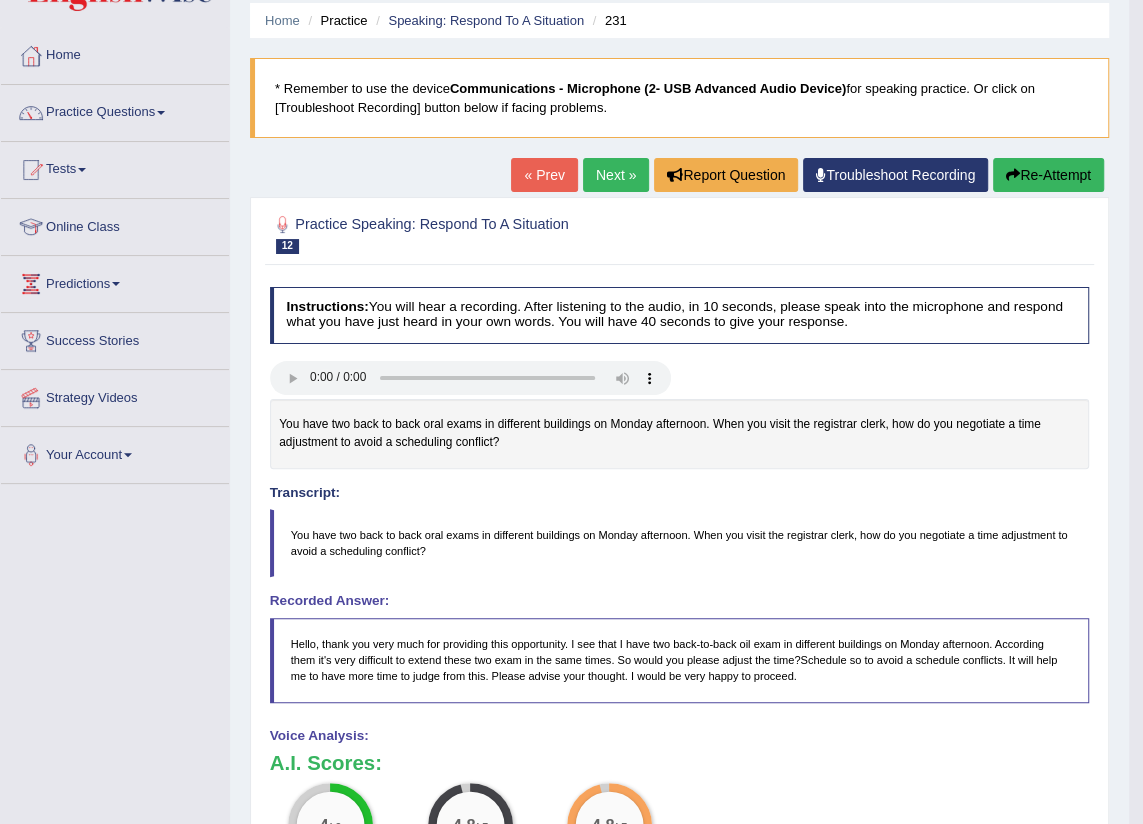 scroll, scrollTop: 0, scrollLeft: 0, axis: both 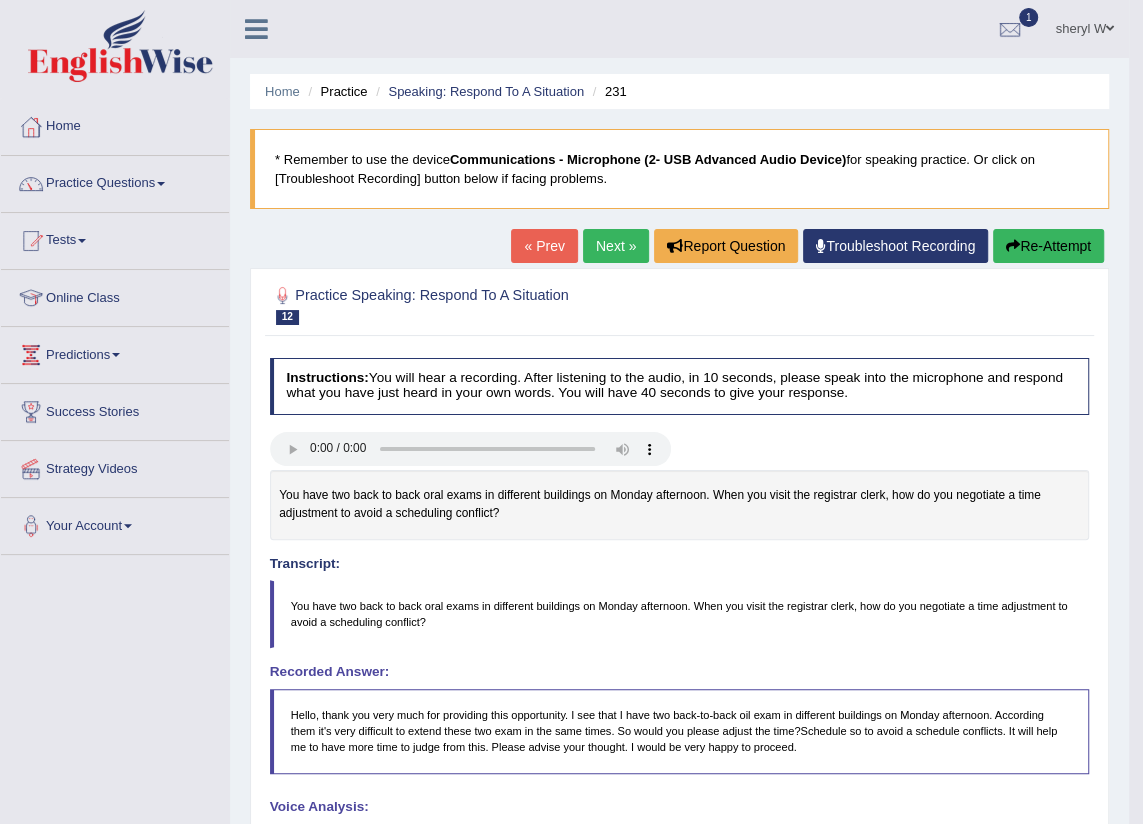 click on "Re-Attempt" at bounding box center [1048, 246] 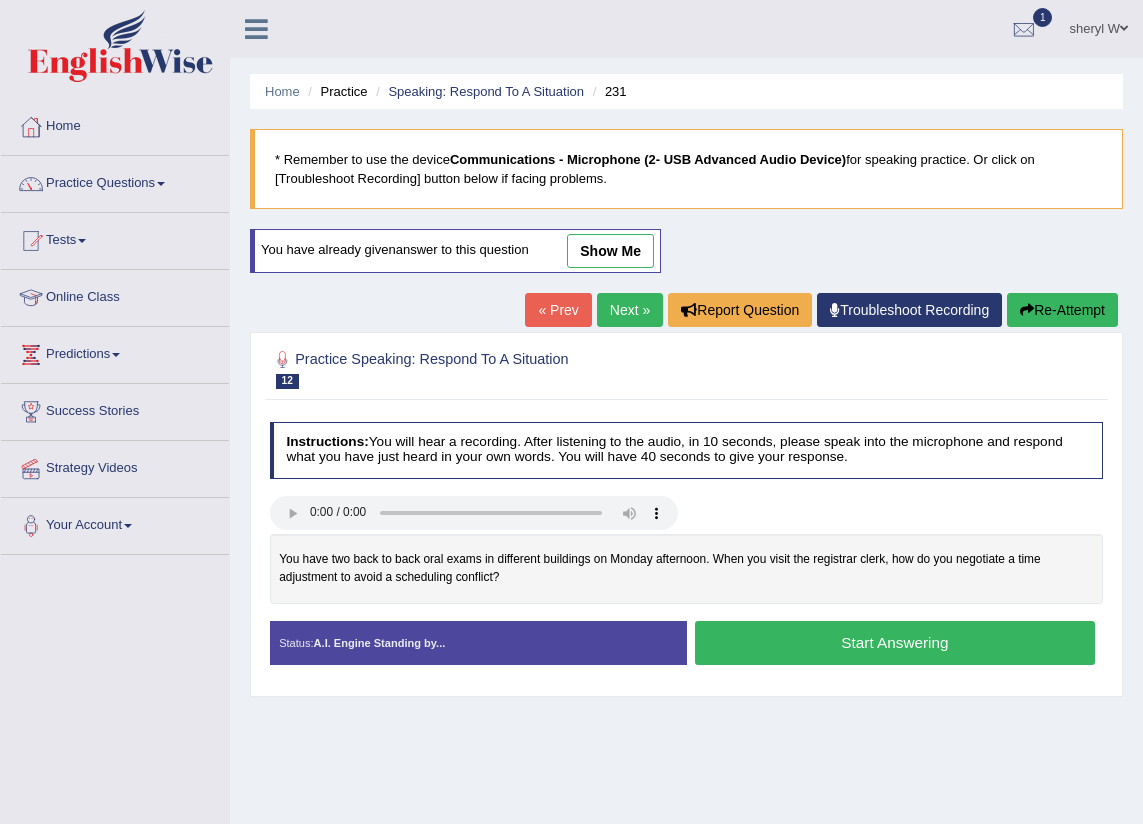 scroll, scrollTop: 0, scrollLeft: 0, axis: both 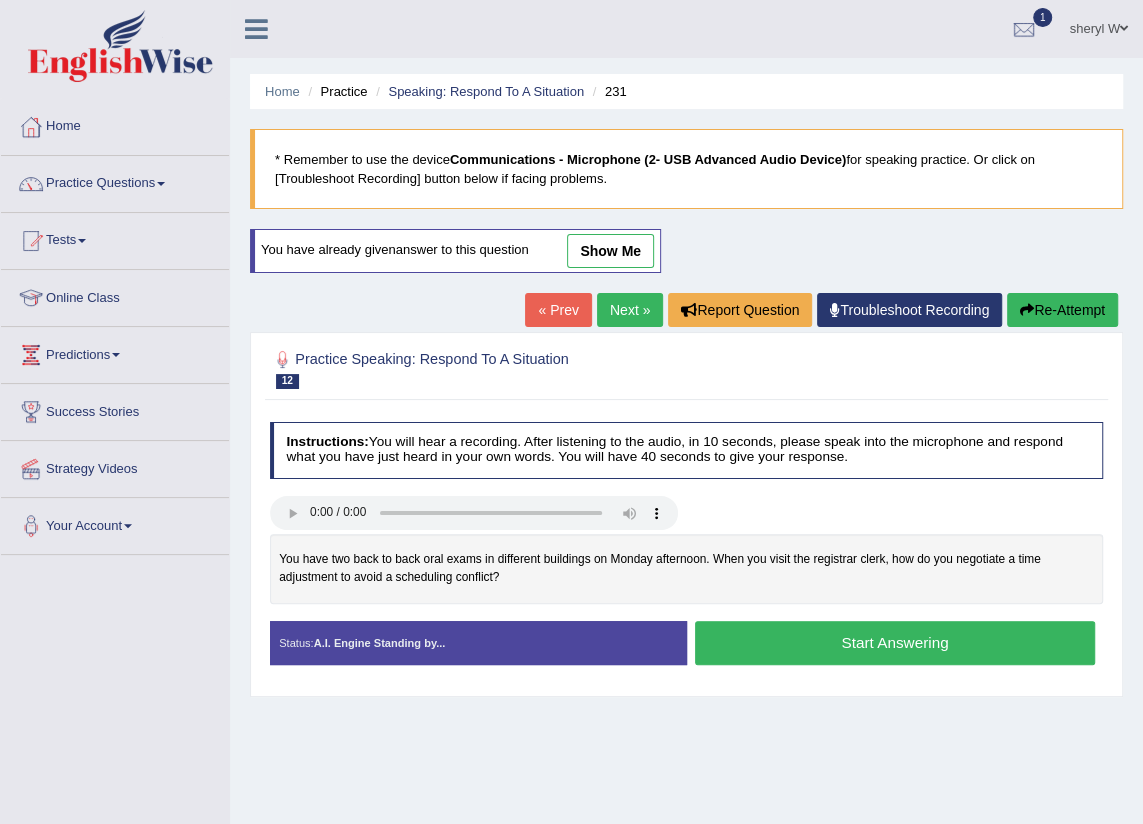click on "Start Answering" at bounding box center (895, 642) 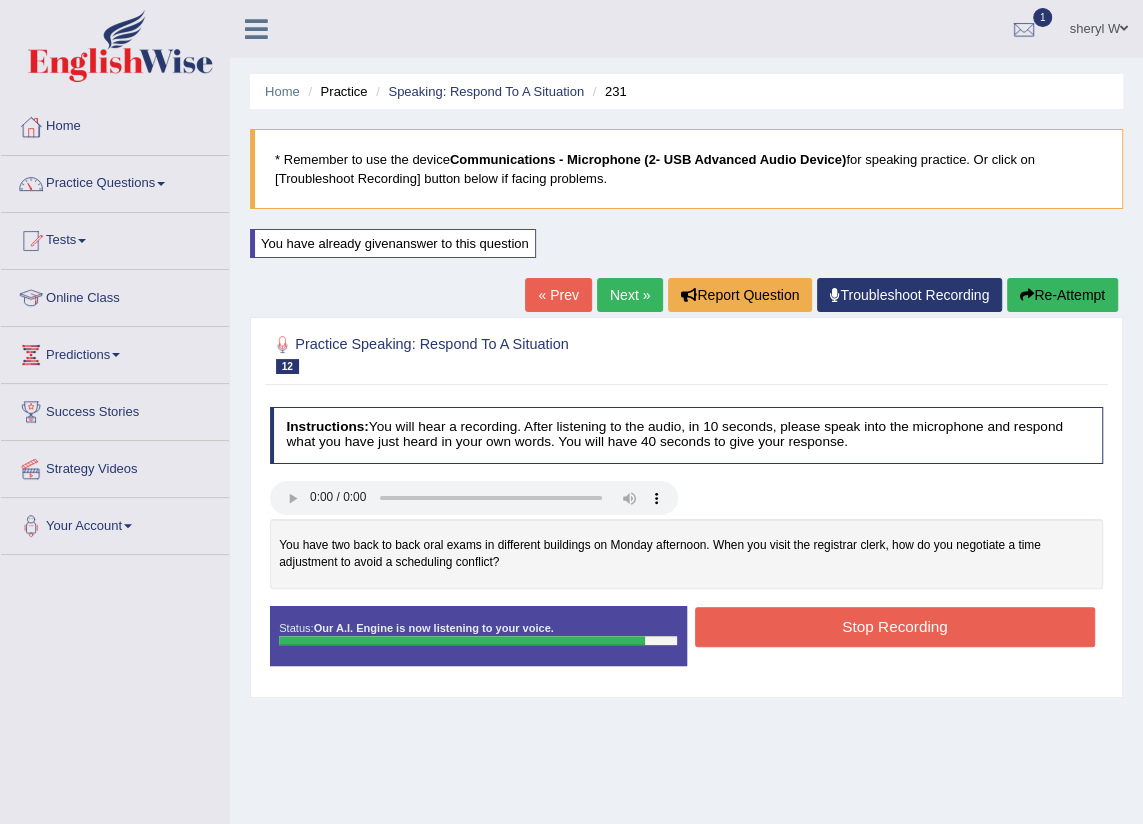 click on "Stop Recording" at bounding box center [895, 626] 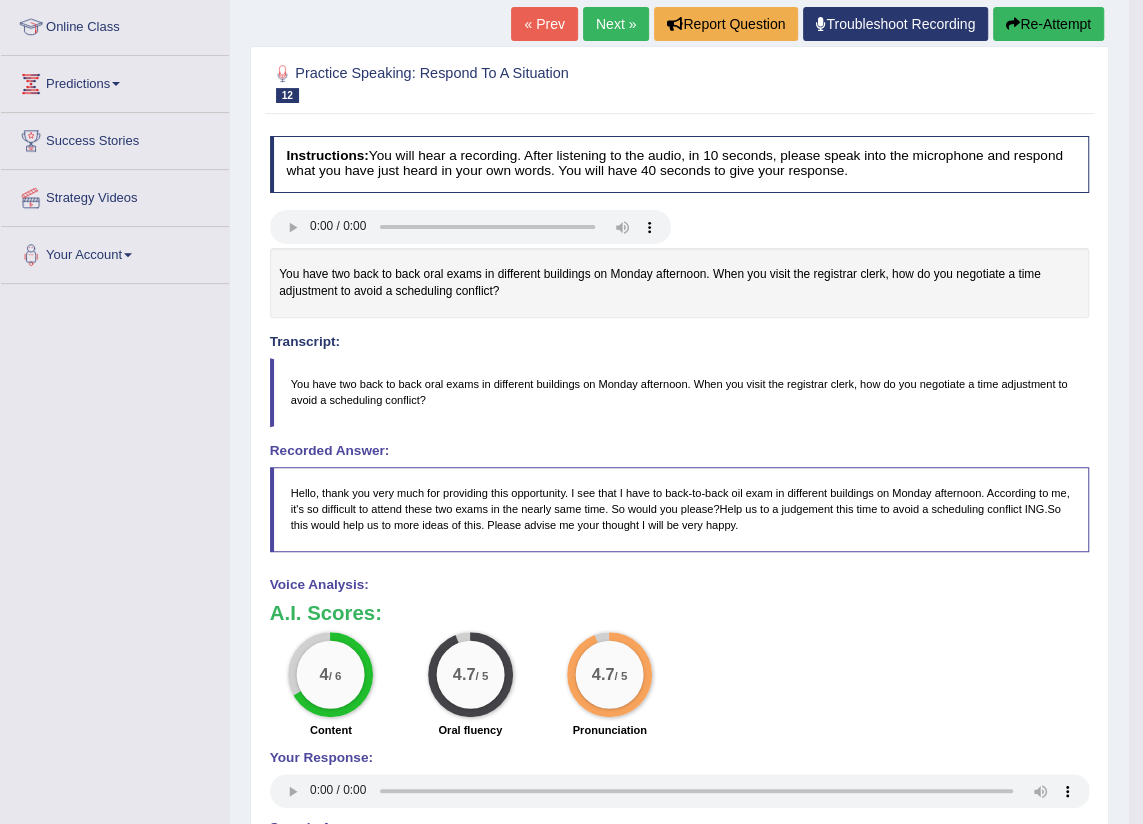 scroll, scrollTop: 0, scrollLeft: 0, axis: both 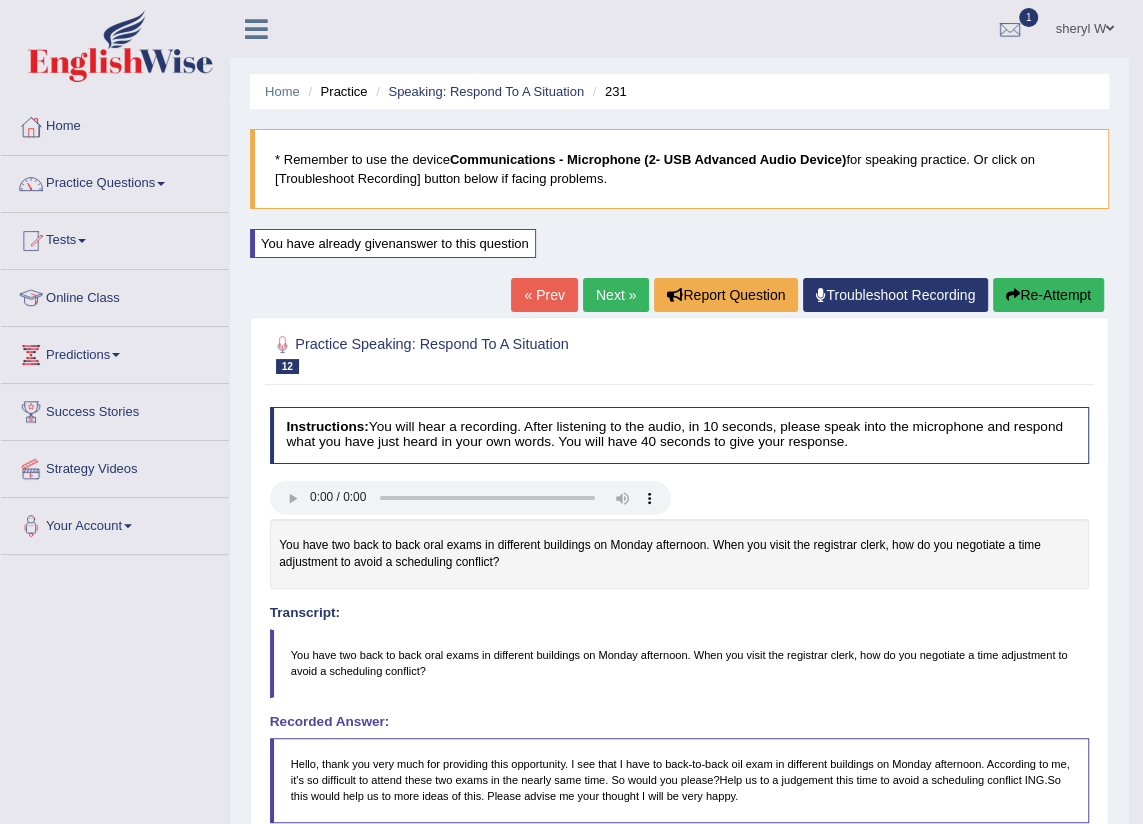 click on "Next »" at bounding box center [616, 295] 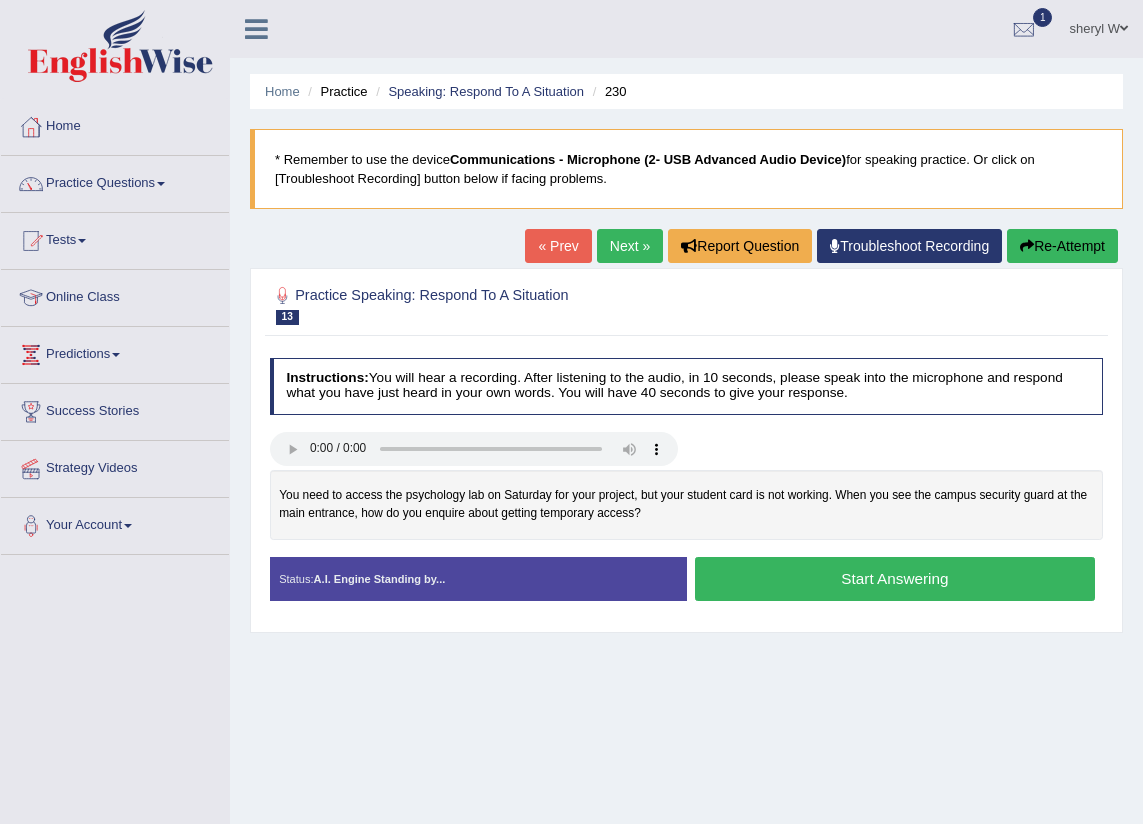scroll, scrollTop: 0, scrollLeft: 0, axis: both 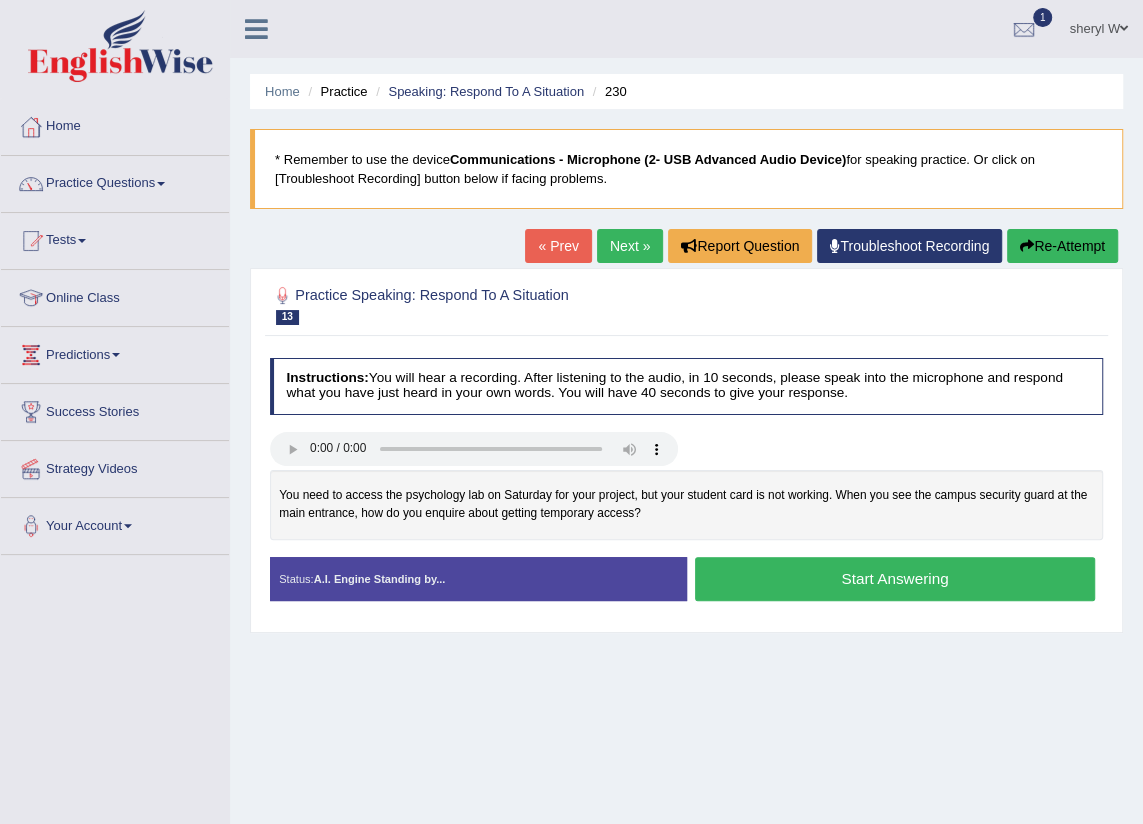 click on "Start Answering" at bounding box center [895, 578] 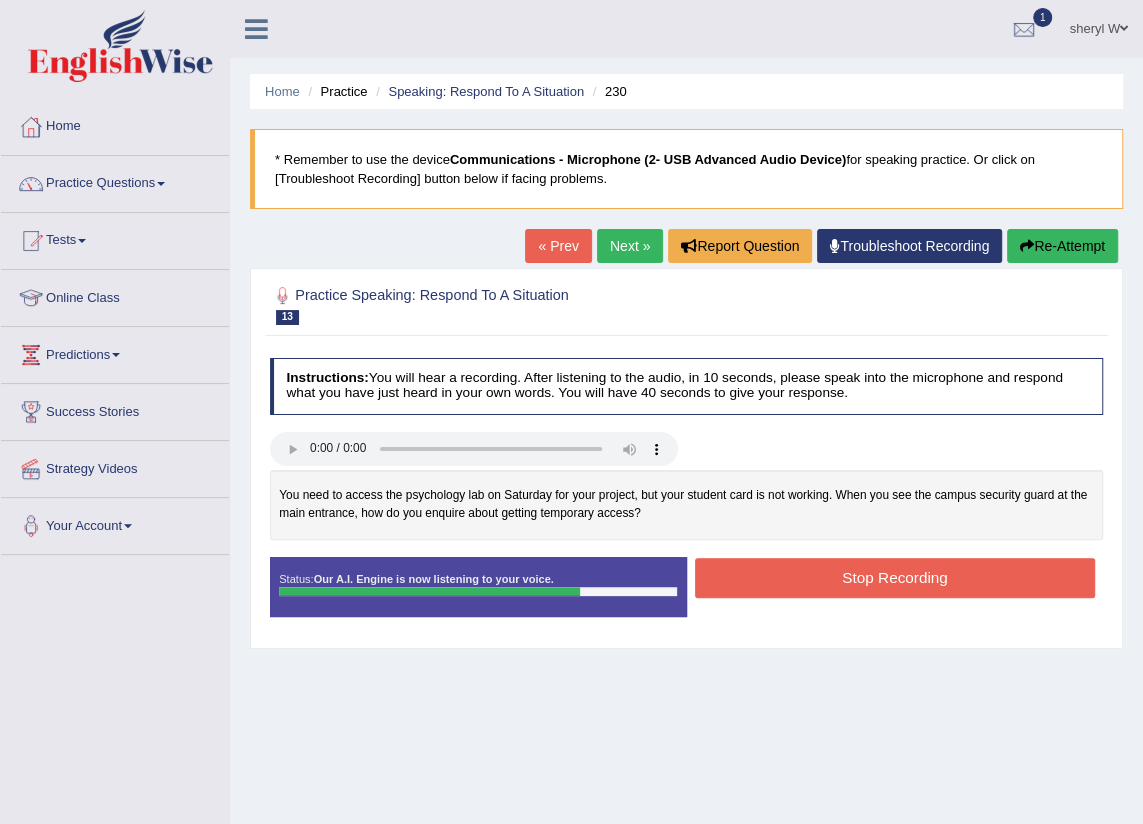 click on "Stop Recording" at bounding box center [895, 577] 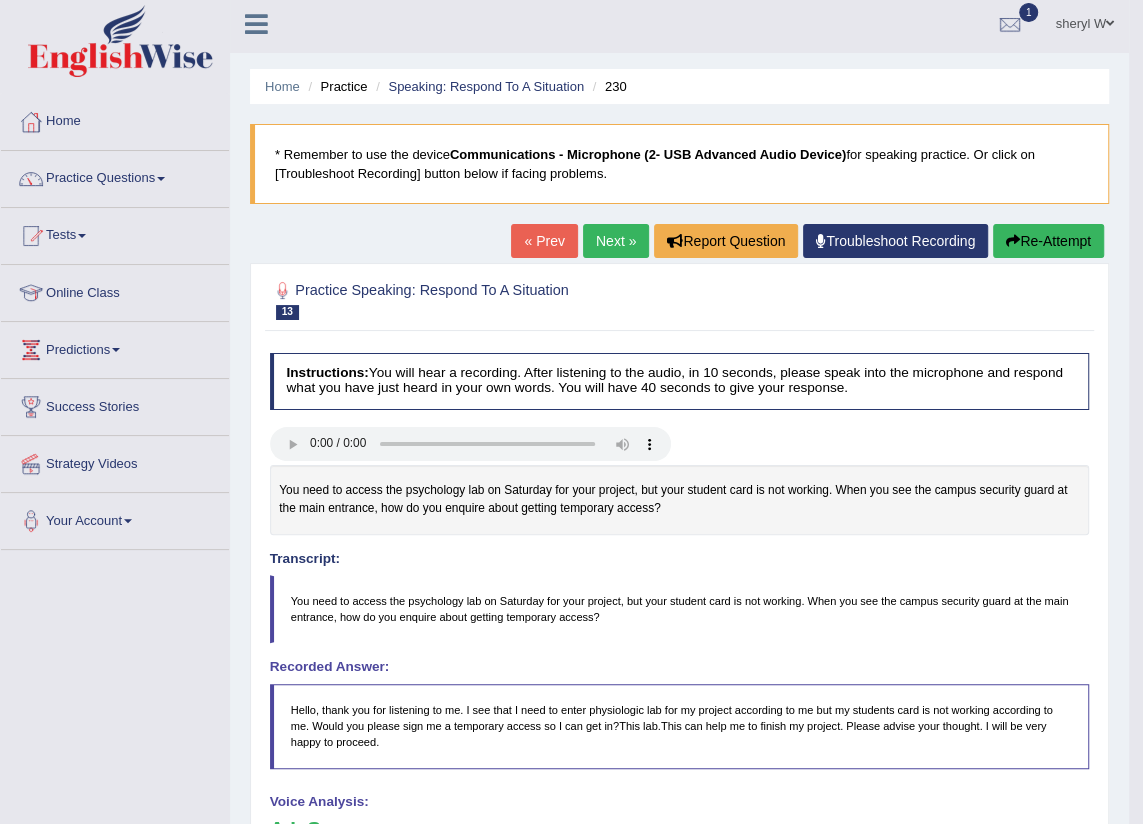 scroll, scrollTop: 0, scrollLeft: 0, axis: both 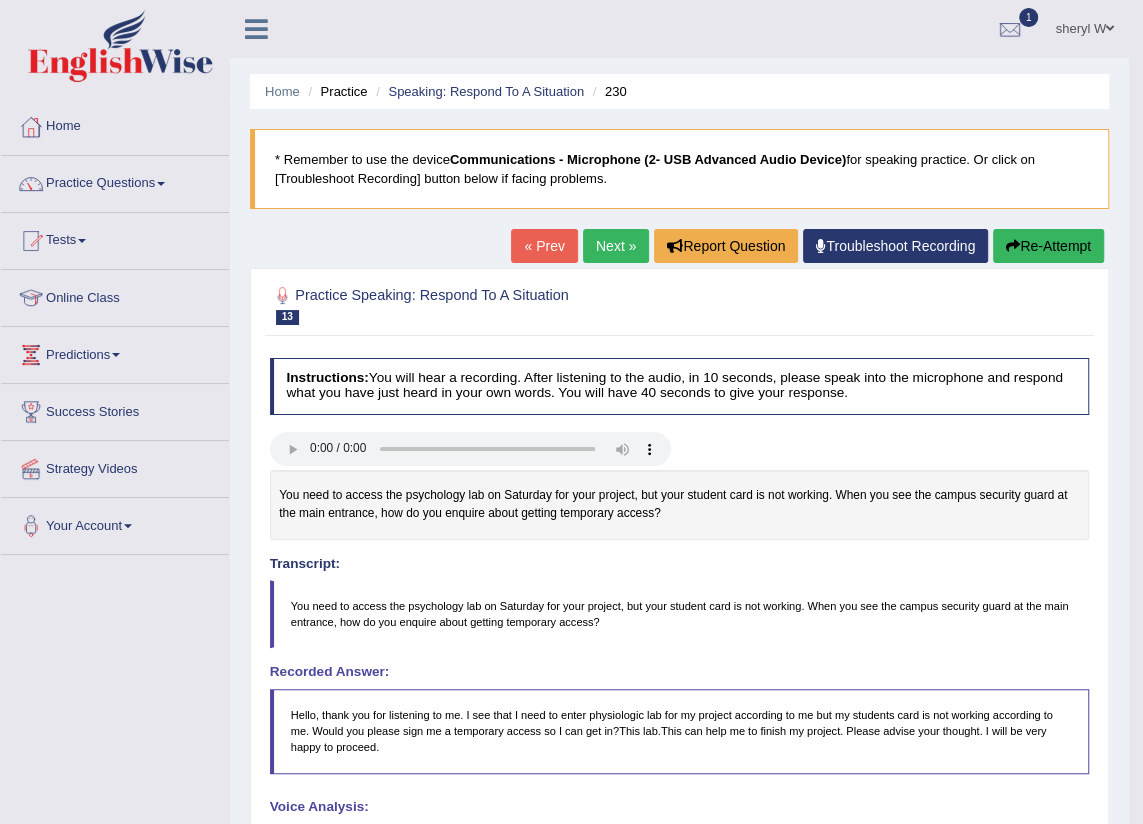 click on "Next »" at bounding box center [616, 246] 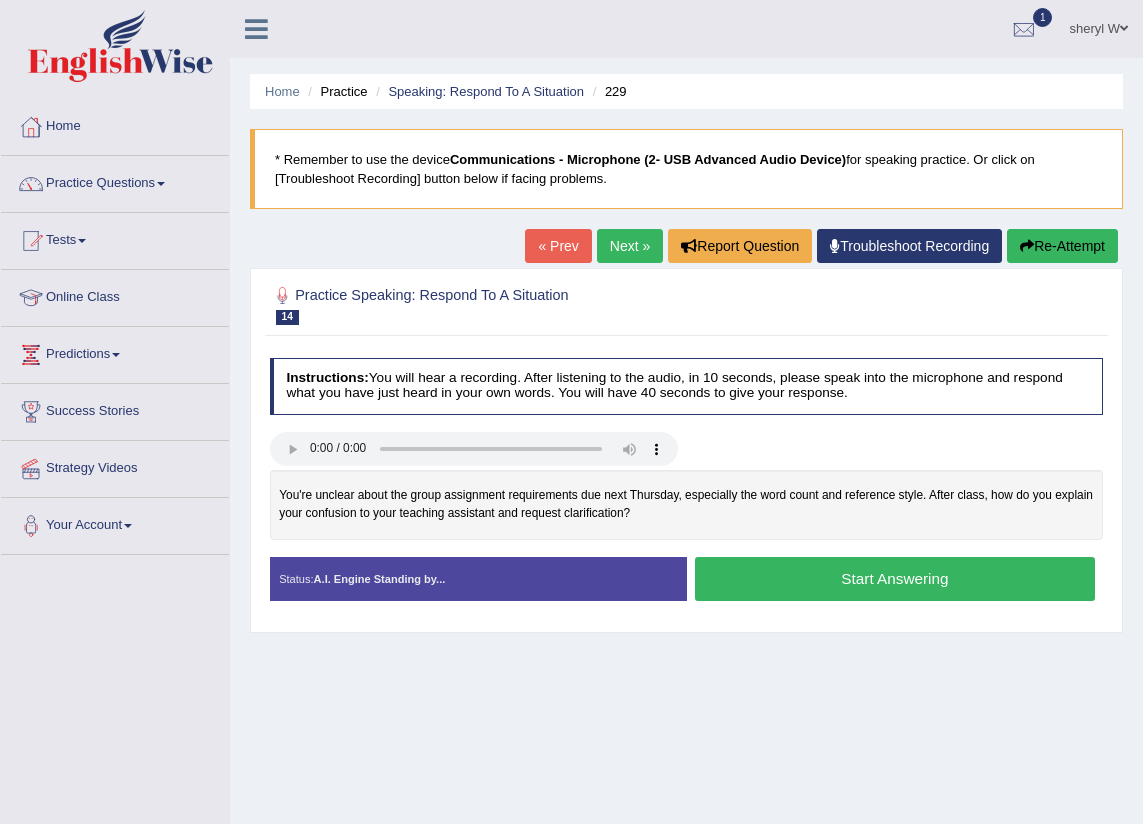 scroll, scrollTop: 0, scrollLeft: 0, axis: both 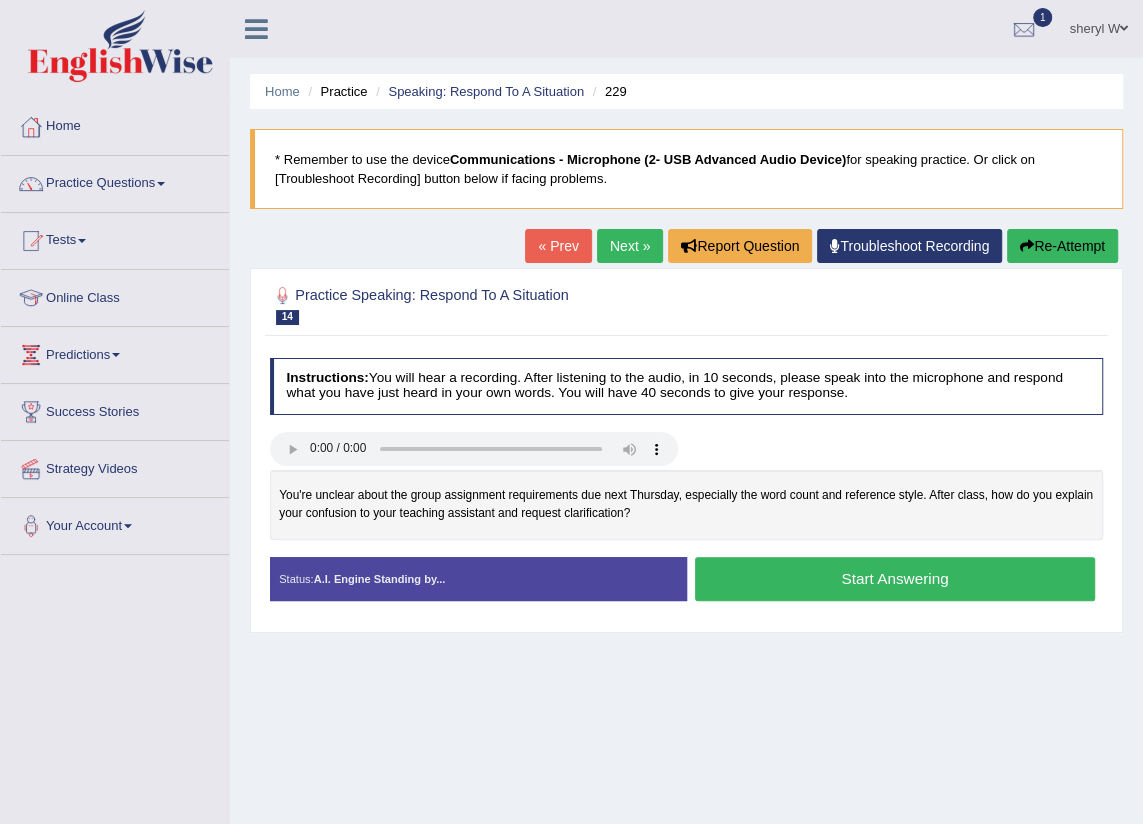 click on "Start Answering" at bounding box center [895, 578] 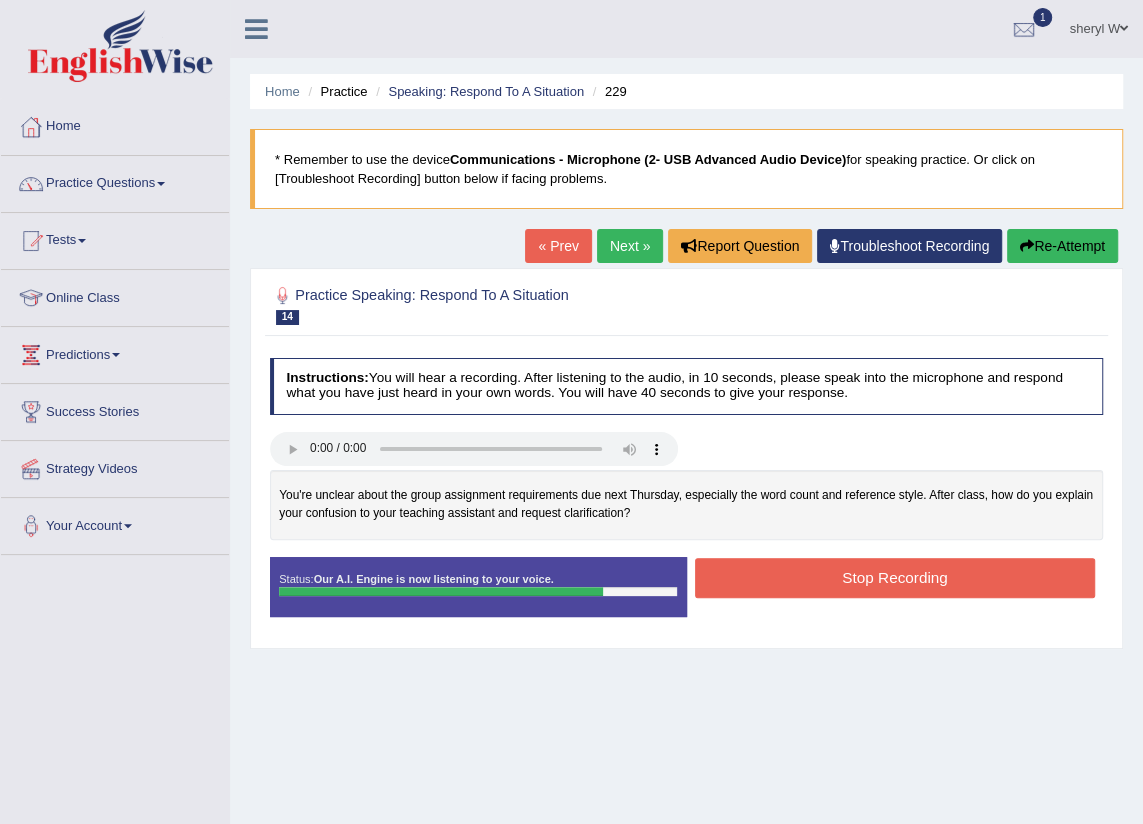 click on "Stop Recording" at bounding box center [895, 577] 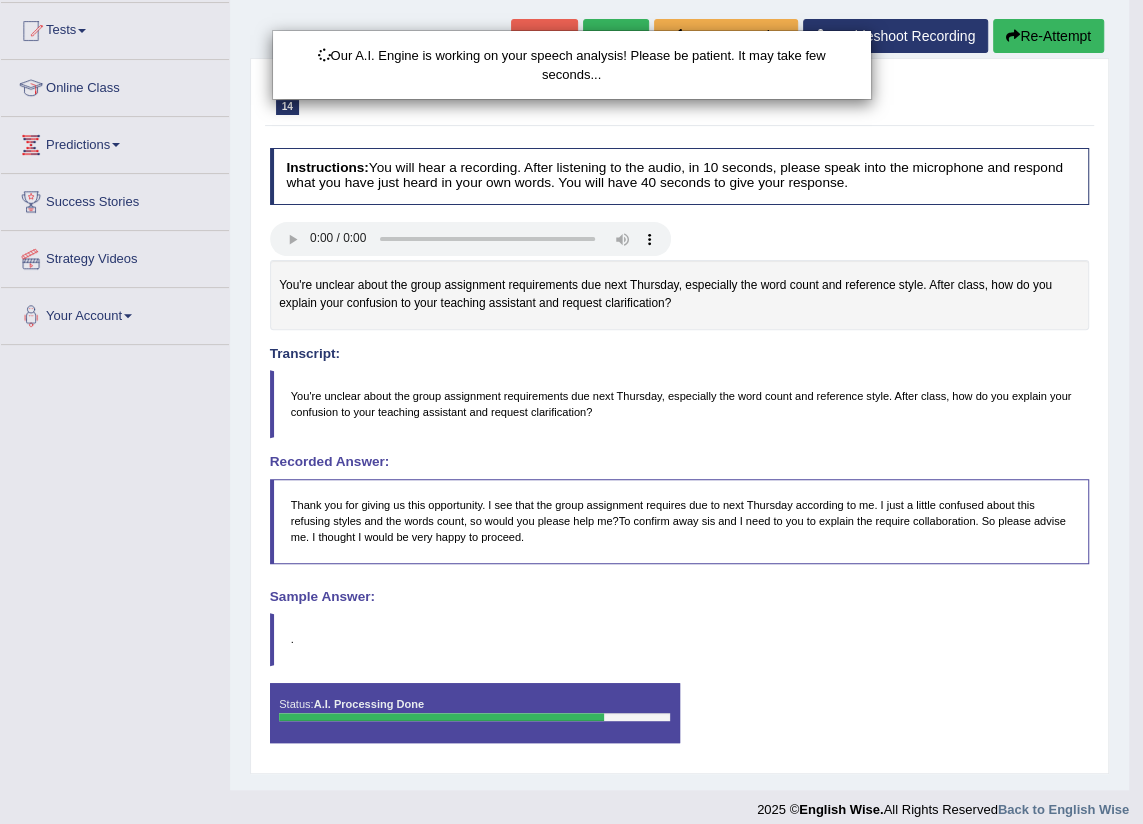 scroll, scrollTop: 226, scrollLeft: 0, axis: vertical 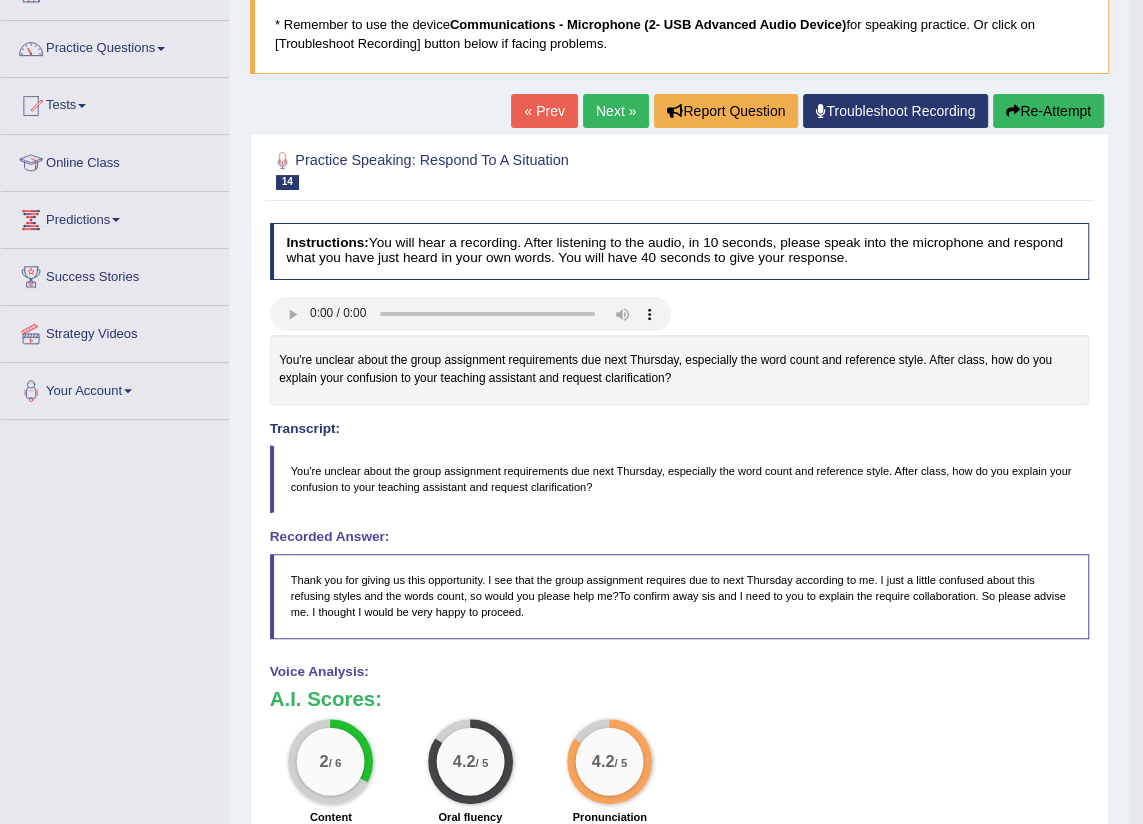 click on "Re-Attempt" at bounding box center [1048, 111] 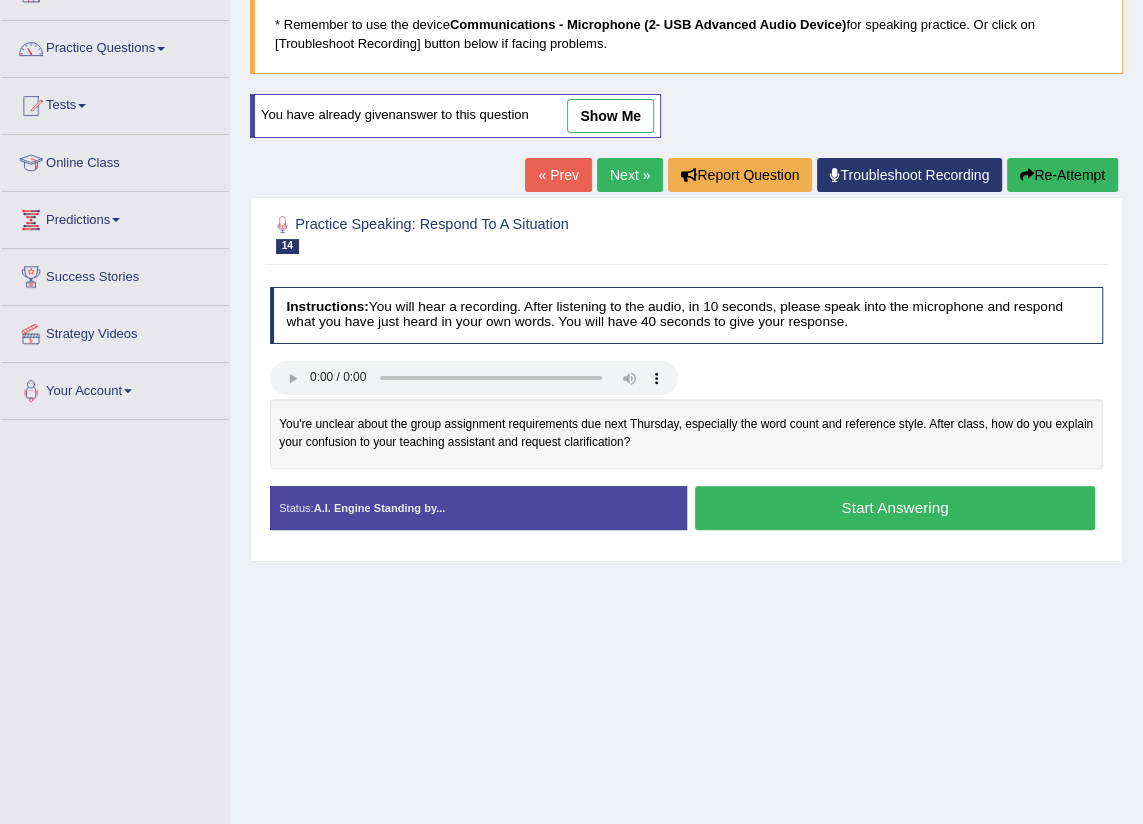 scroll, scrollTop: 135, scrollLeft: 0, axis: vertical 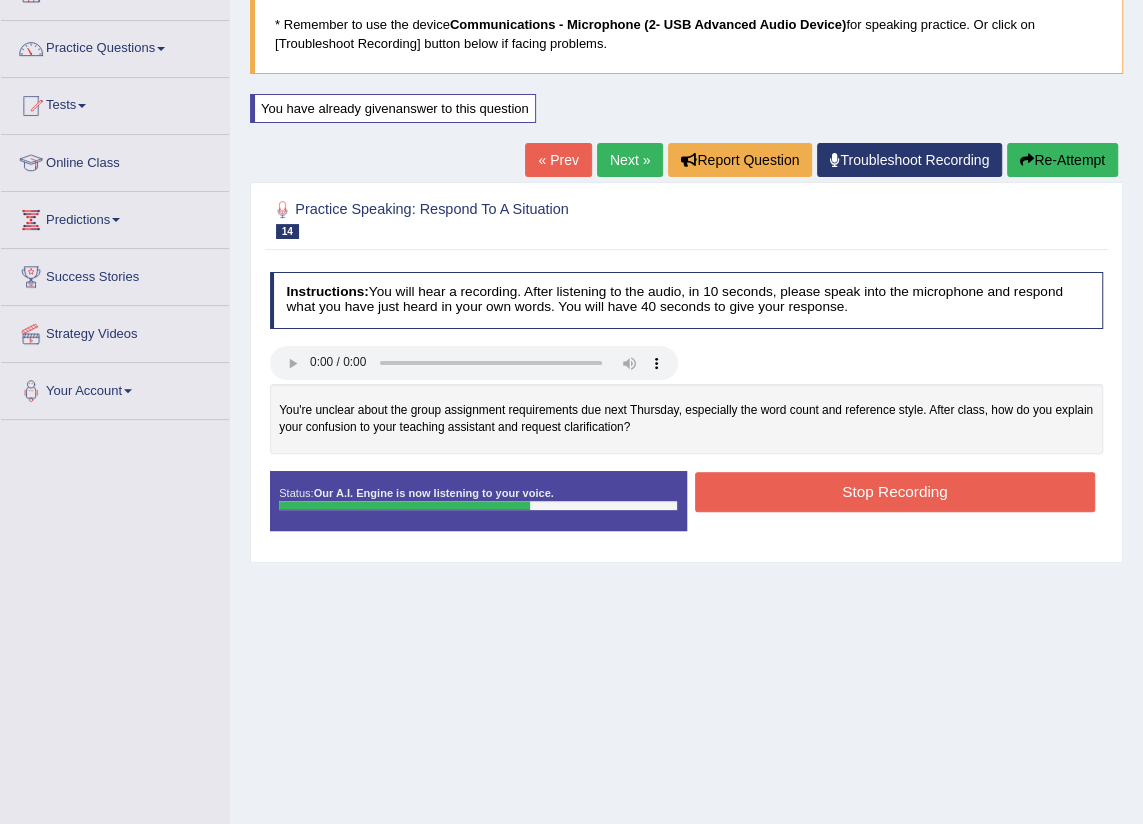 click on "Stop Recording" at bounding box center (895, 491) 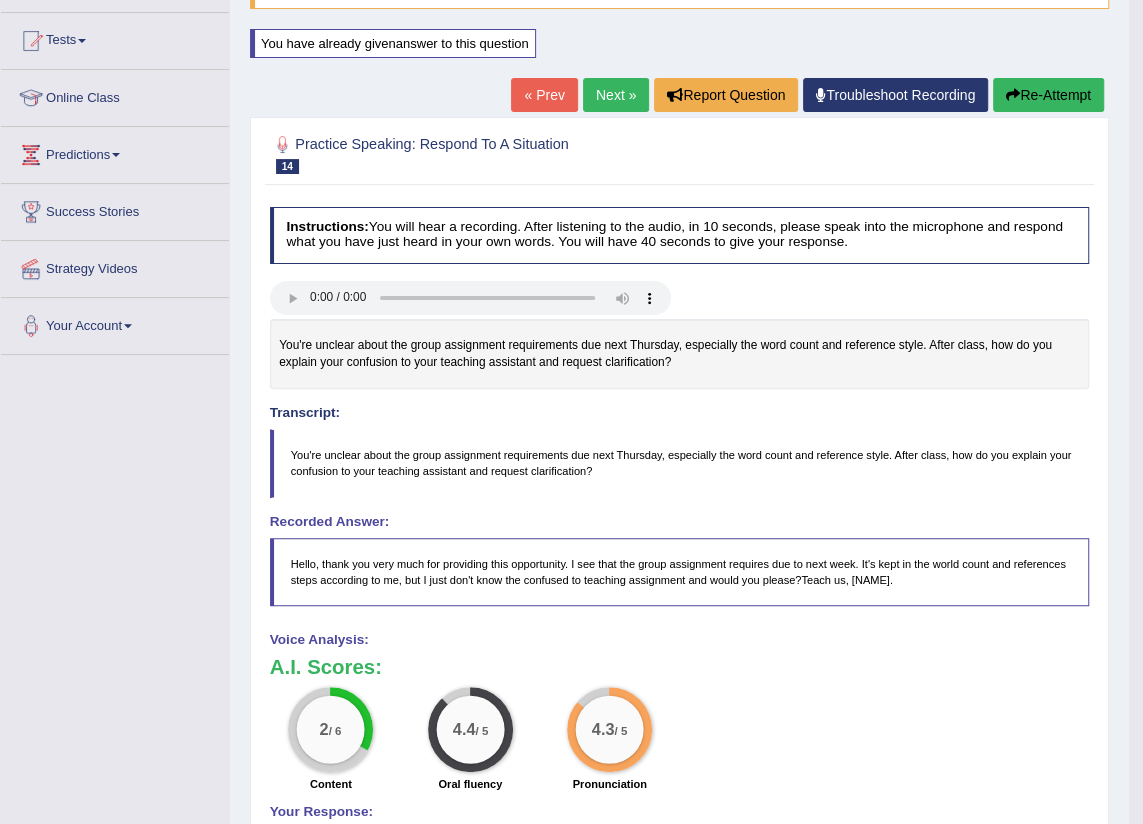 scroll, scrollTop: 135, scrollLeft: 0, axis: vertical 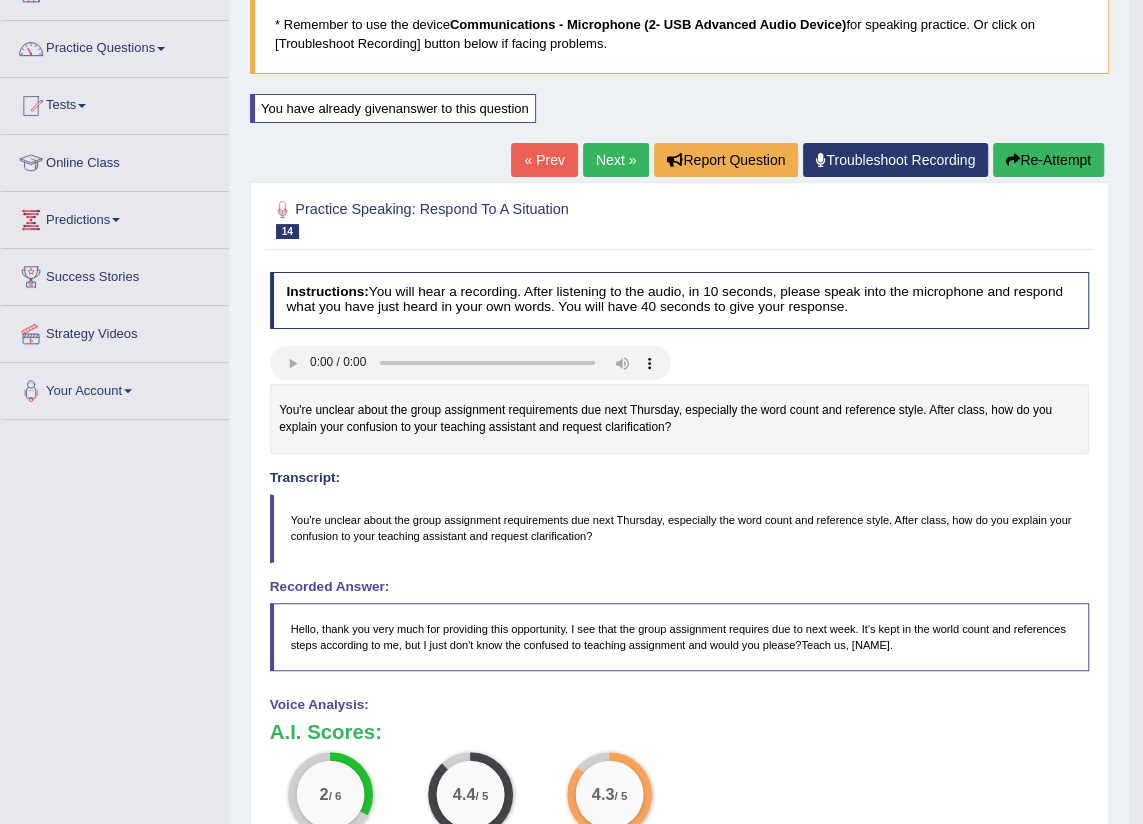 click on "Re-Attempt" at bounding box center (1048, 160) 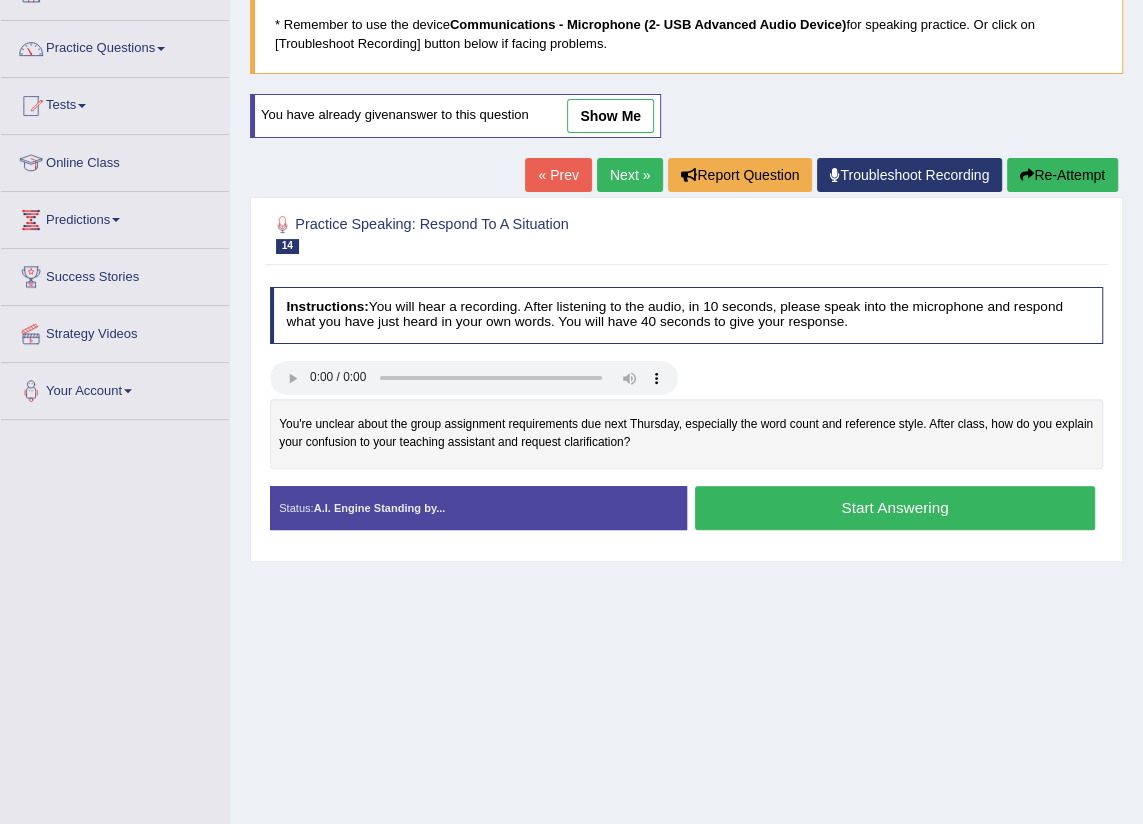 scroll, scrollTop: 135, scrollLeft: 0, axis: vertical 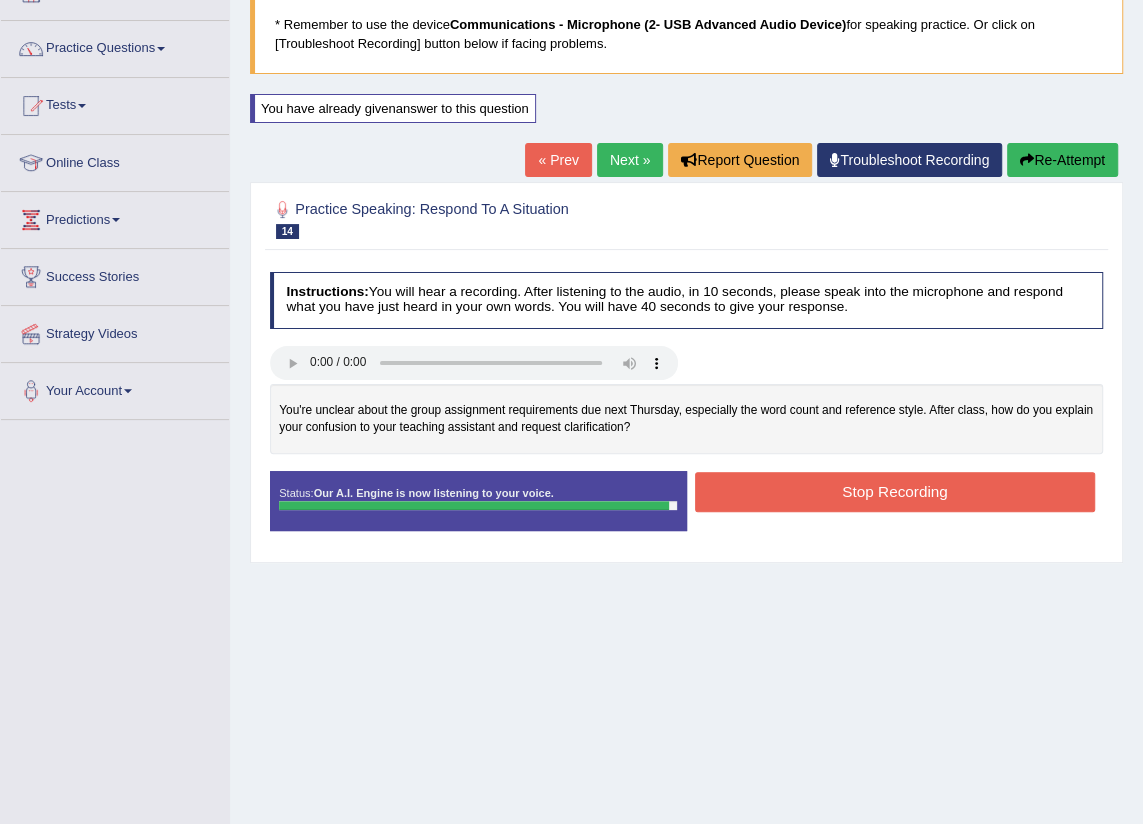 click on "Stop Recording" at bounding box center [895, 491] 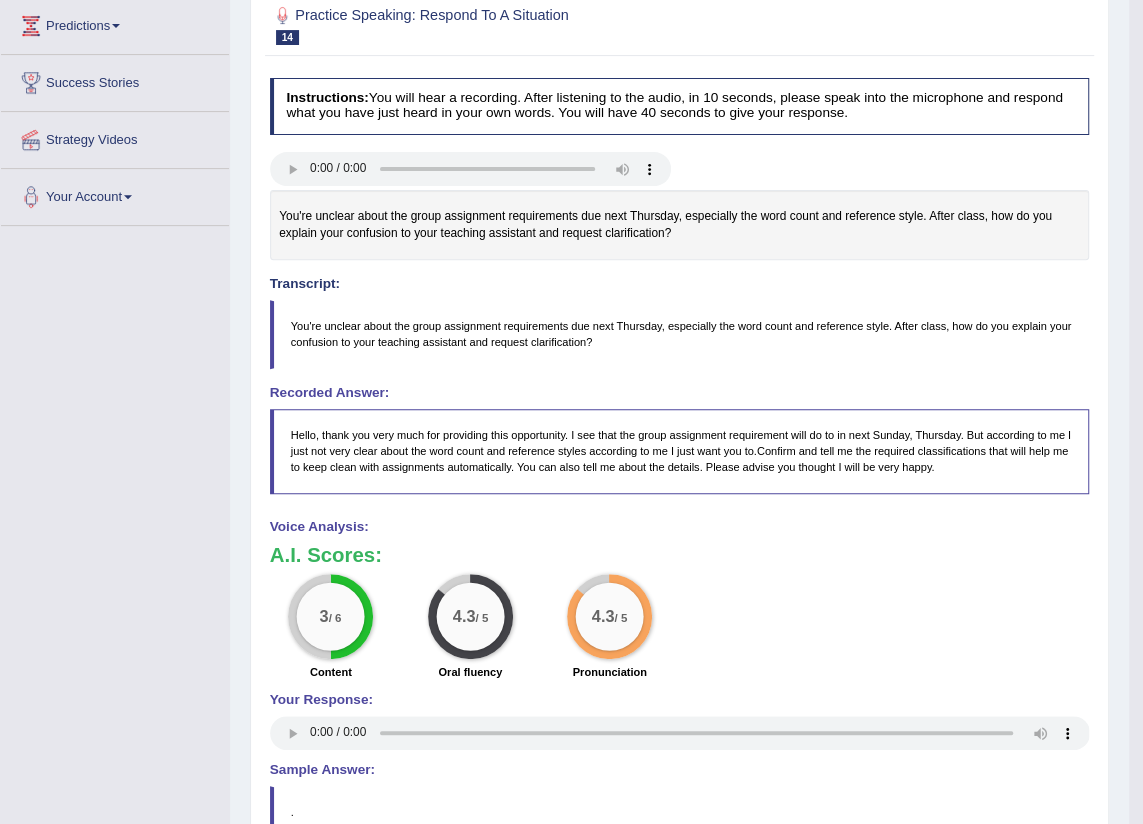 scroll, scrollTop: 135, scrollLeft: 0, axis: vertical 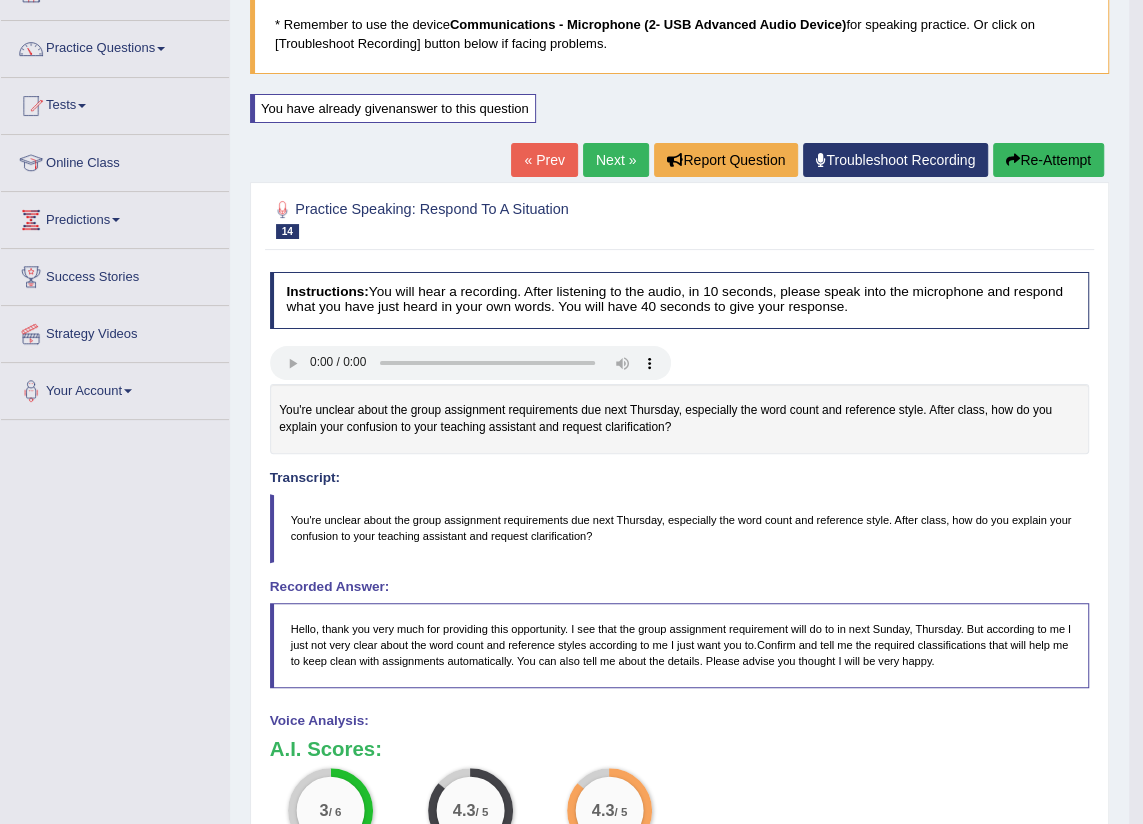 click on "Re-Attempt" at bounding box center (1048, 160) 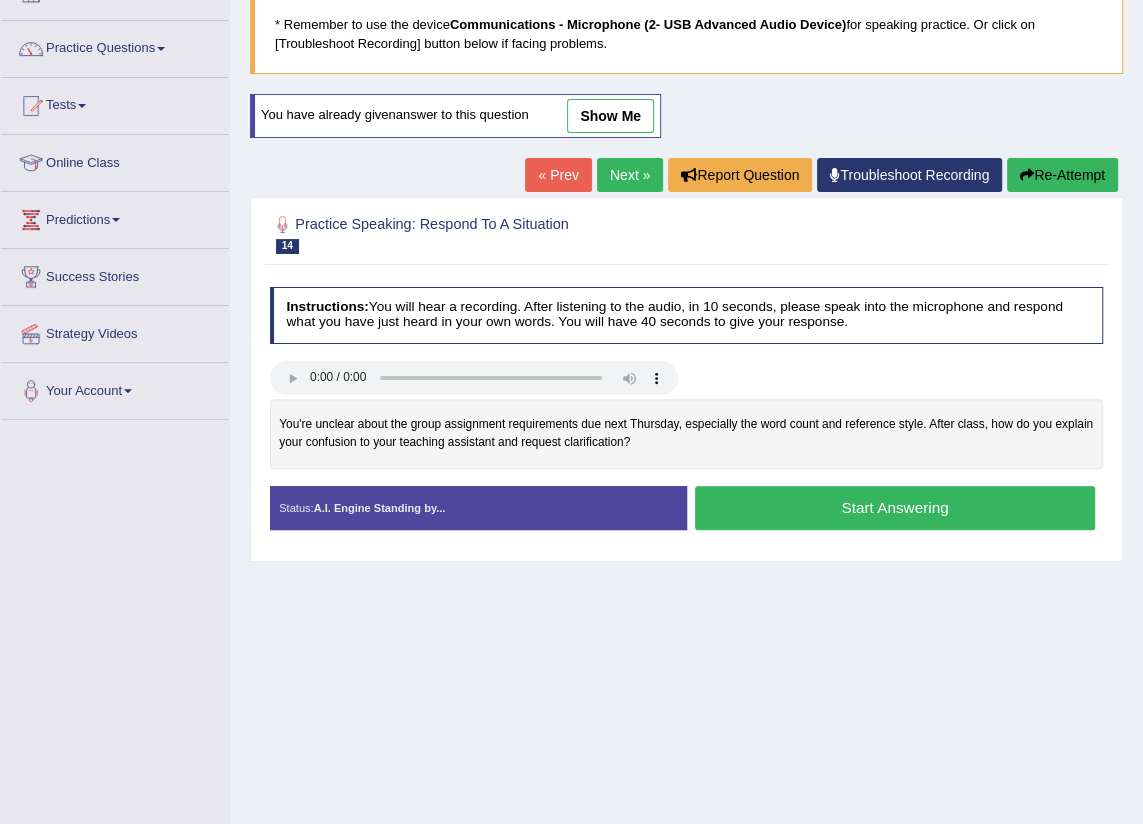 scroll, scrollTop: 0, scrollLeft: 0, axis: both 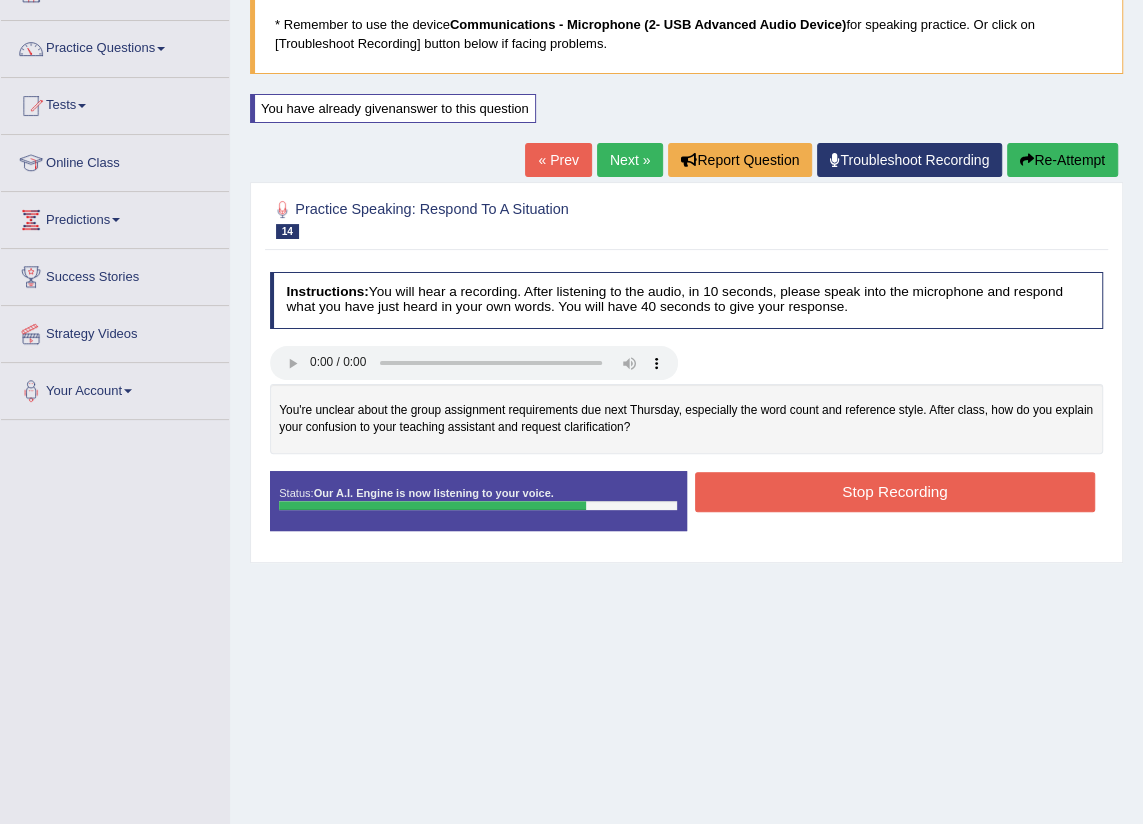 click on "Stop Recording" at bounding box center [895, 491] 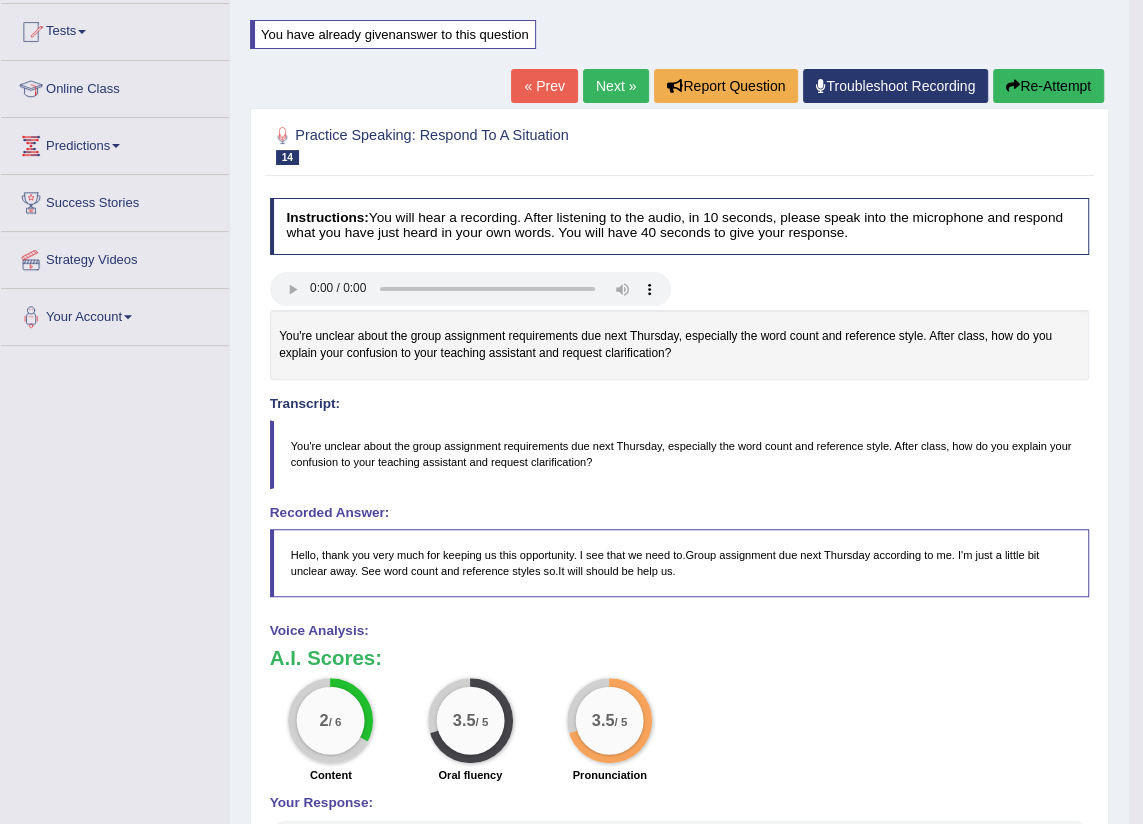scroll, scrollTop: 135, scrollLeft: 0, axis: vertical 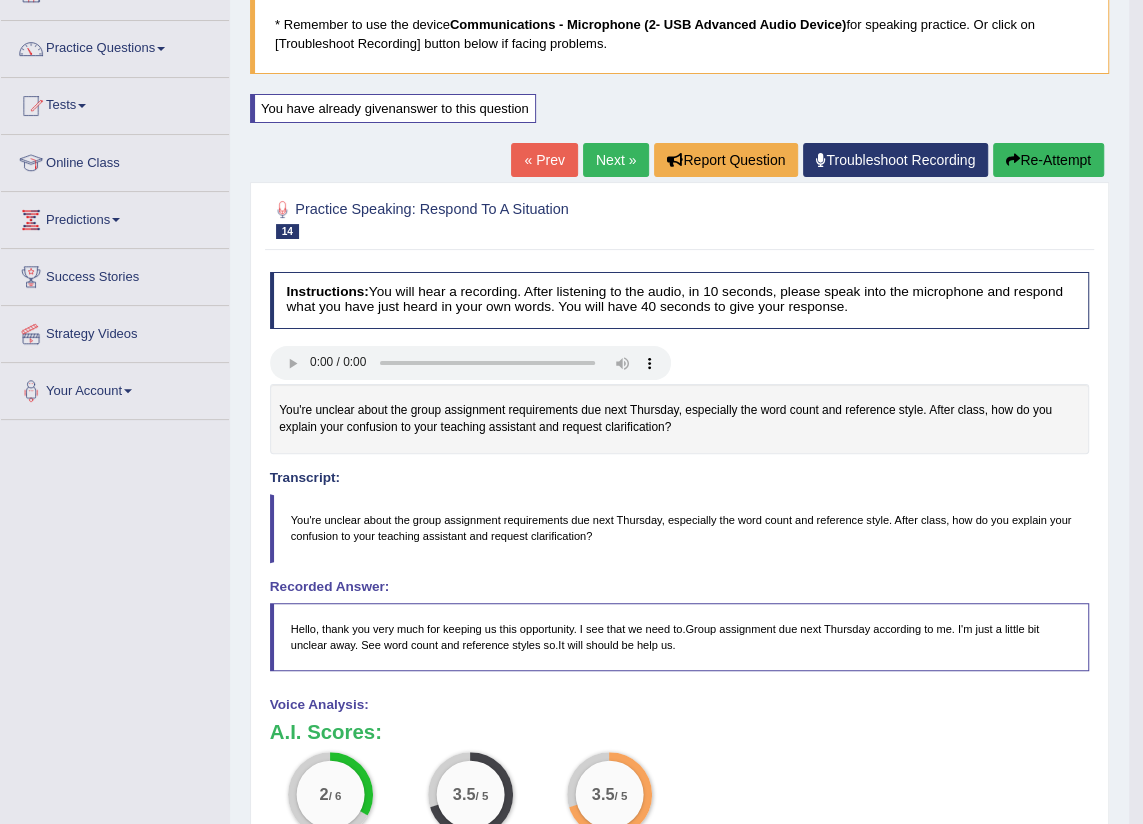 click on "Next »" at bounding box center [616, 160] 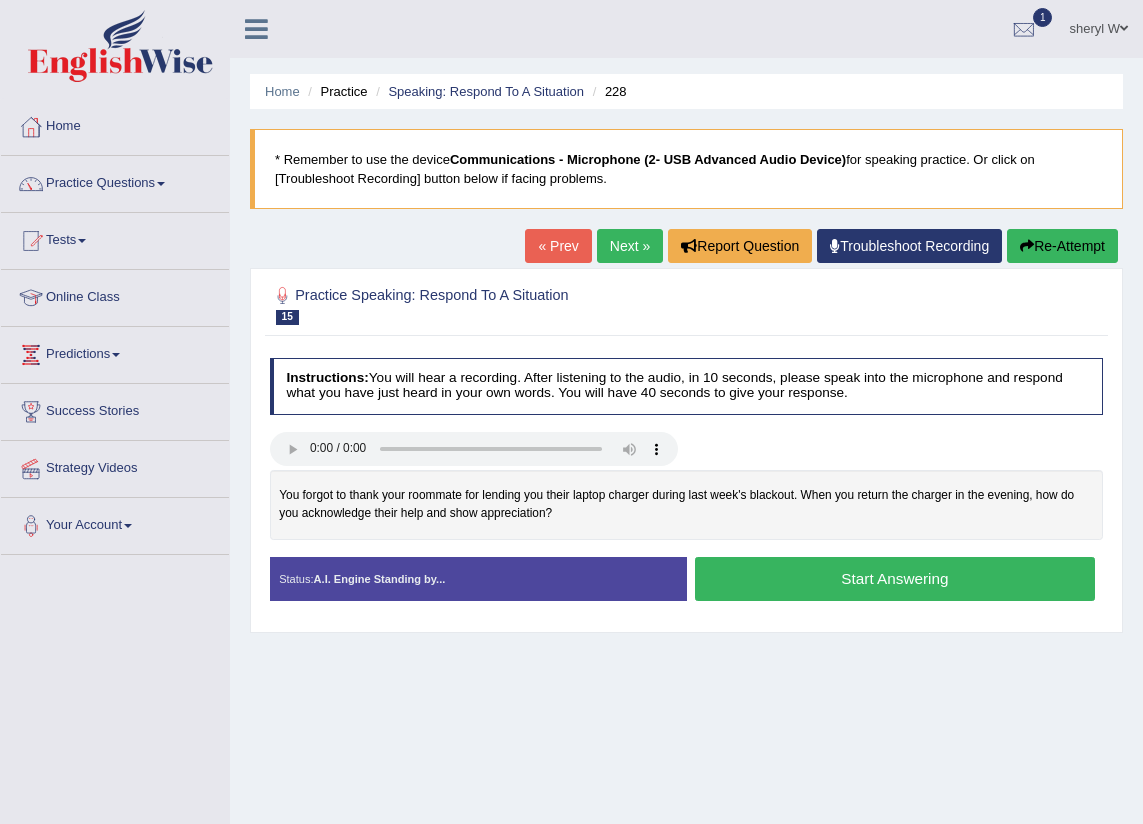 scroll, scrollTop: 0, scrollLeft: 0, axis: both 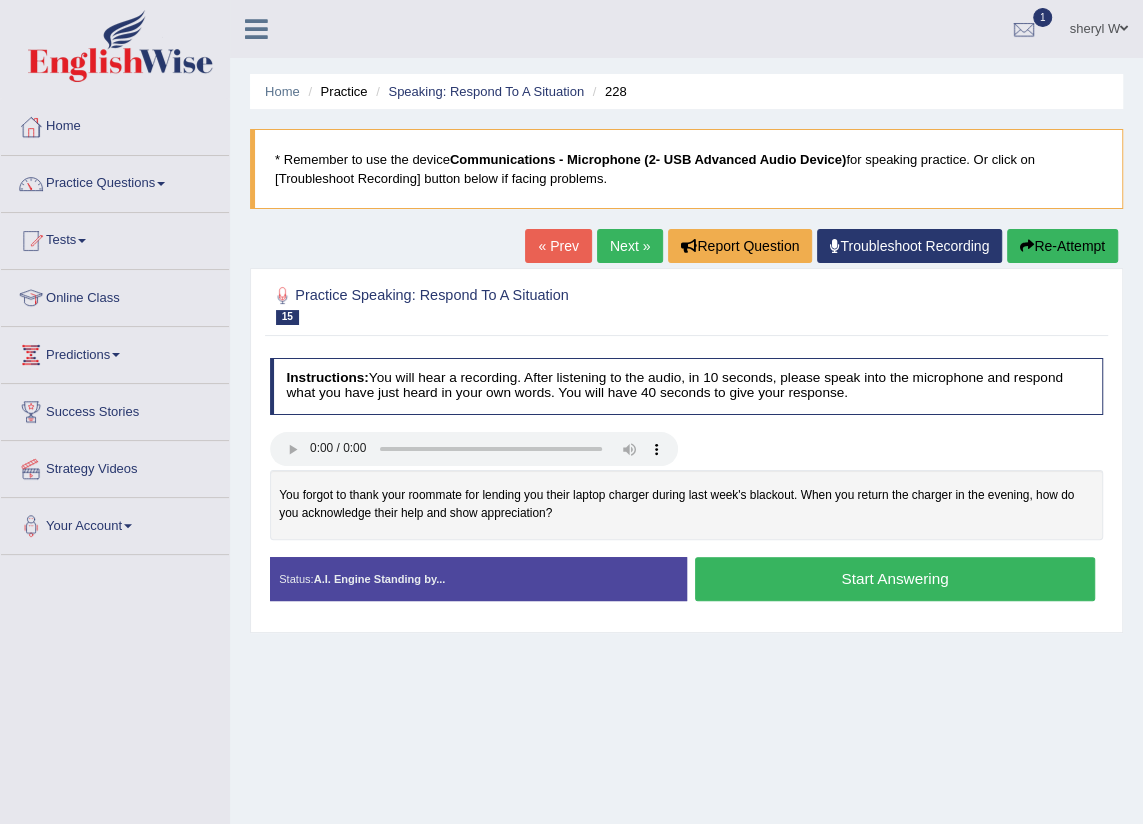 click on "Start Answering" at bounding box center [895, 578] 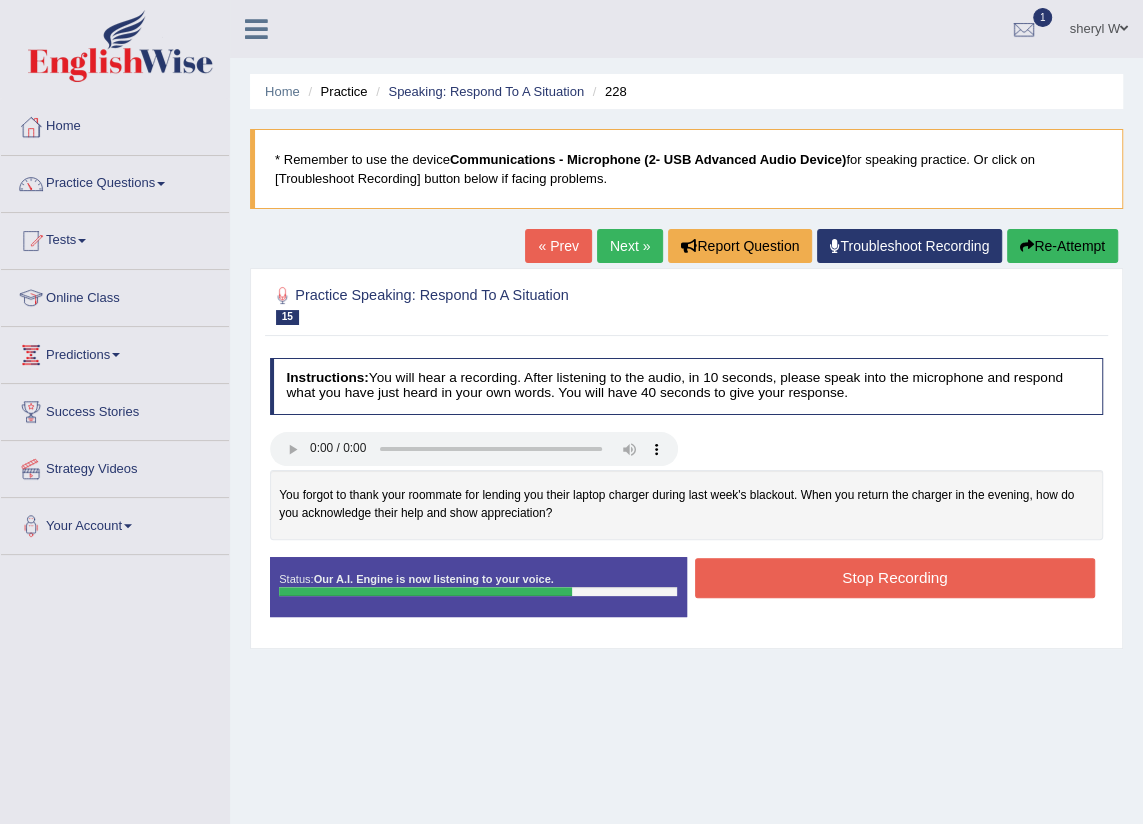 click on "Stop Recording" at bounding box center [895, 580] 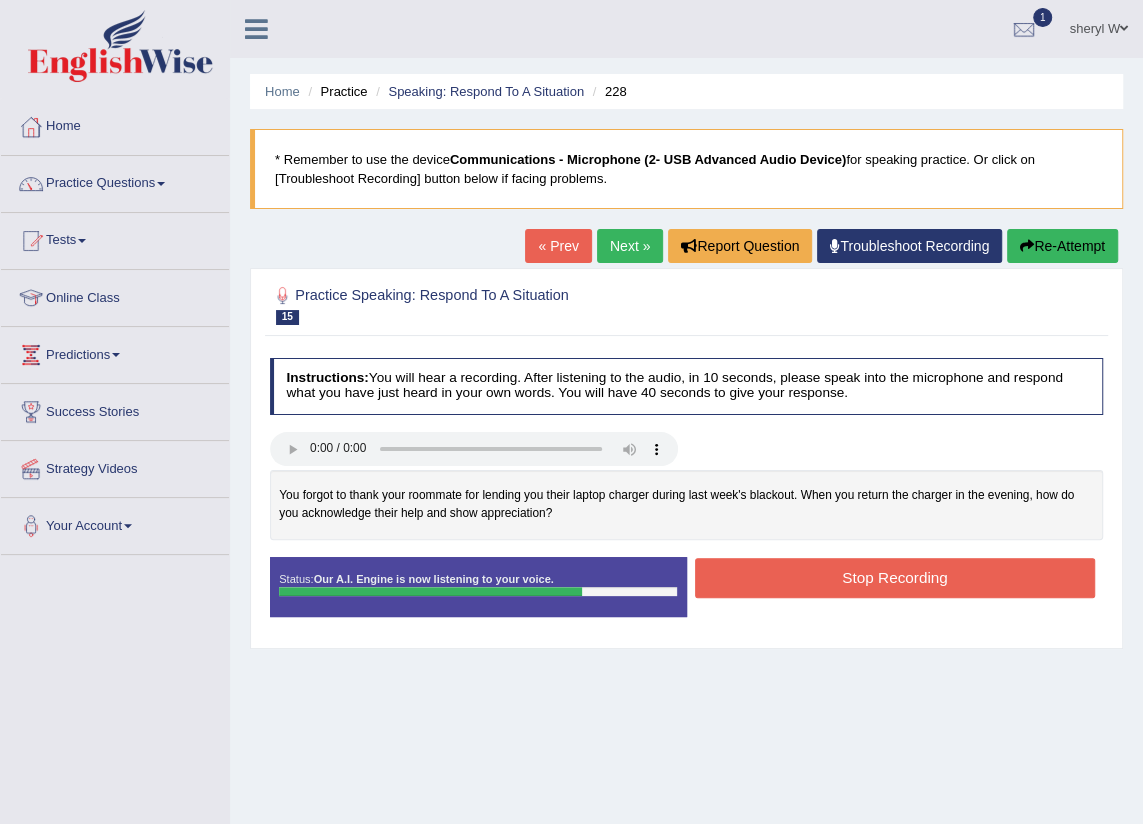 click on "Stop Recording" at bounding box center [895, 577] 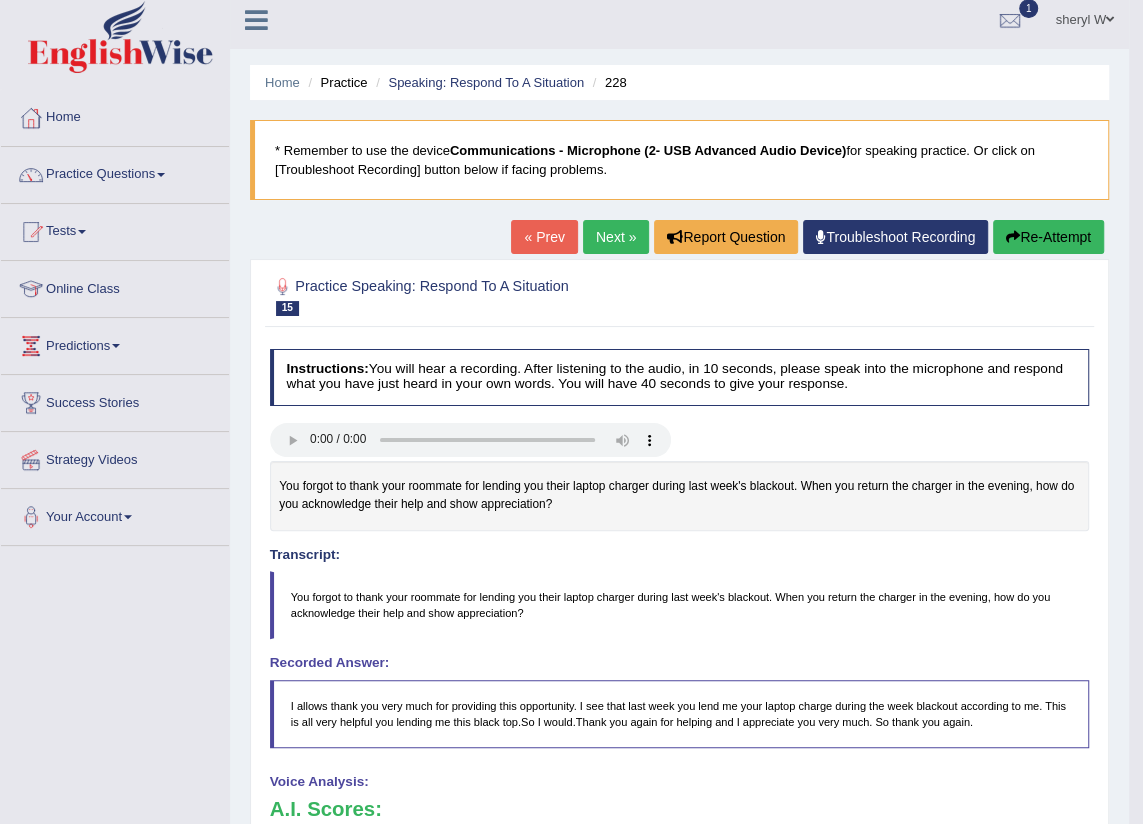 scroll, scrollTop: 0, scrollLeft: 0, axis: both 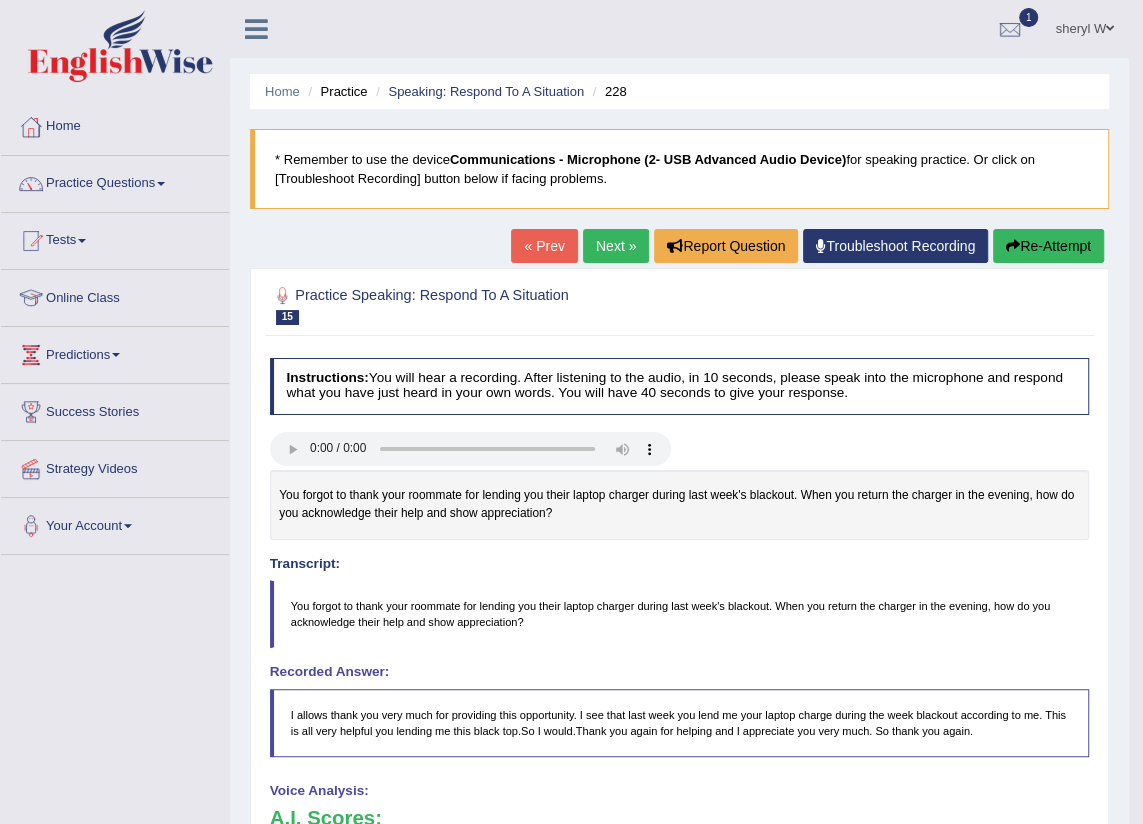 click on "Re-Attempt" at bounding box center [1048, 246] 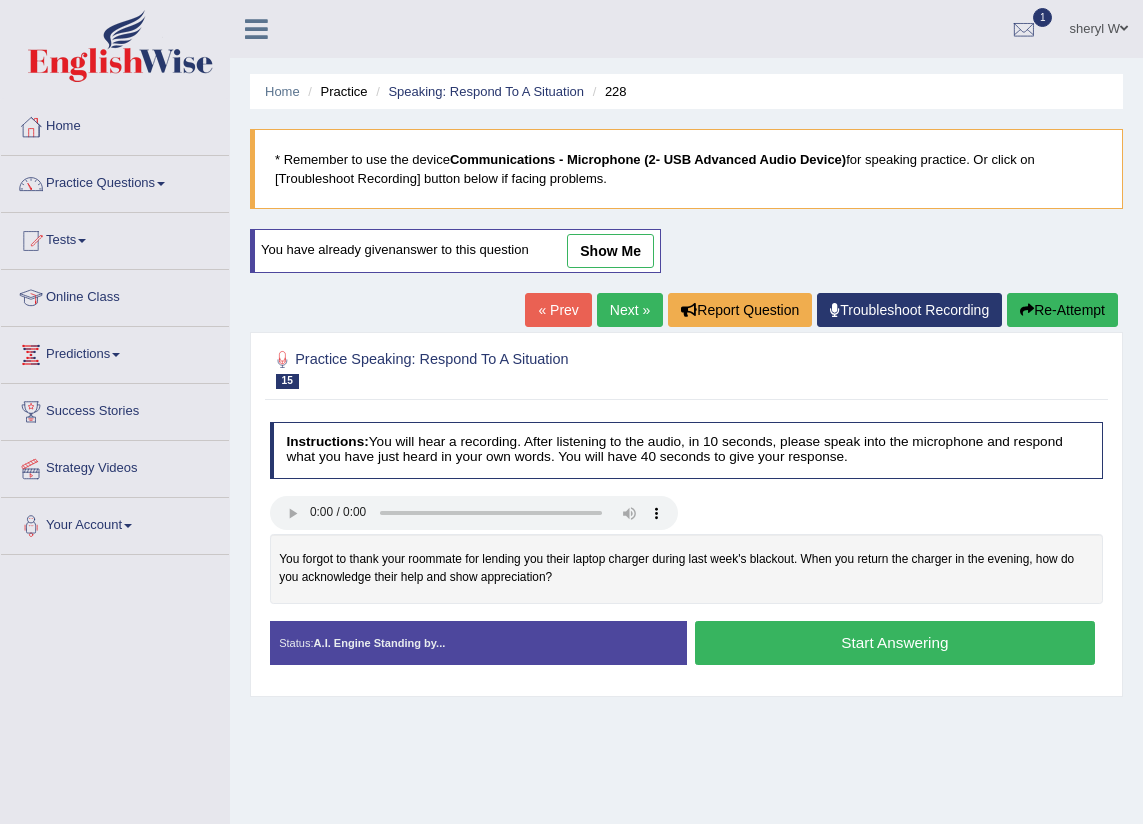 click on "Start Answering" at bounding box center (895, 642) 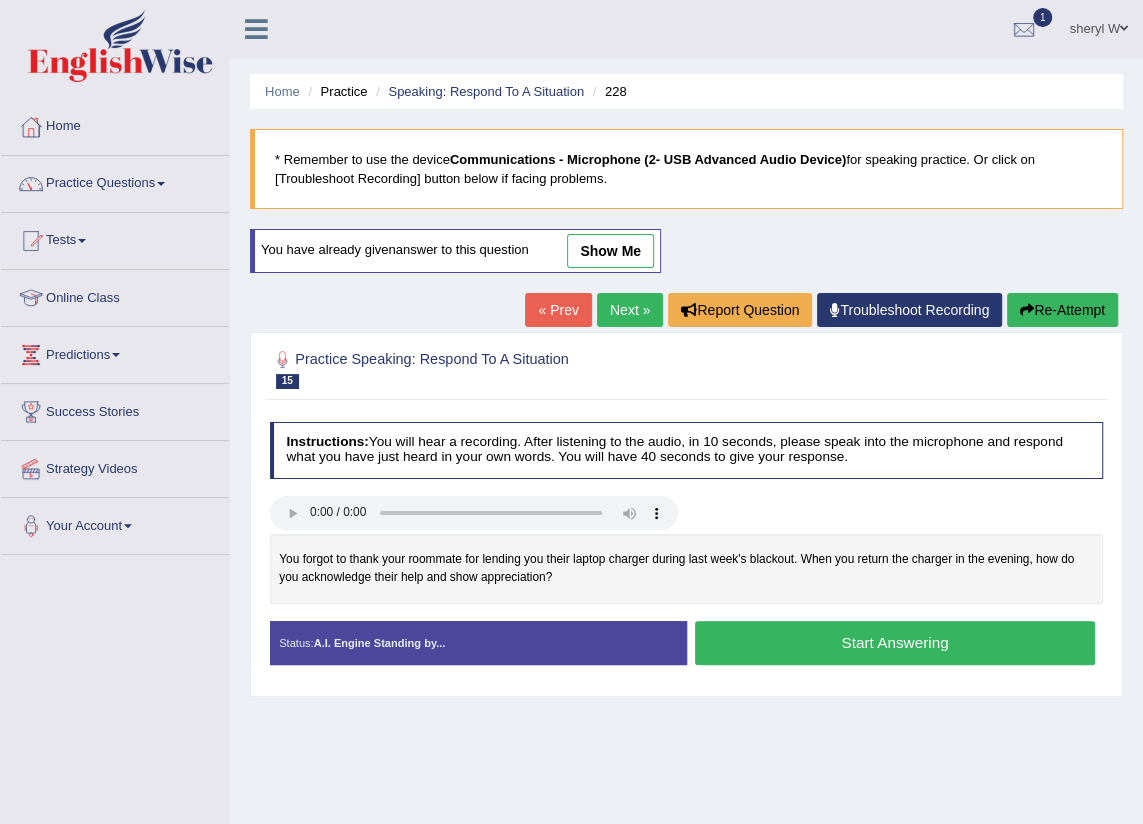 scroll, scrollTop: 0, scrollLeft: 0, axis: both 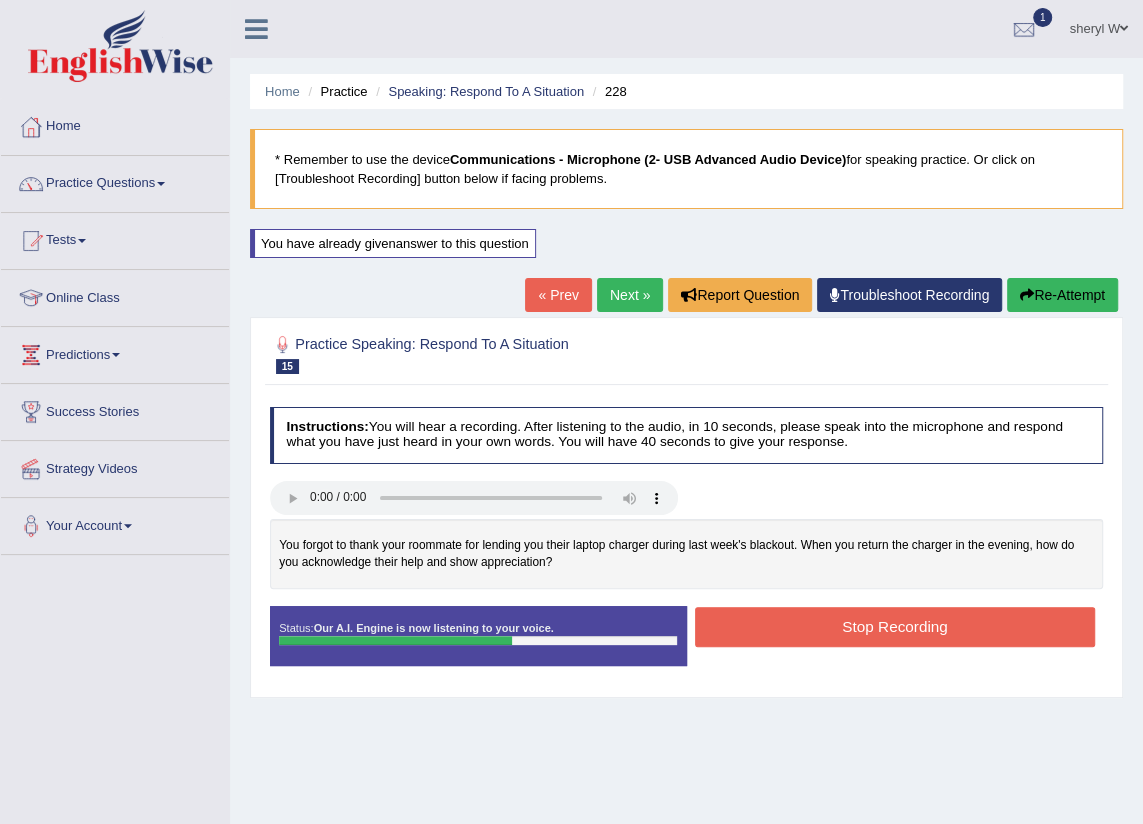 click on "Stop Recording" at bounding box center (895, 626) 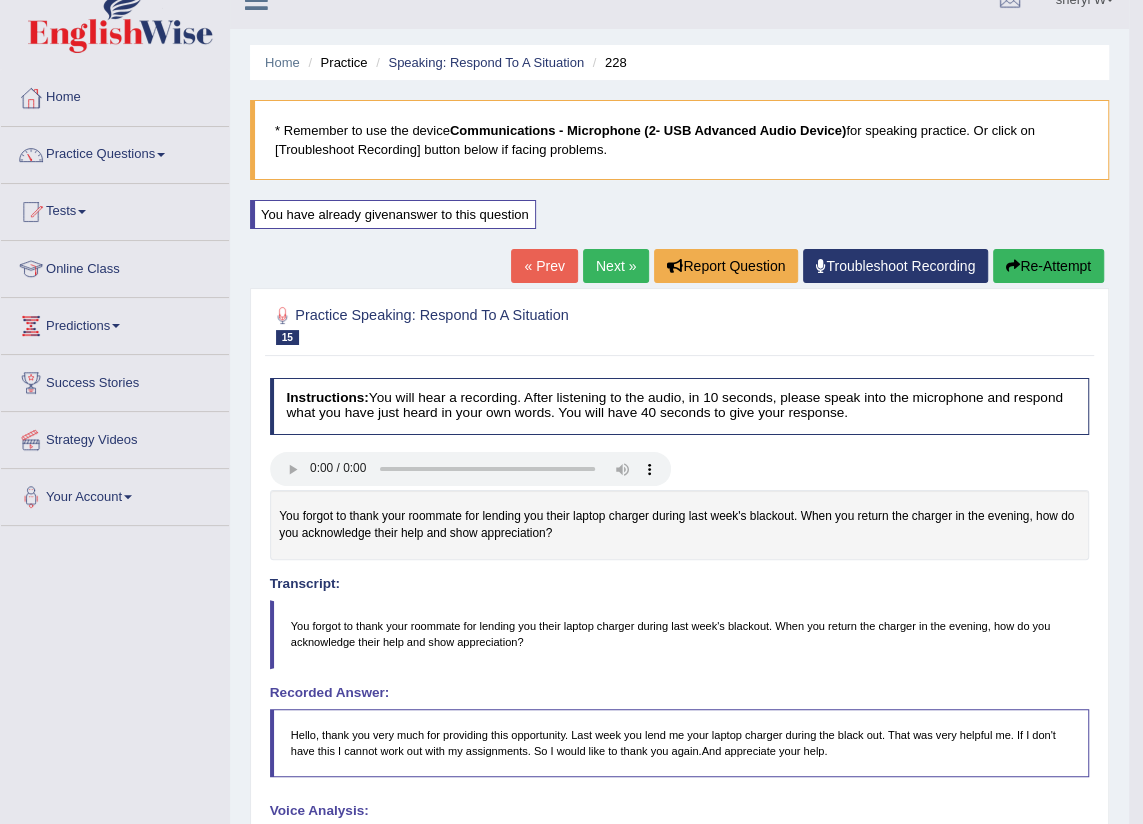 scroll, scrollTop: 0, scrollLeft: 0, axis: both 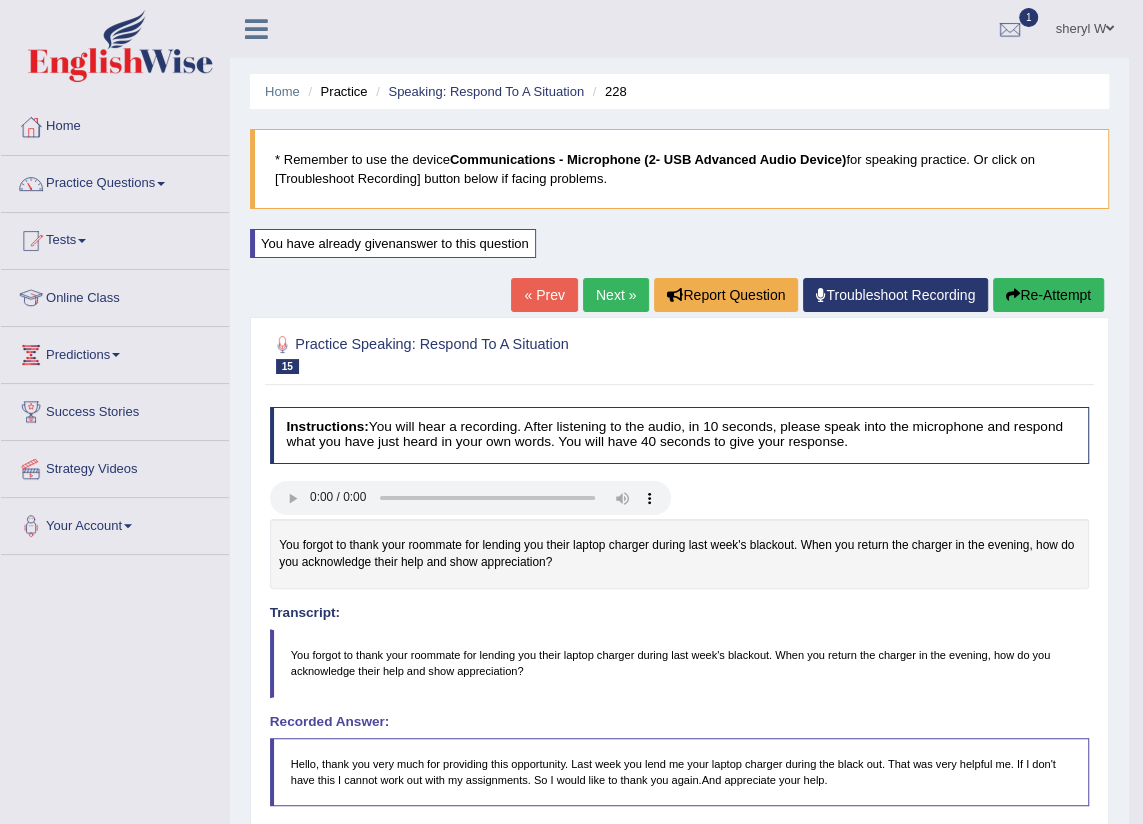 click on "Next »" at bounding box center (616, 295) 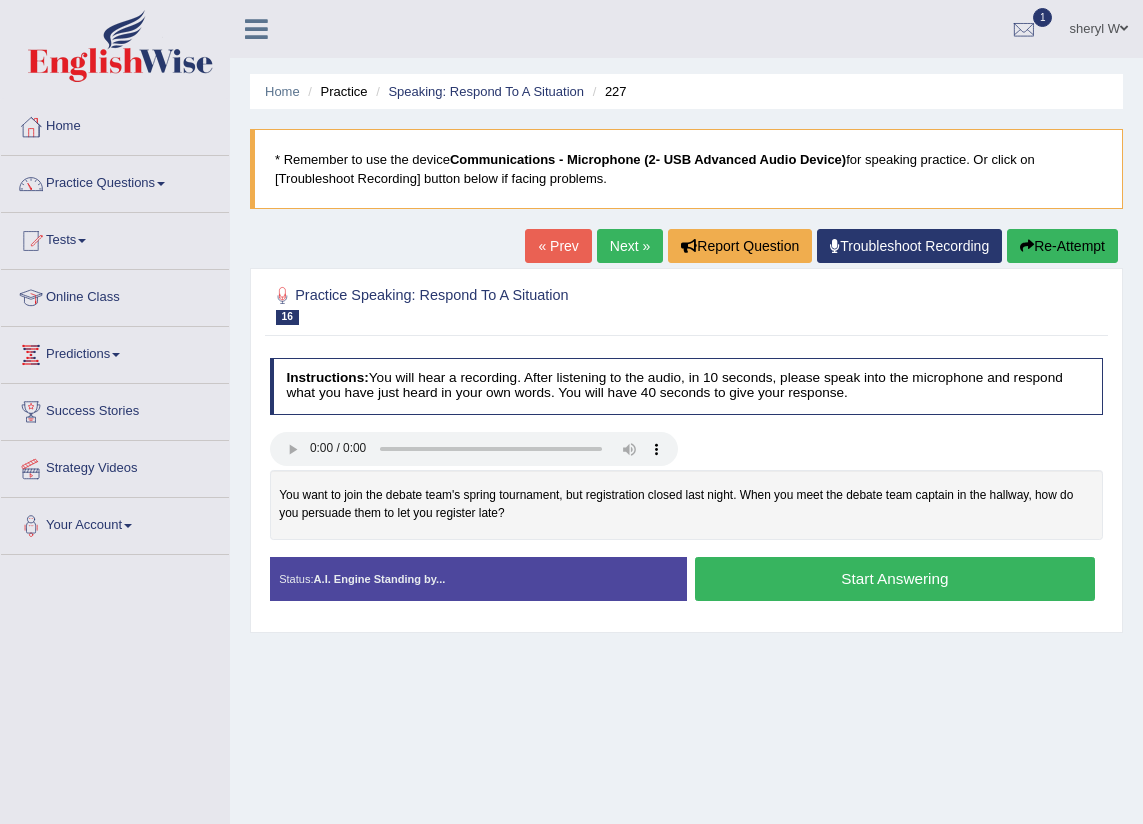 scroll, scrollTop: 0, scrollLeft: 0, axis: both 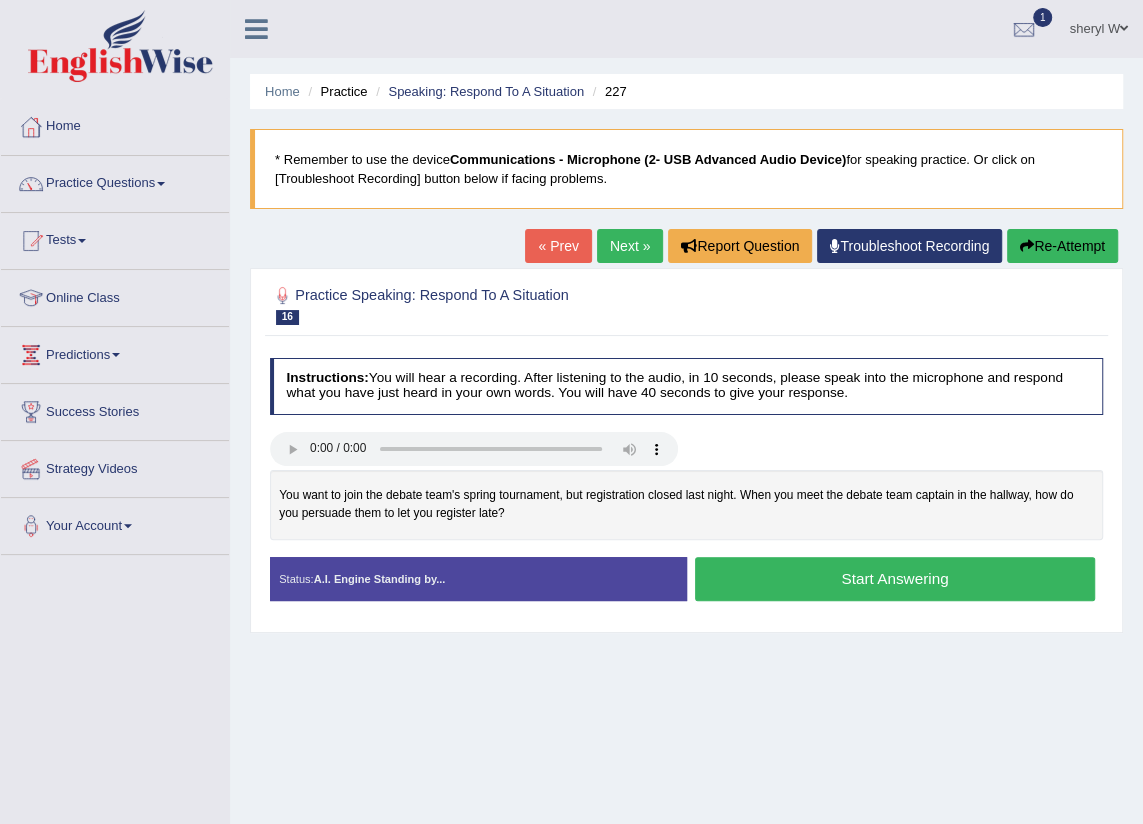 click on "Start Answering" at bounding box center [895, 578] 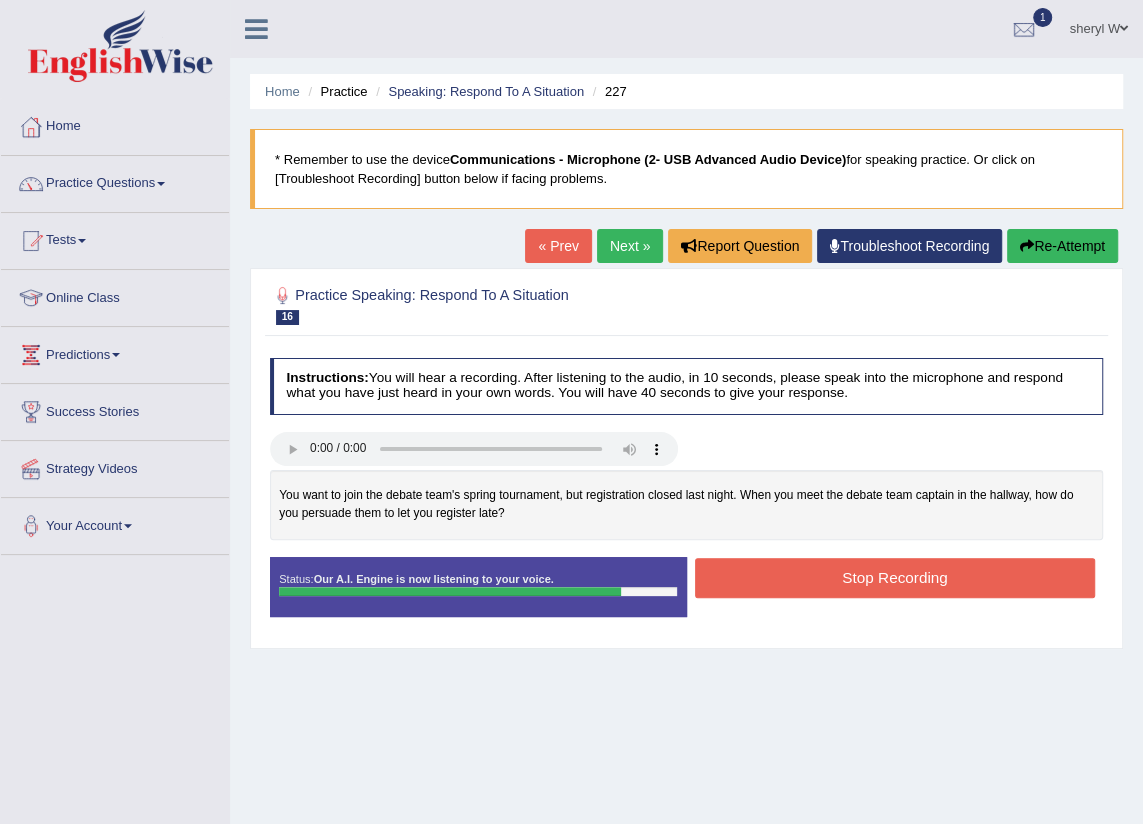 click on "Stop Recording" at bounding box center (895, 577) 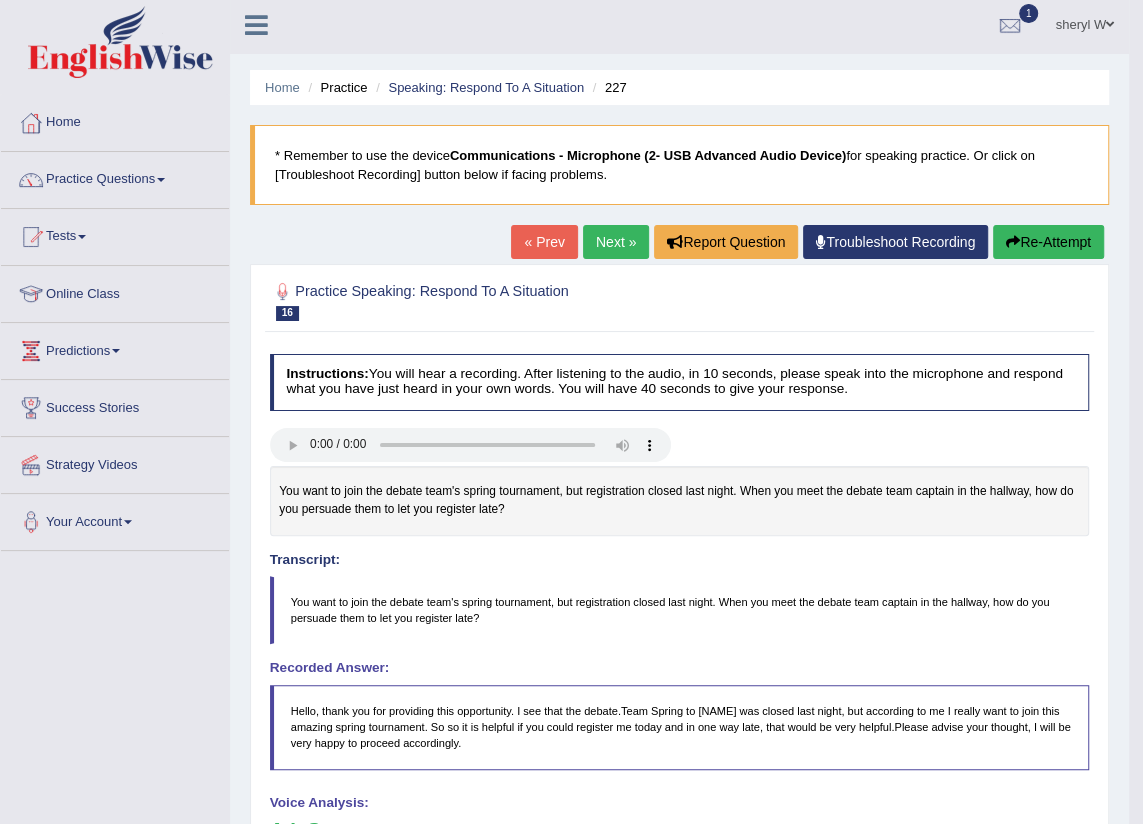 scroll, scrollTop: 0, scrollLeft: 0, axis: both 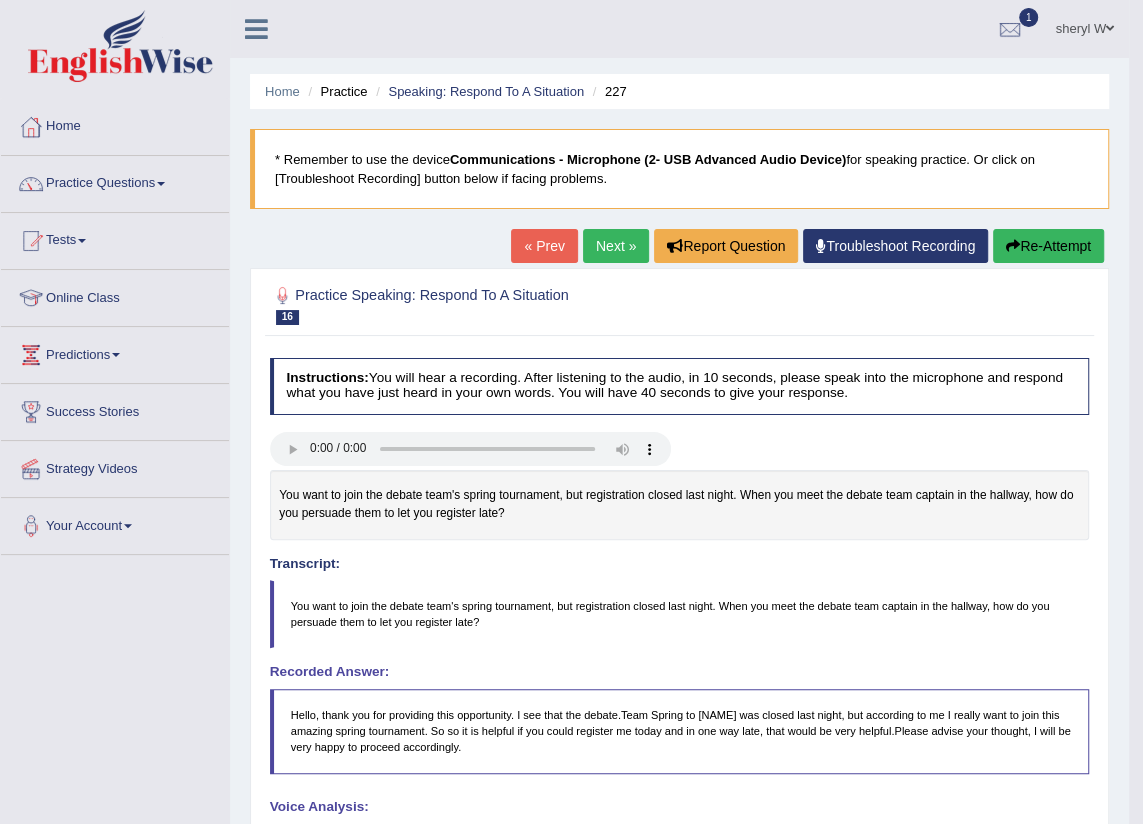 click on "Re-Attempt" at bounding box center [1048, 246] 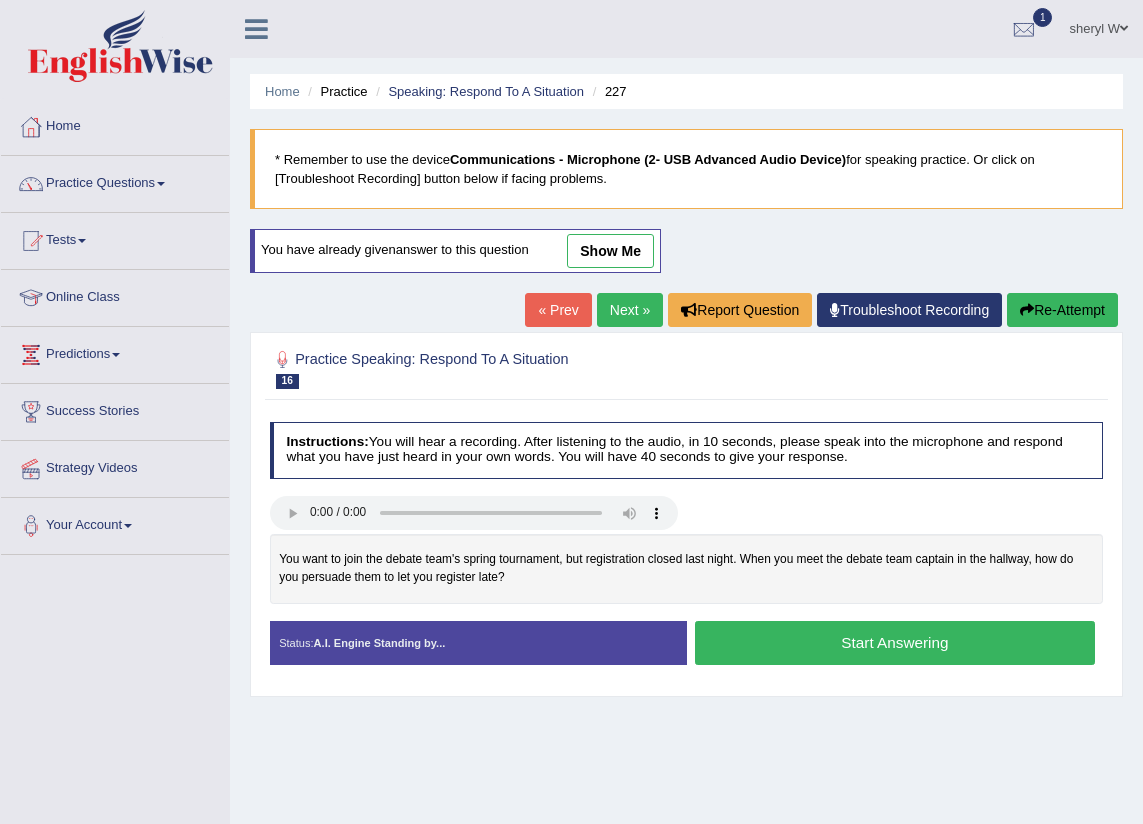 scroll, scrollTop: 0, scrollLeft: 0, axis: both 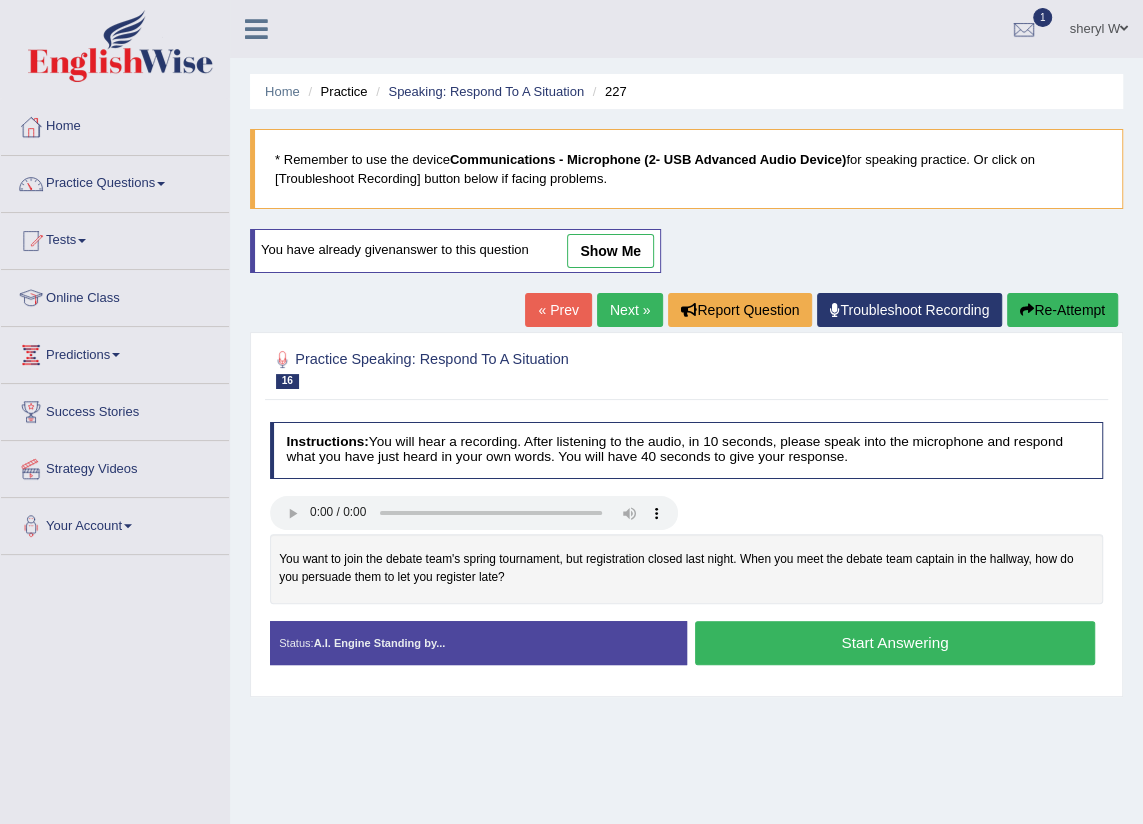 click on "Start Answering" at bounding box center [895, 642] 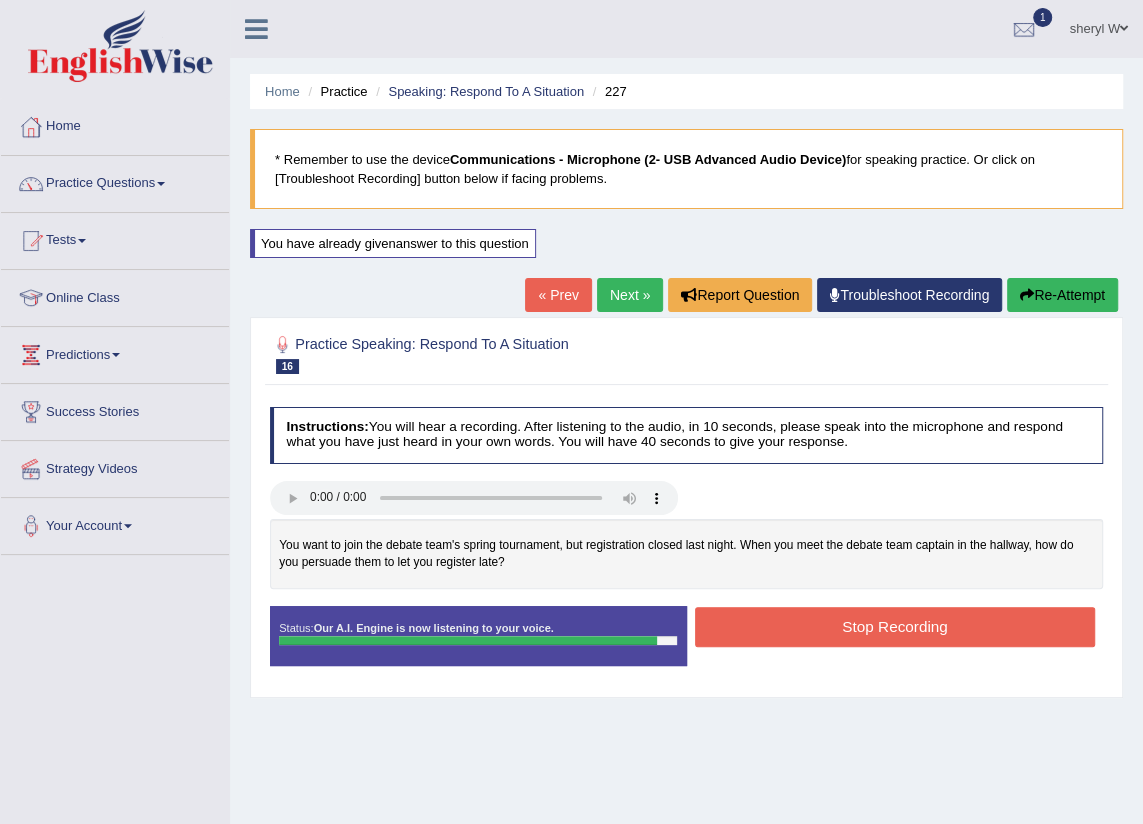 click on "Stop Recording" at bounding box center [895, 626] 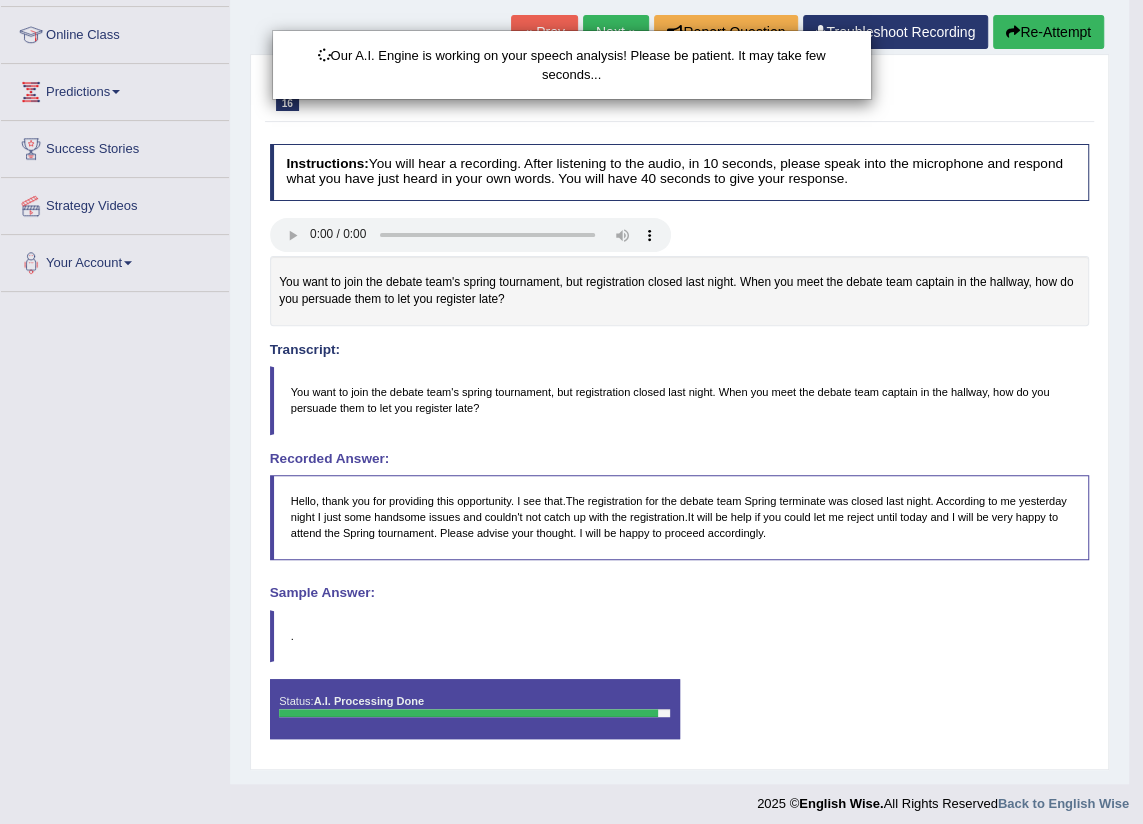 scroll, scrollTop: 271, scrollLeft: 0, axis: vertical 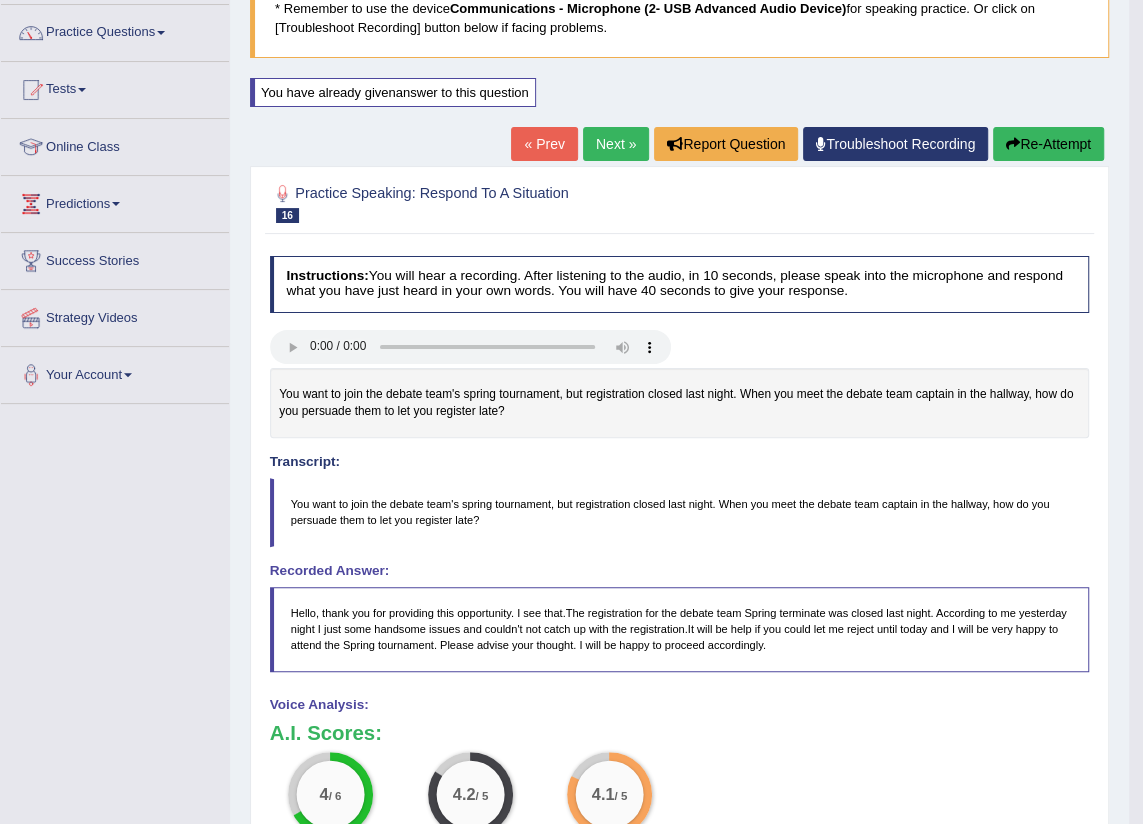 click on "Next »" at bounding box center (616, 144) 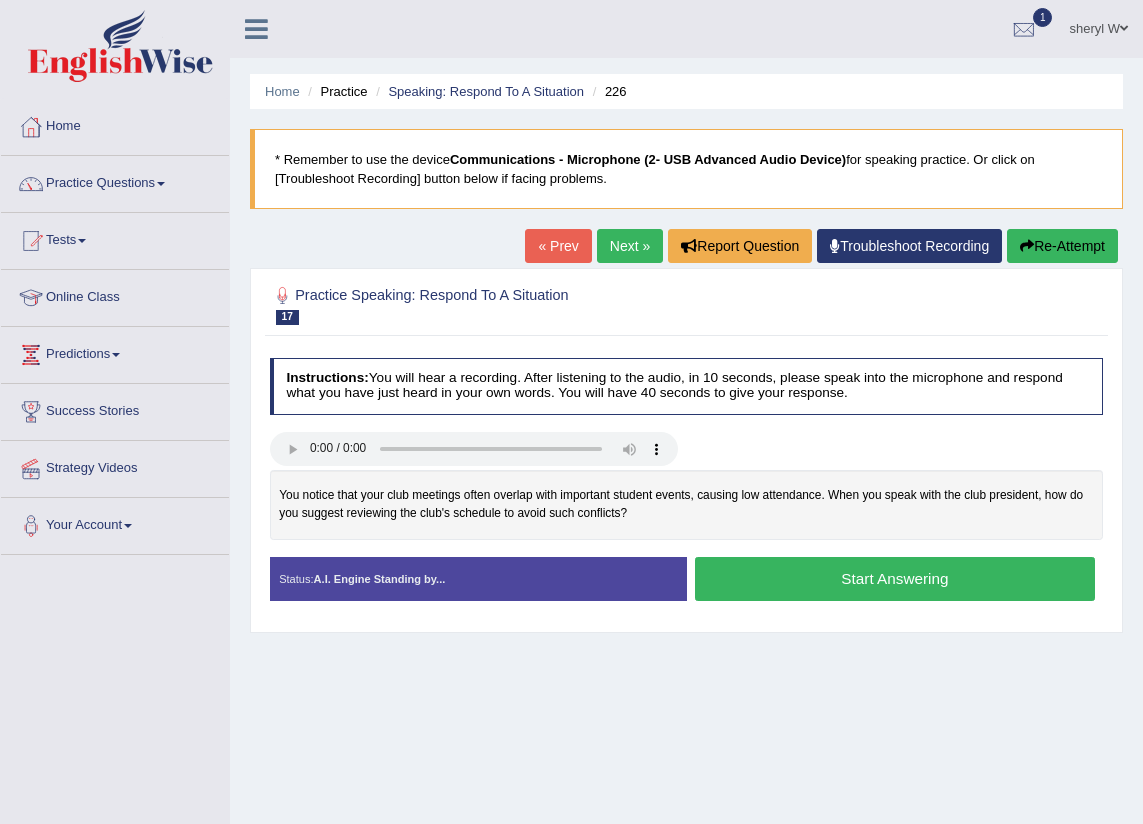 scroll, scrollTop: 0, scrollLeft: 0, axis: both 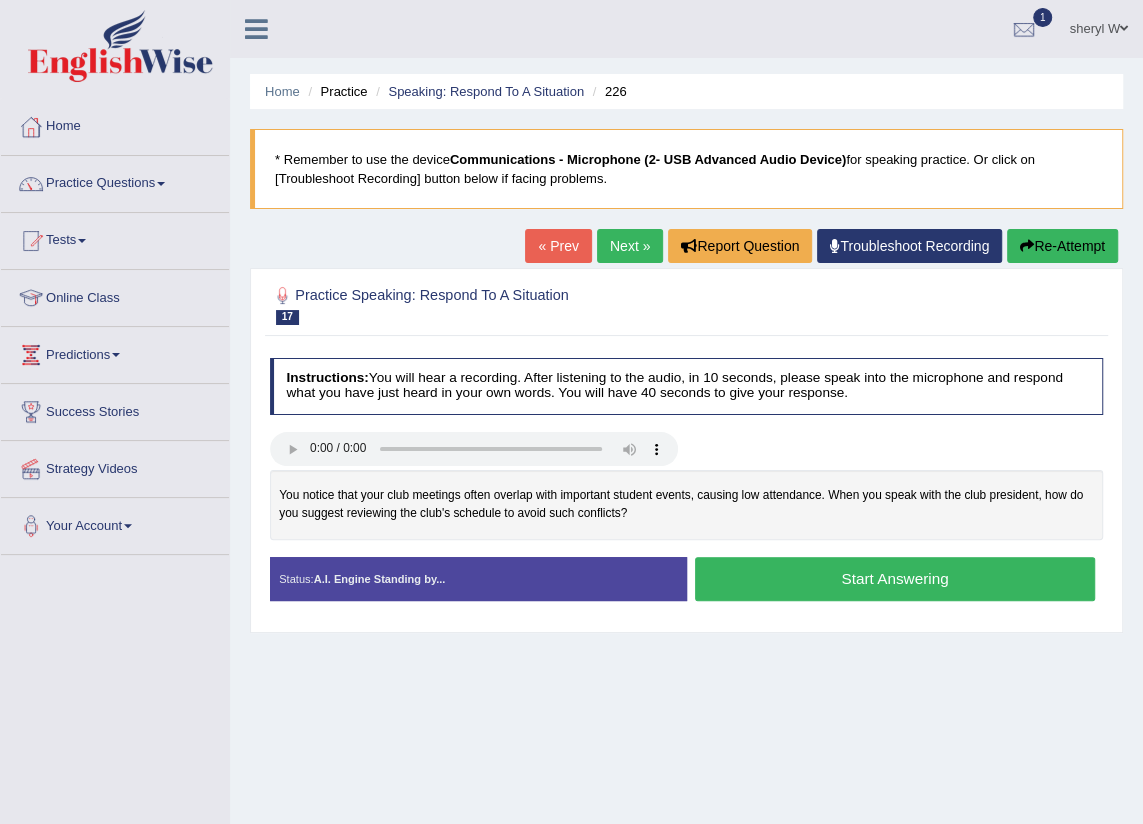 click on "Start Answering" at bounding box center (895, 578) 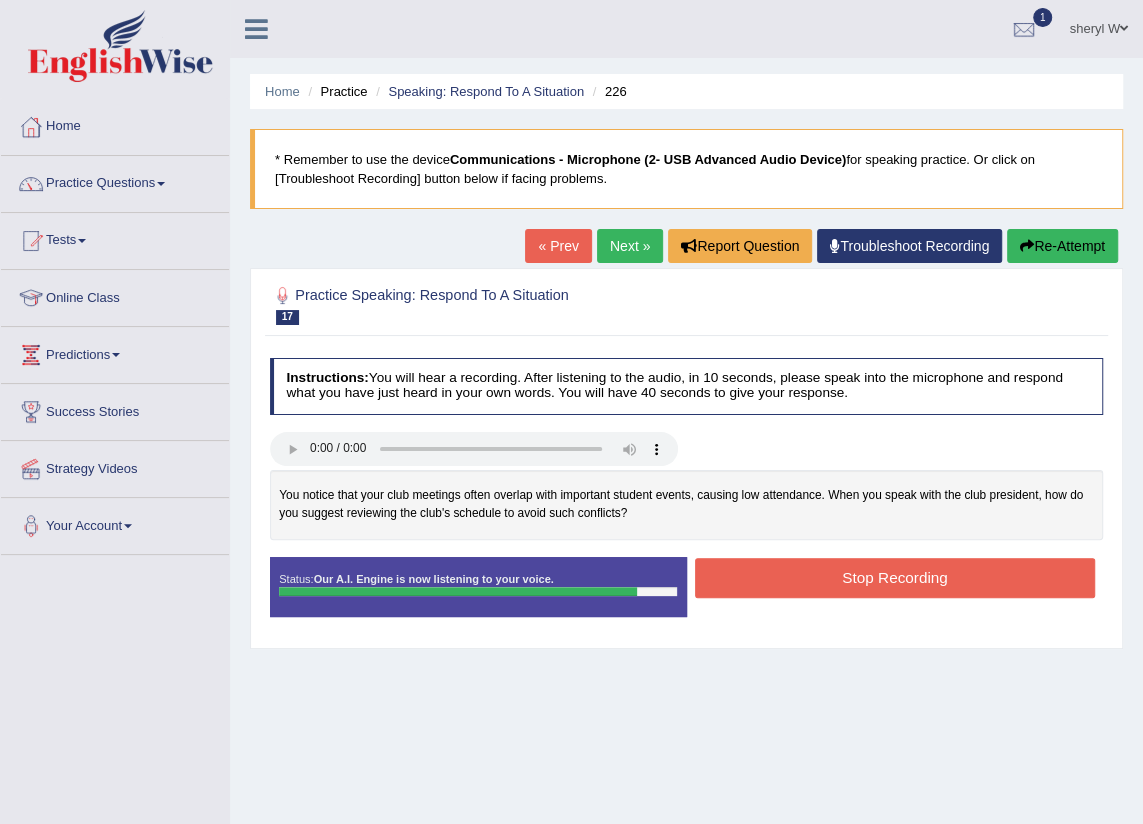 click on "Stop Recording" at bounding box center (895, 577) 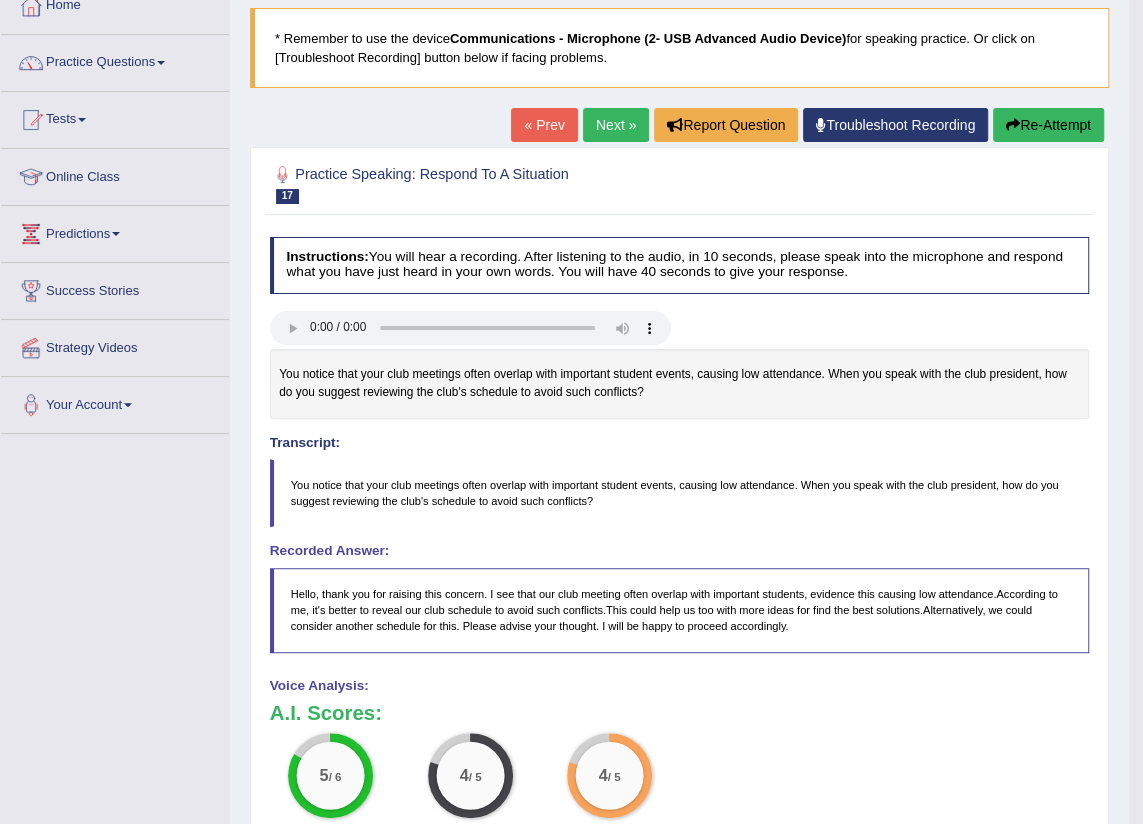 scroll, scrollTop: 0, scrollLeft: 0, axis: both 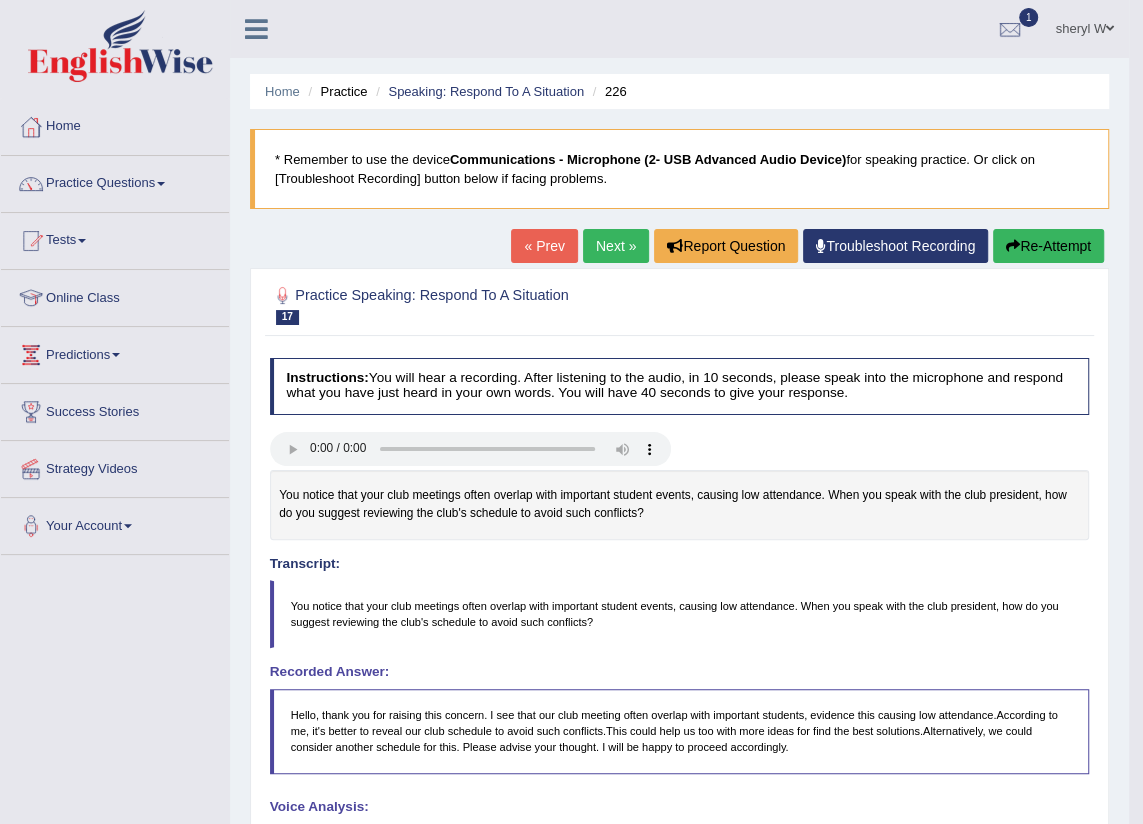 click on "Next »" at bounding box center [616, 246] 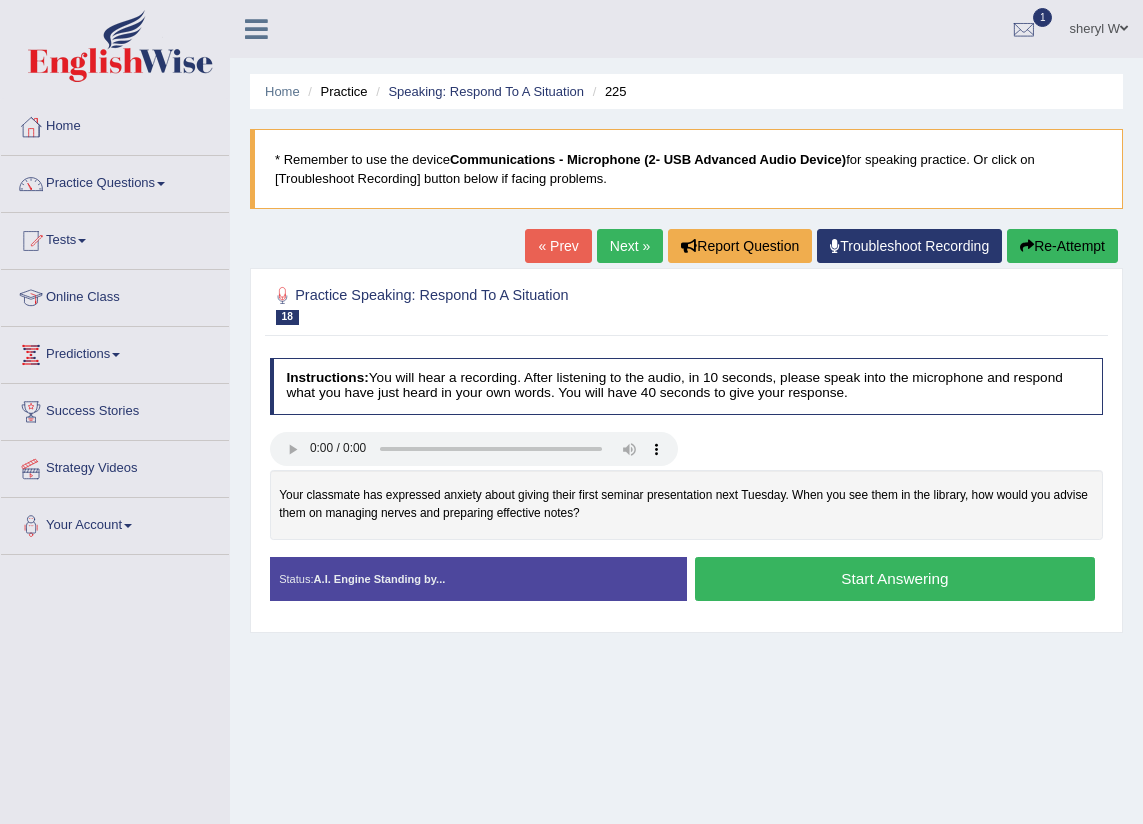 scroll, scrollTop: 0, scrollLeft: 0, axis: both 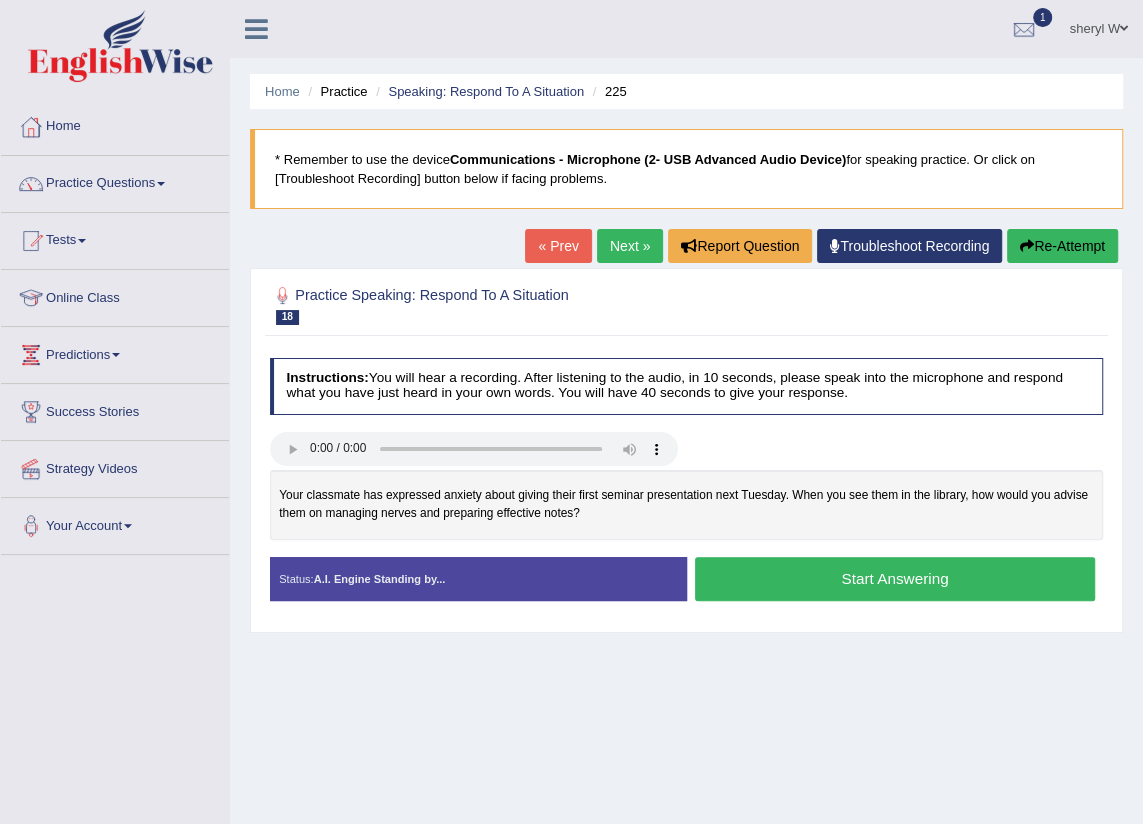 click on "Start Answering" at bounding box center (895, 578) 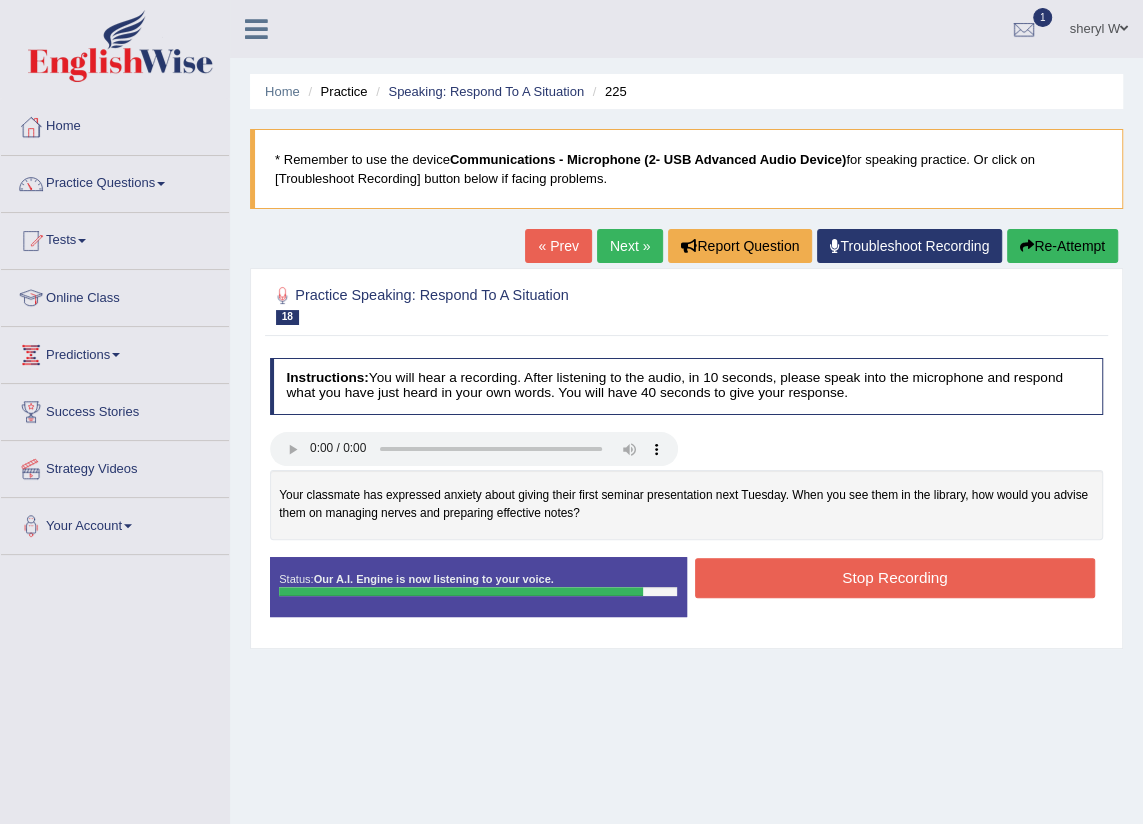 click on "Stop Recording" at bounding box center (895, 577) 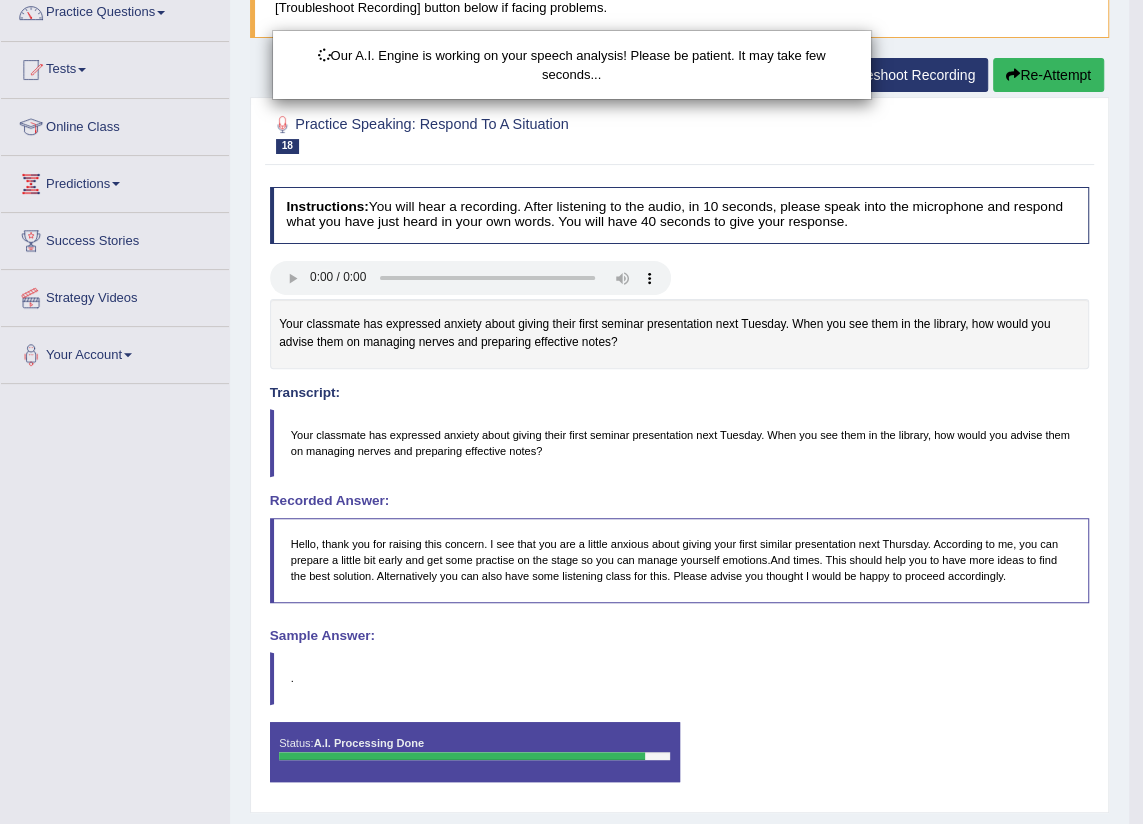 scroll, scrollTop: 226, scrollLeft: 0, axis: vertical 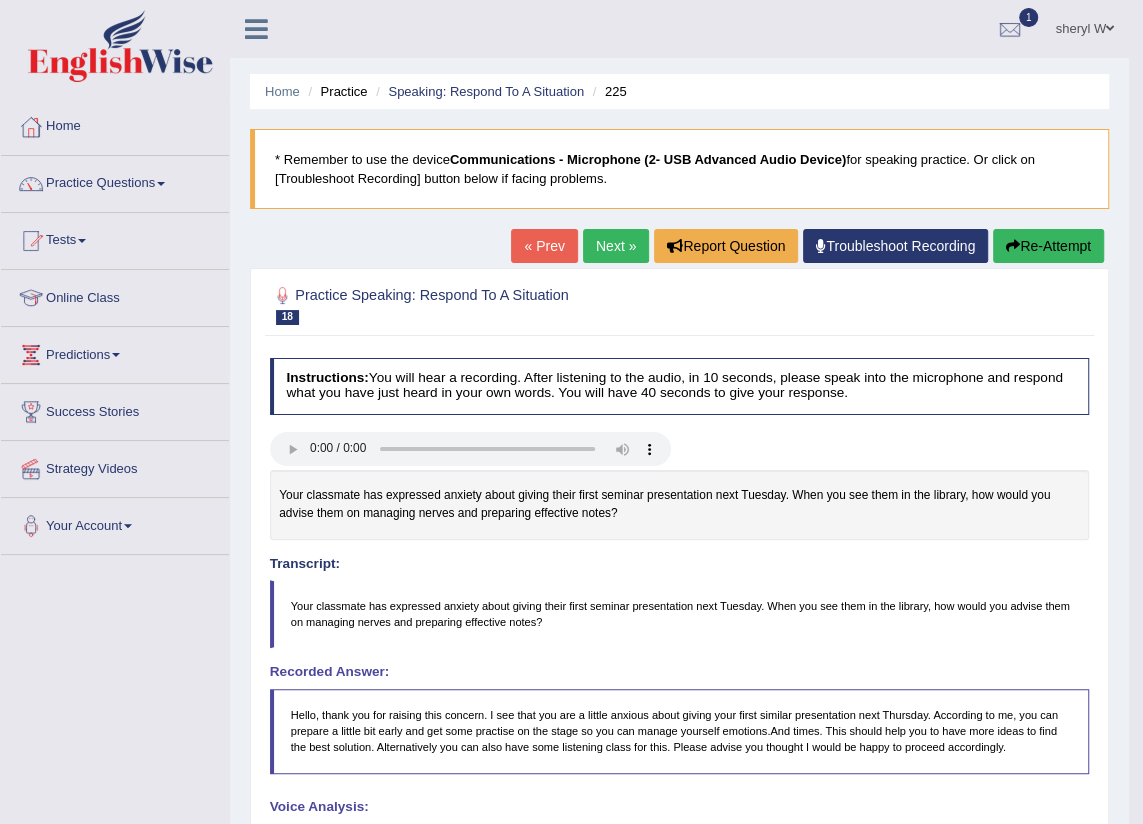 click on "Next »" at bounding box center [616, 246] 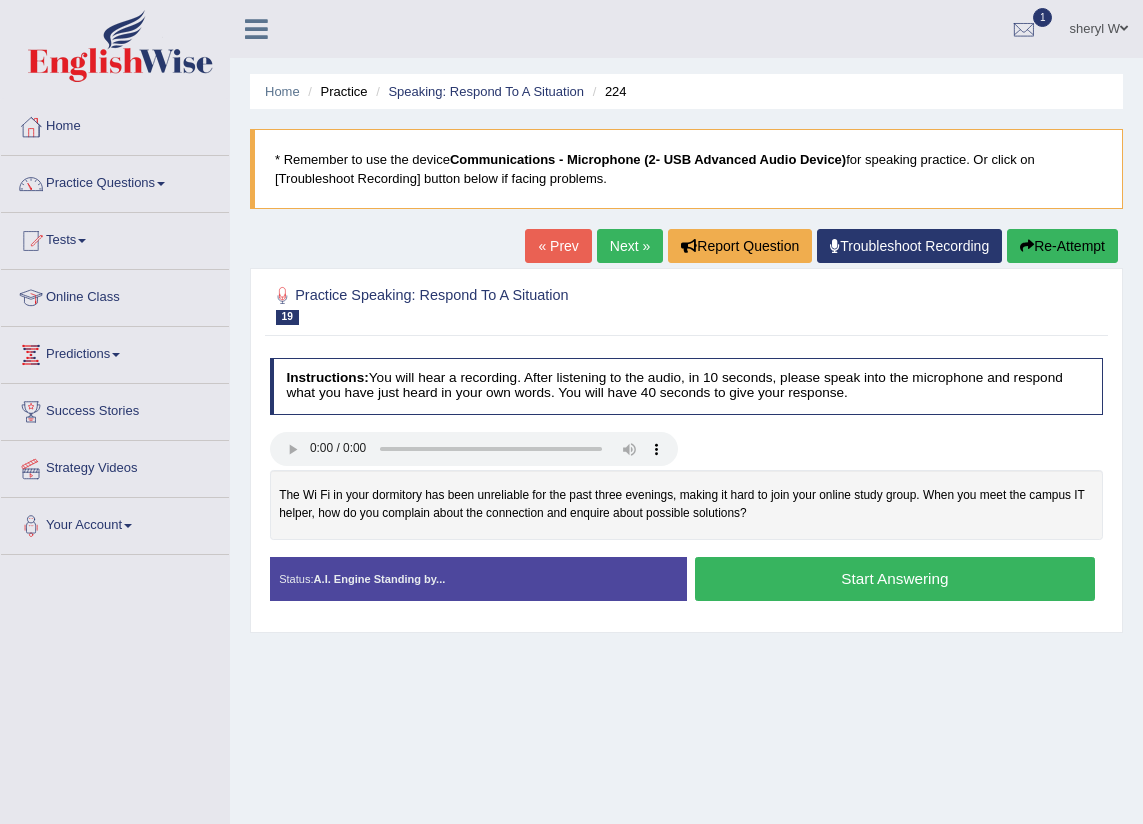 scroll, scrollTop: 0, scrollLeft: 0, axis: both 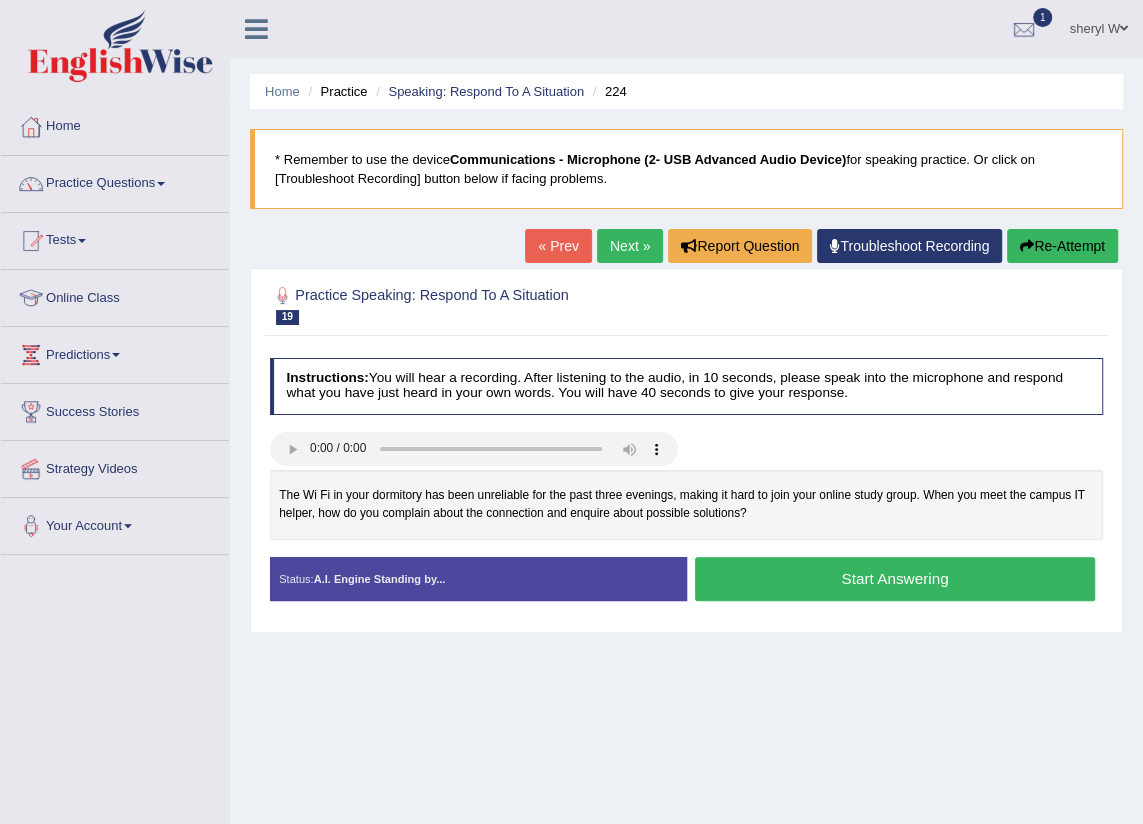 click on "Start Answering" at bounding box center [895, 578] 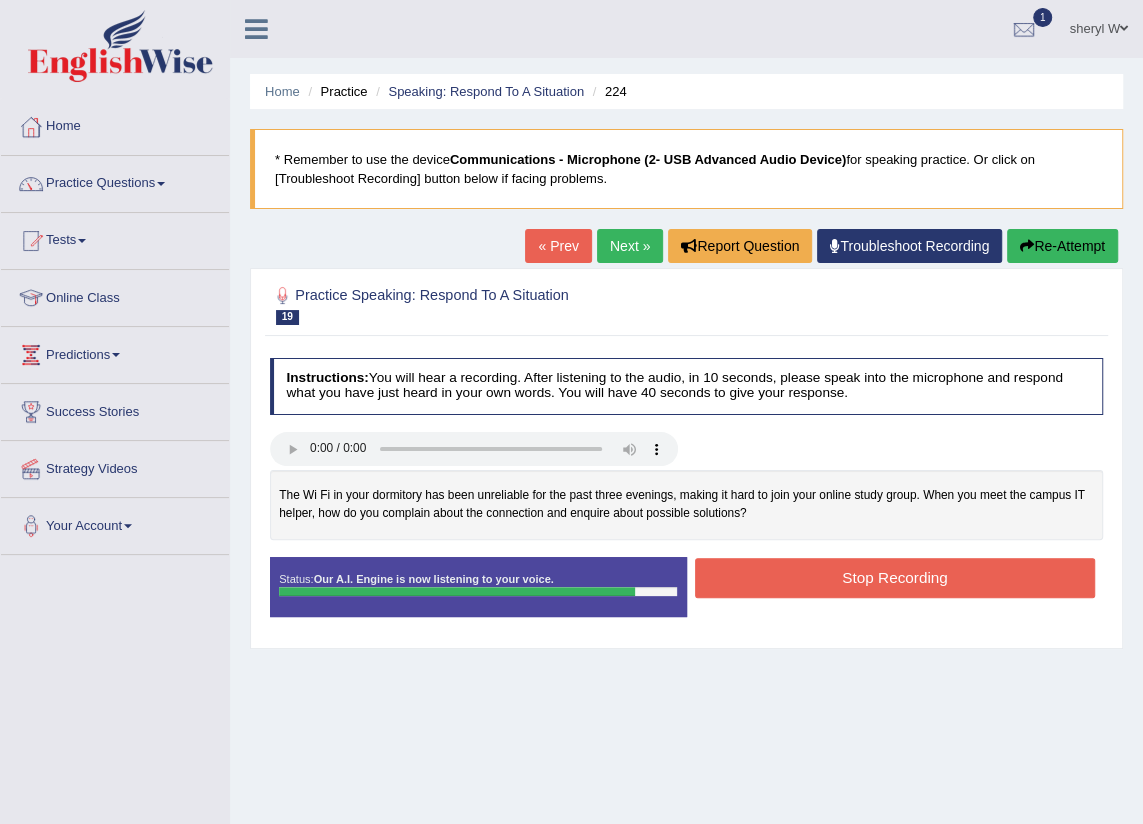 click on "Stop Recording" at bounding box center (895, 577) 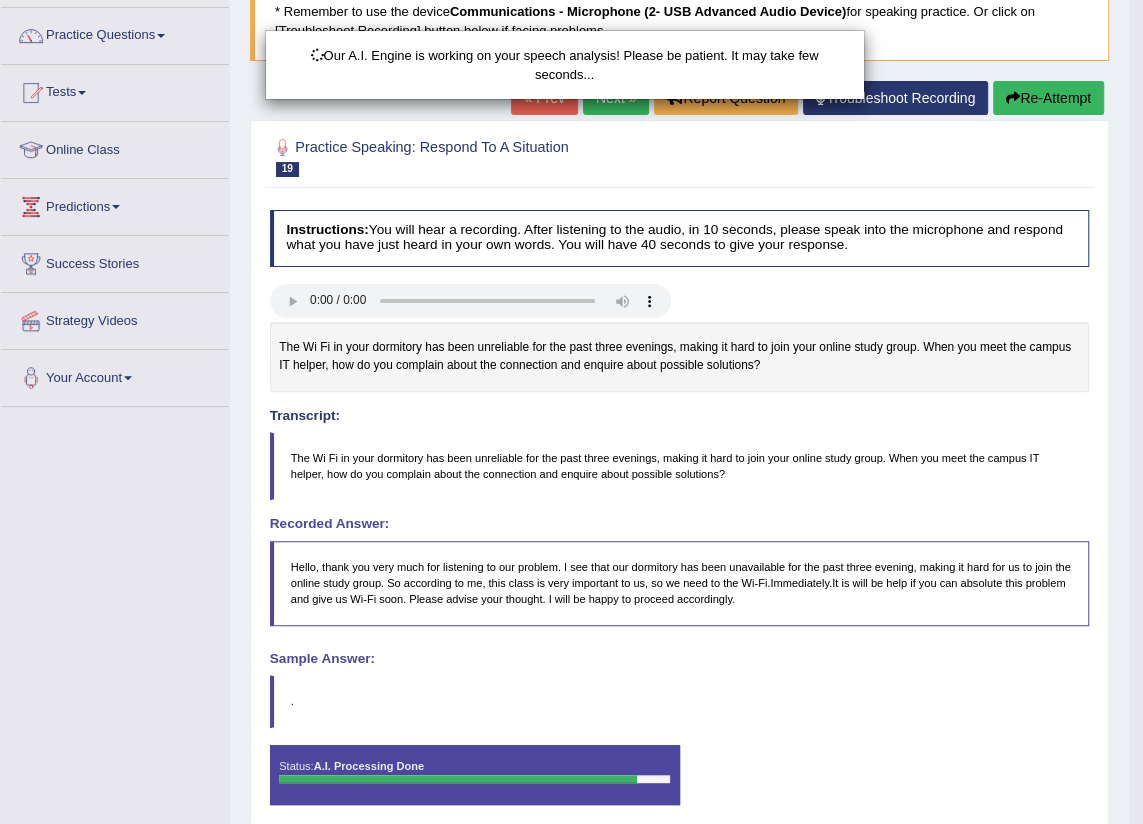 scroll, scrollTop: 226, scrollLeft: 0, axis: vertical 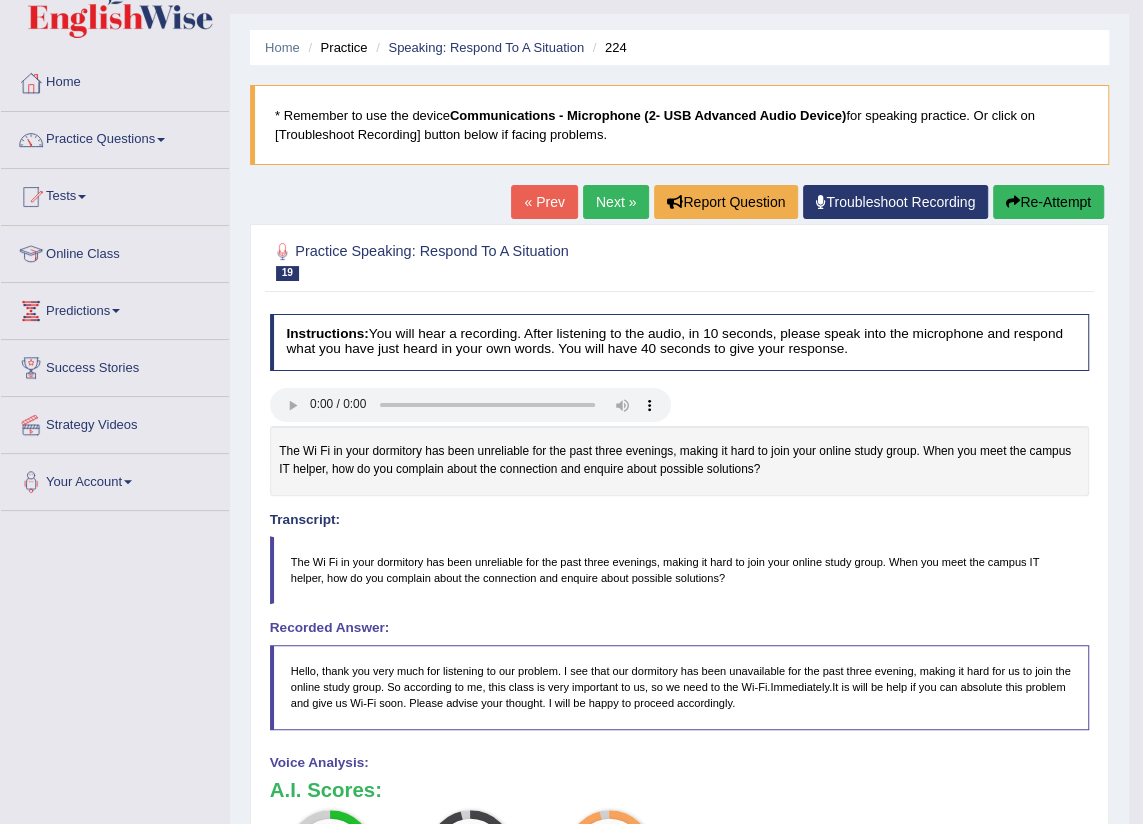 click on "Re-Attempt" at bounding box center (1048, 202) 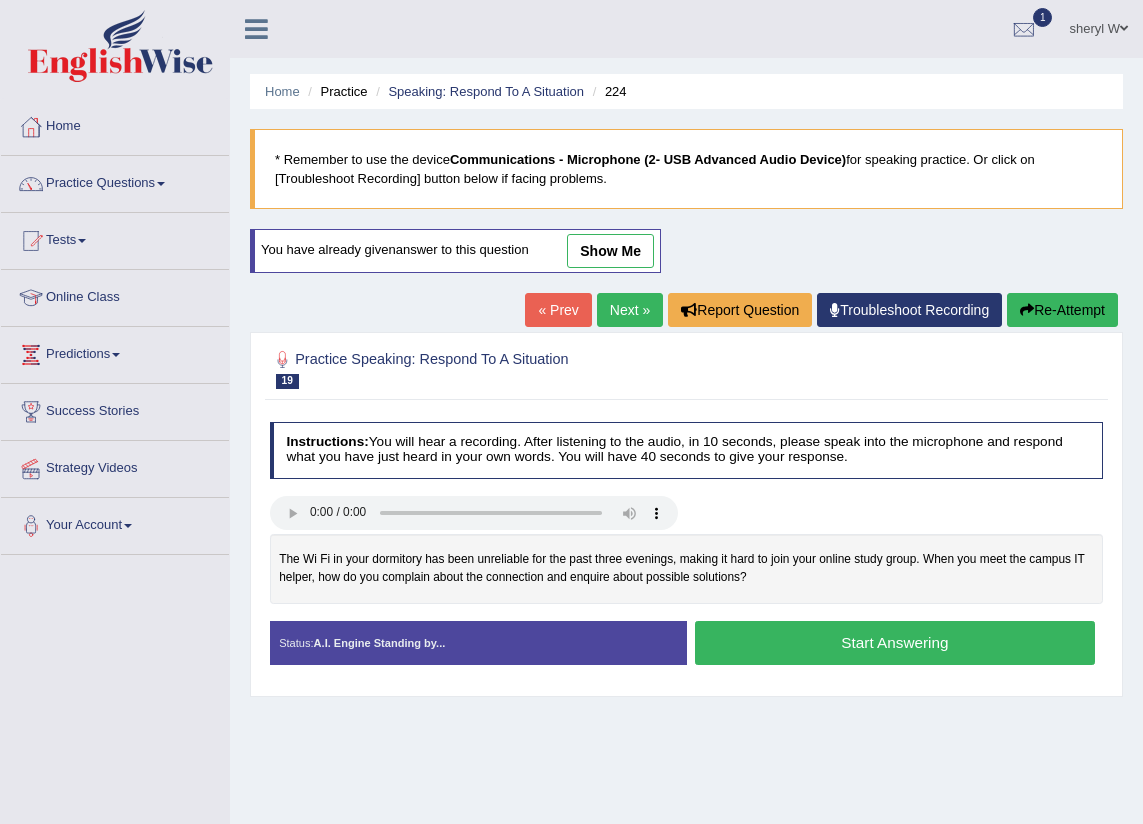 scroll, scrollTop: 44, scrollLeft: 0, axis: vertical 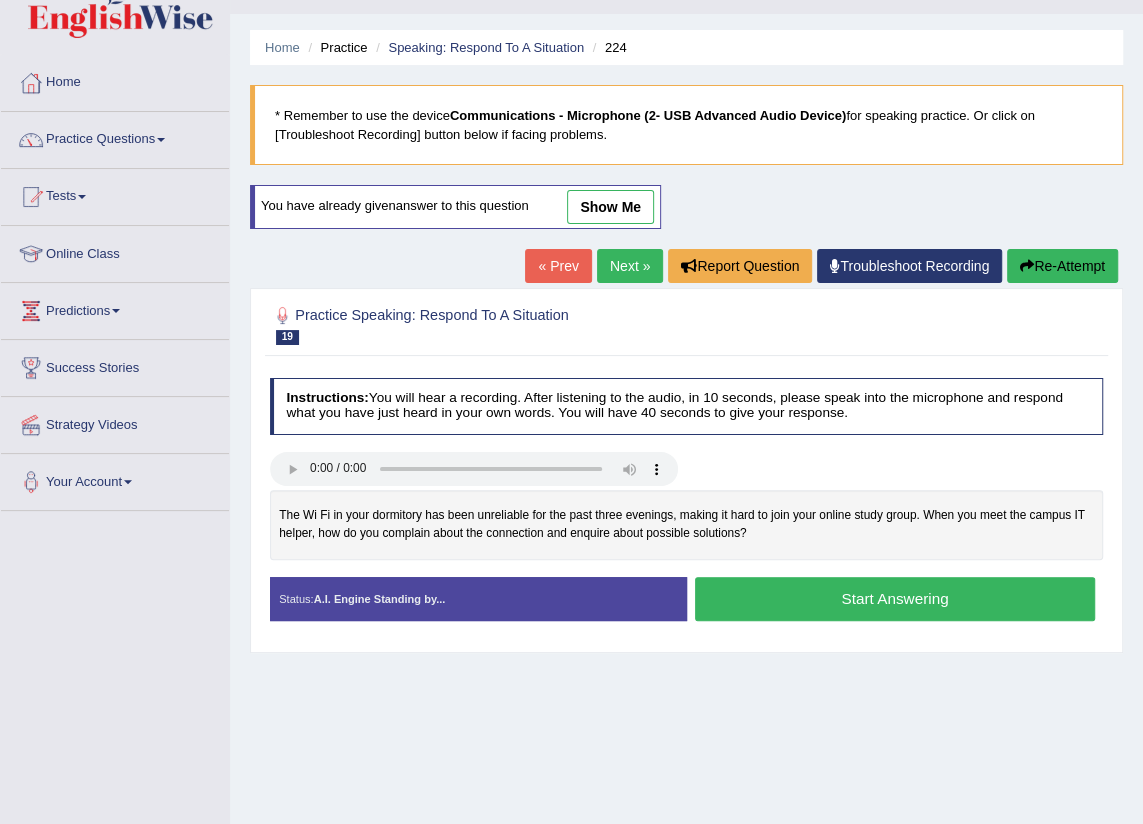 click on "Start Answering" at bounding box center [895, 598] 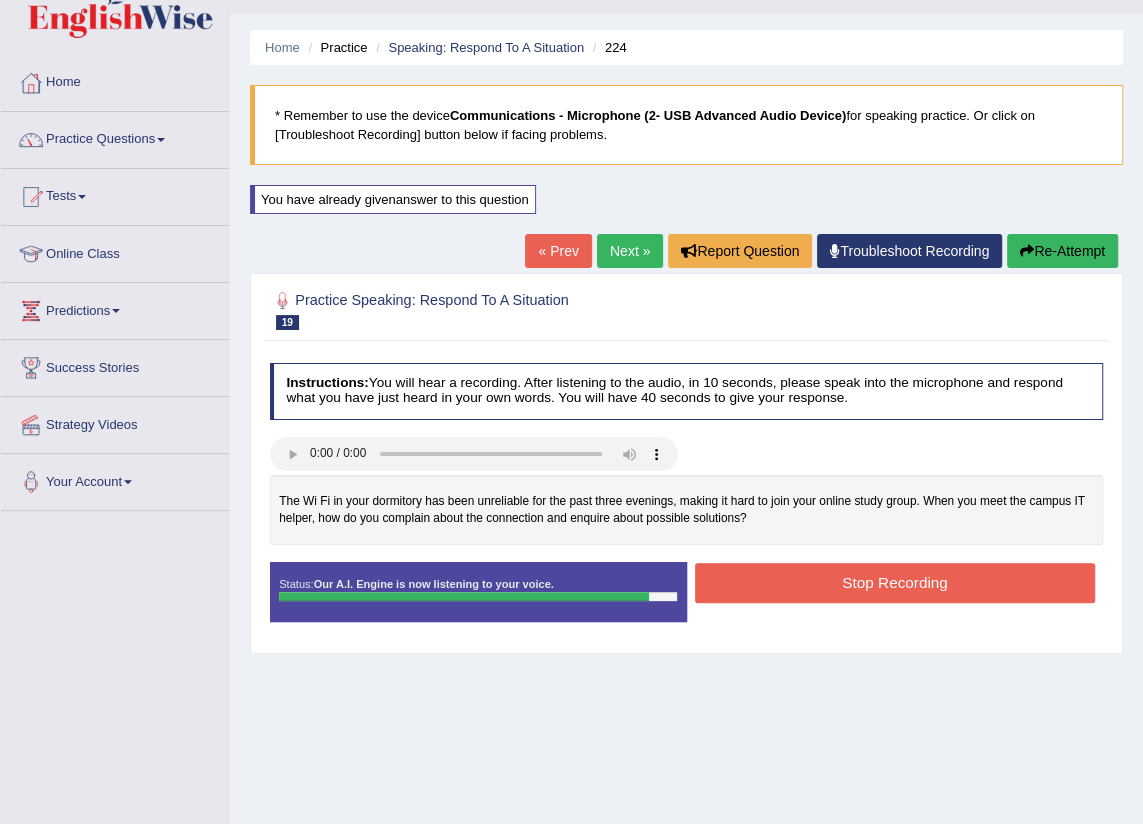 click on "Stop Recording" at bounding box center (895, 582) 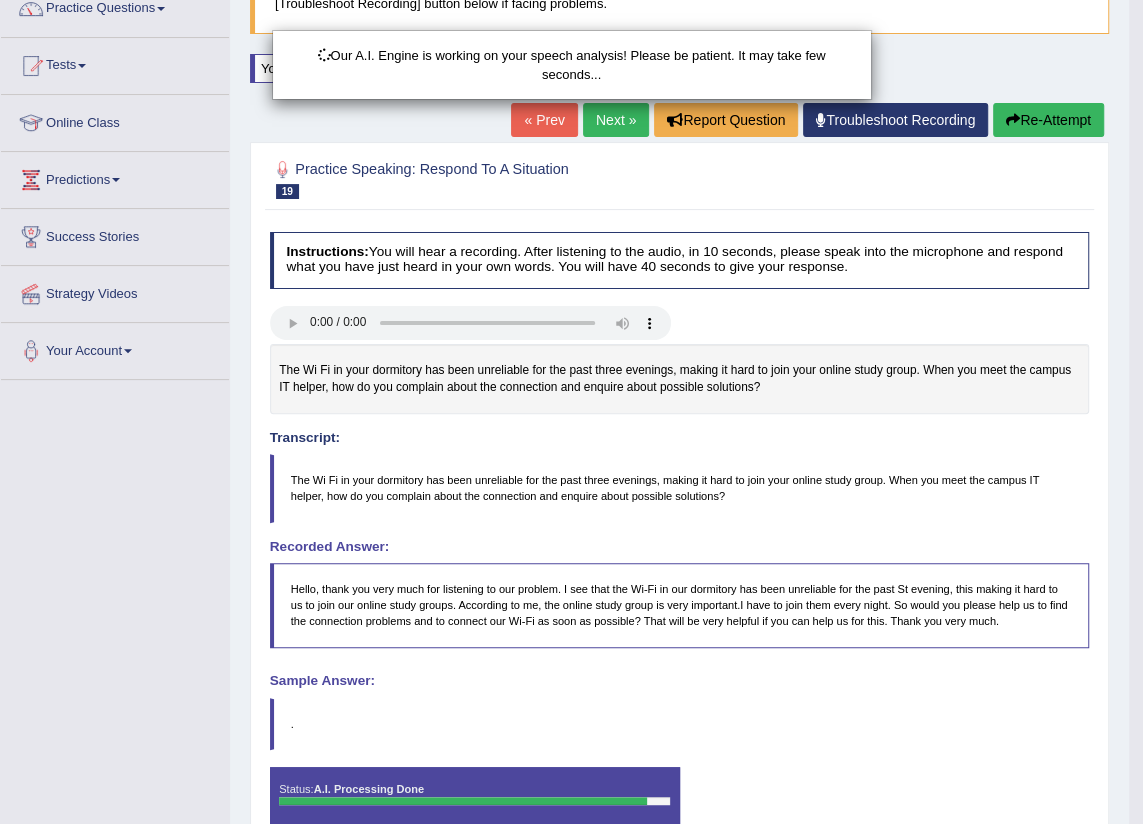 scroll, scrollTop: 271, scrollLeft: 0, axis: vertical 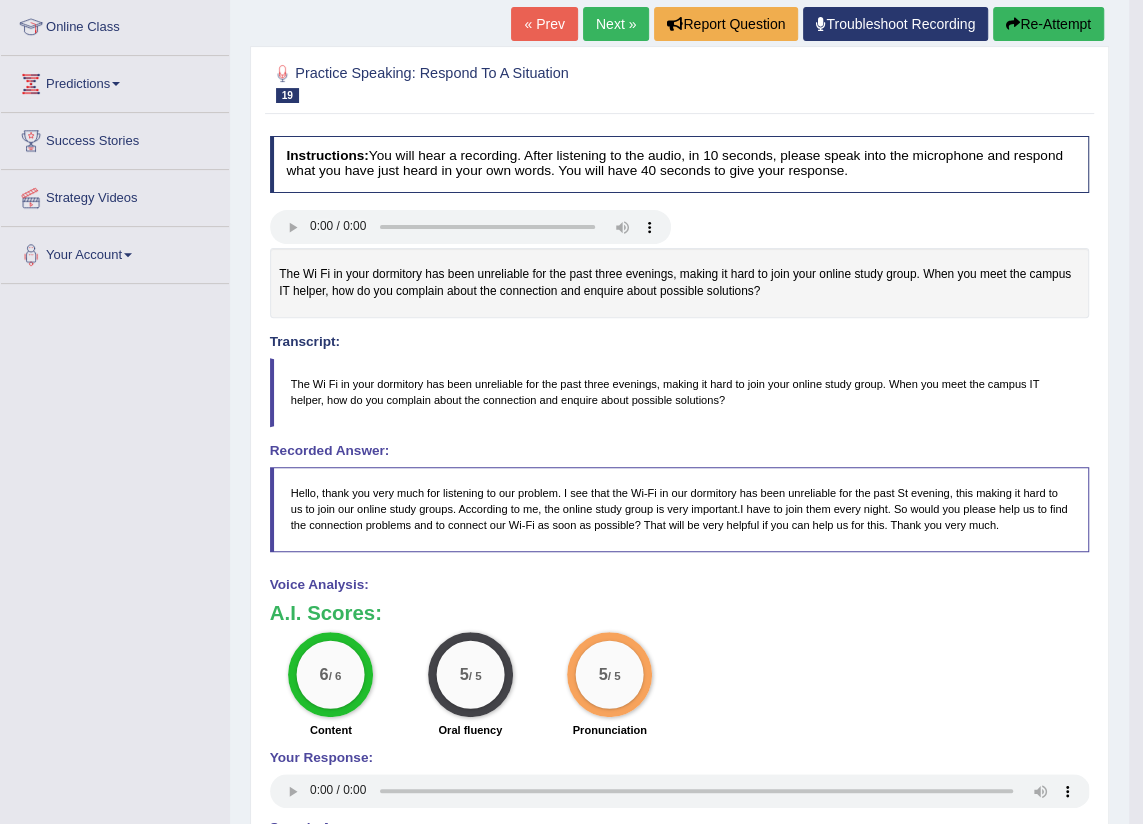 click on "Next »" at bounding box center [616, 24] 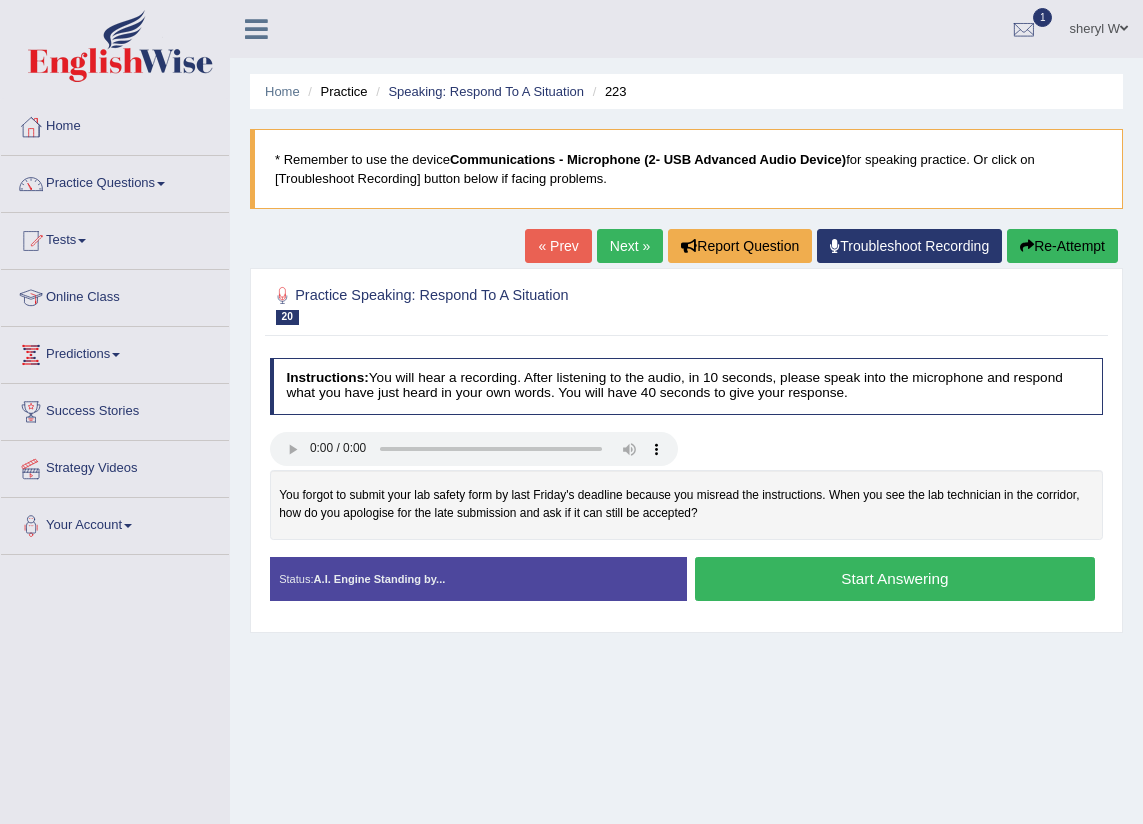 scroll, scrollTop: 0, scrollLeft: 0, axis: both 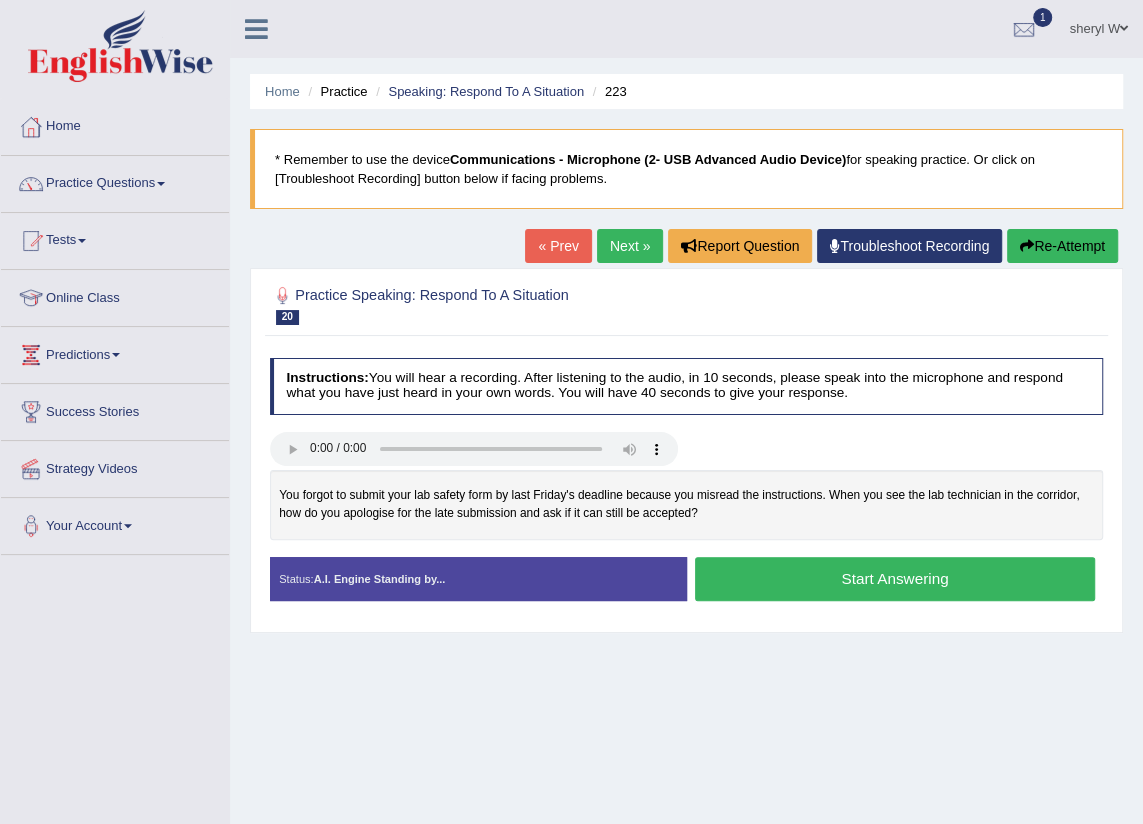click on "Start Answering" at bounding box center (895, 578) 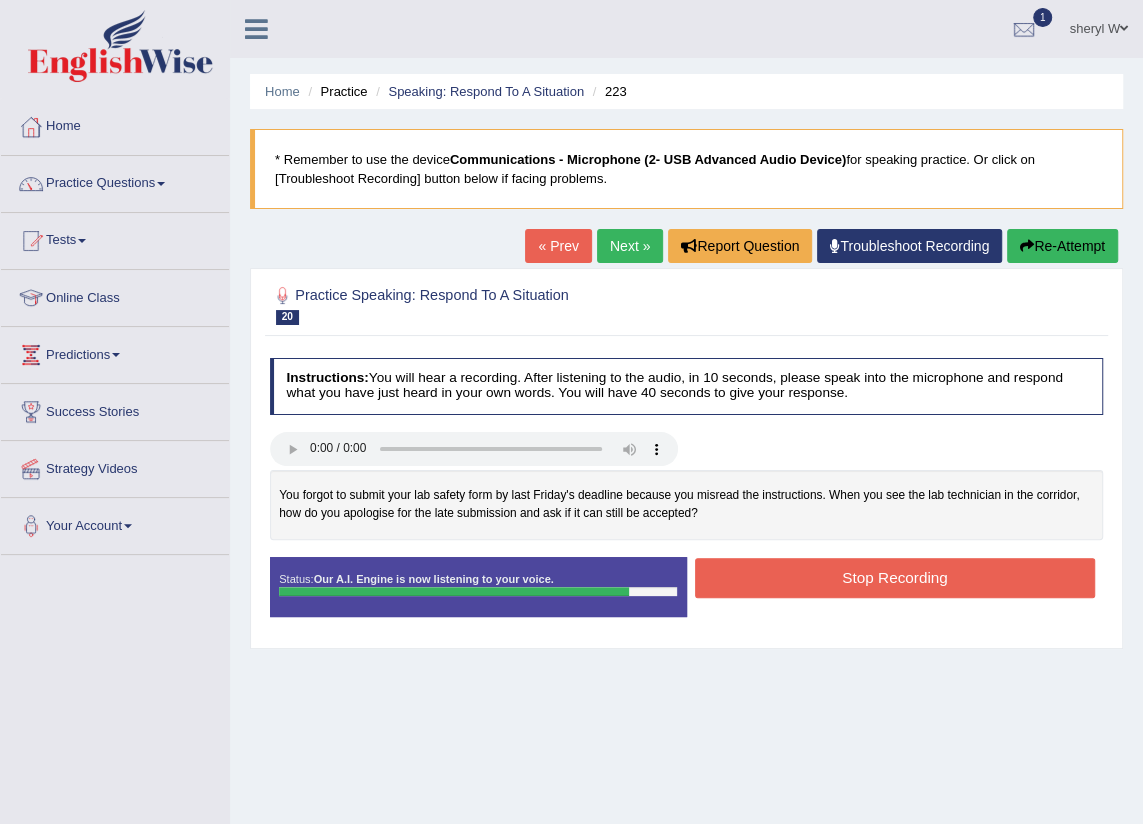 click on "Stop Recording" at bounding box center [895, 577] 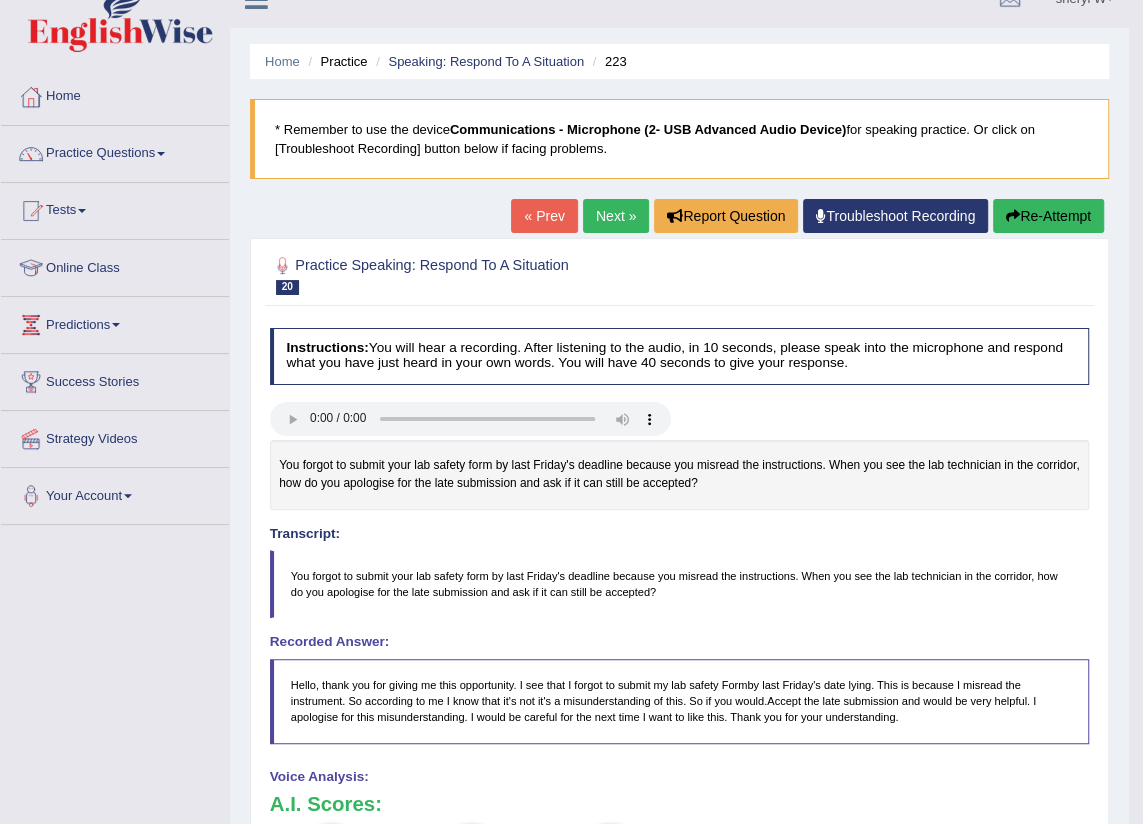scroll, scrollTop: 0, scrollLeft: 0, axis: both 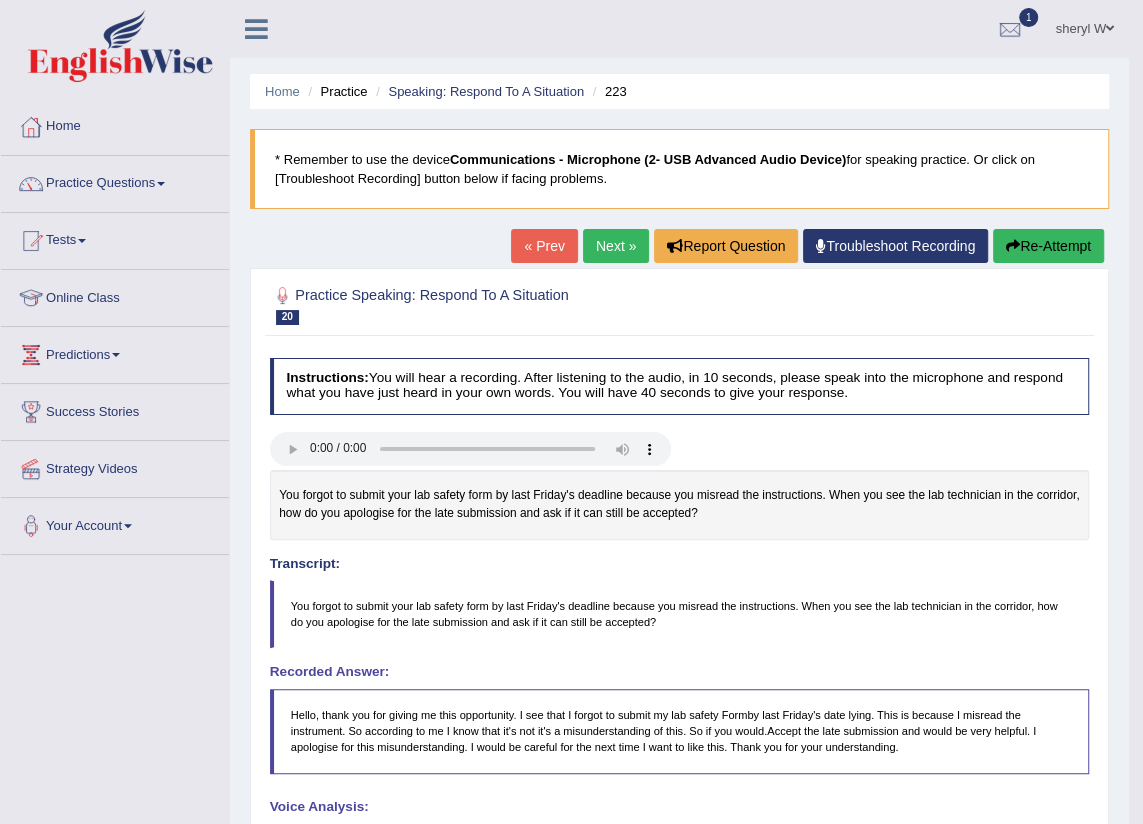 click on "Next »" at bounding box center (616, 246) 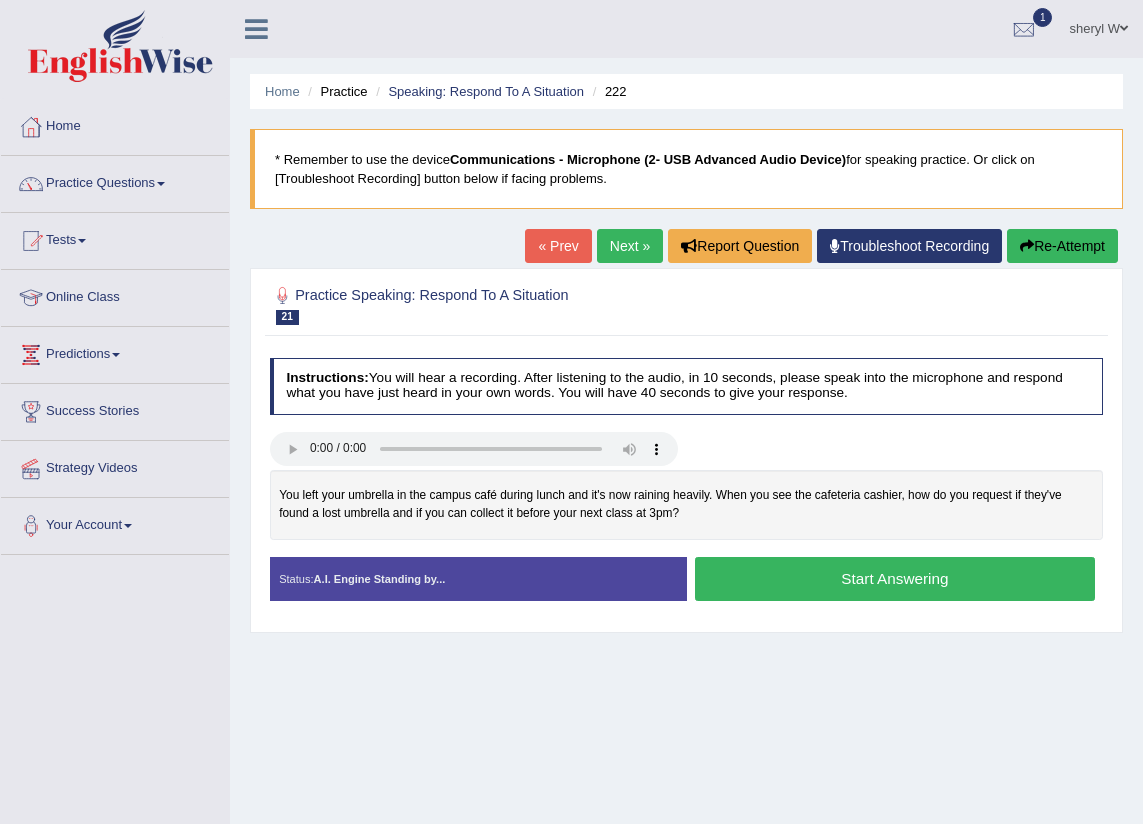 scroll, scrollTop: 0, scrollLeft: 0, axis: both 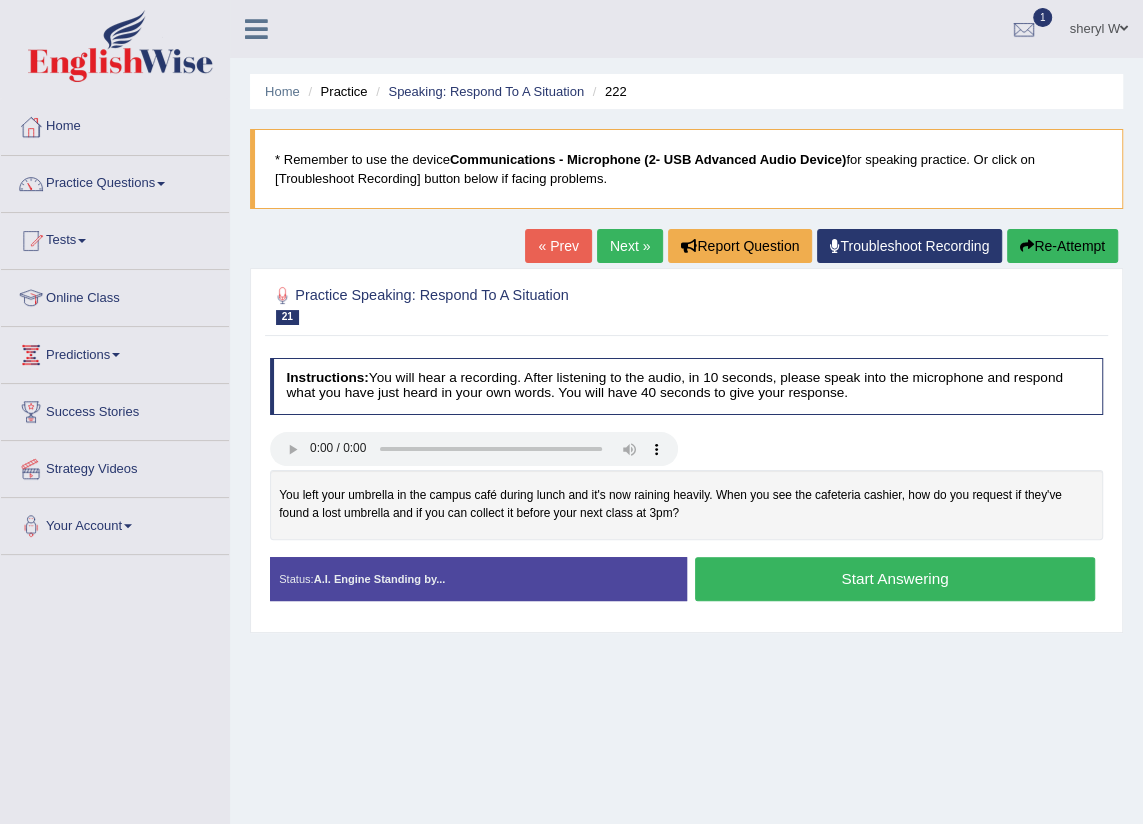 click on "Start Answering" at bounding box center (895, 578) 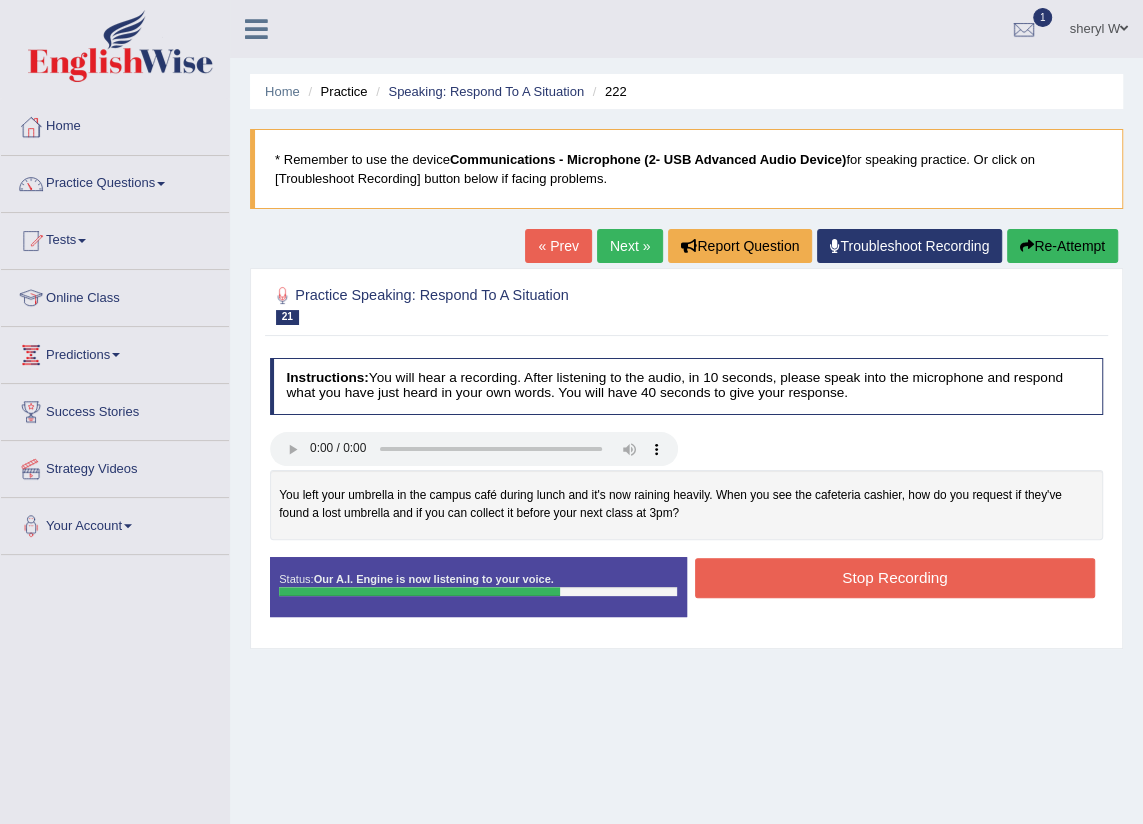 click on "Stop Recording" at bounding box center (895, 577) 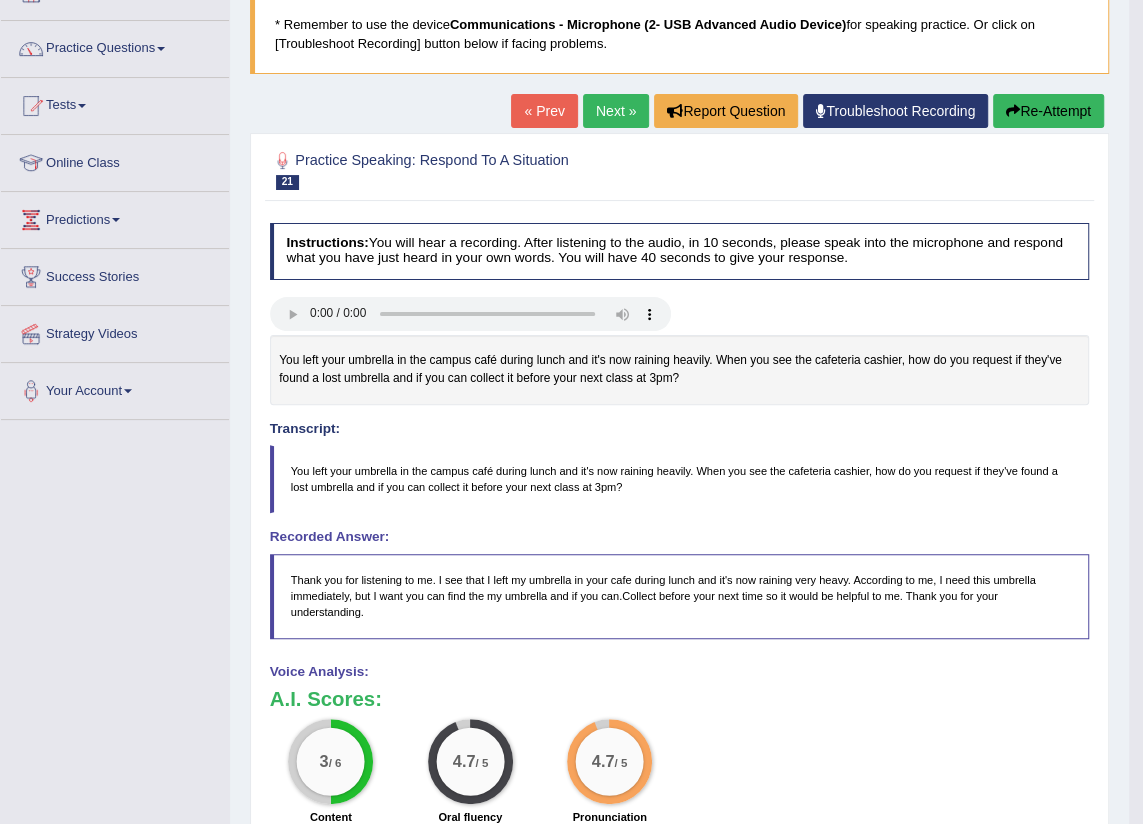scroll, scrollTop: 0, scrollLeft: 0, axis: both 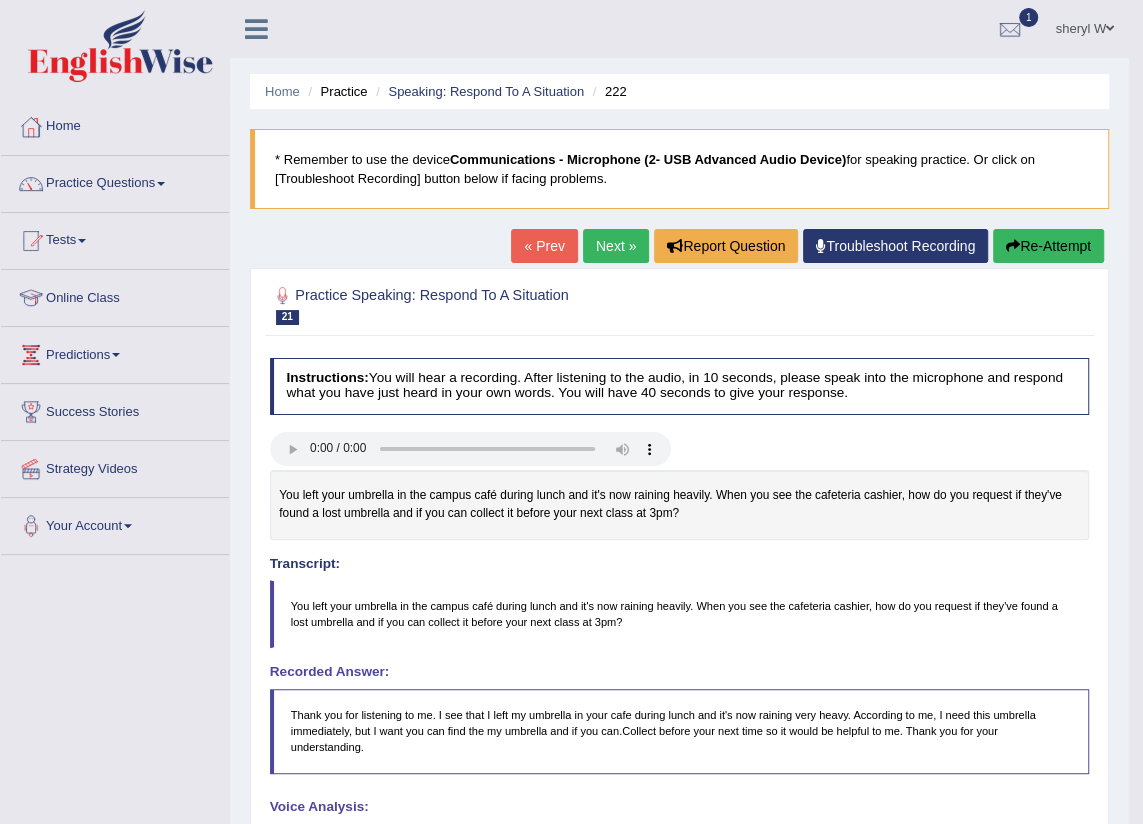 click on "Re-Attempt" at bounding box center [1048, 246] 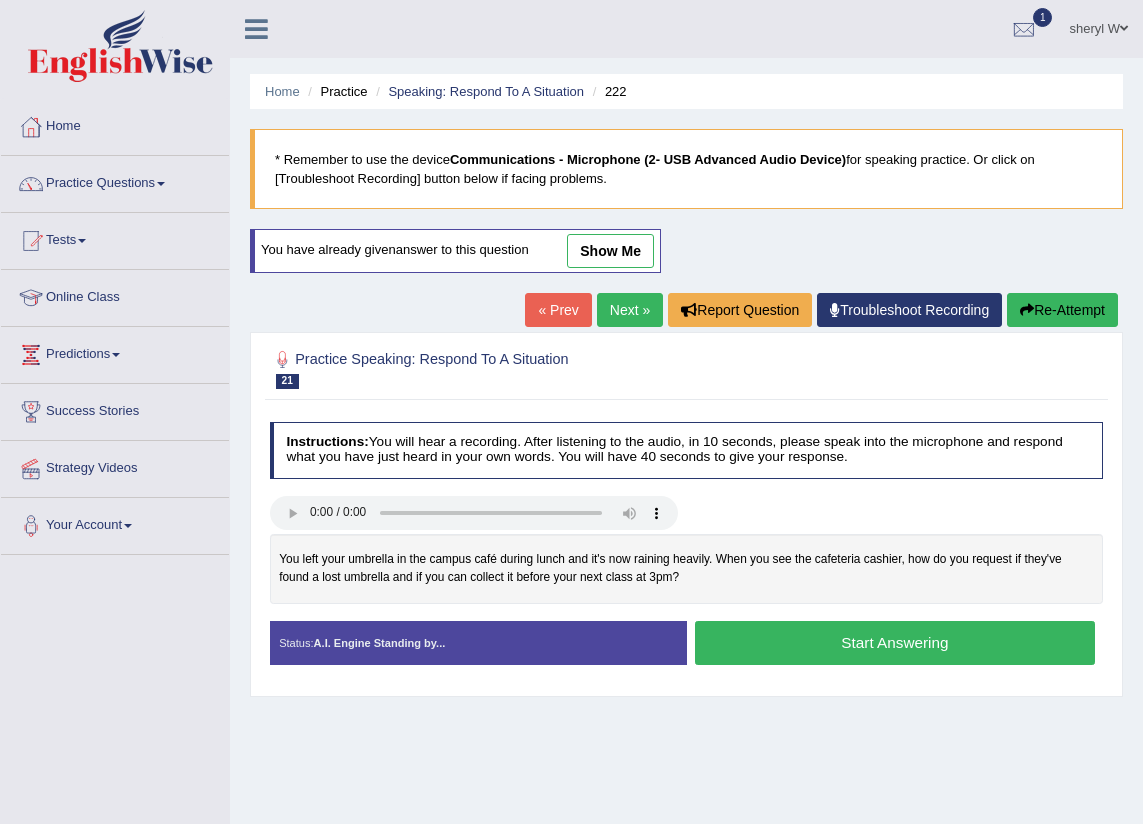 scroll, scrollTop: 0, scrollLeft: 0, axis: both 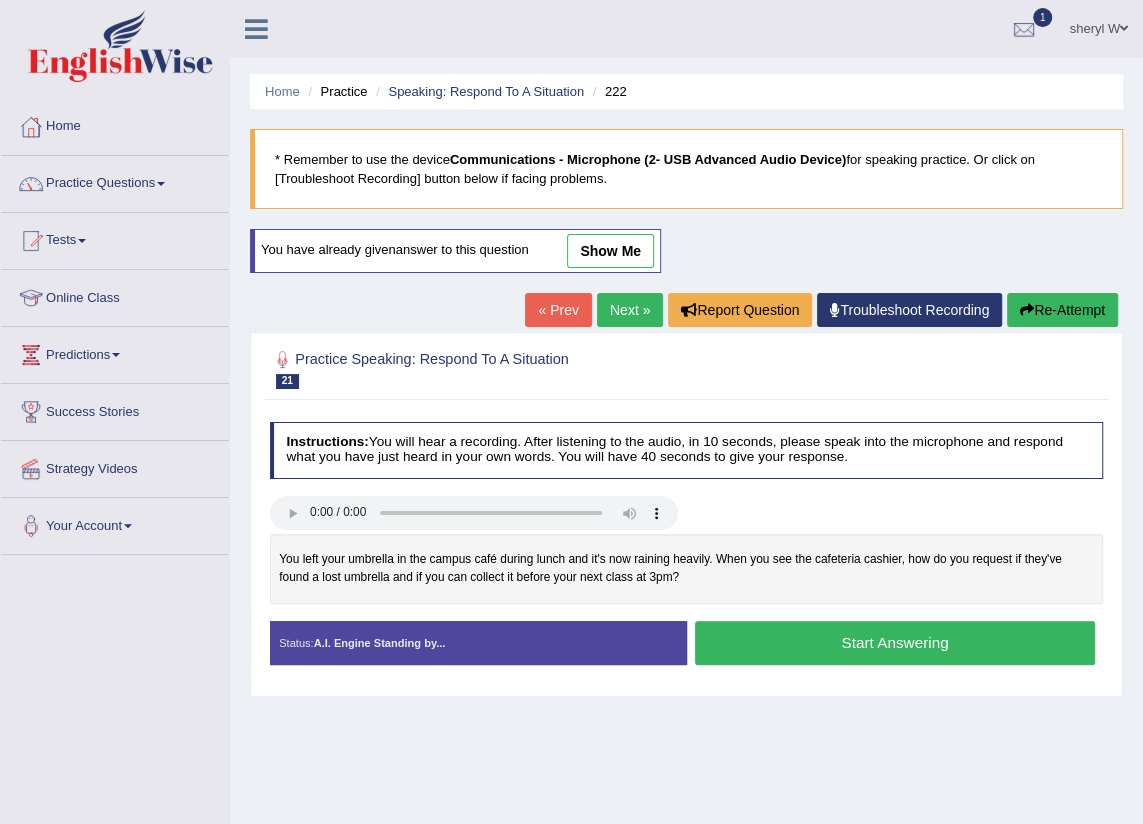 click on "Start Answering" at bounding box center (895, 642) 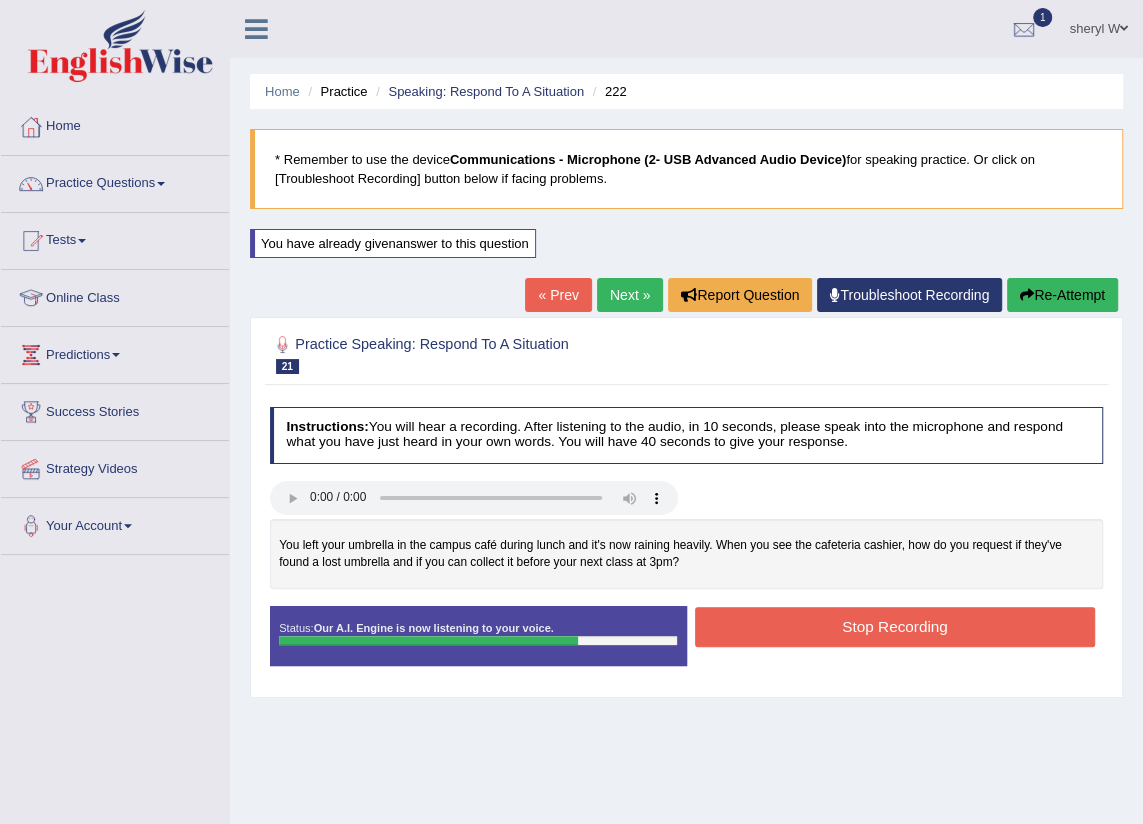 click on "Stop Recording" at bounding box center (895, 626) 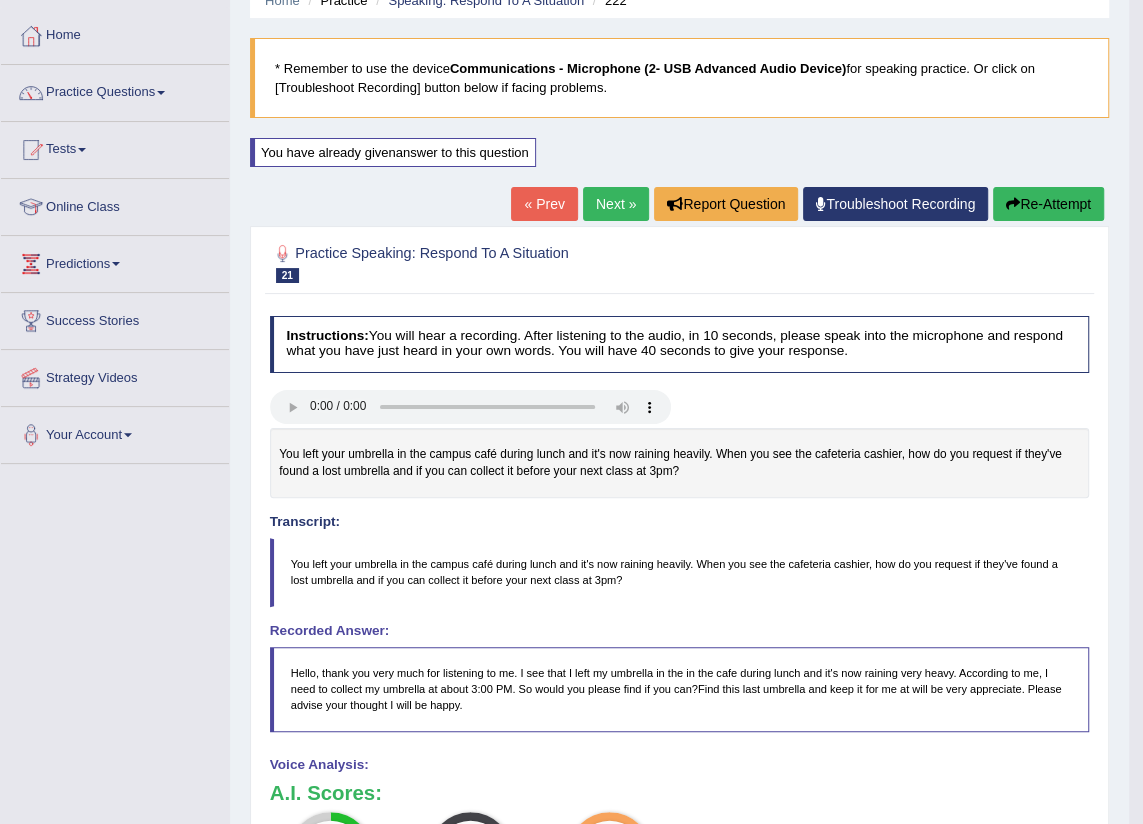 scroll, scrollTop: 90, scrollLeft: 0, axis: vertical 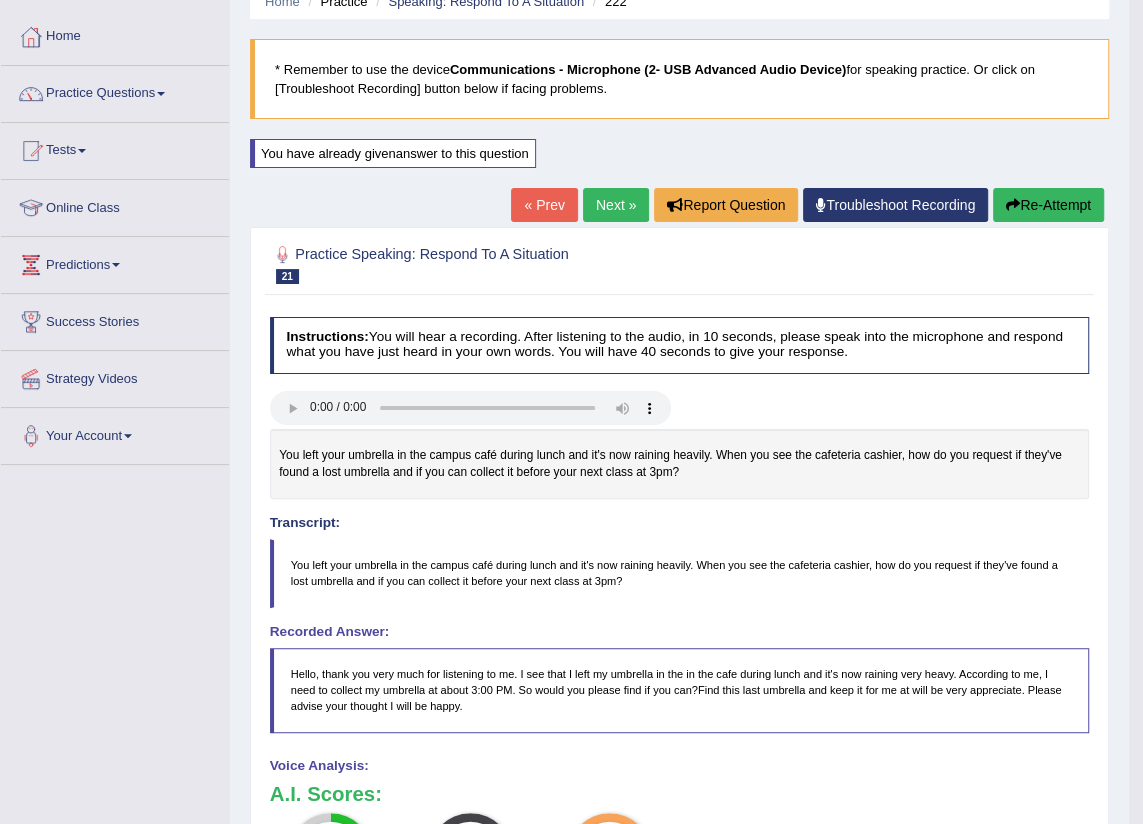 click on "Next »" at bounding box center (616, 205) 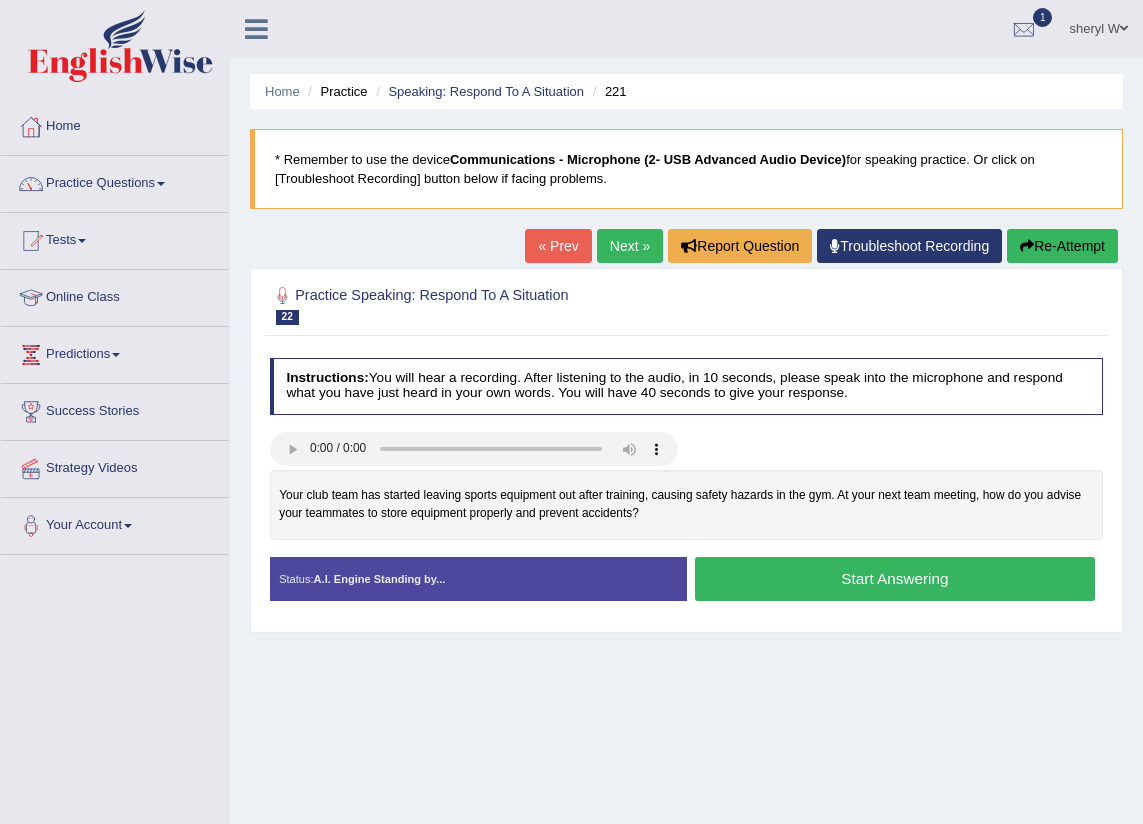 scroll, scrollTop: 0, scrollLeft: 0, axis: both 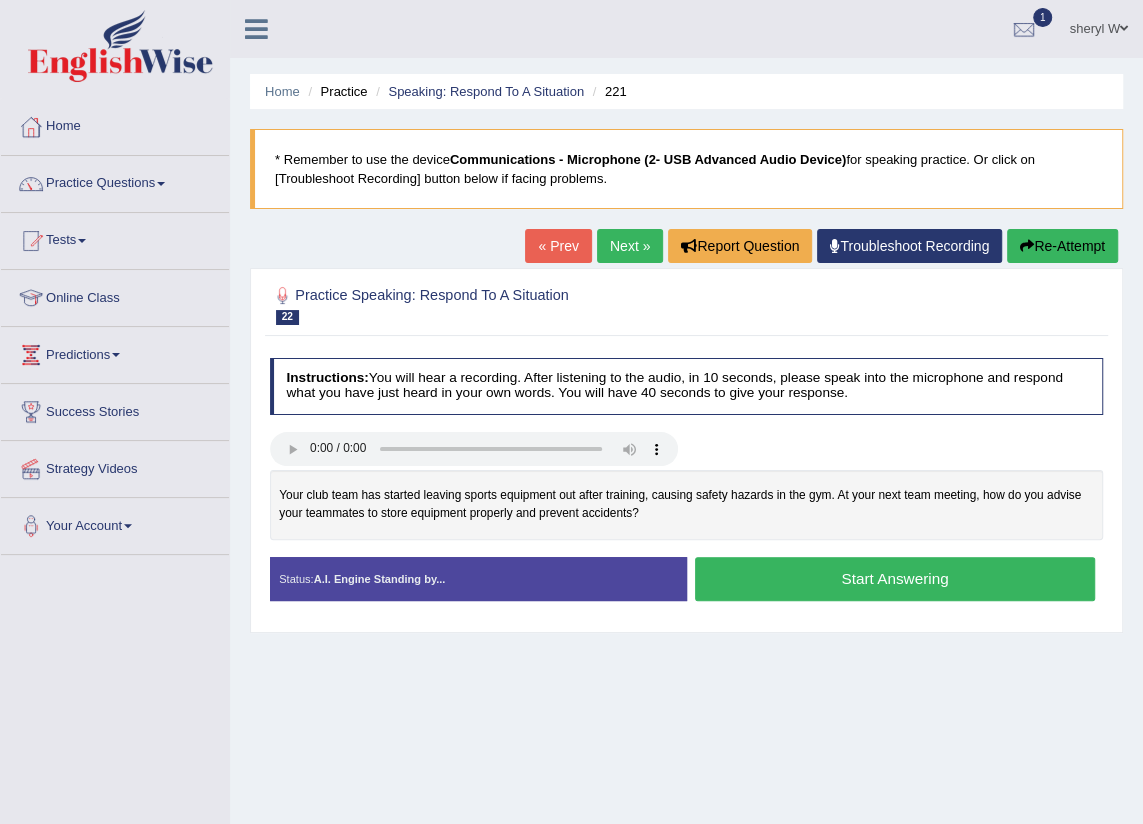 click on "Start Answering" at bounding box center (895, 578) 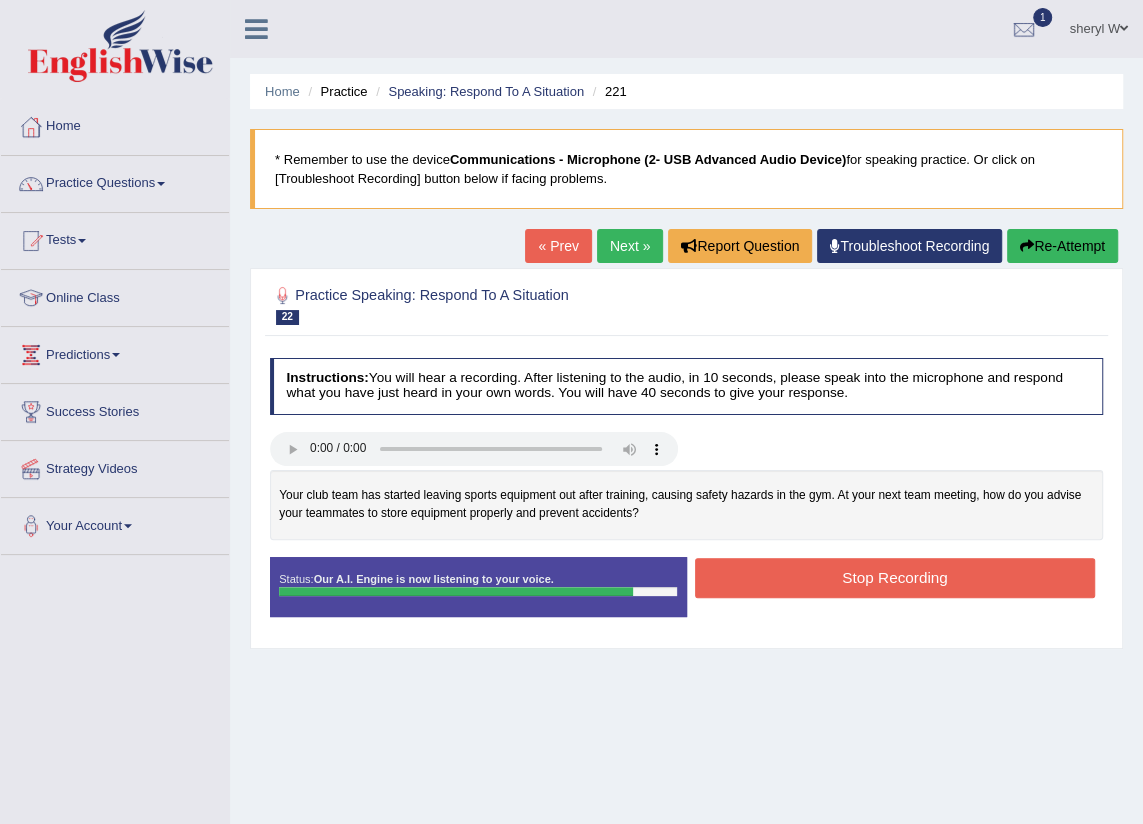 click on "Stop Recording" at bounding box center [895, 577] 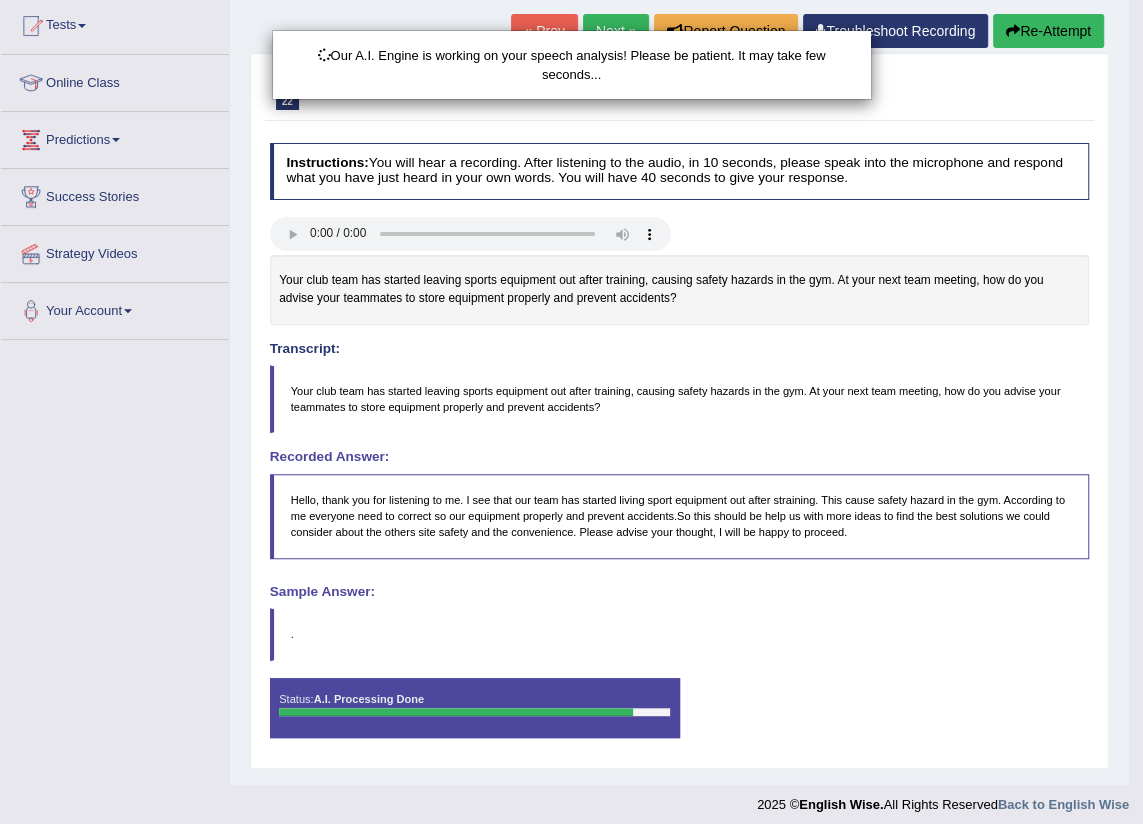 scroll, scrollTop: 226, scrollLeft: 0, axis: vertical 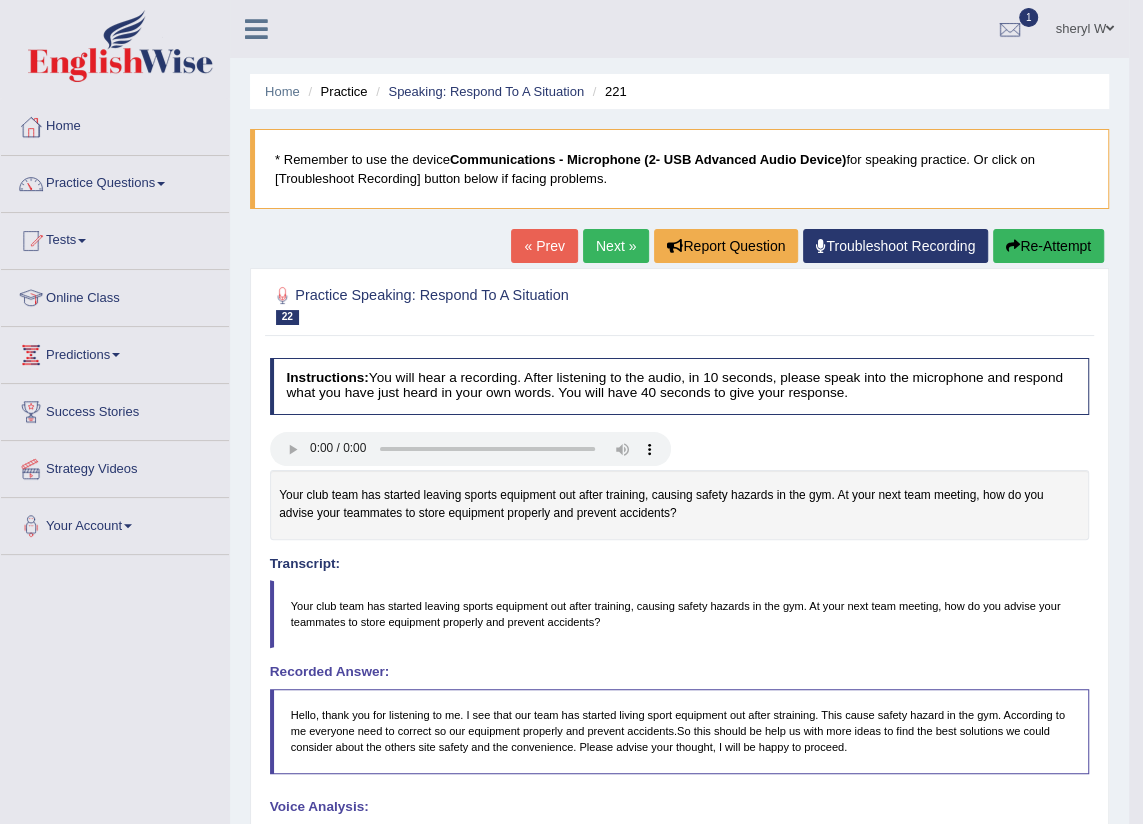 click on "Next »" at bounding box center [616, 246] 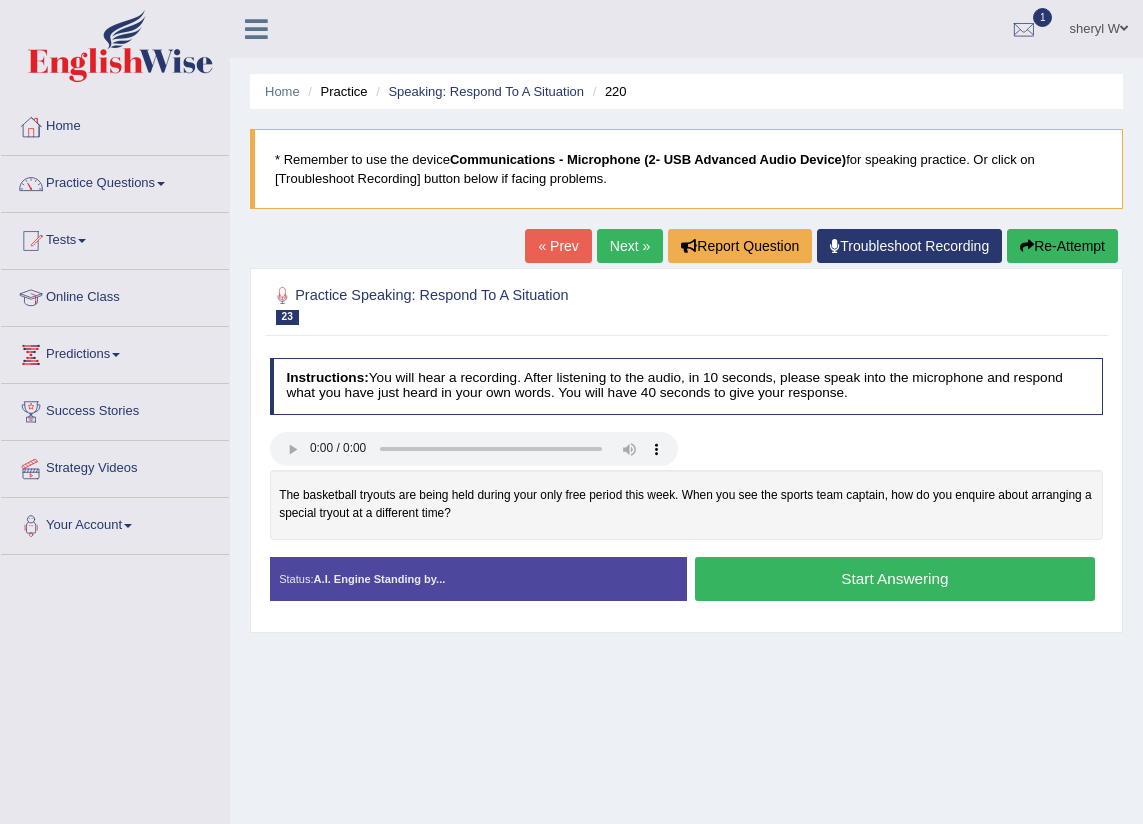 scroll, scrollTop: 0, scrollLeft: 0, axis: both 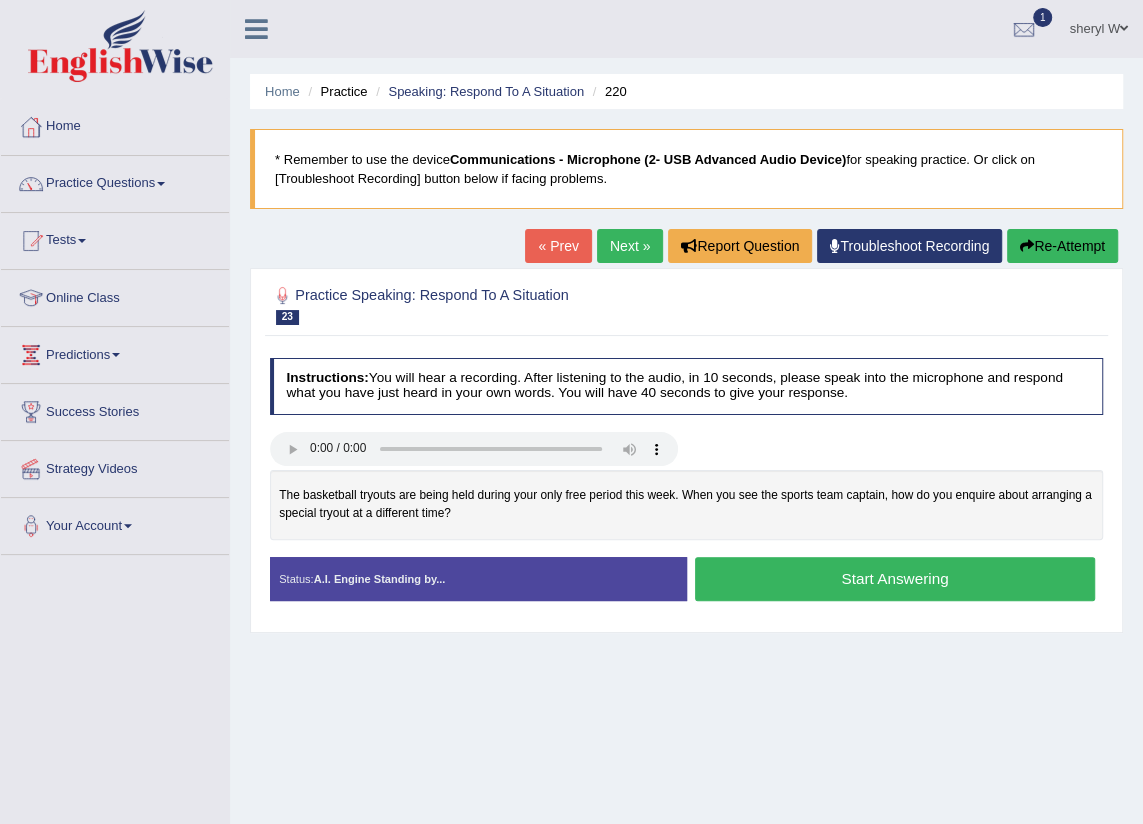 click on "Start Answering" at bounding box center [895, 578] 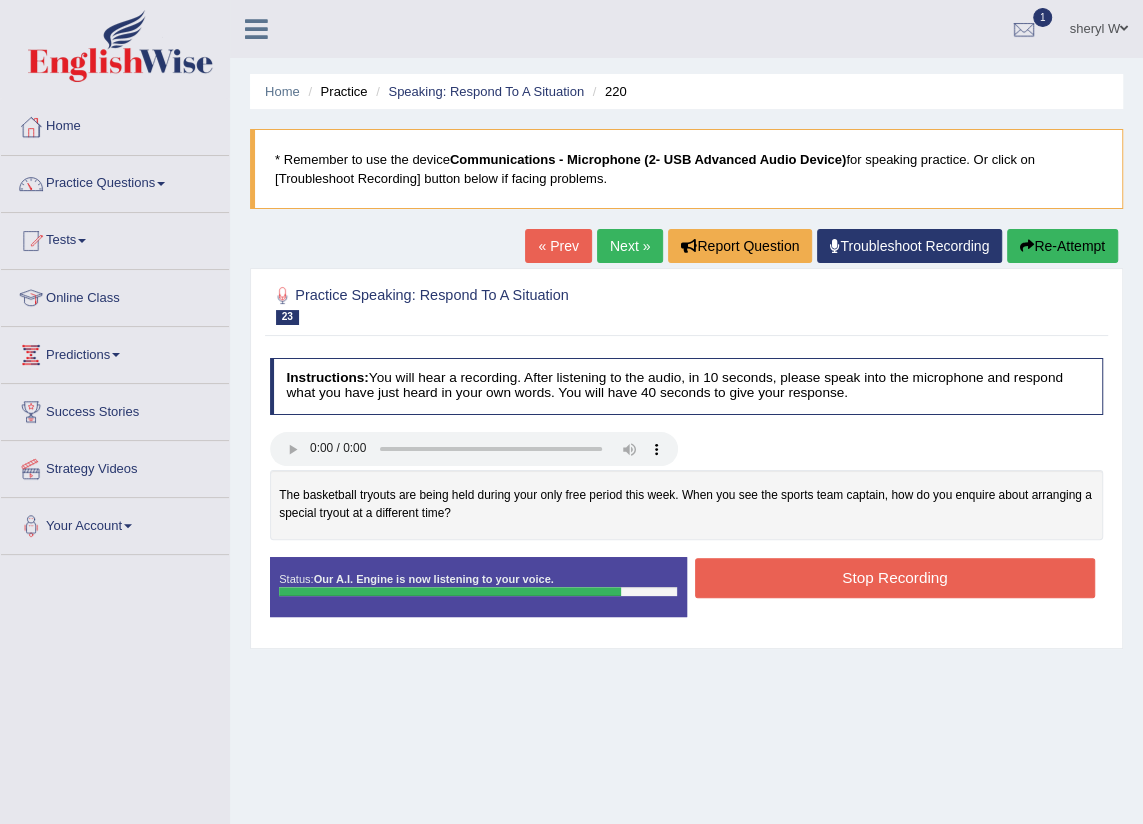 click on "Stop Recording" at bounding box center [895, 577] 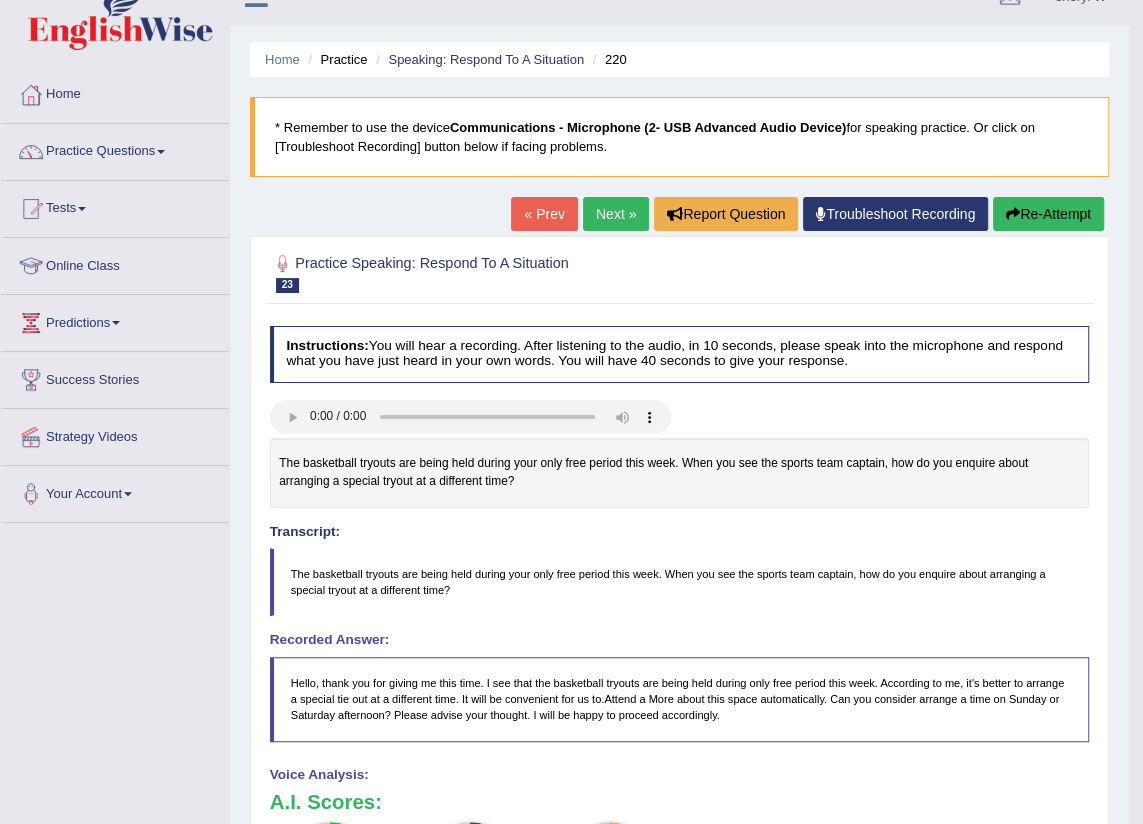 scroll, scrollTop: 0, scrollLeft: 0, axis: both 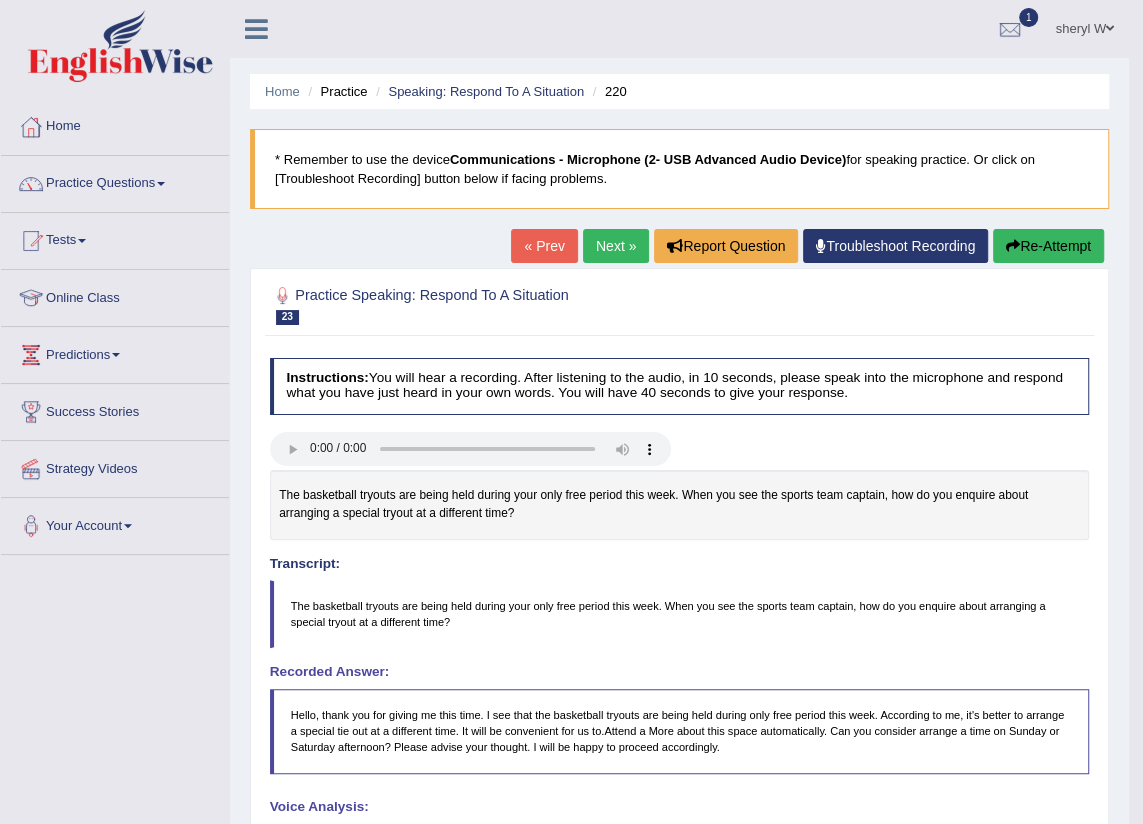 click on "Next »" at bounding box center [616, 246] 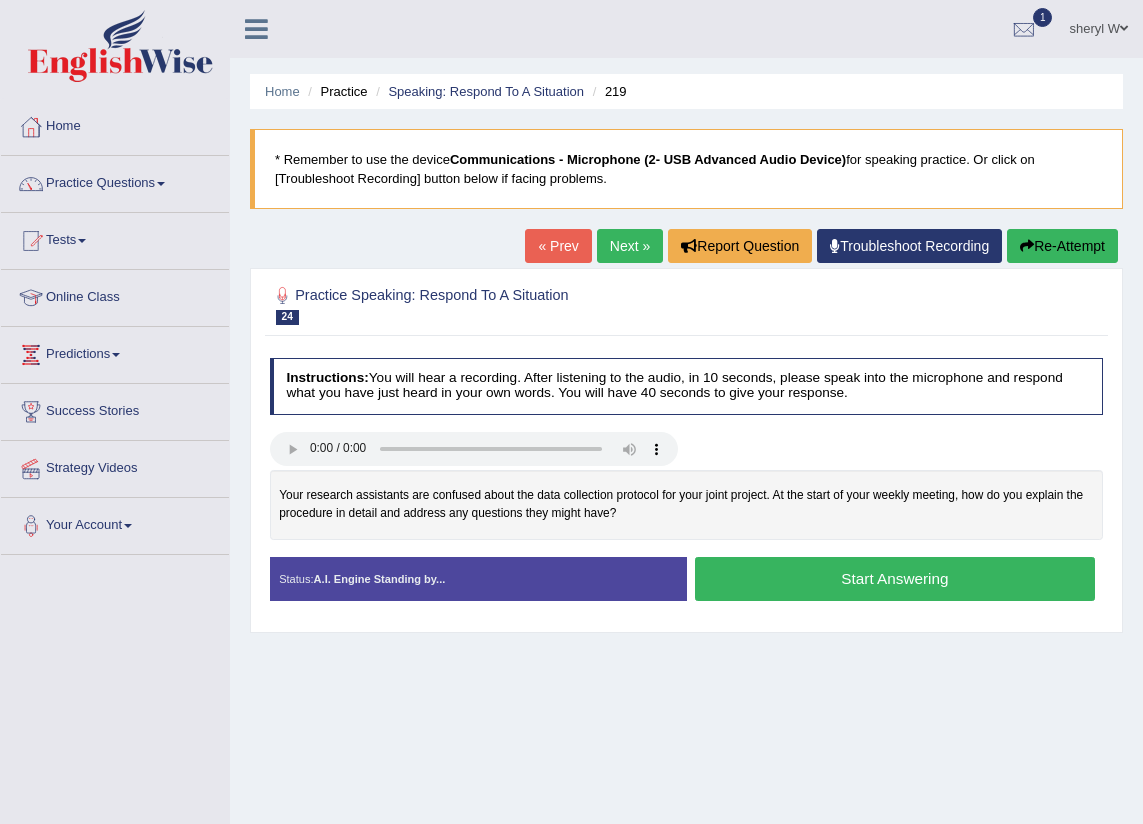 scroll, scrollTop: 0, scrollLeft: 0, axis: both 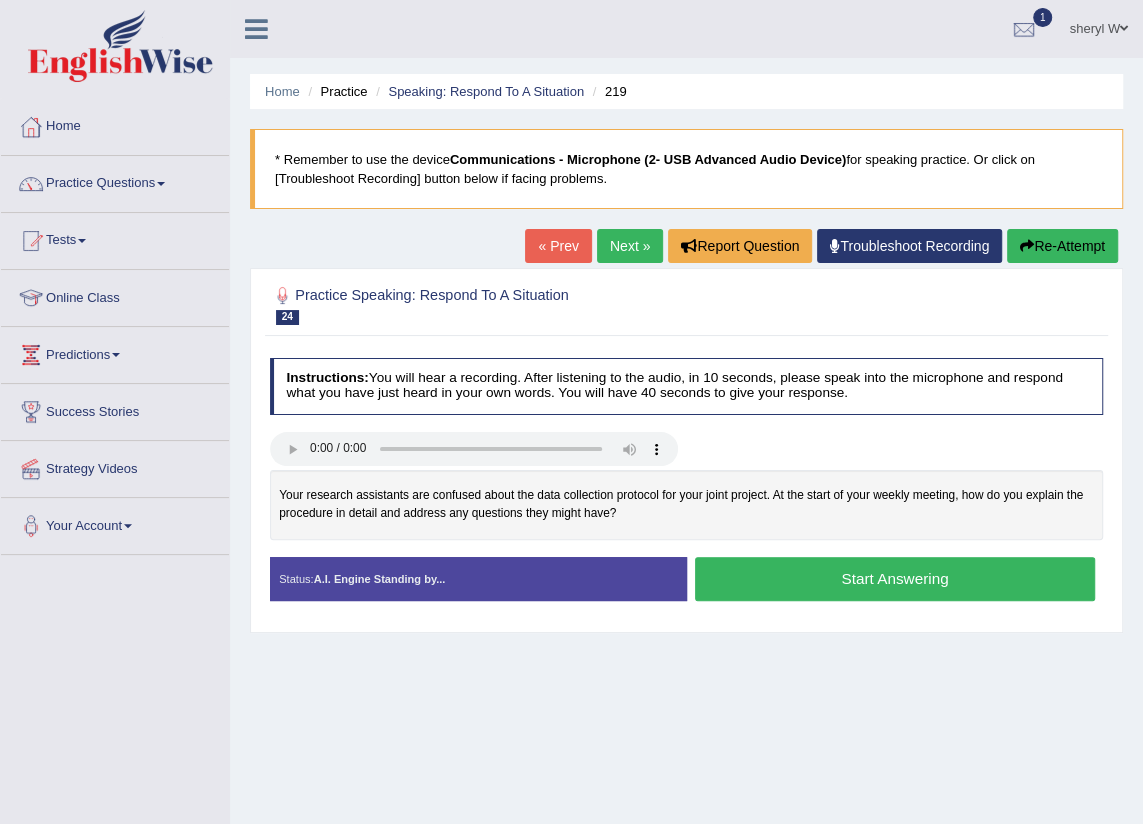 click on "Start Answering" at bounding box center [895, 578] 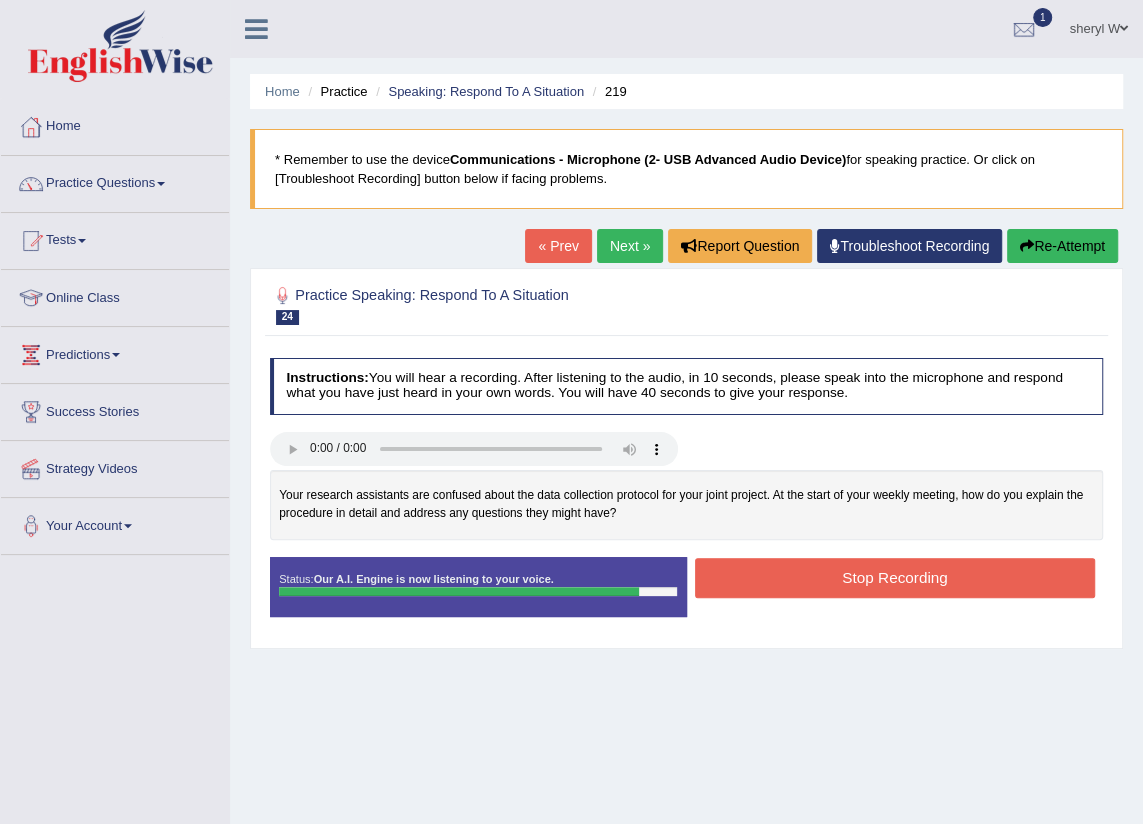 click on "Stop Recording" at bounding box center (895, 577) 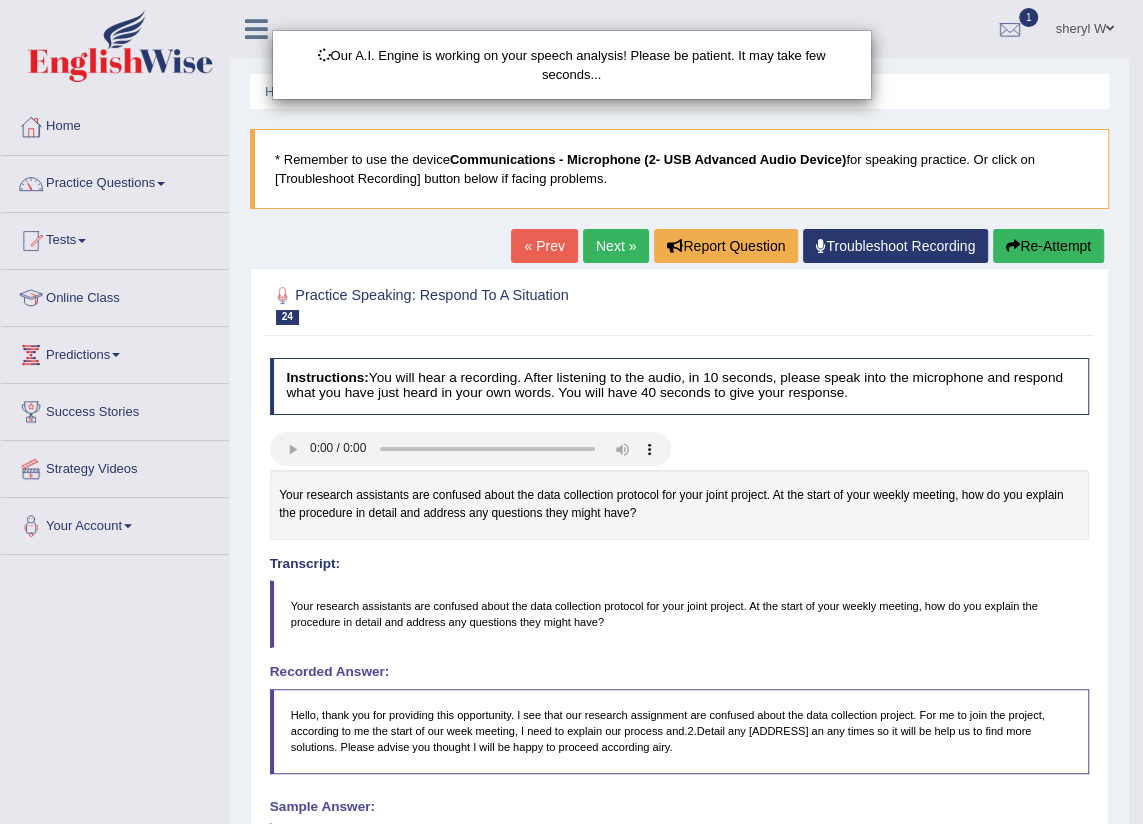 scroll, scrollTop: 226, scrollLeft: 0, axis: vertical 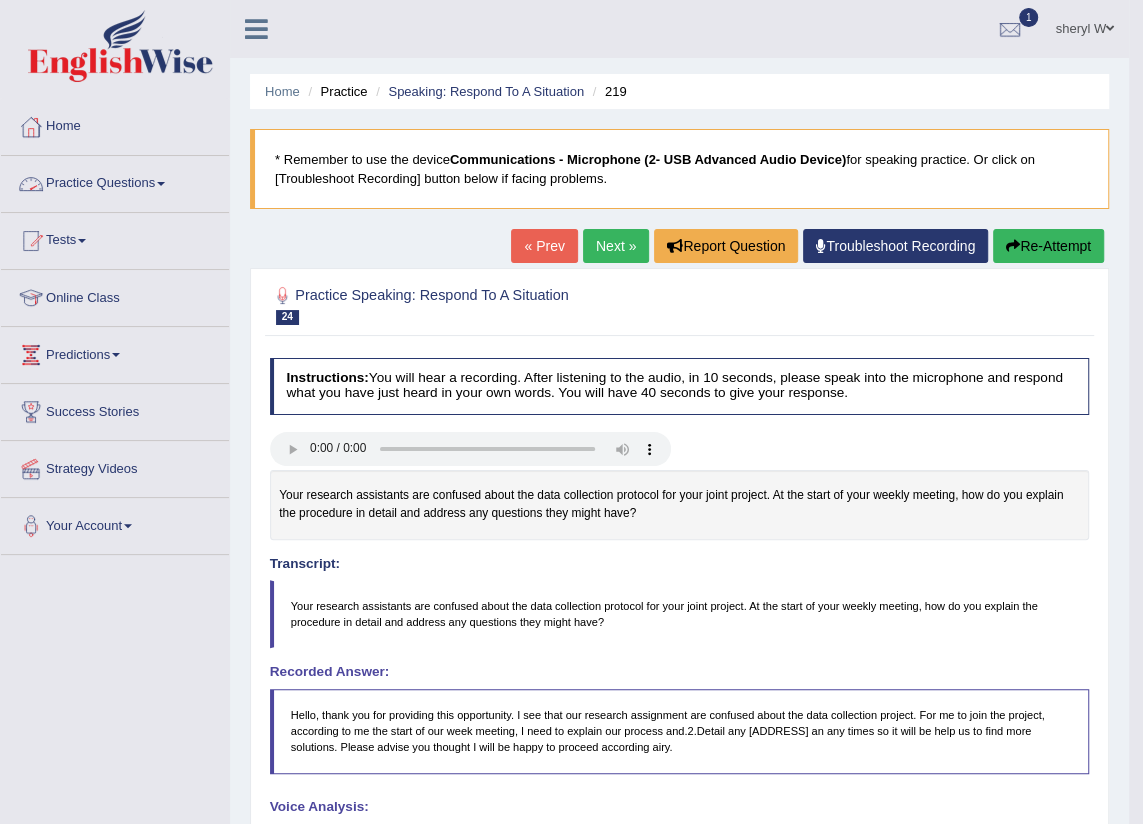 click on "Practice Questions" at bounding box center [115, 181] 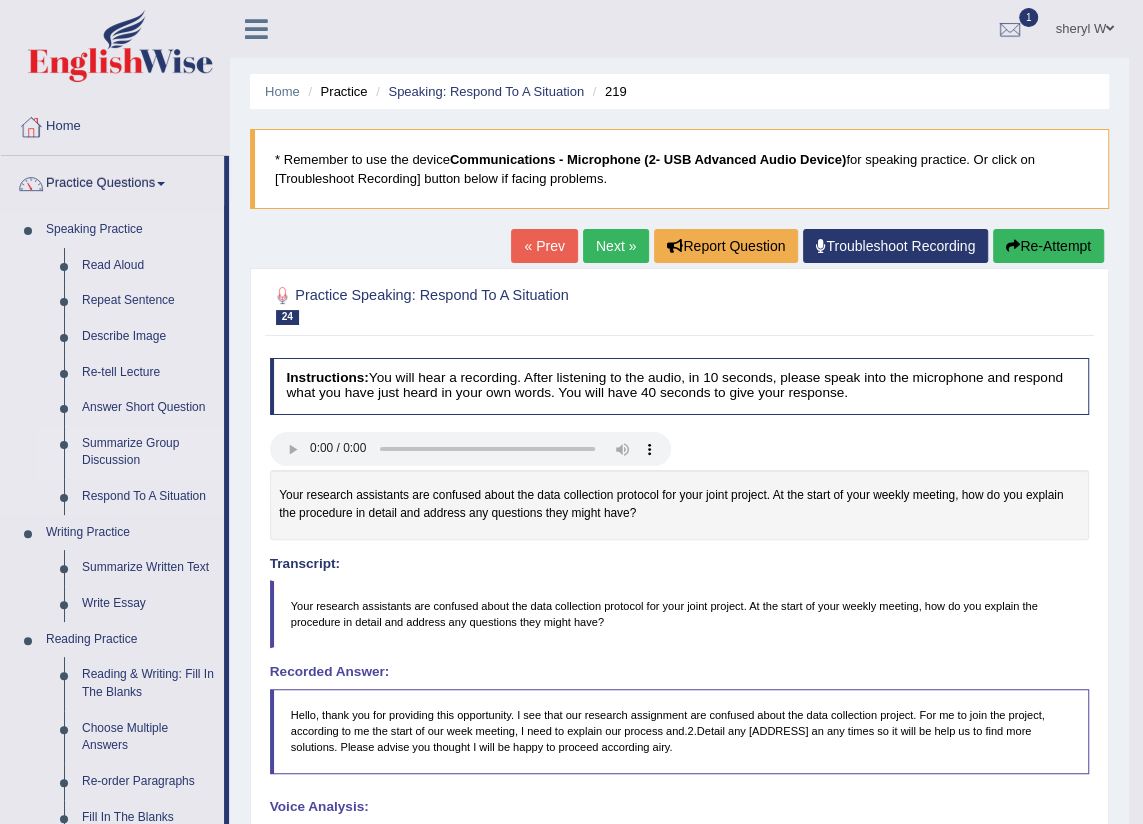click on "Summarize Group Discussion" at bounding box center (148, 452) 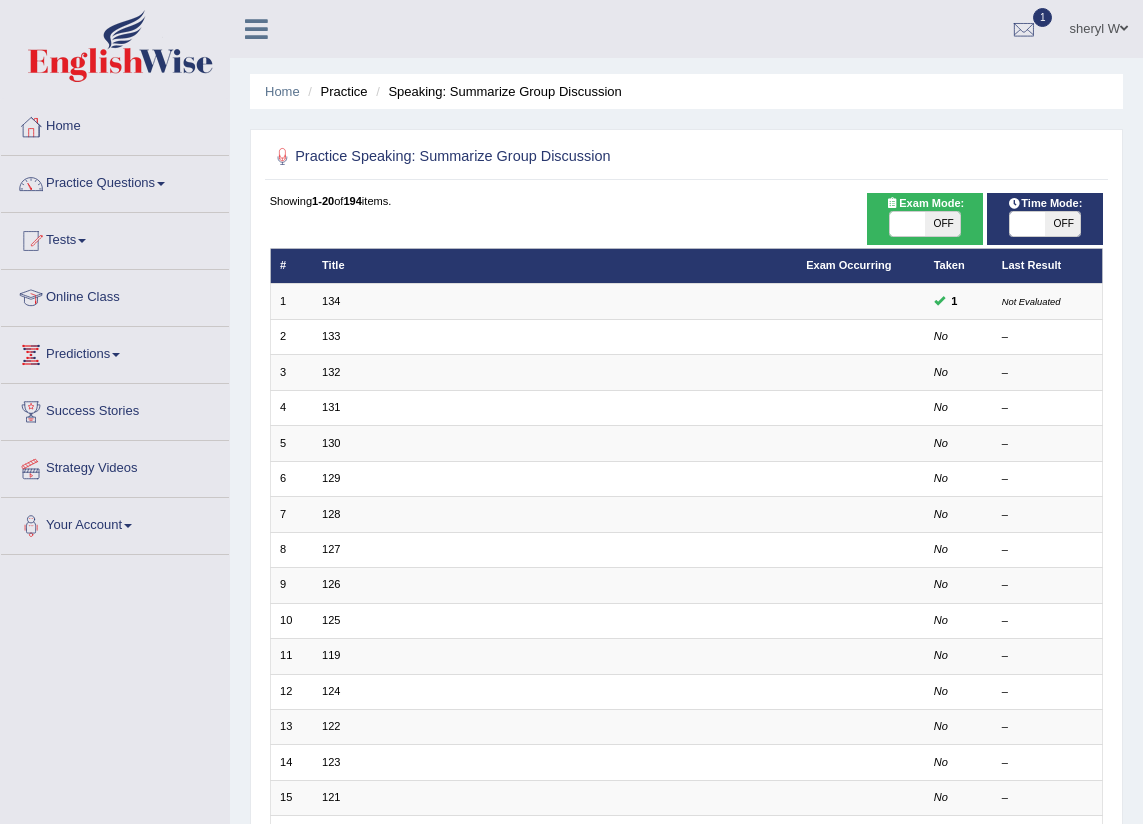scroll, scrollTop: 0, scrollLeft: 0, axis: both 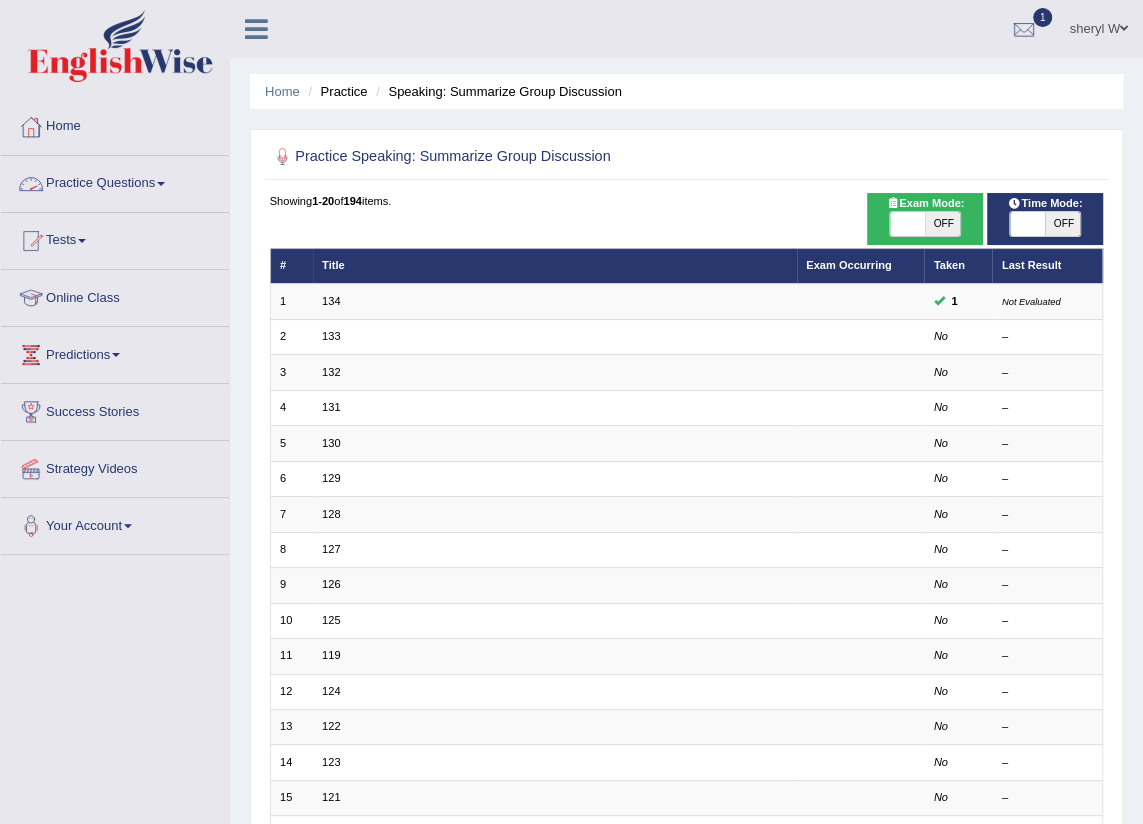 click on "Practice Questions" at bounding box center [115, 181] 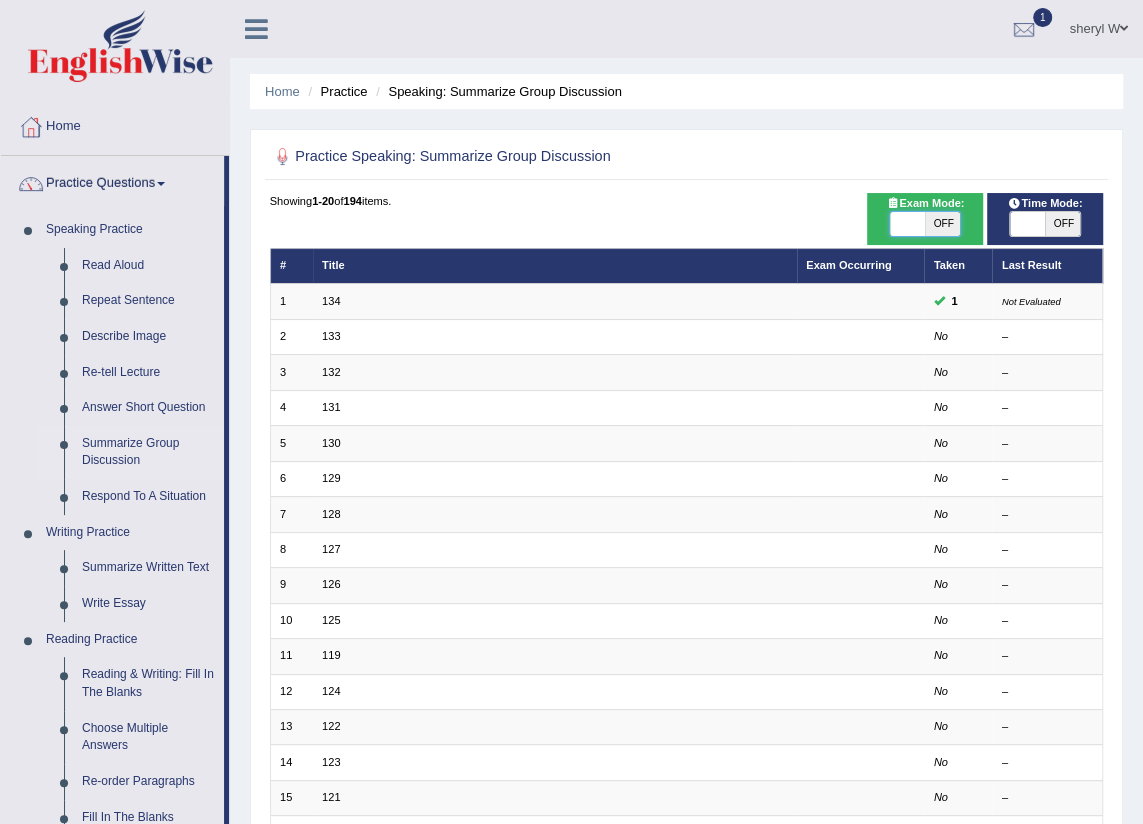 click at bounding box center [907, 224] 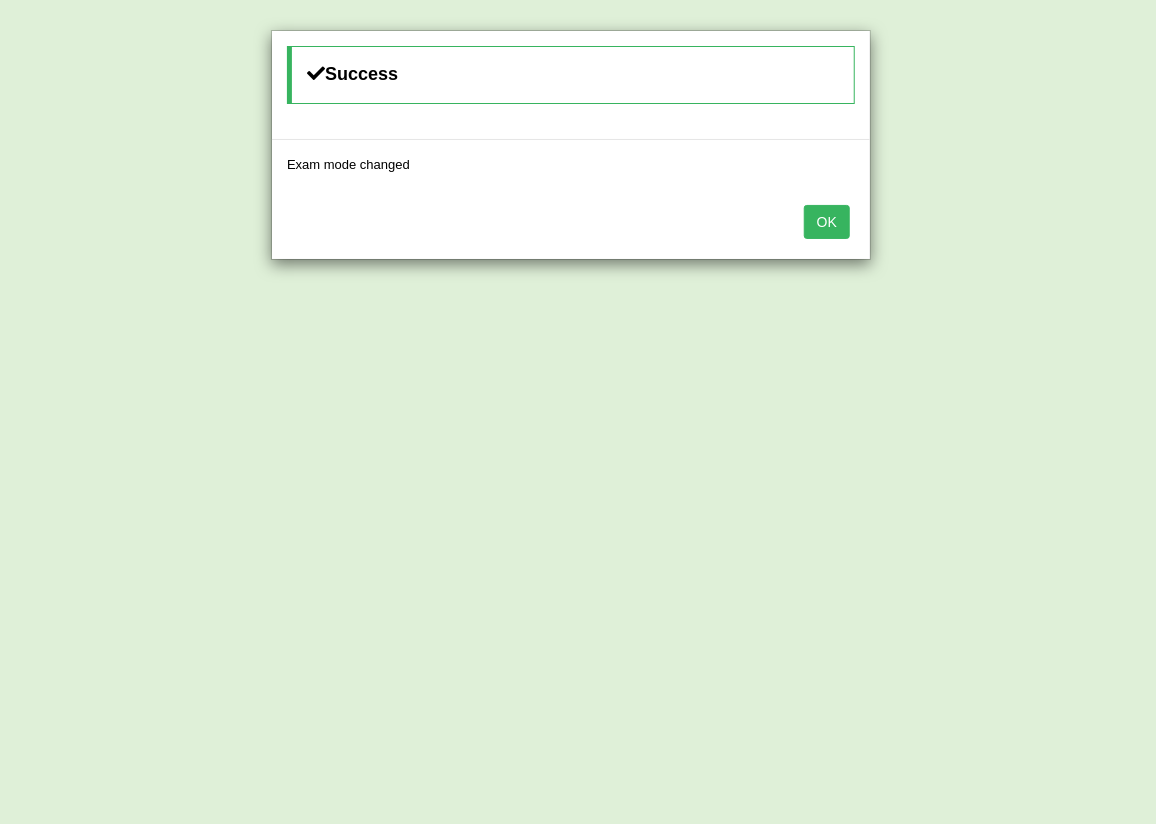 click on "OK" at bounding box center (571, 224) 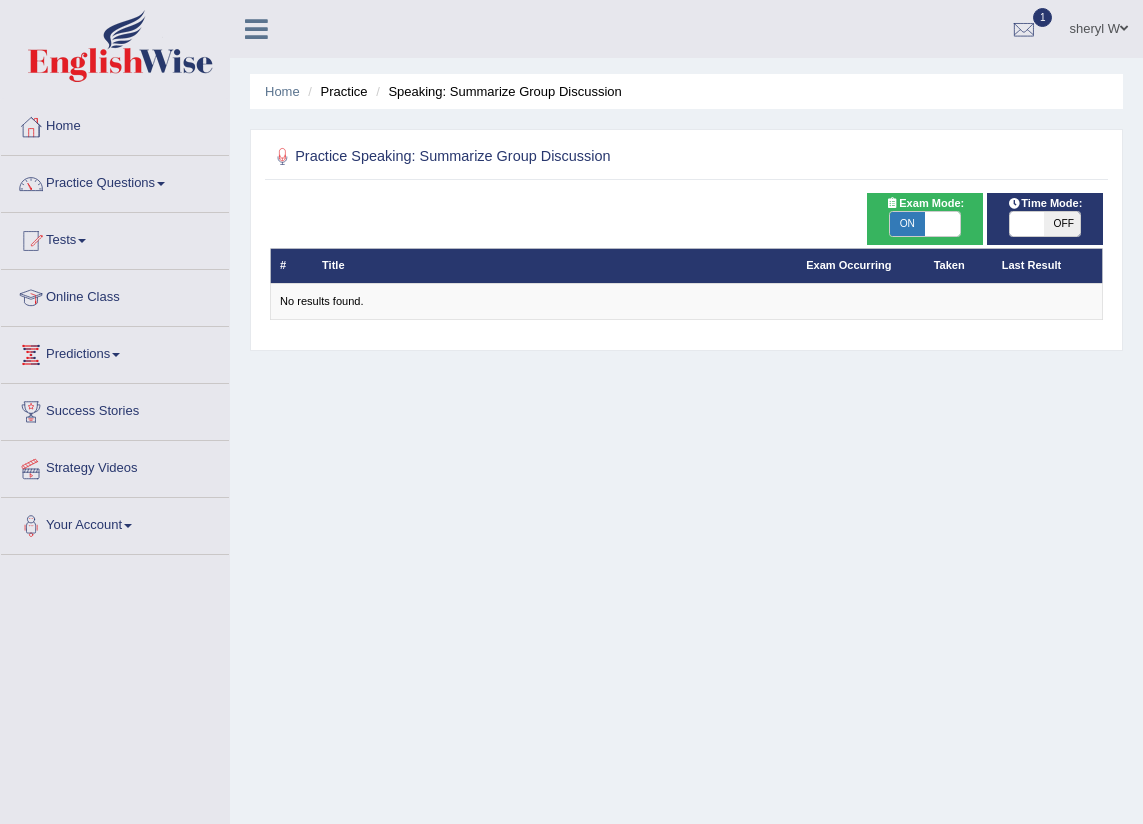 scroll, scrollTop: 0, scrollLeft: 0, axis: both 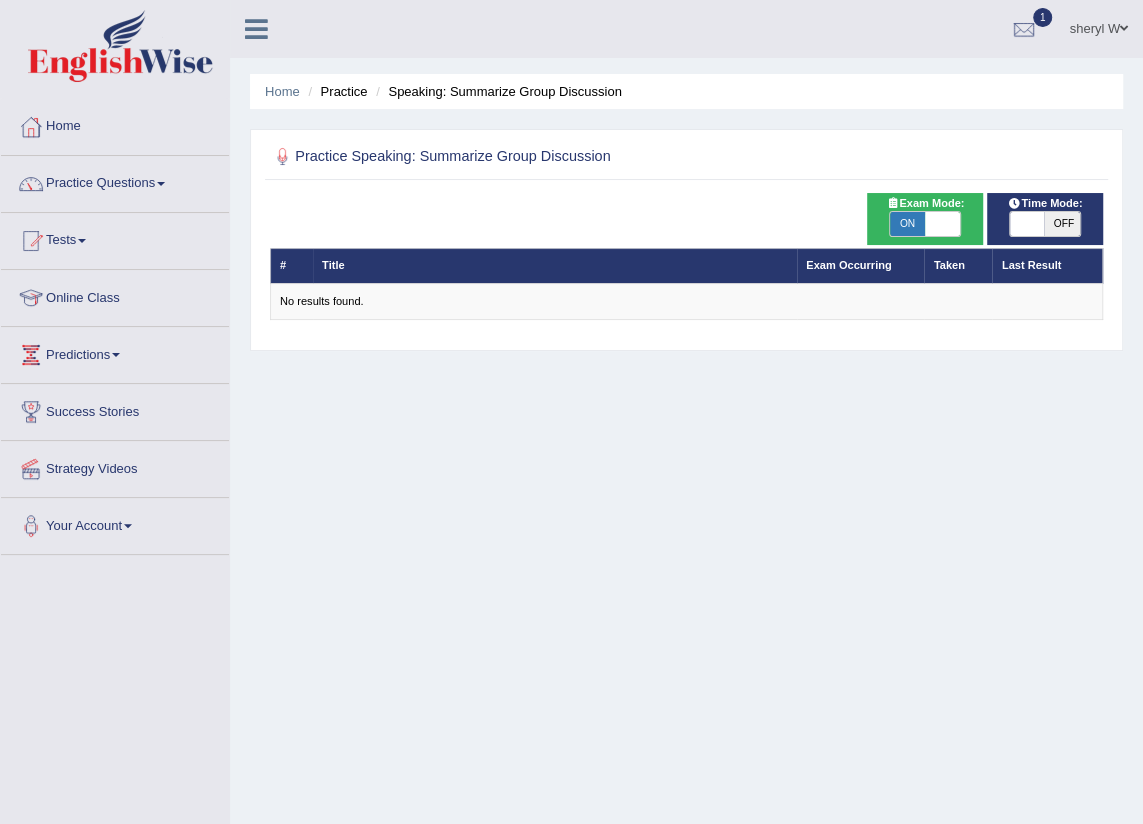 click at bounding box center [942, 224] 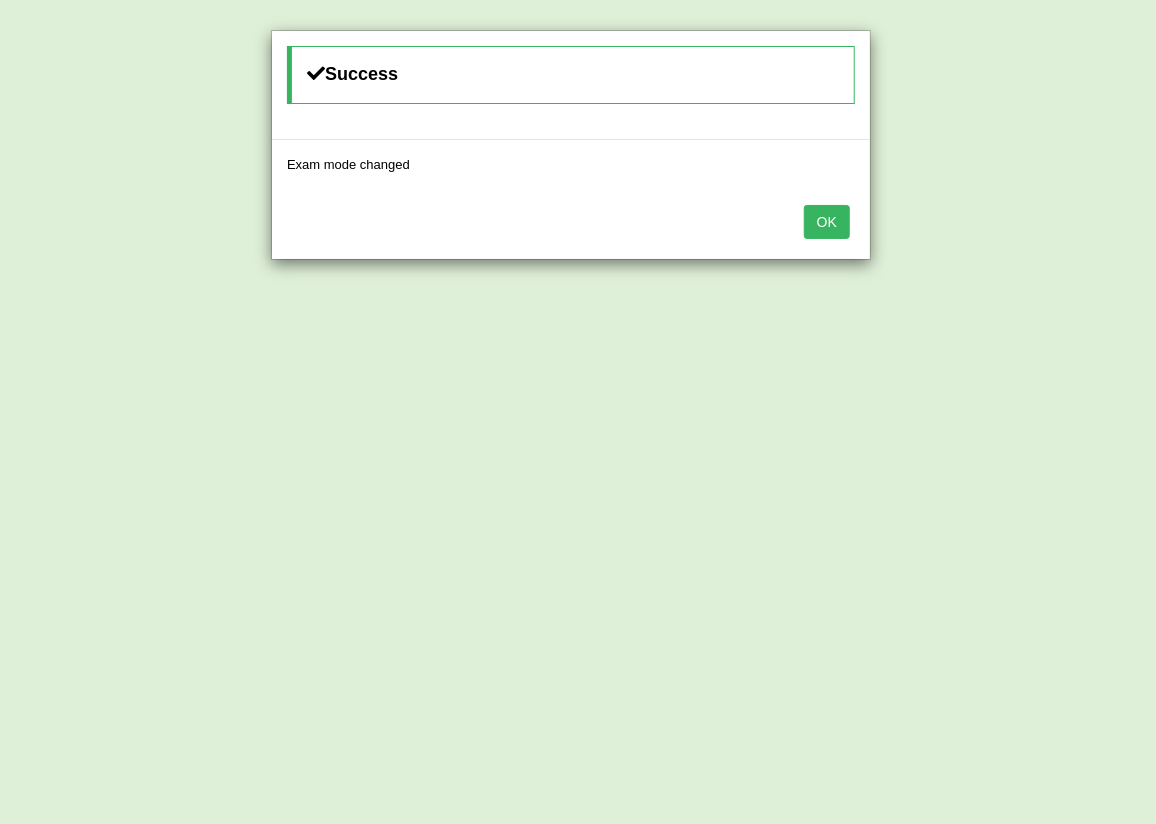 click on "OK" at bounding box center [827, 222] 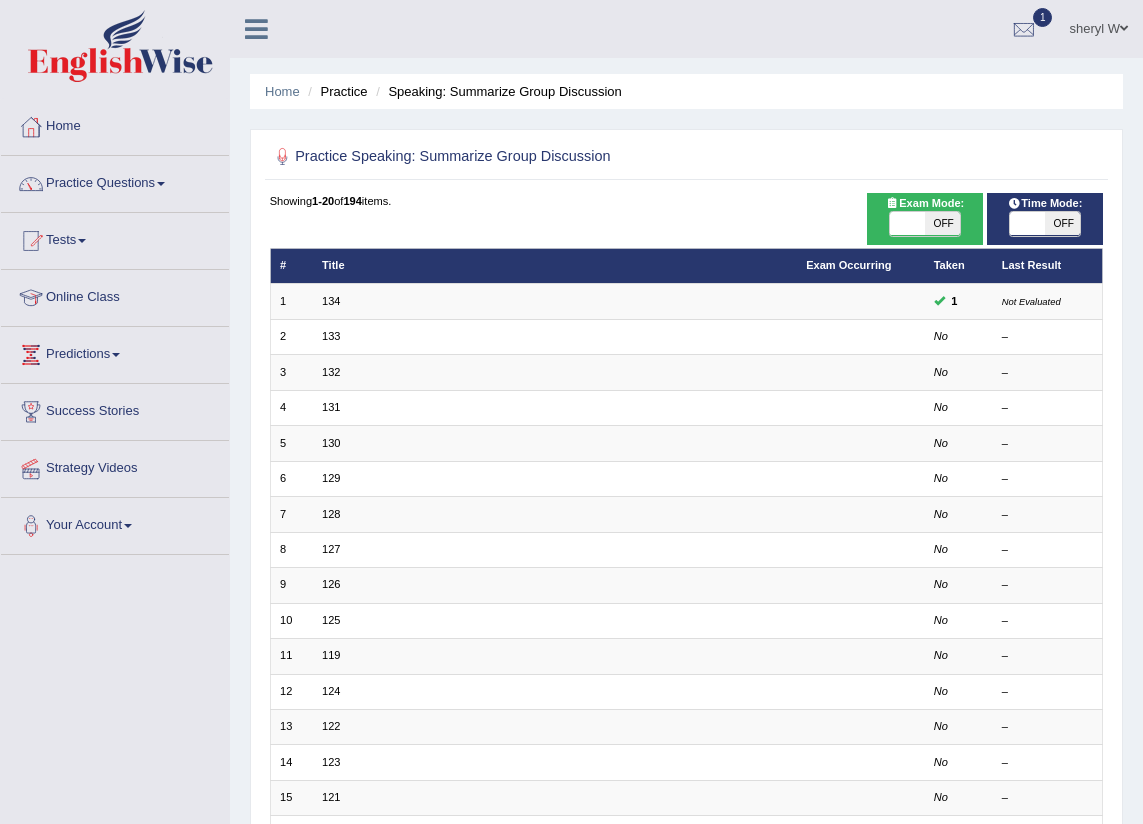 scroll, scrollTop: 0, scrollLeft: 0, axis: both 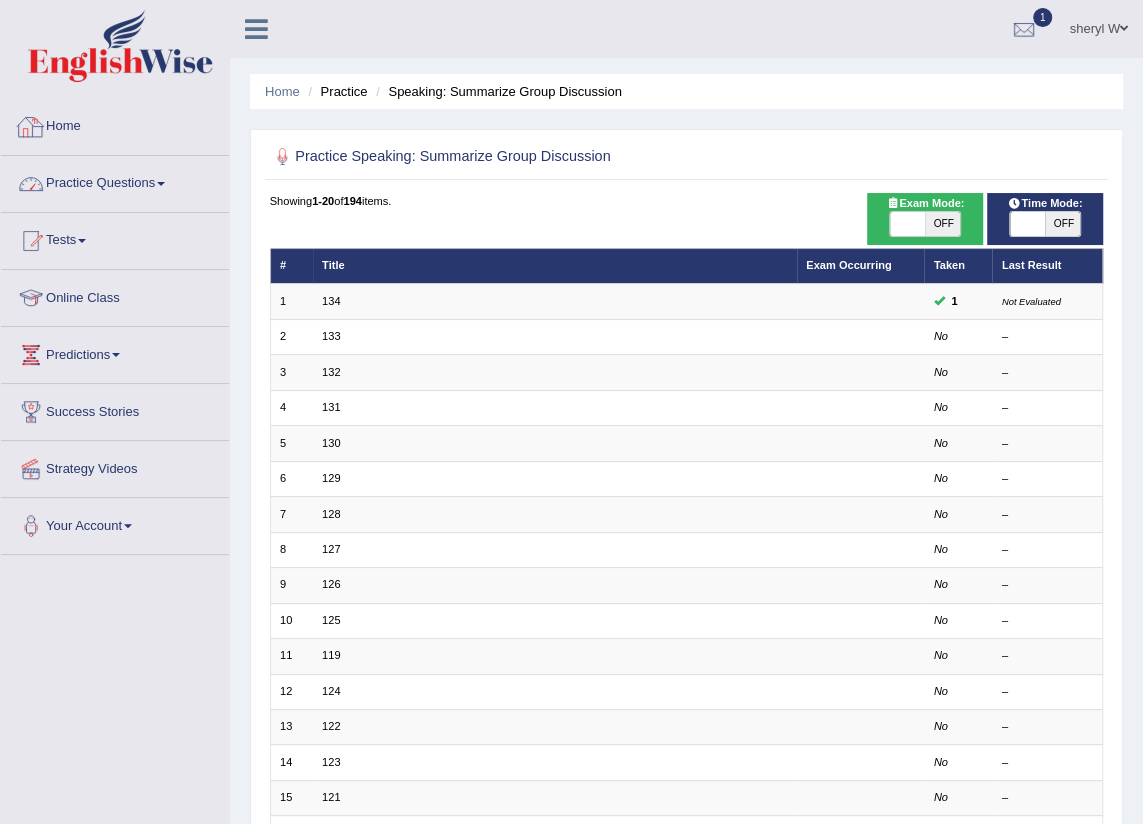 click on "Practice Questions" at bounding box center (115, 181) 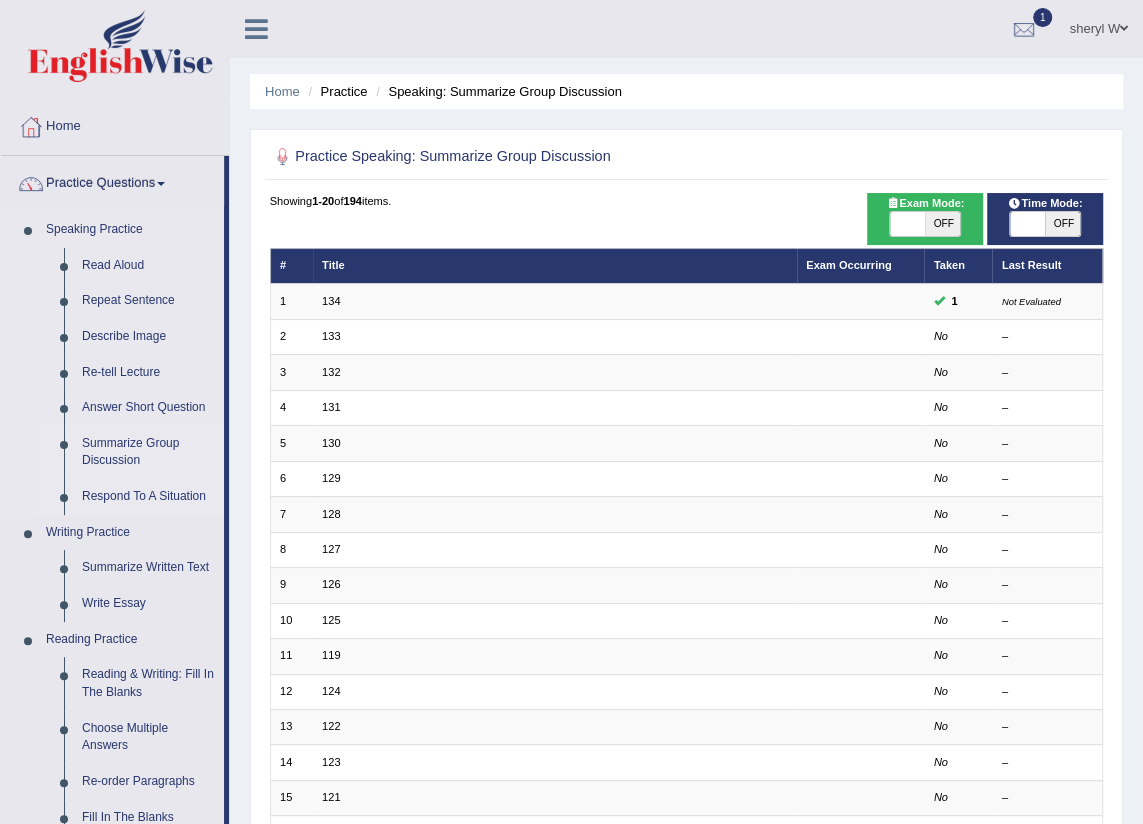 click on "Respond To A Situation" at bounding box center [148, 497] 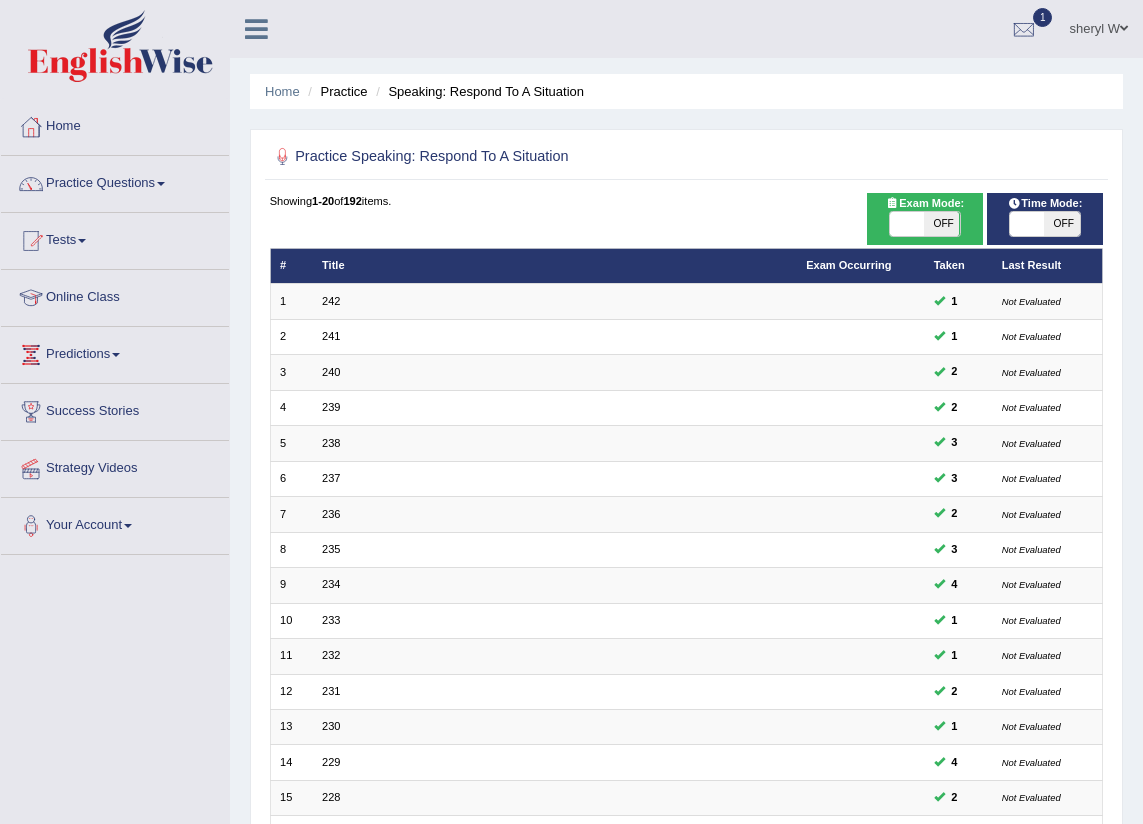 scroll, scrollTop: 320, scrollLeft: 0, axis: vertical 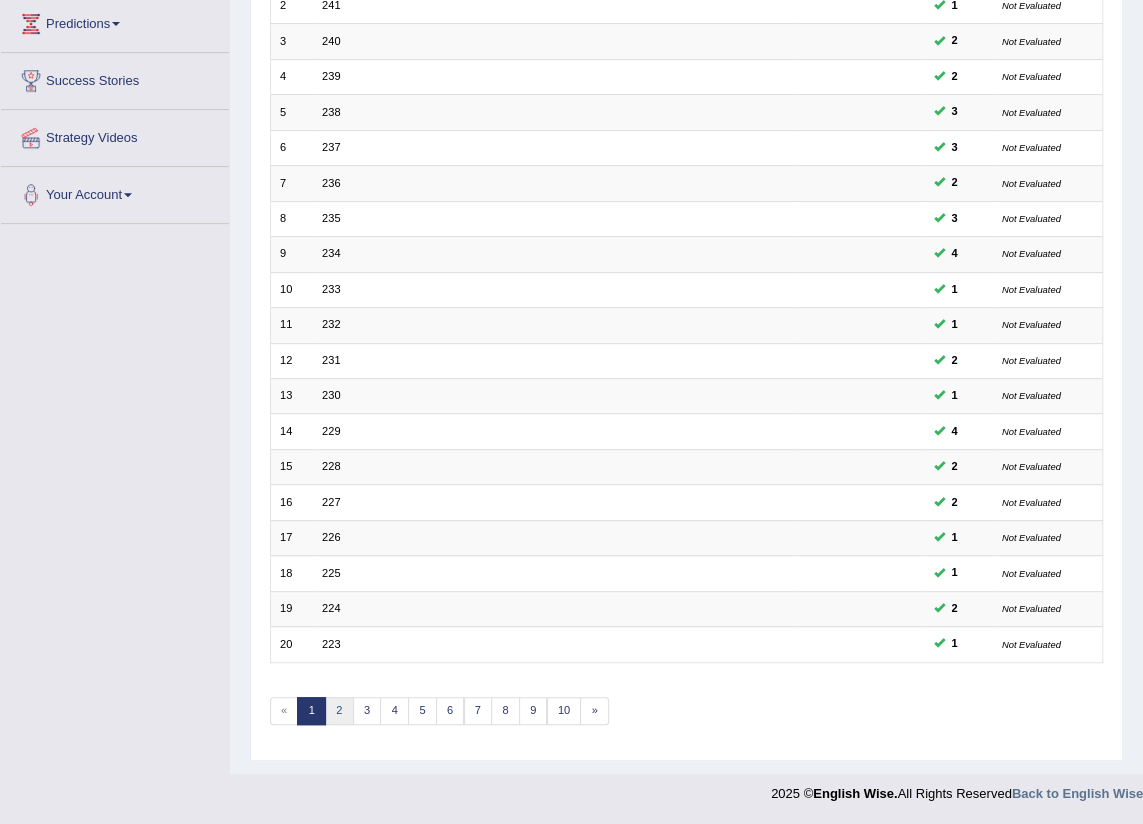 click on "2" at bounding box center (339, 711) 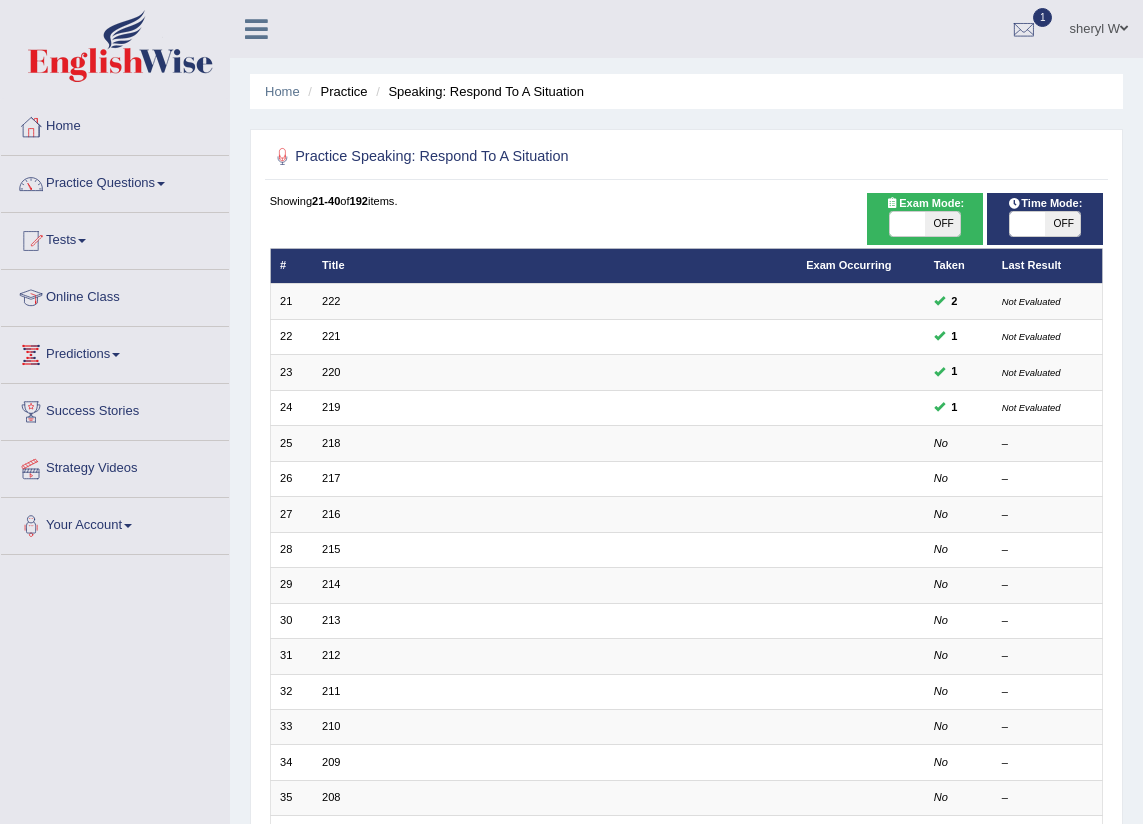 scroll, scrollTop: 0, scrollLeft: 0, axis: both 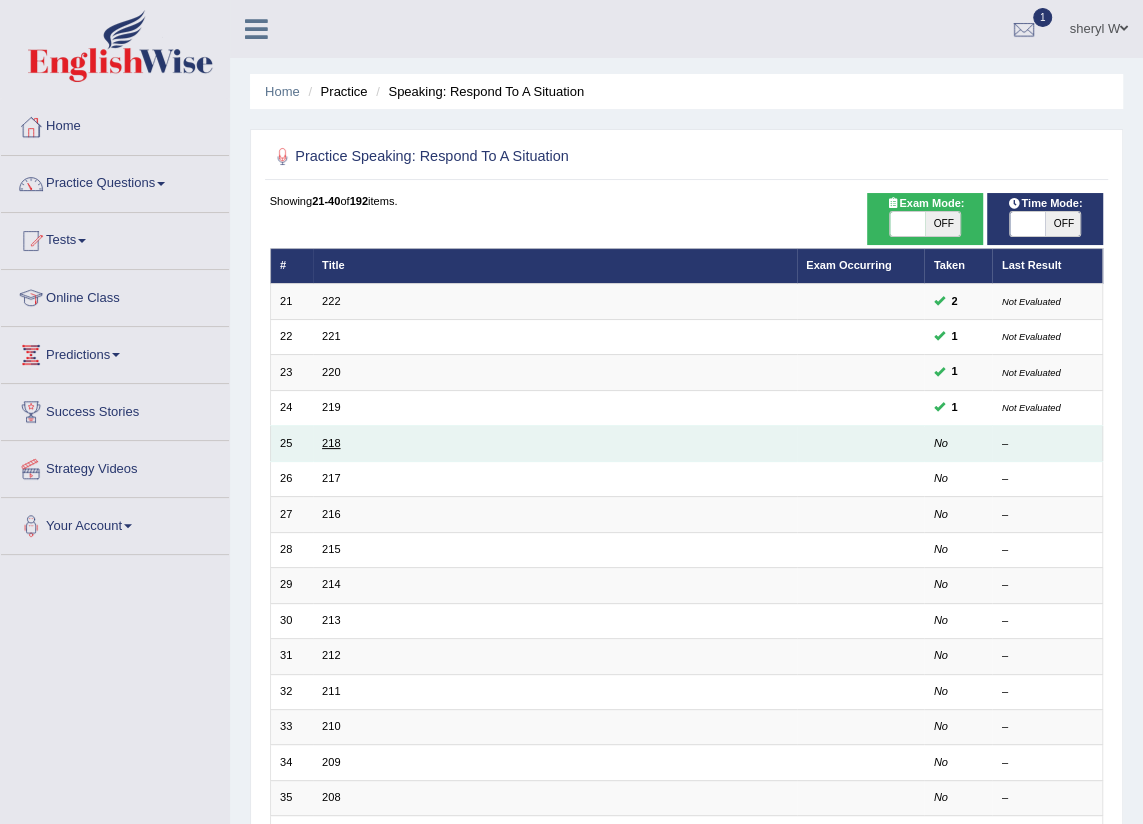 click on "218" at bounding box center (331, 443) 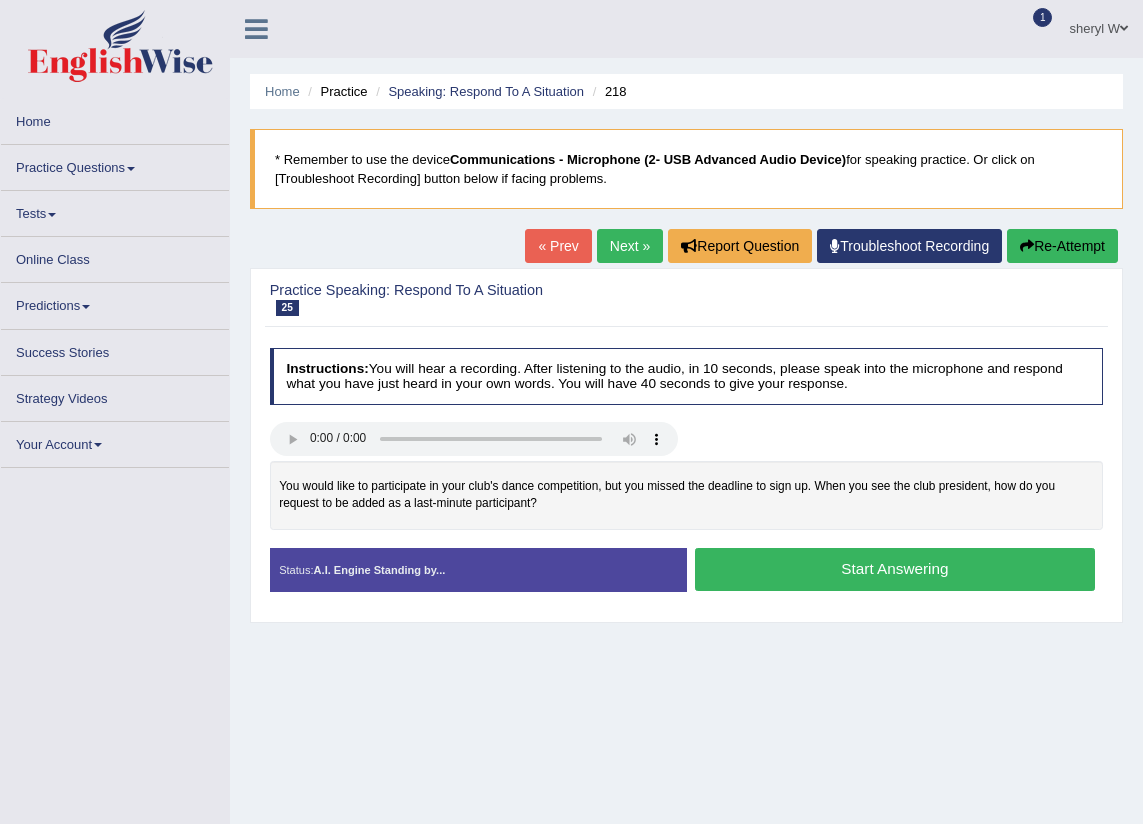 scroll, scrollTop: 0, scrollLeft: 0, axis: both 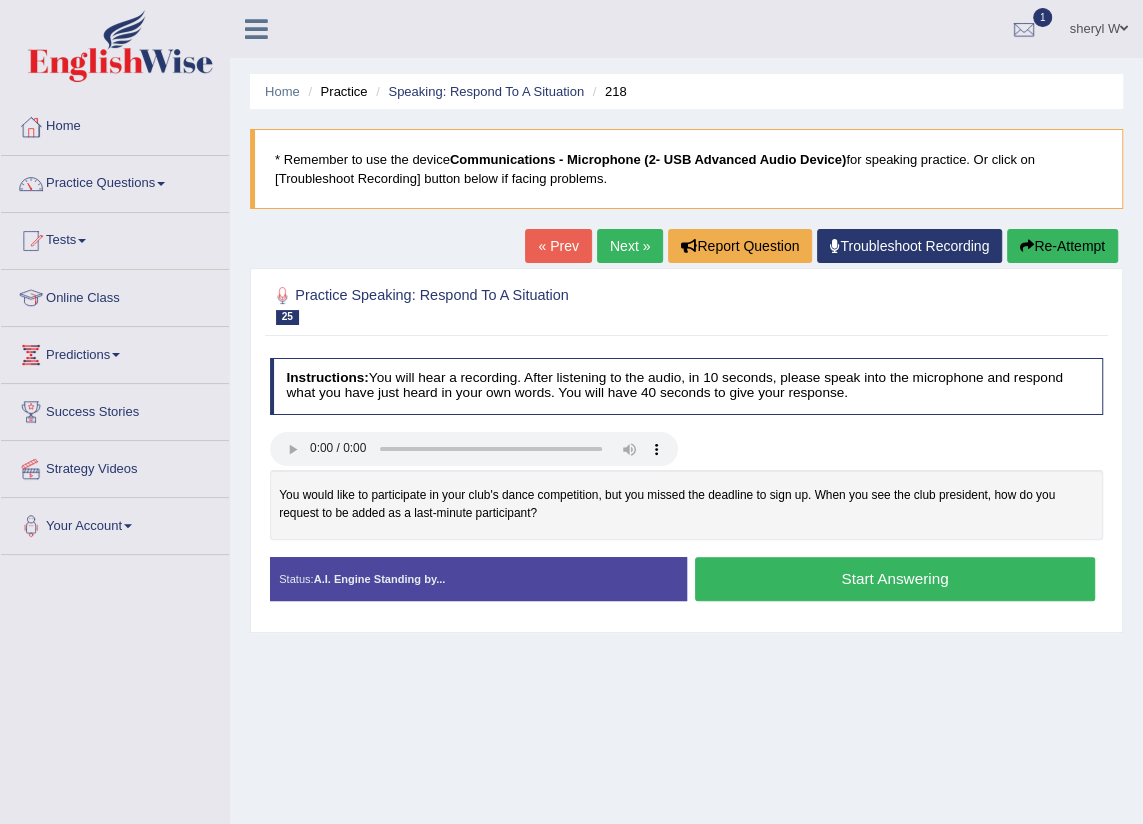 click on "Start Answering" at bounding box center (895, 578) 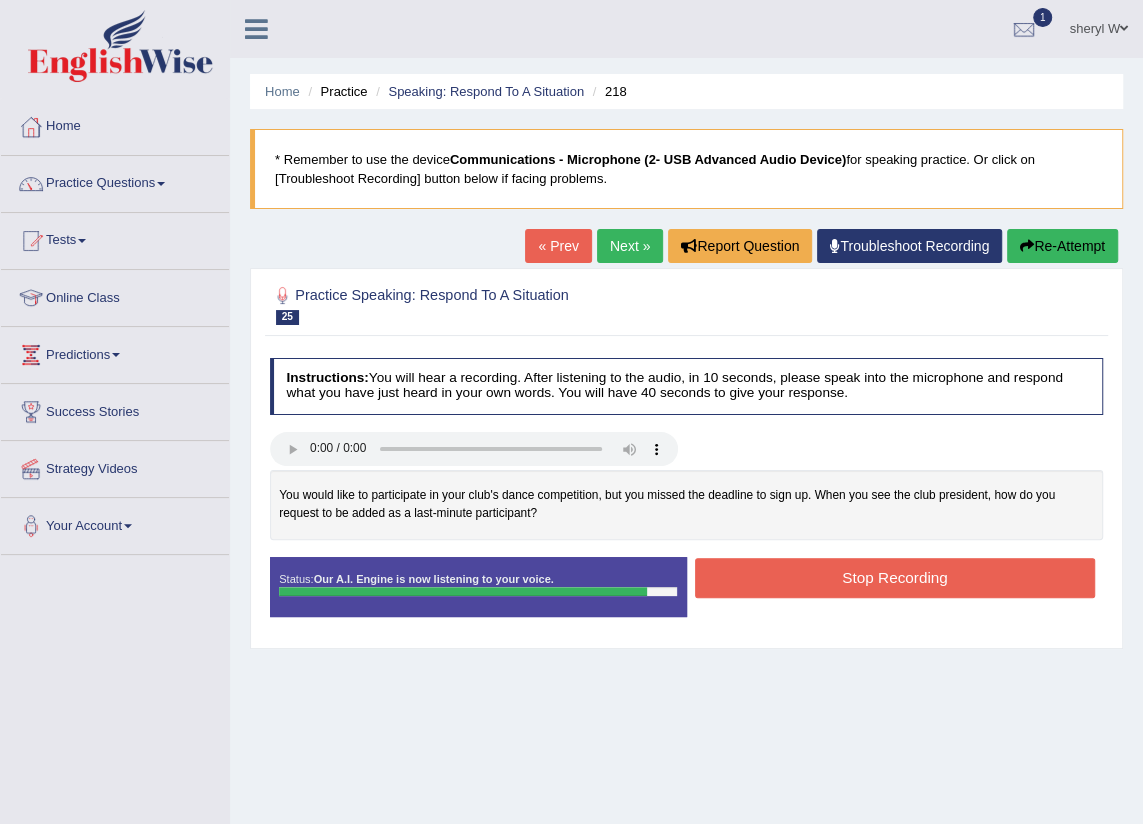 click on "Stop Recording" at bounding box center [895, 577] 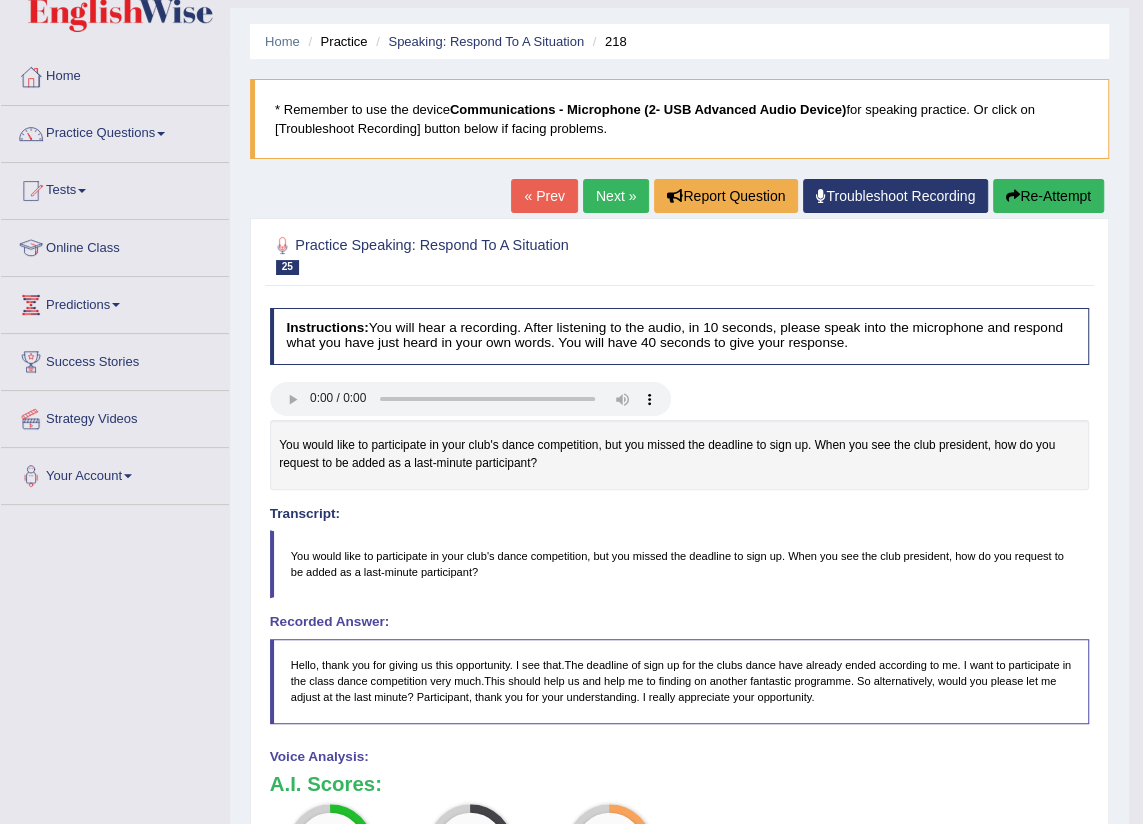 scroll, scrollTop: 44, scrollLeft: 0, axis: vertical 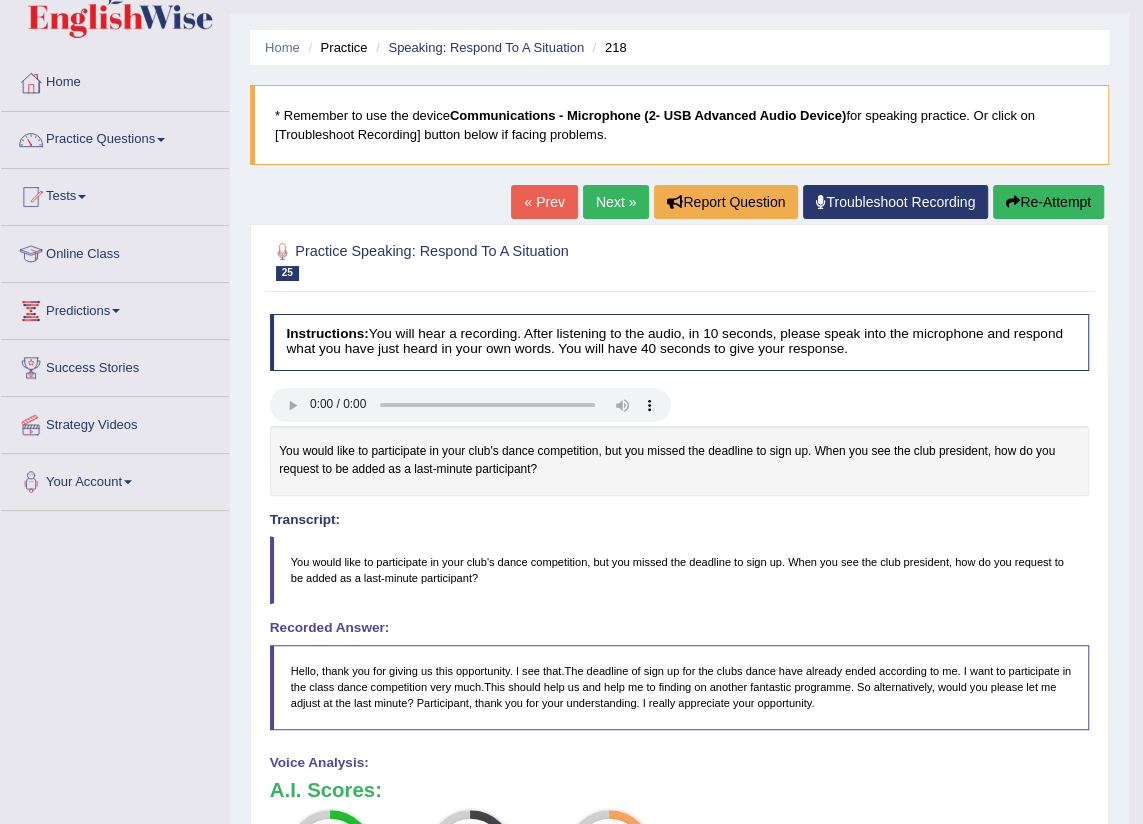 click on "Next »" at bounding box center [616, 202] 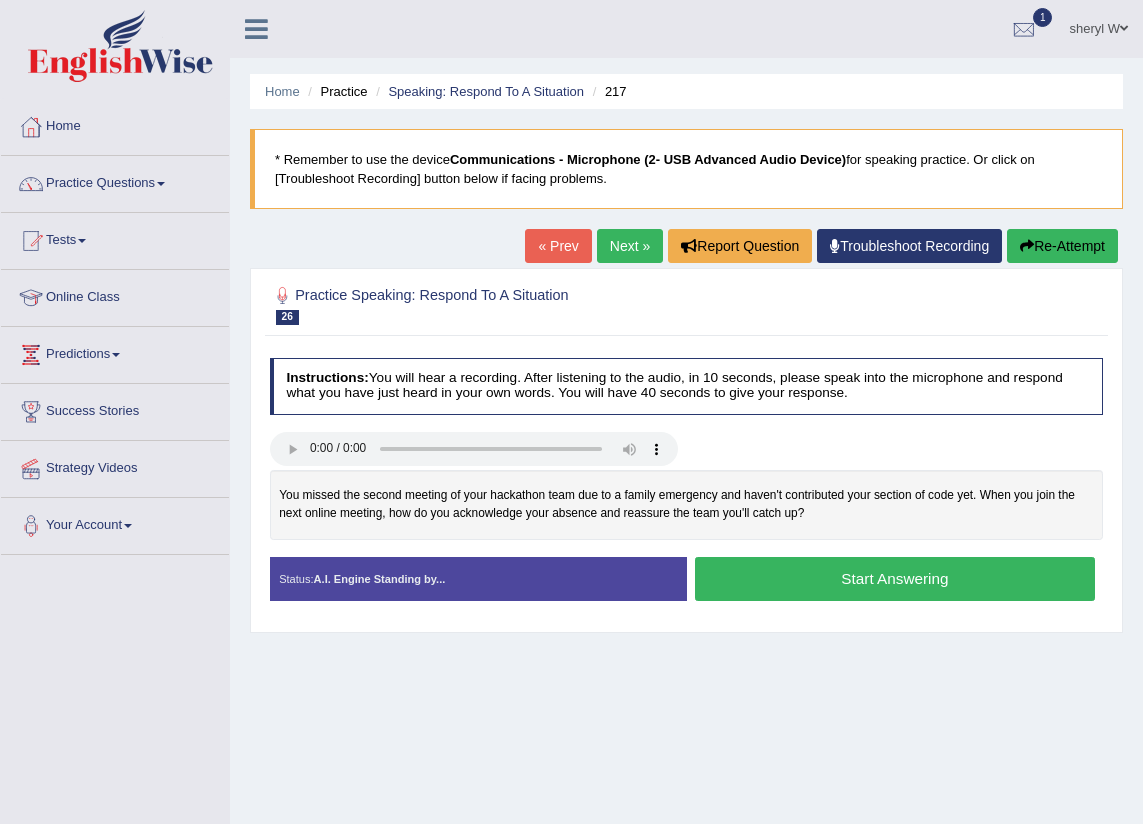scroll, scrollTop: 0, scrollLeft: 0, axis: both 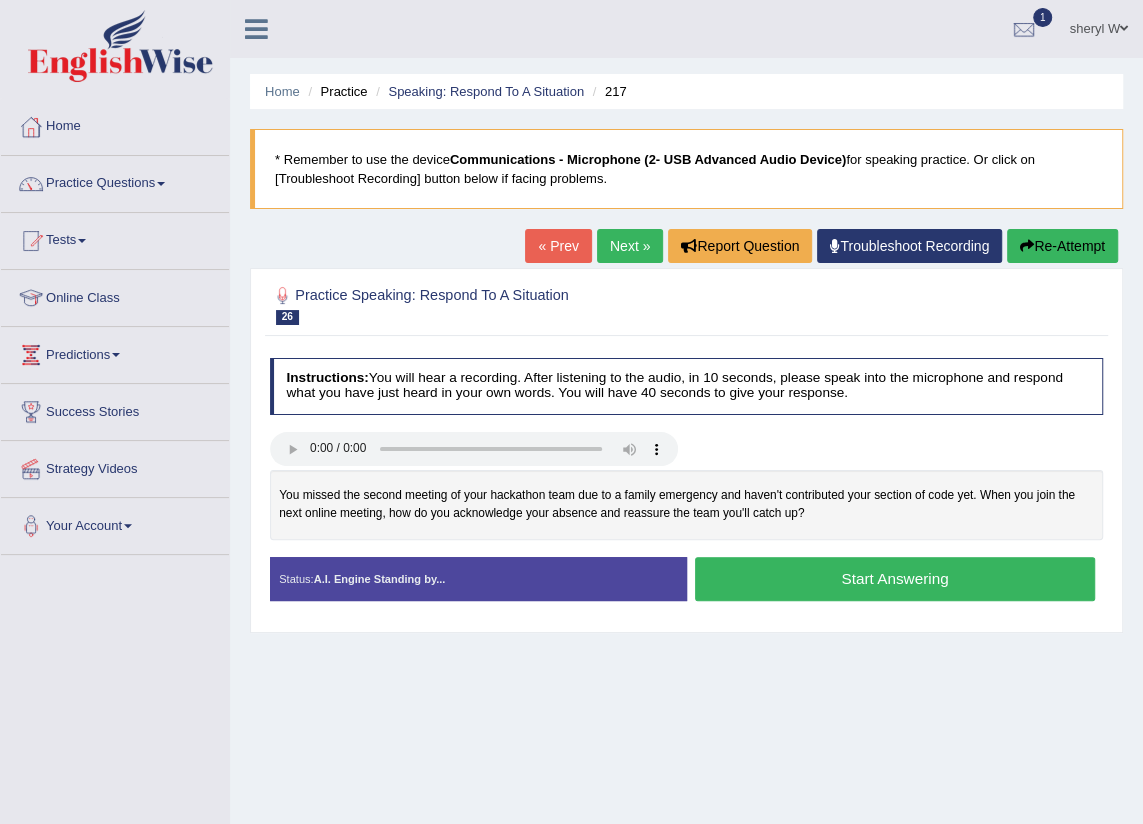 click on "Start Answering" at bounding box center (895, 578) 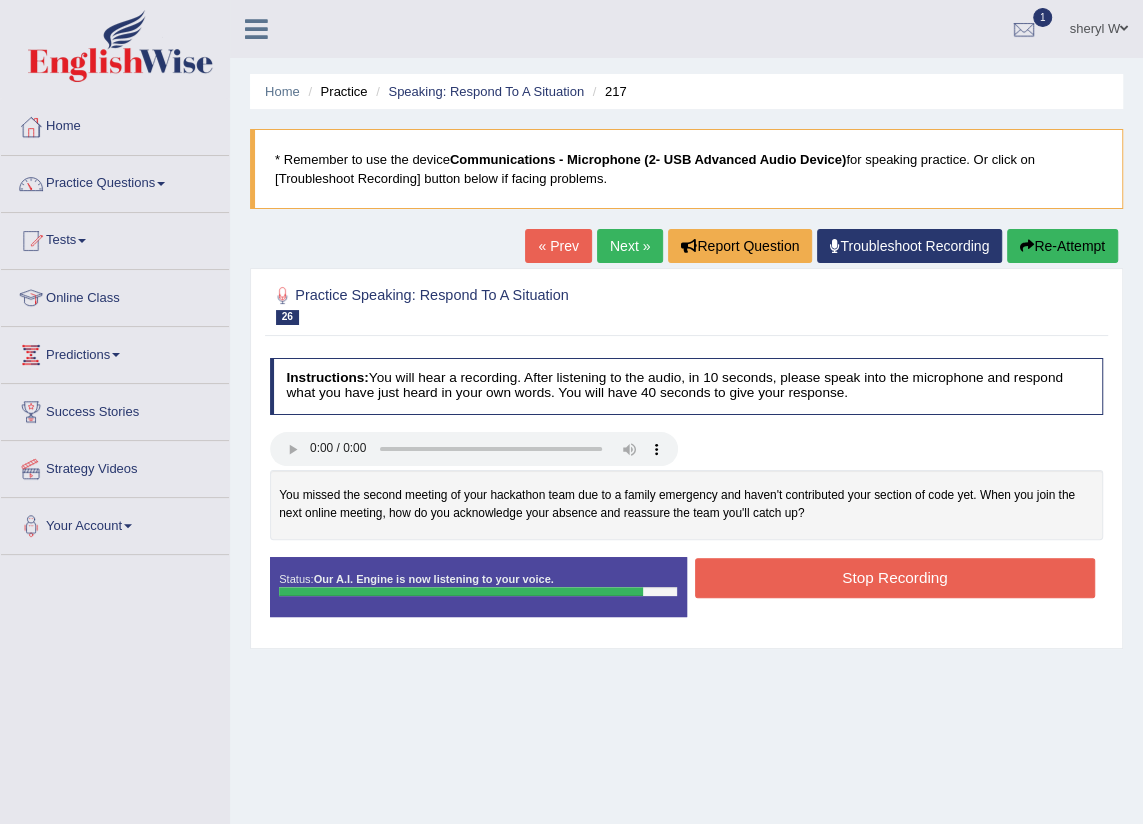 click on "Stop Recording" at bounding box center [895, 577] 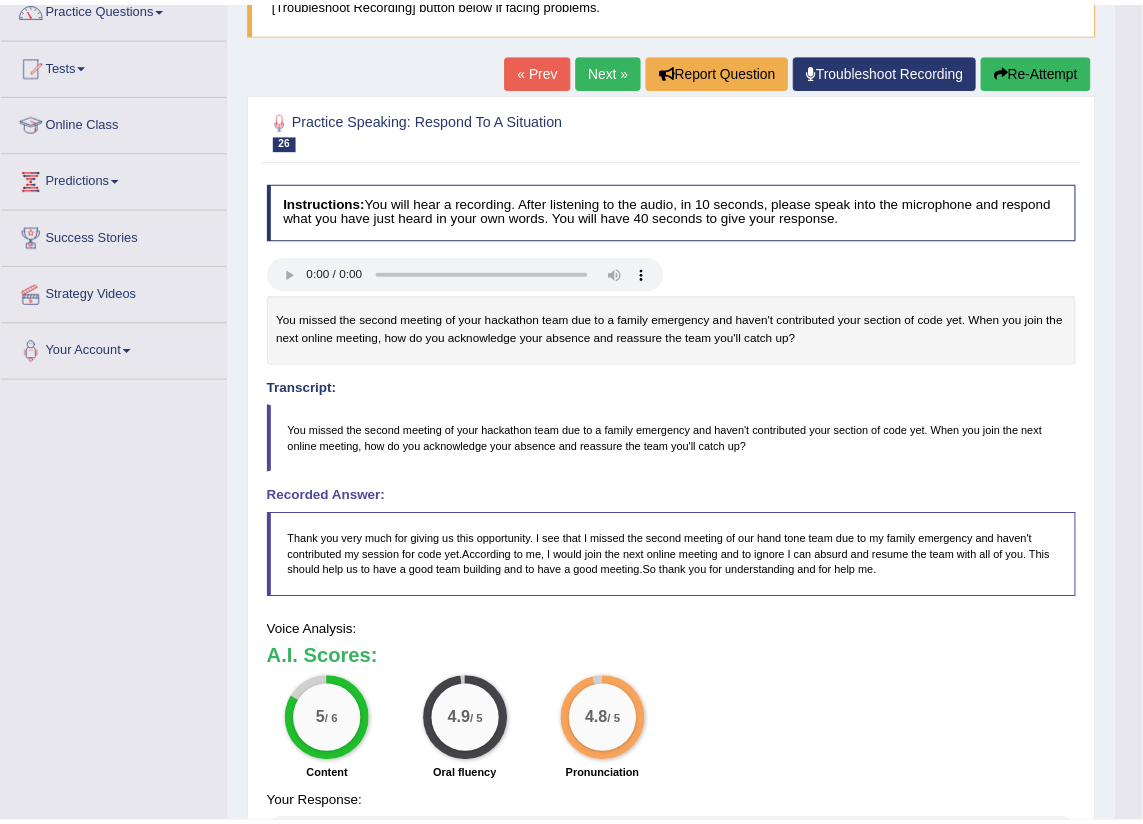 scroll, scrollTop: 135, scrollLeft: 0, axis: vertical 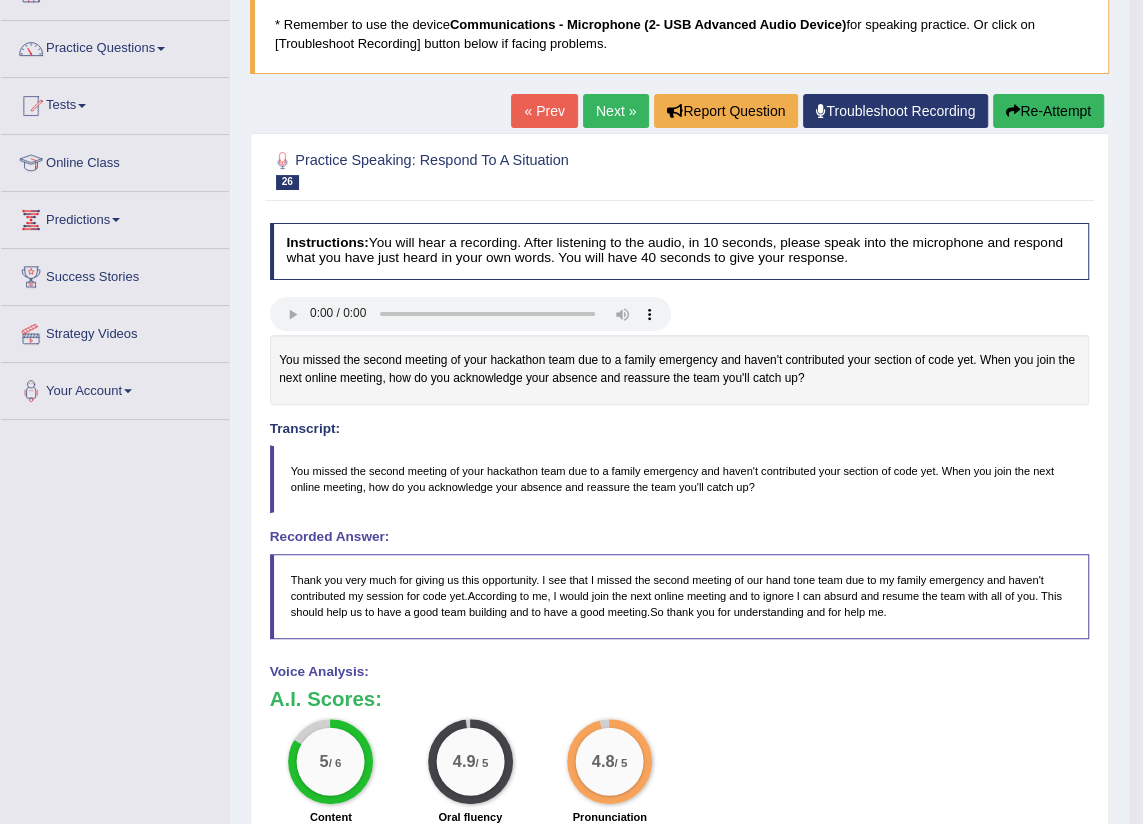 click on "Next »" at bounding box center (616, 111) 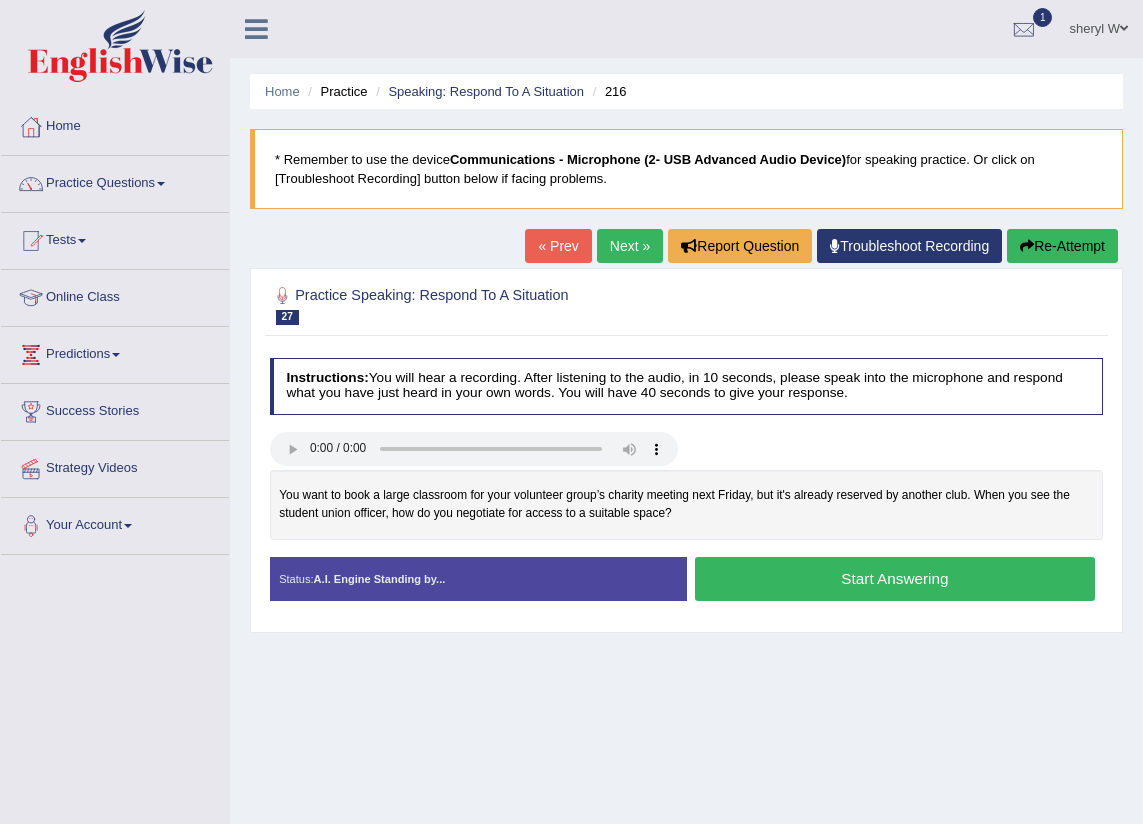 scroll, scrollTop: 0, scrollLeft: 0, axis: both 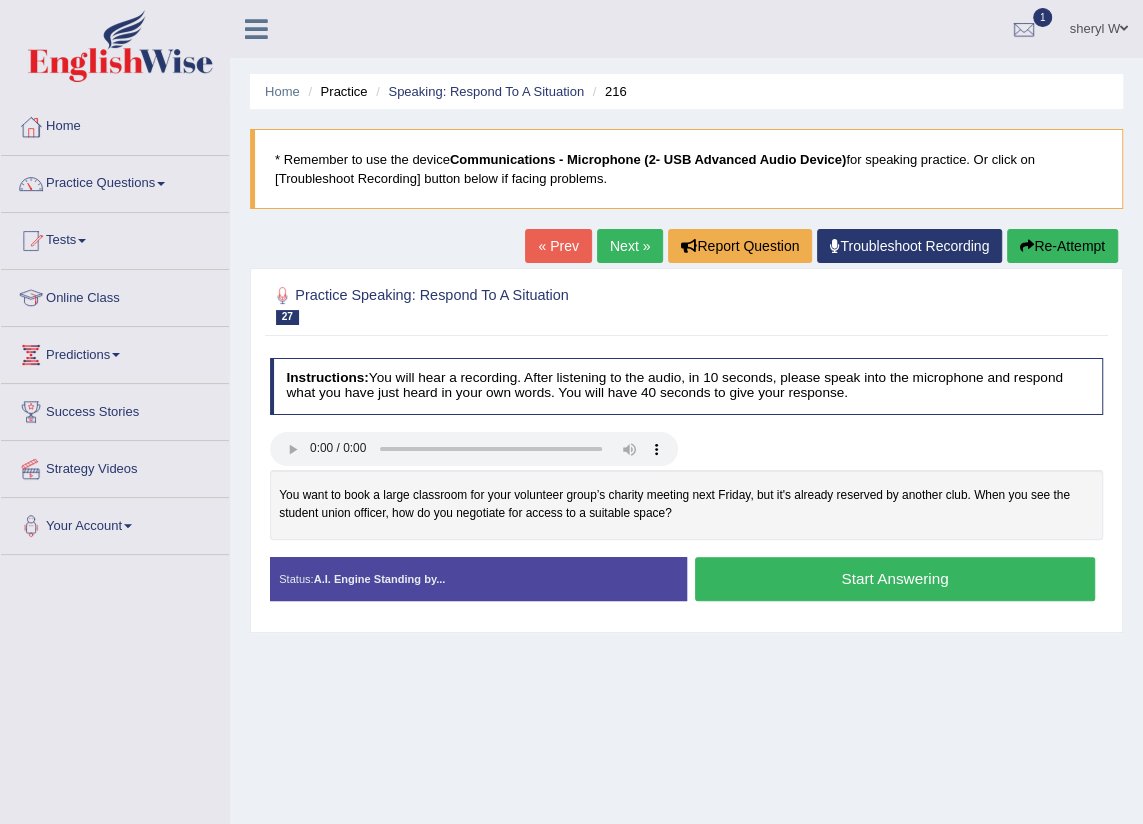 click on "Start Answering" at bounding box center [895, 578] 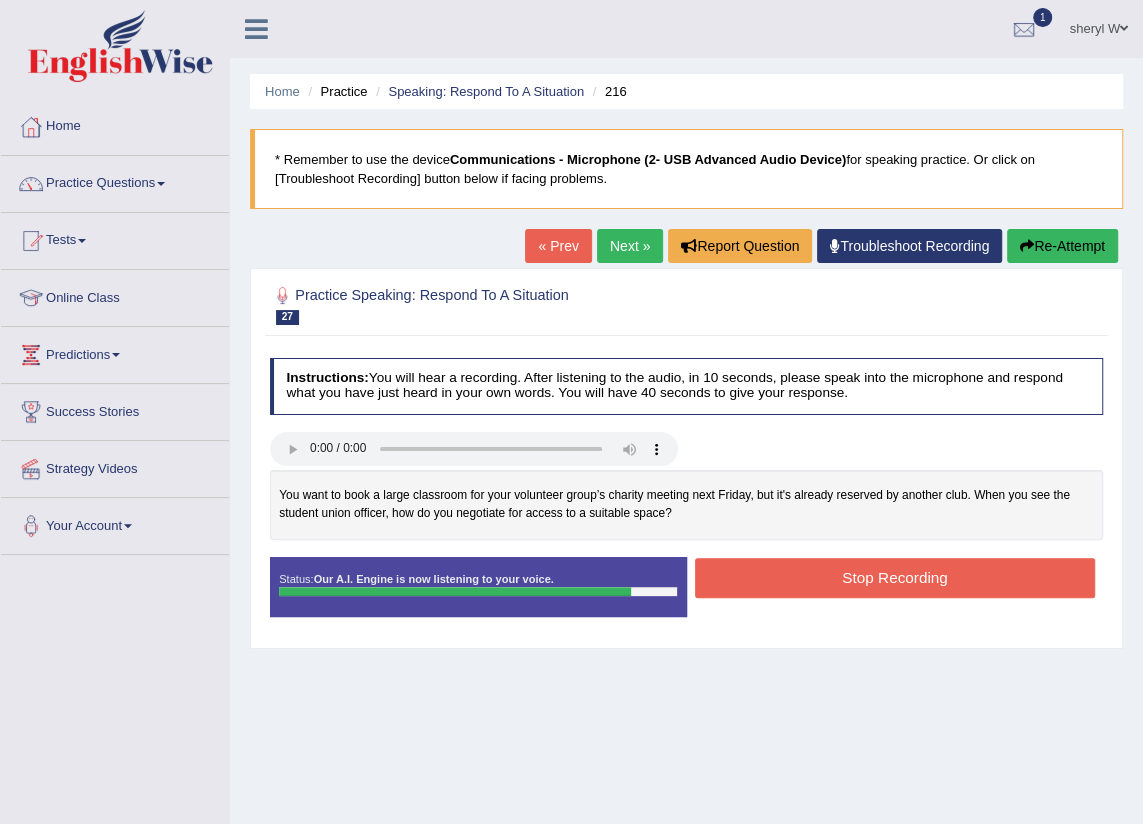 click on "Stop Recording" at bounding box center [895, 577] 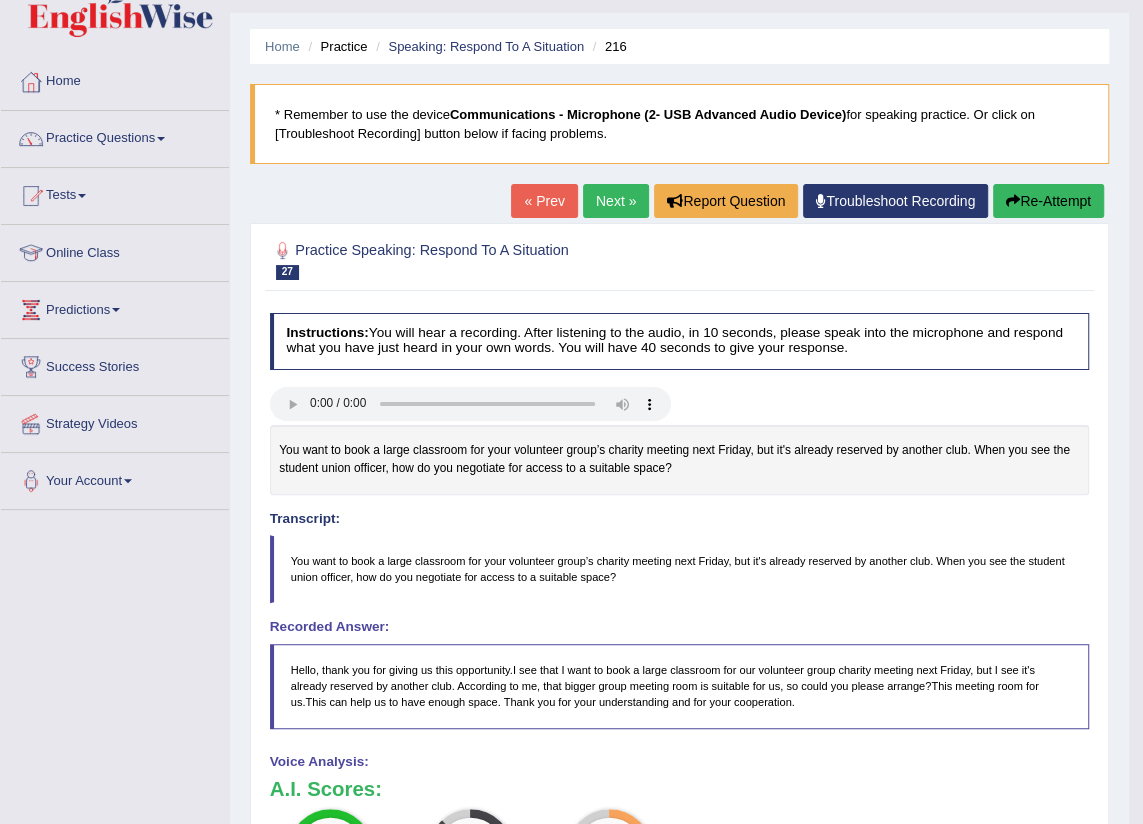 scroll, scrollTop: 0, scrollLeft: 0, axis: both 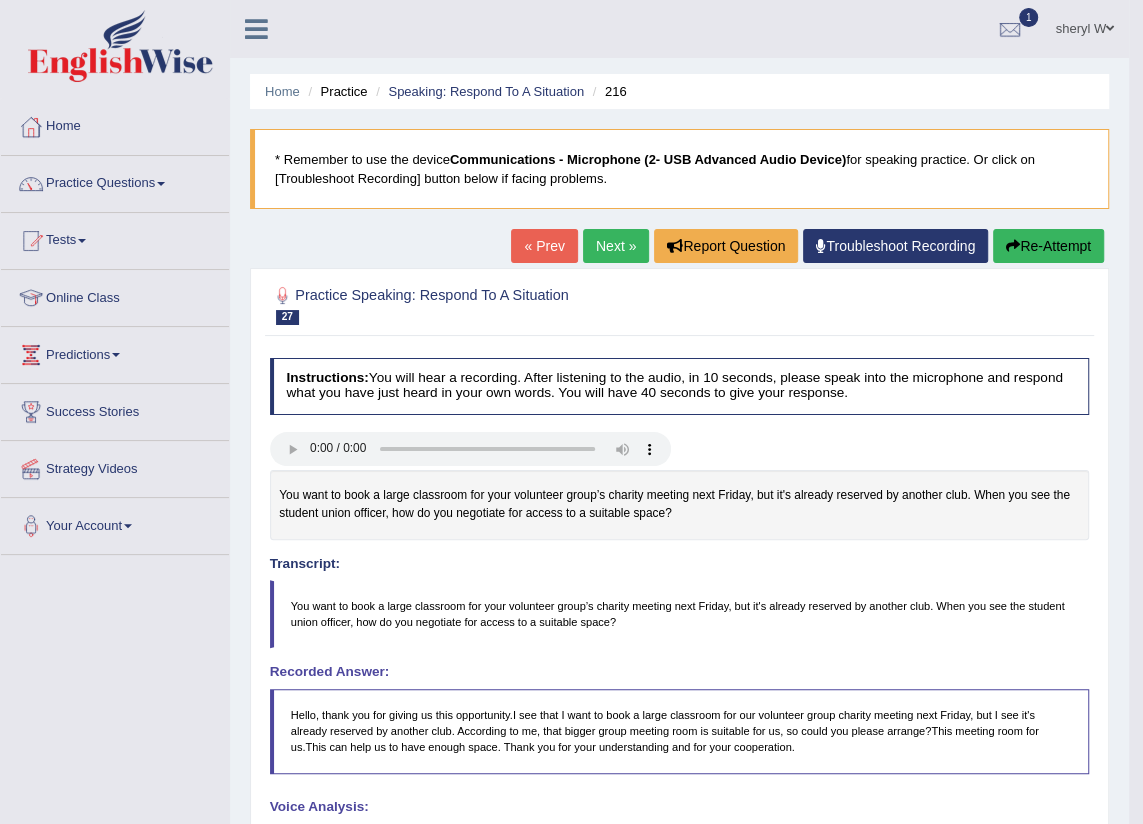 click on "Next »" at bounding box center [616, 246] 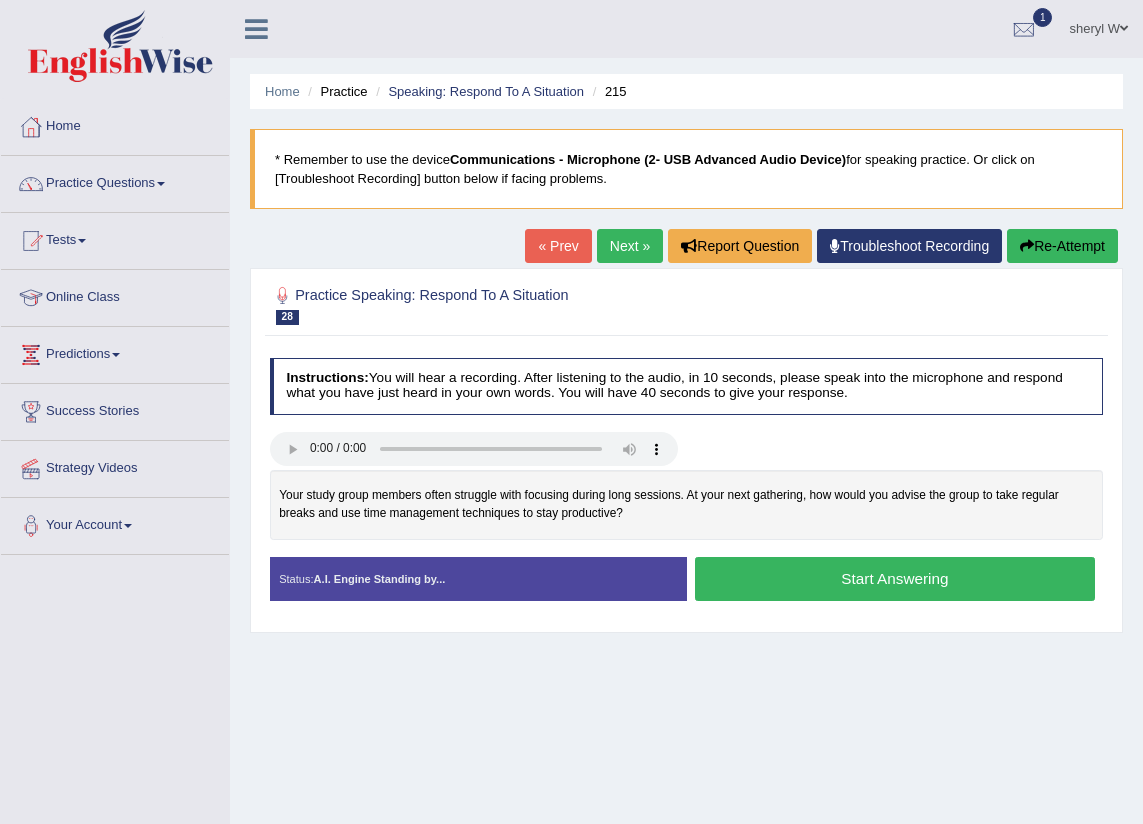 scroll, scrollTop: 0, scrollLeft: 0, axis: both 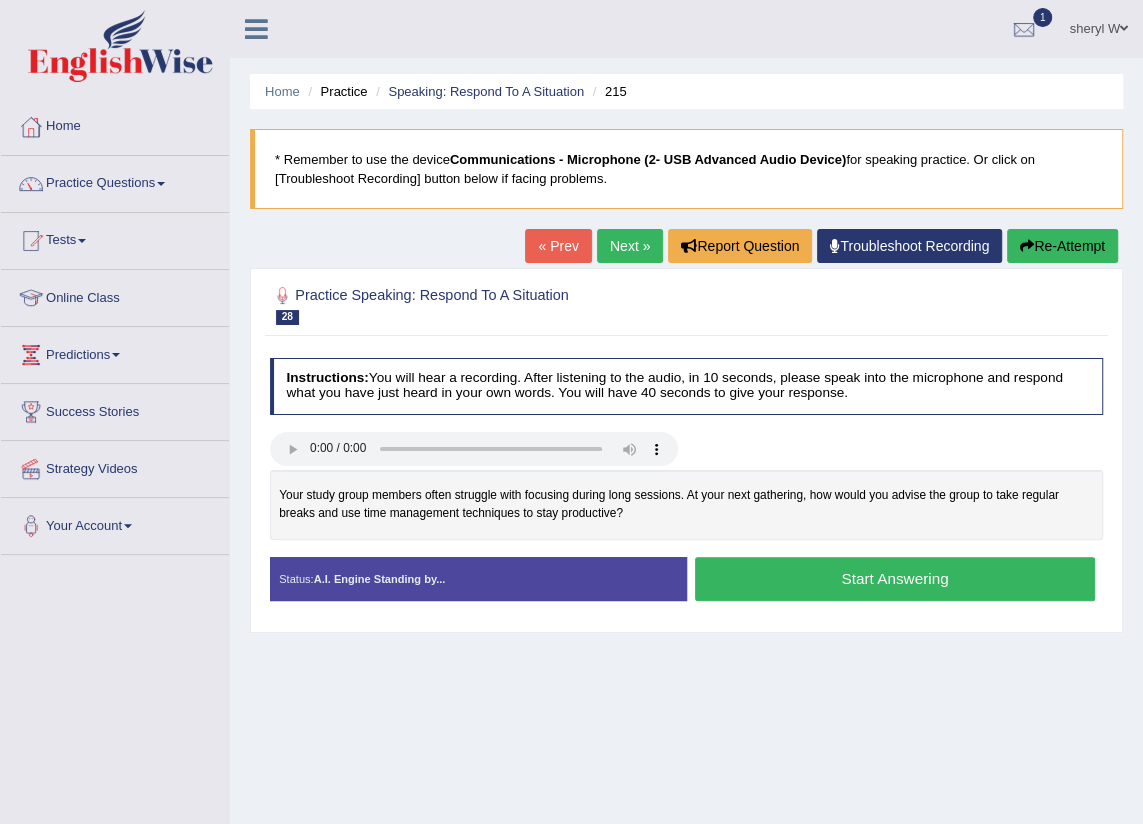 click on "Start Answering" at bounding box center [895, 578] 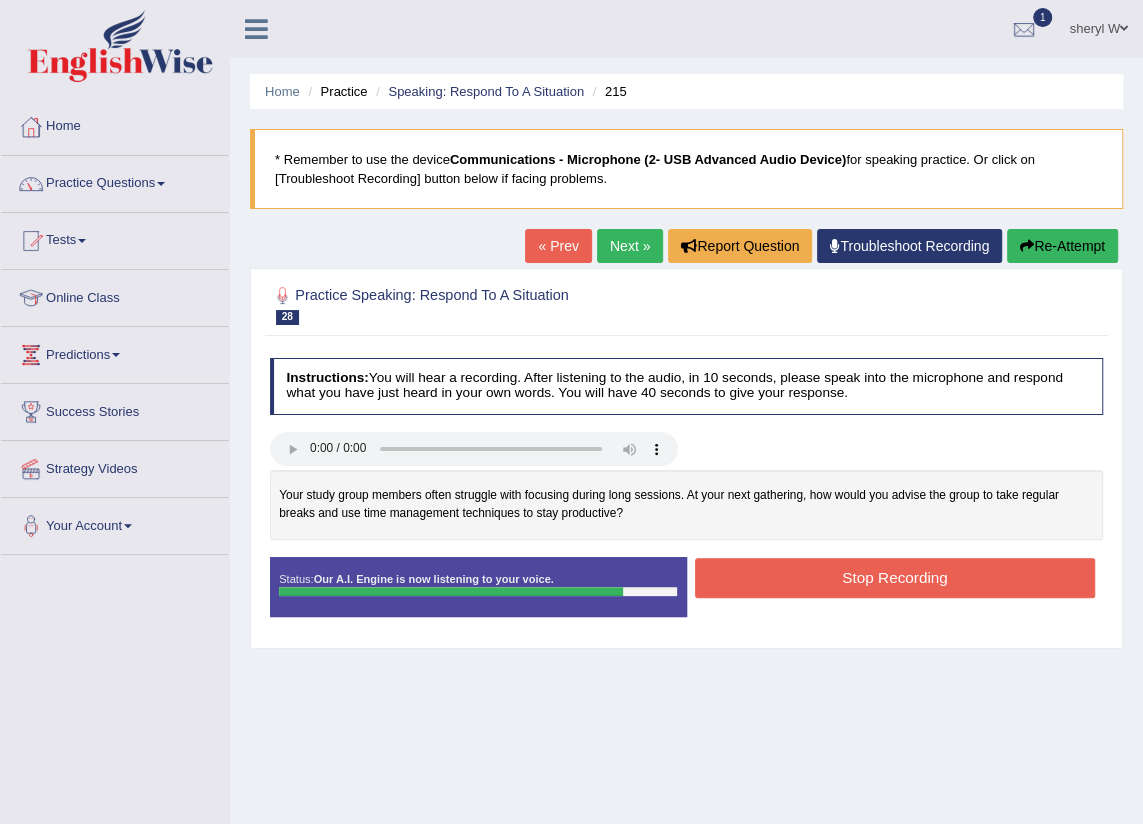 click on "Stop Recording" at bounding box center (895, 577) 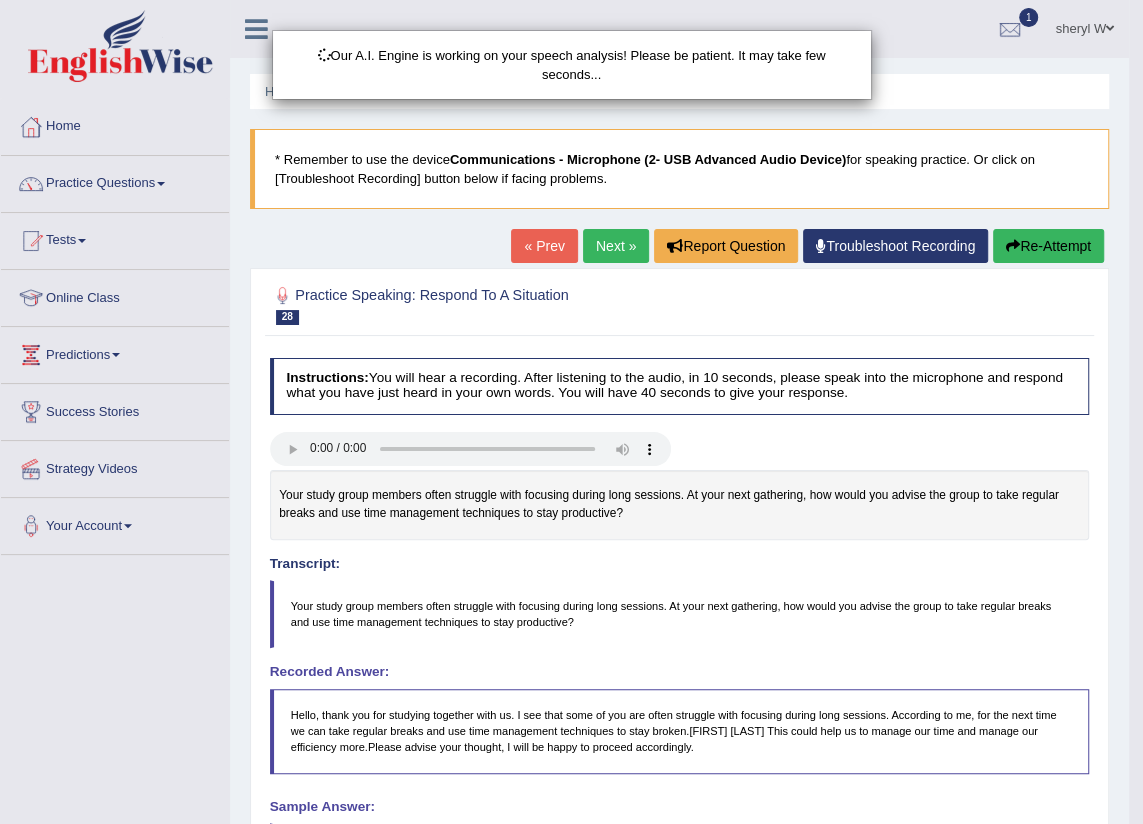 scroll, scrollTop: 0, scrollLeft: 0, axis: both 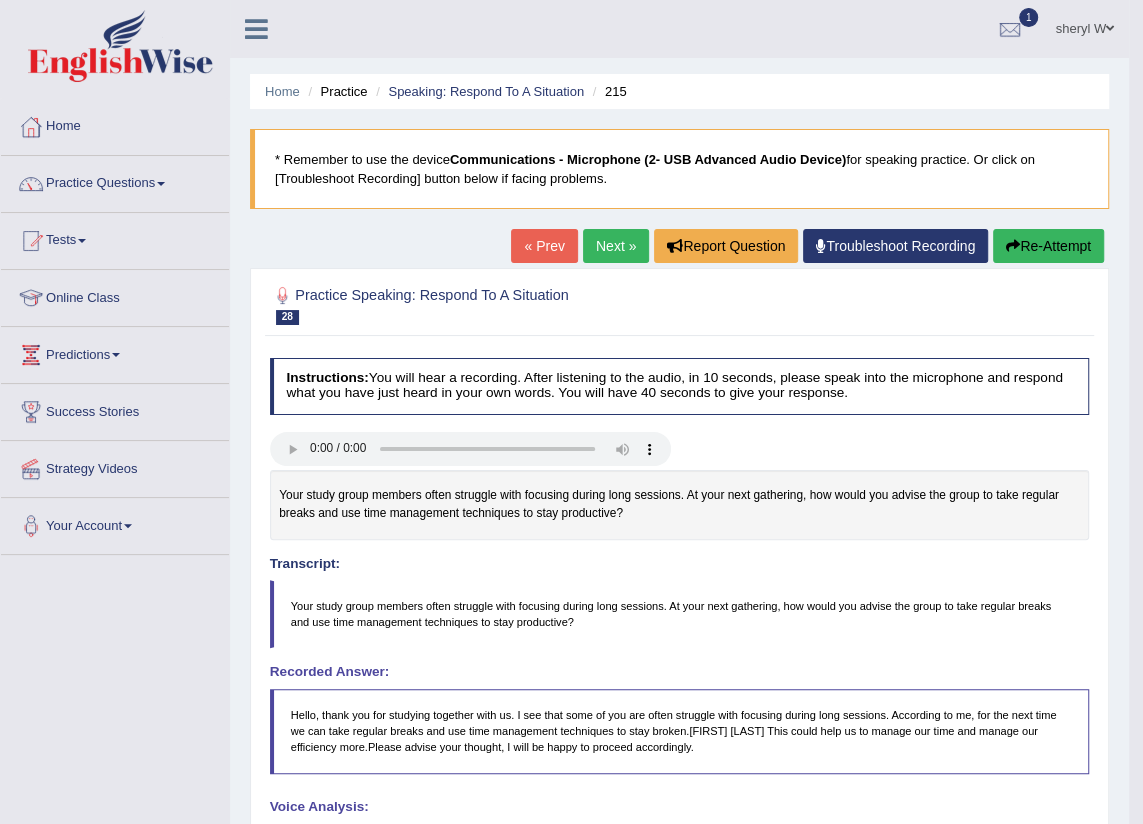 click on "Practice Questions" at bounding box center (115, 181) 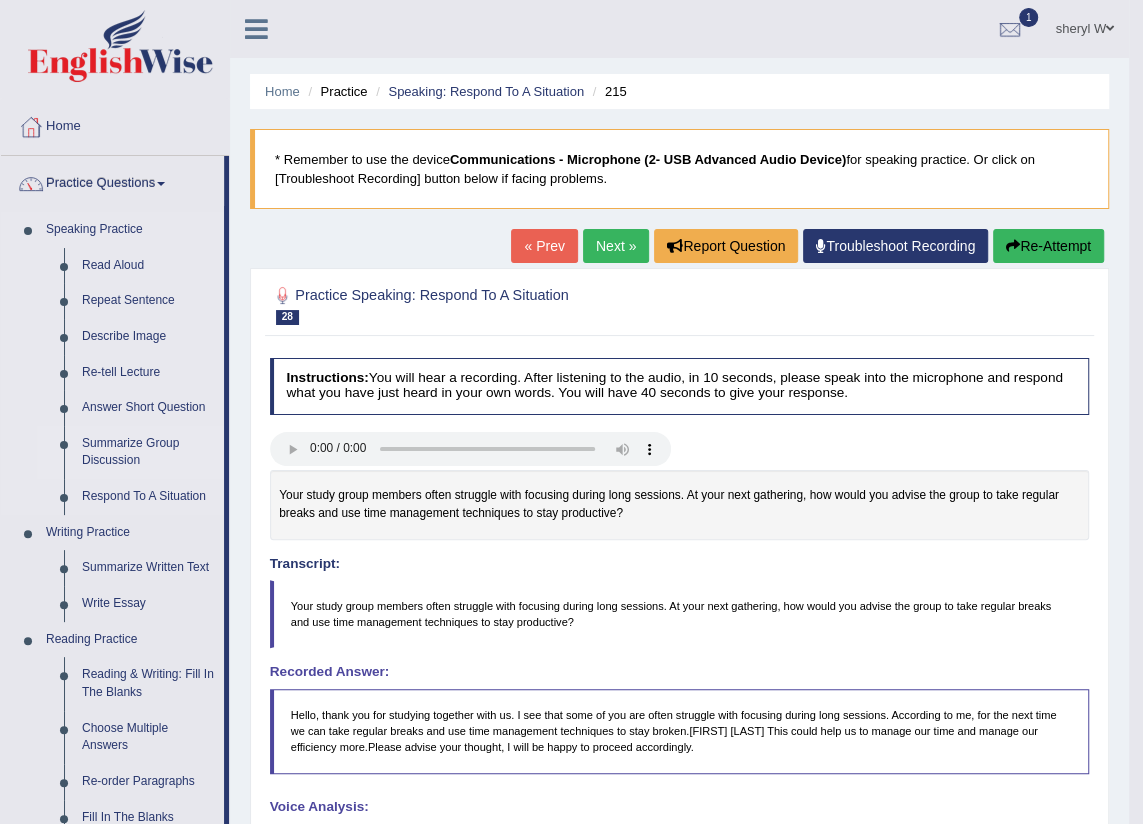 click on "Summarize Group Discussion" at bounding box center (148, 452) 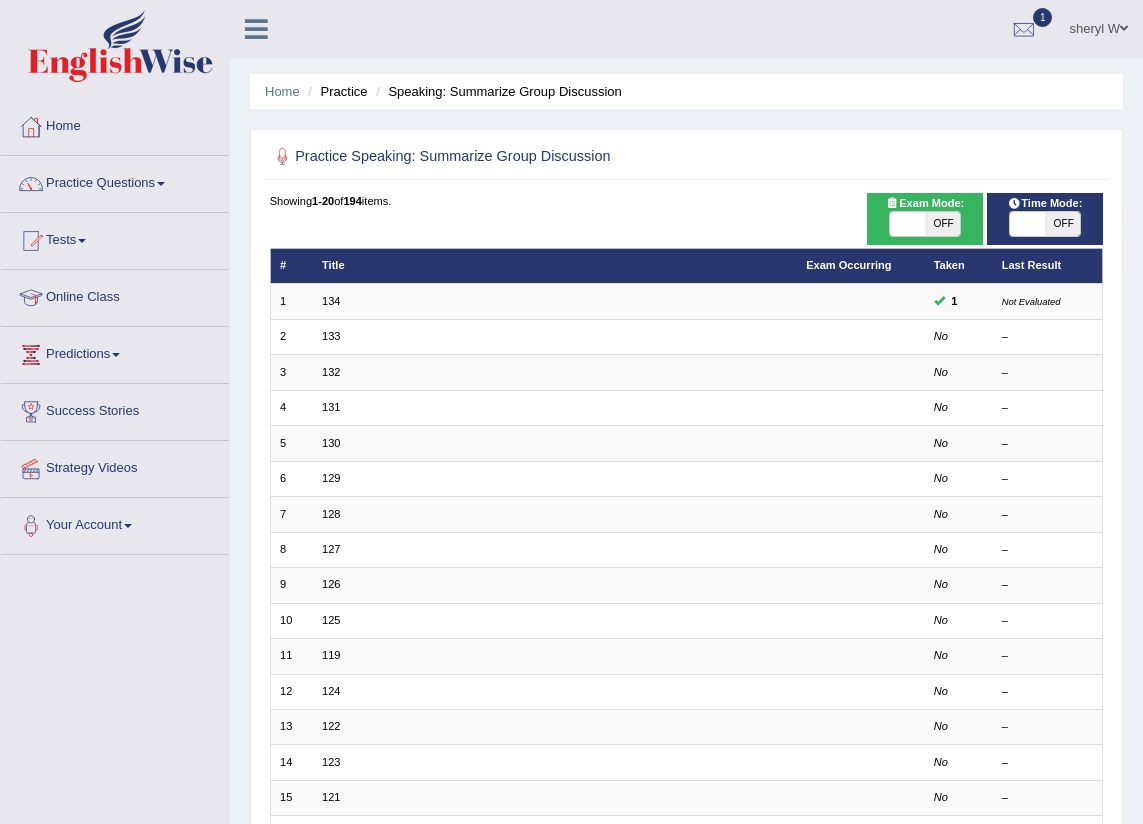 scroll, scrollTop: 0, scrollLeft: 0, axis: both 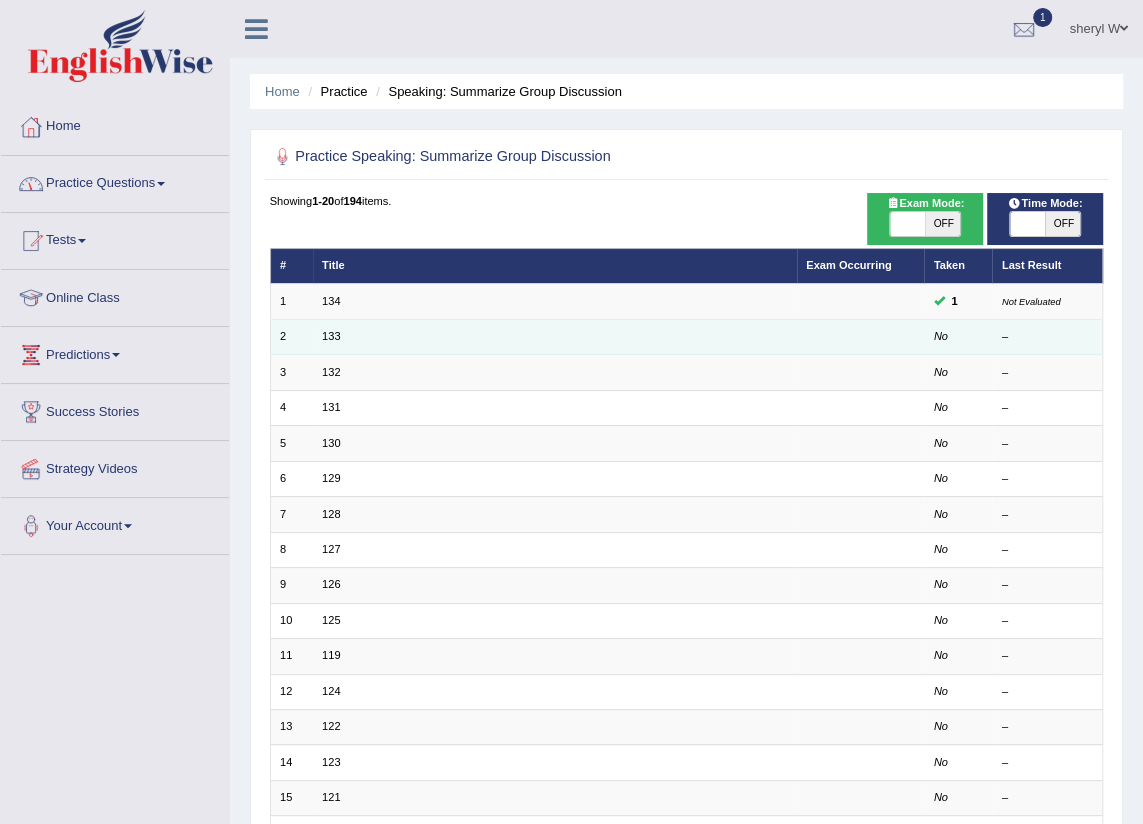 click on "133" at bounding box center [555, 336] 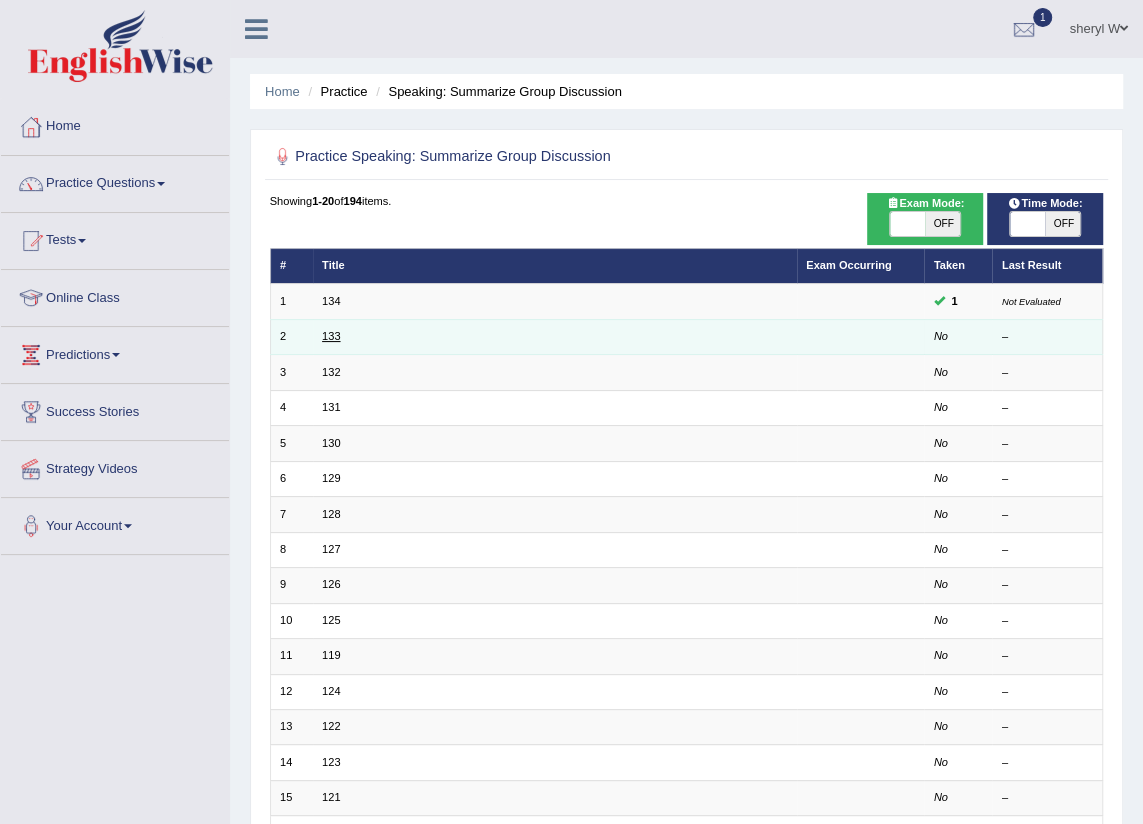 click on "133" at bounding box center (331, 336) 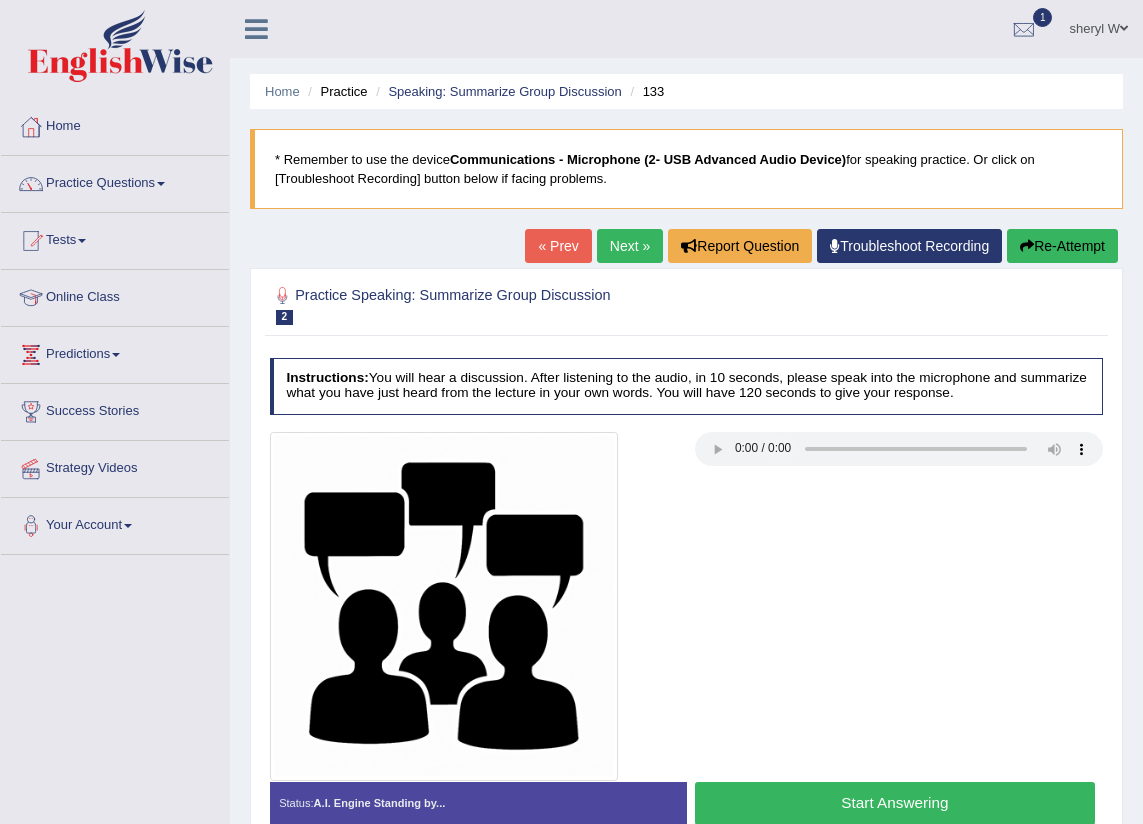 scroll, scrollTop: 0, scrollLeft: 0, axis: both 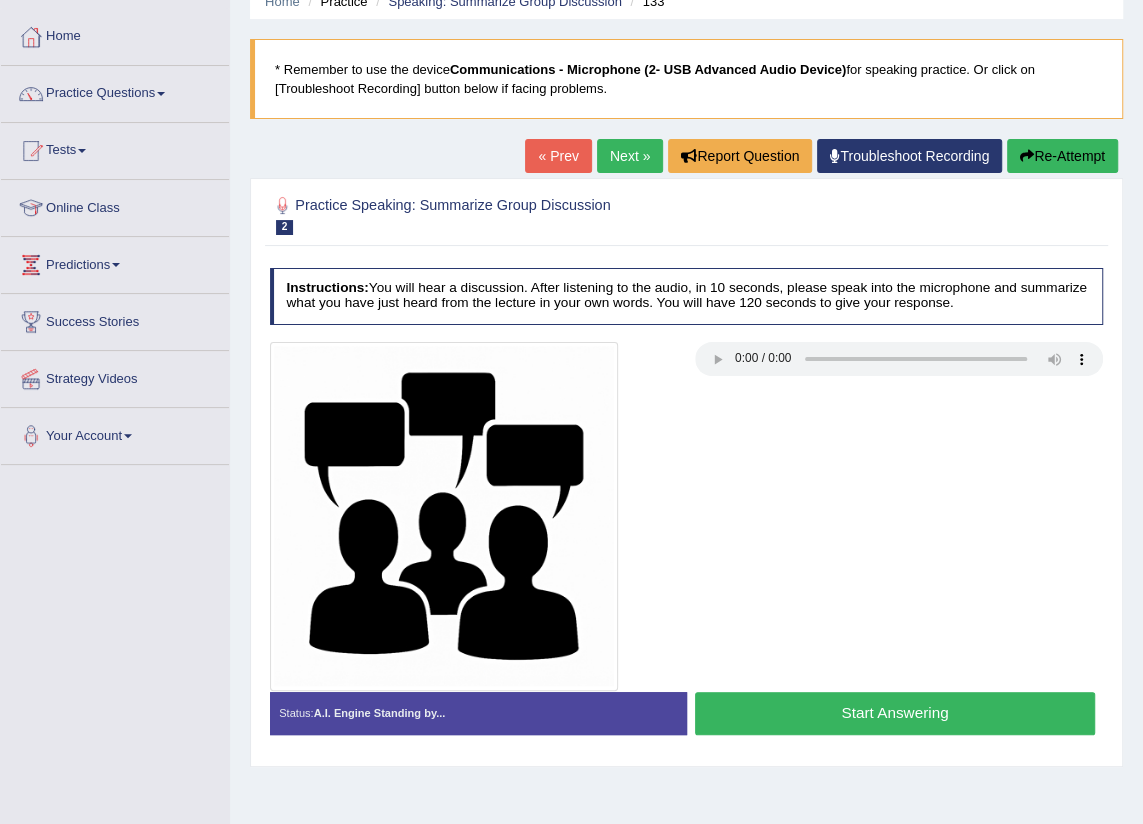 click on "Start Answering" at bounding box center [895, 713] 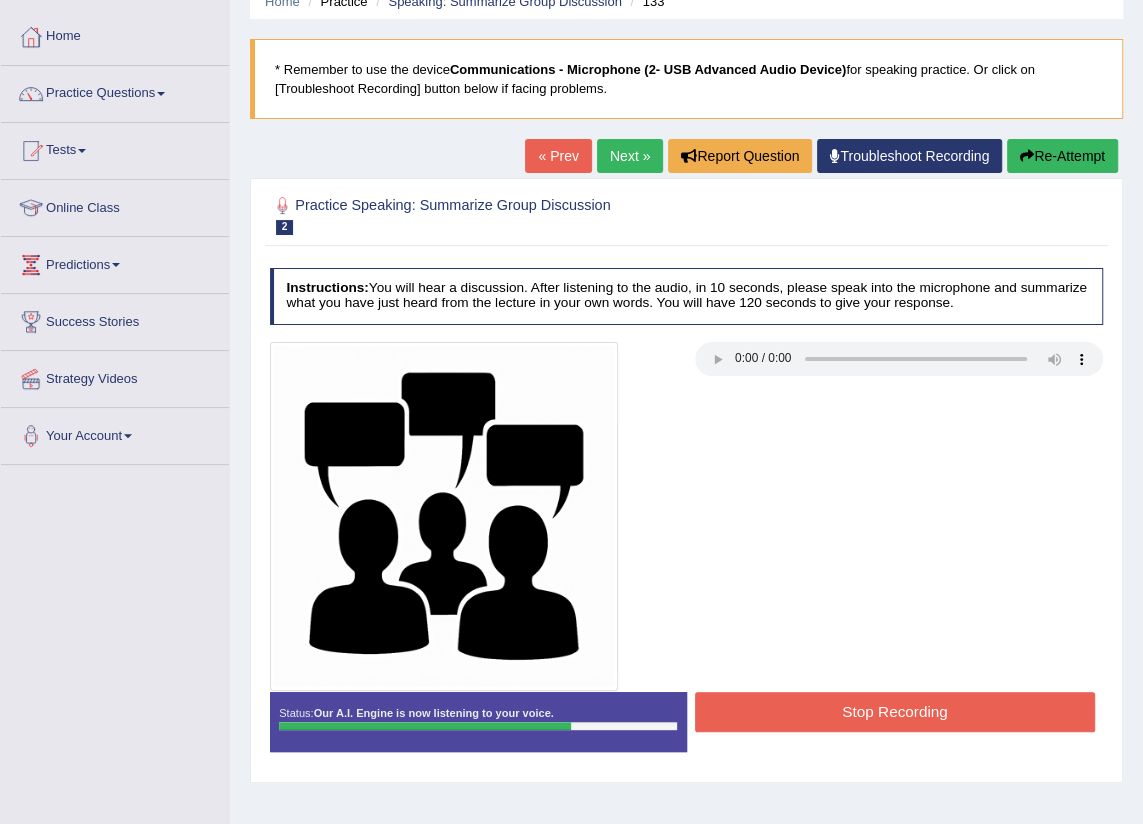 click on "Stop Recording" at bounding box center [895, 711] 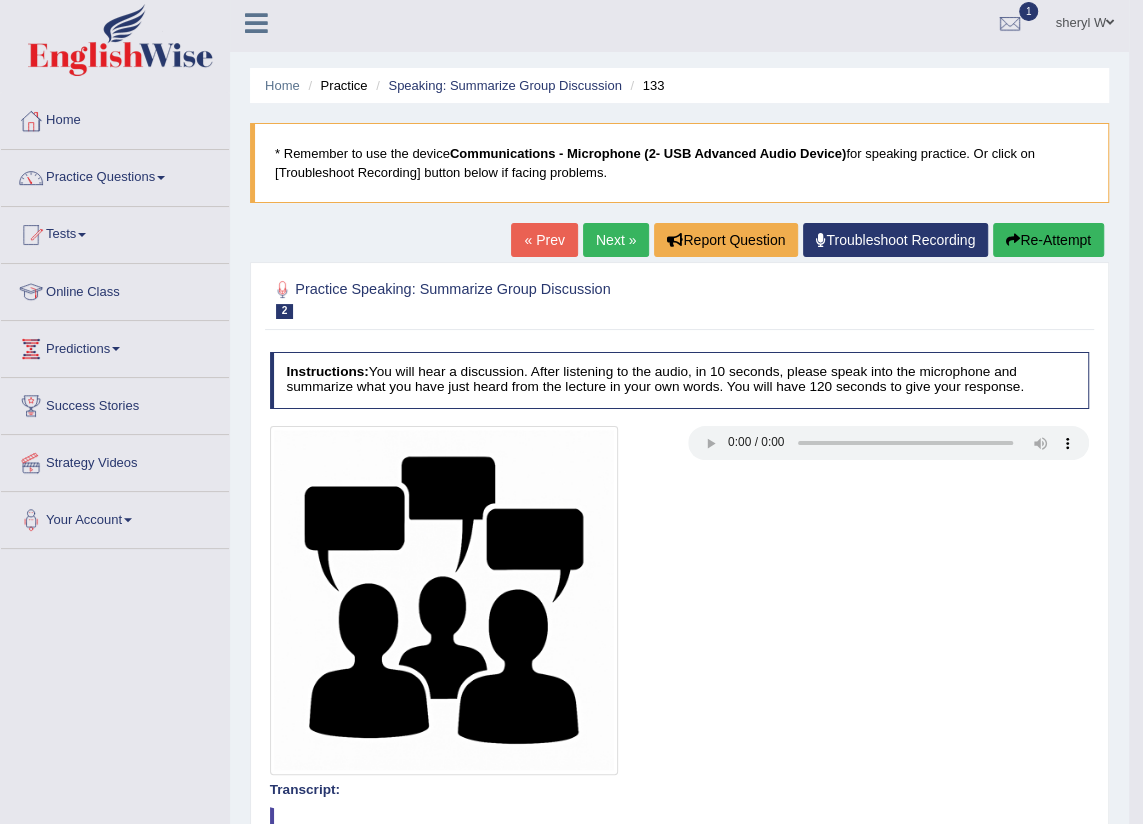scroll, scrollTop: 0, scrollLeft: 0, axis: both 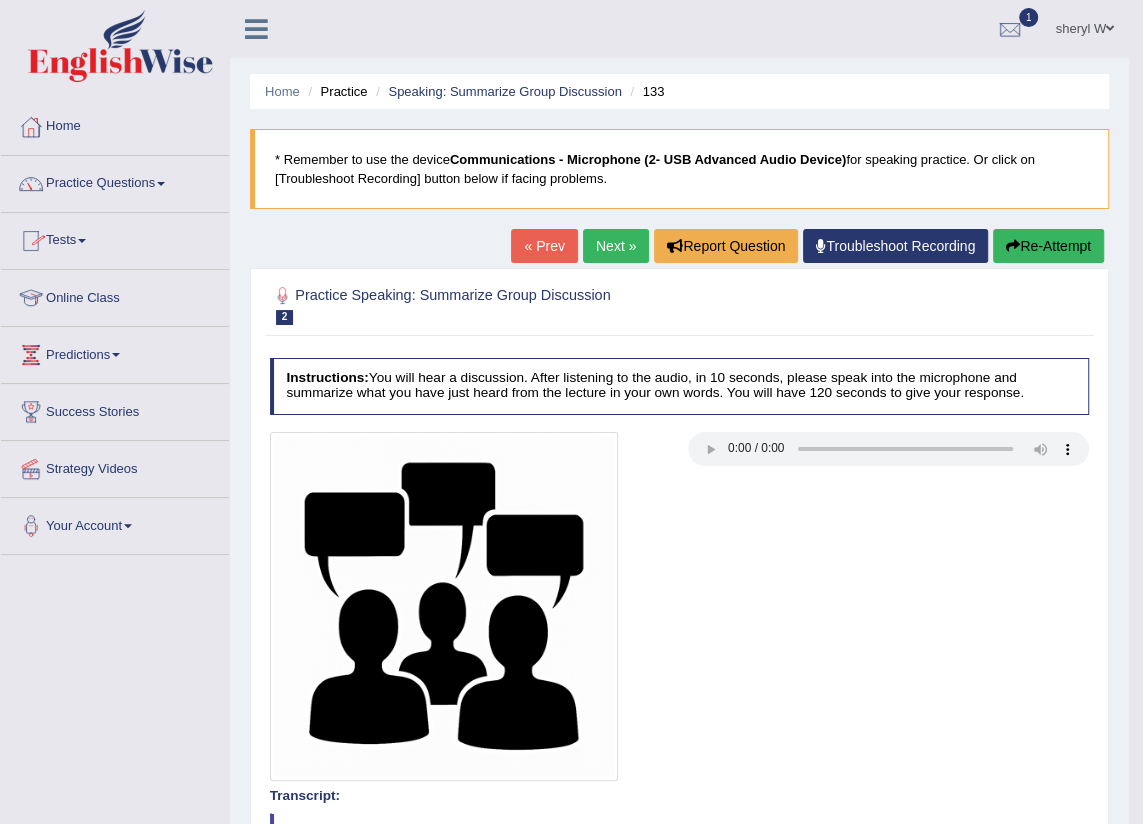 click on "Next »" at bounding box center [616, 246] 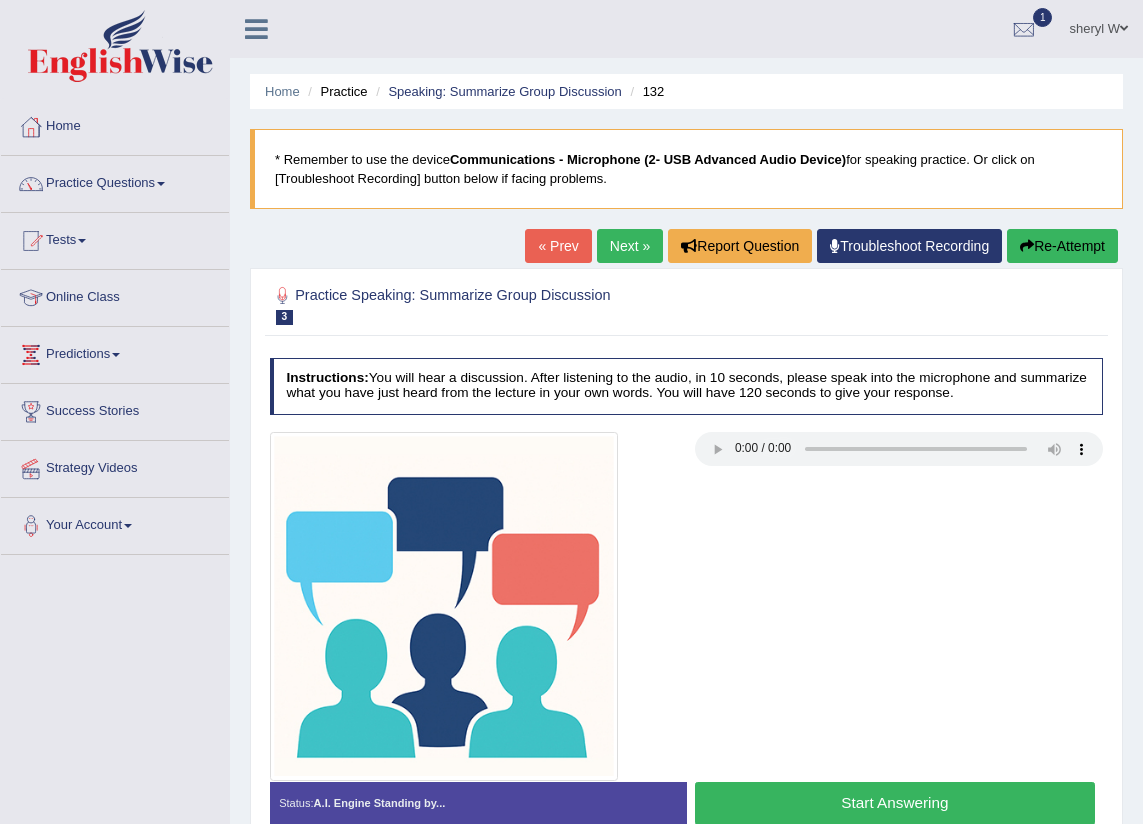 scroll, scrollTop: 0, scrollLeft: 0, axis: both 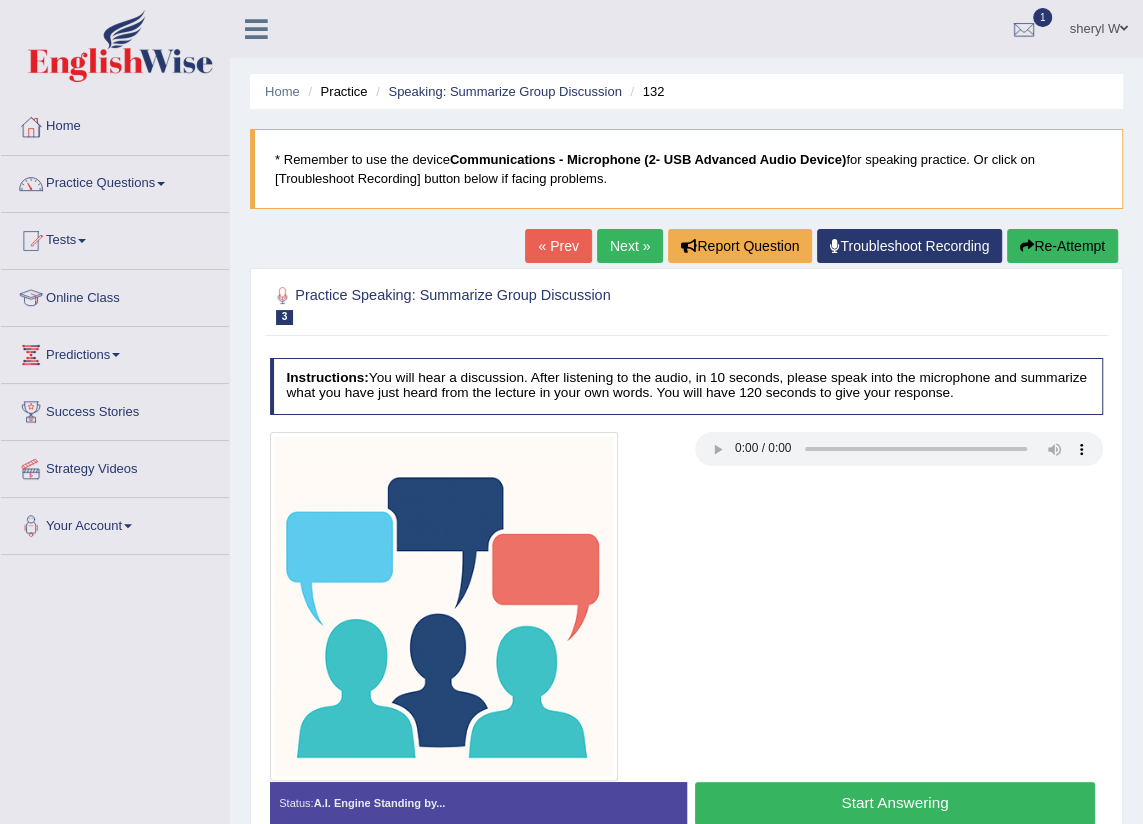click on "Start Answering" at bounding box center (895, 803) 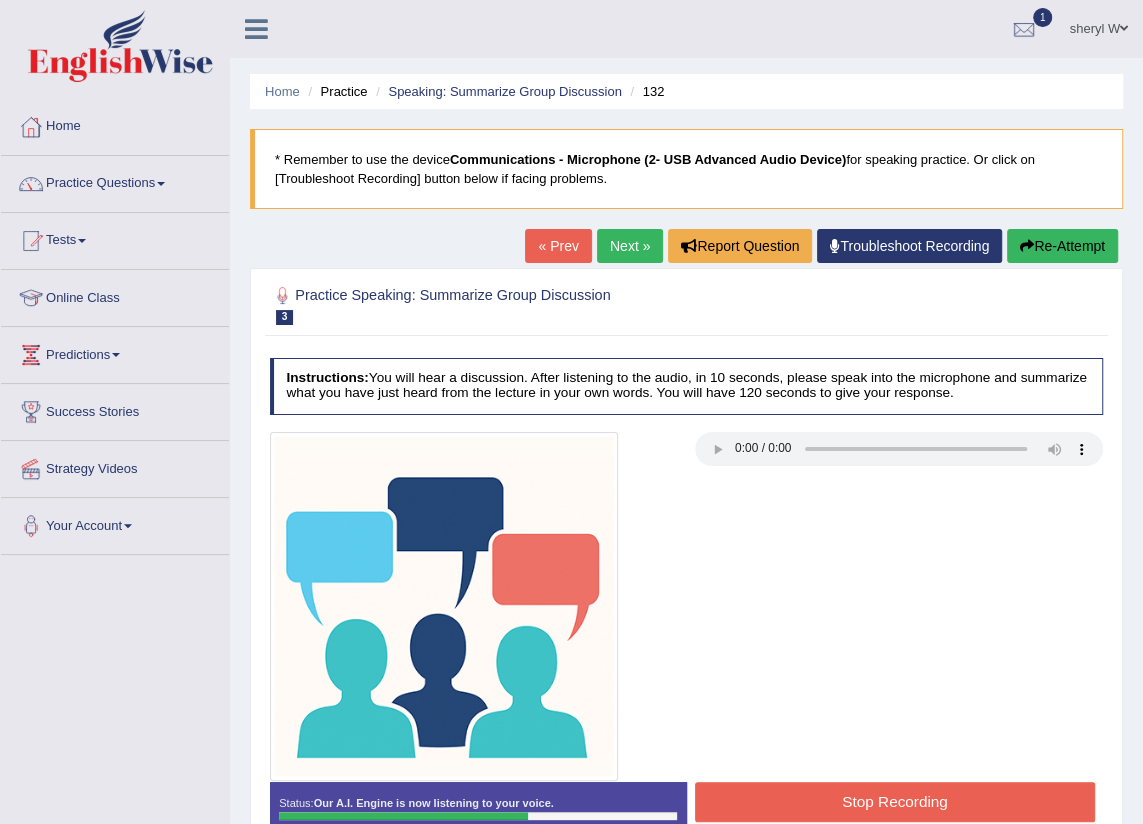 click on "Stop Recording" at bounding box center (895, 801) 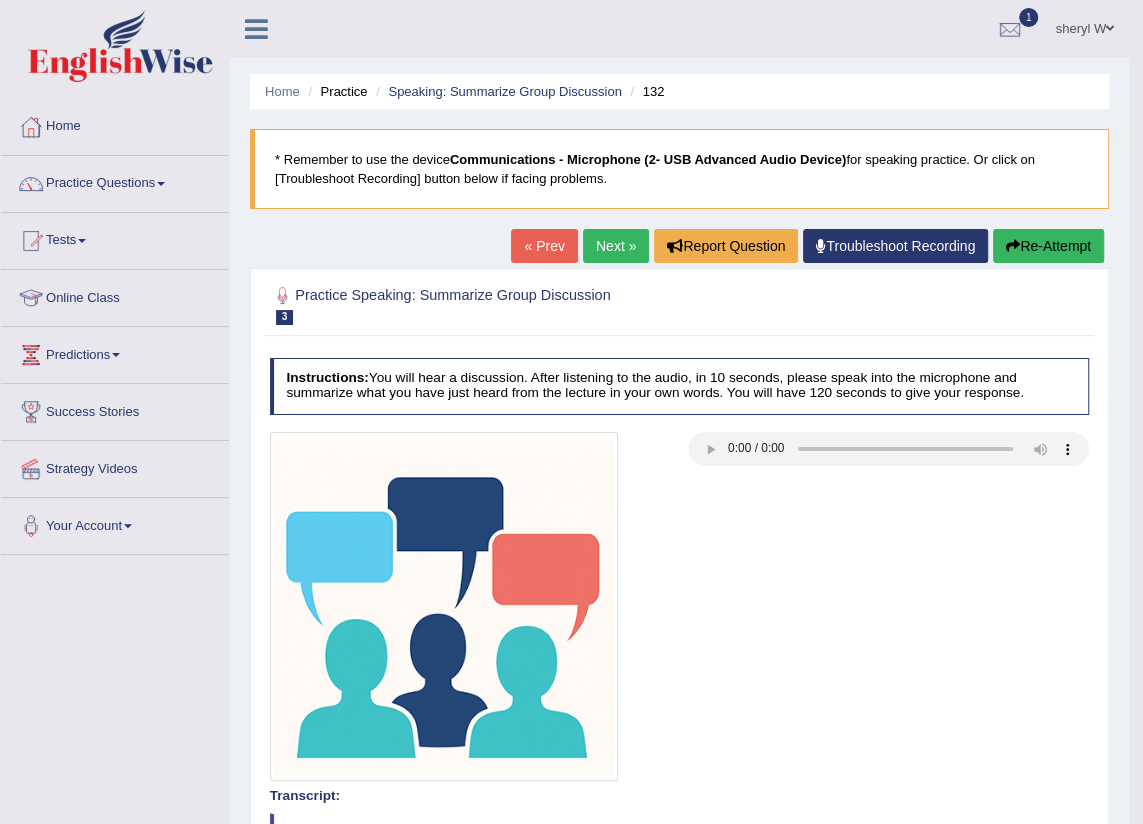scroll, scrollTop: 0, scrollLeft: 0, axis: both 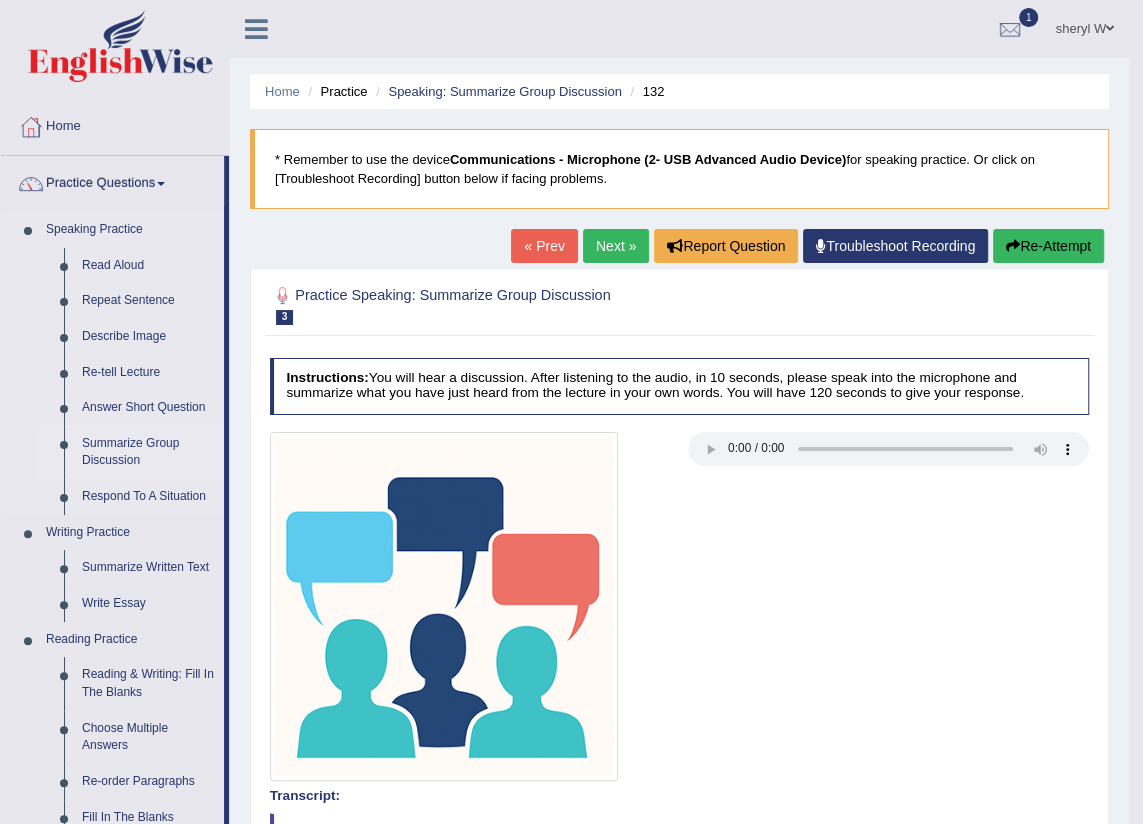 click on "Summarize Group Discussion" at bounding box center (148, 452) 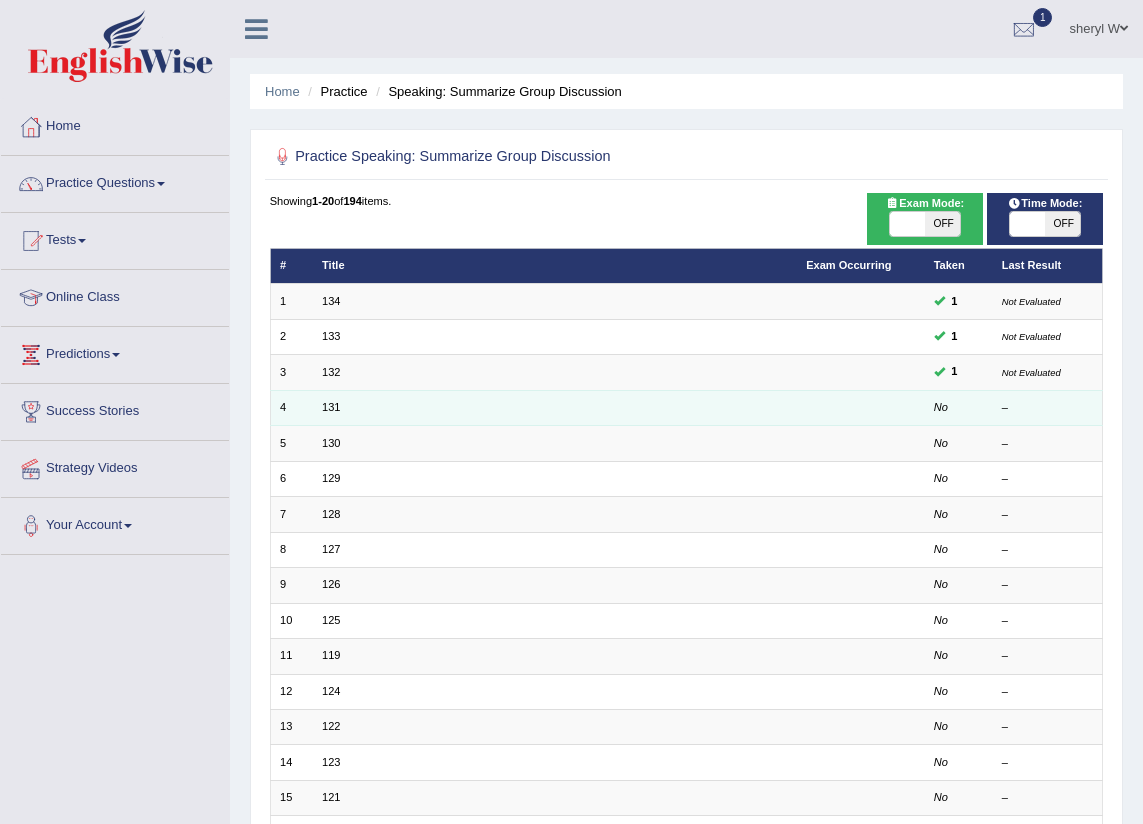 scroll, scrollTop: 0, scrollLeft: 0, axis: both 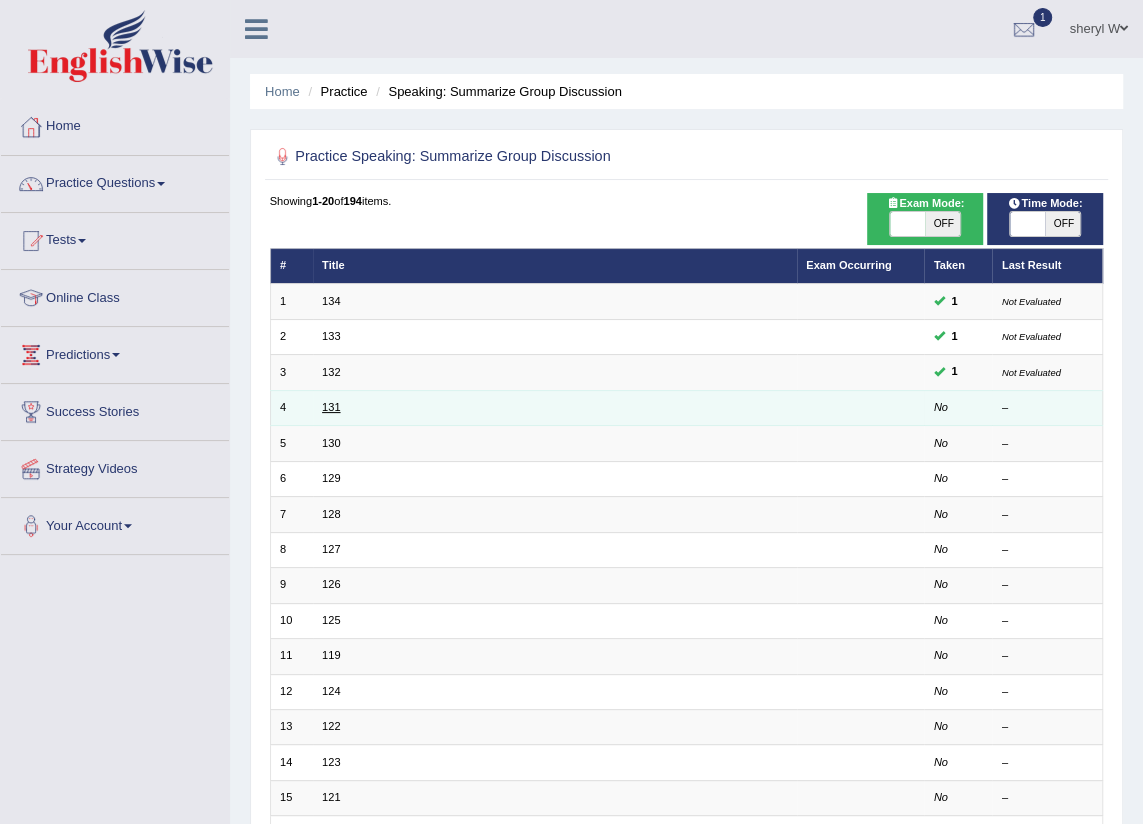 click on "131" at bounding box center (331, 407) 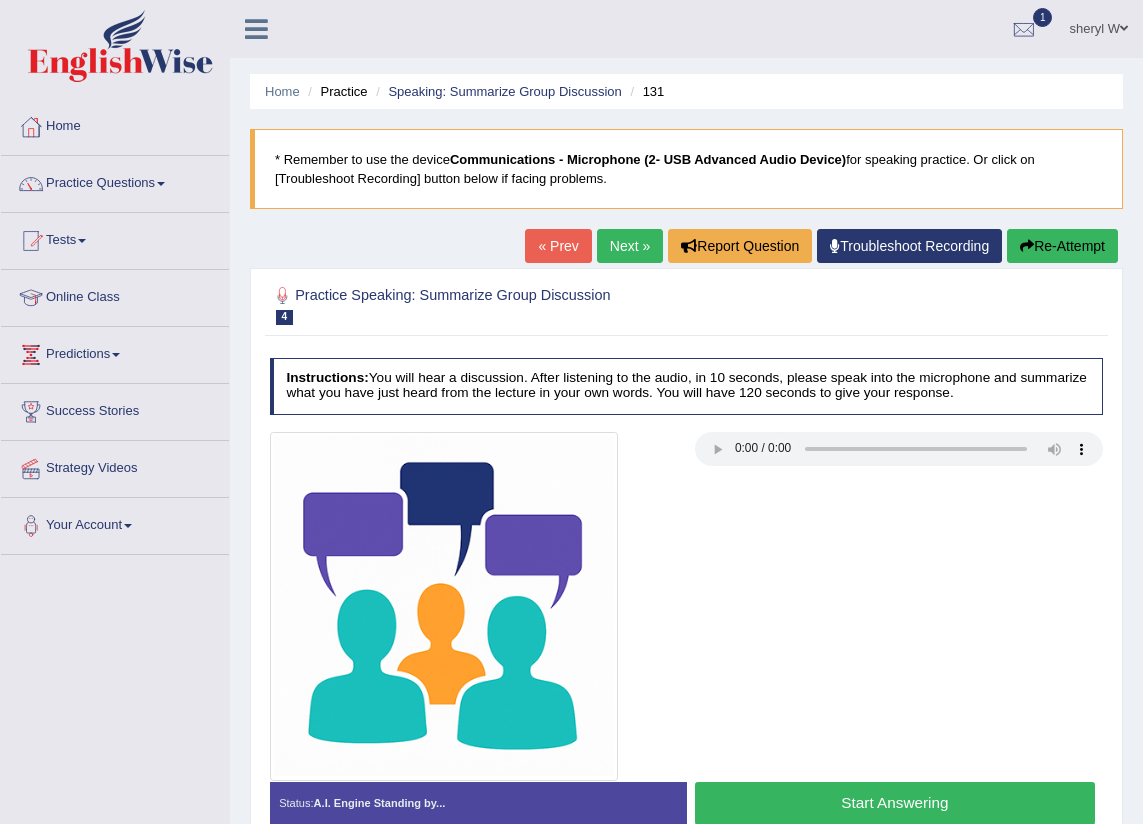 scroll, scrollTop: 0, scrollLeft: 0, axis: both 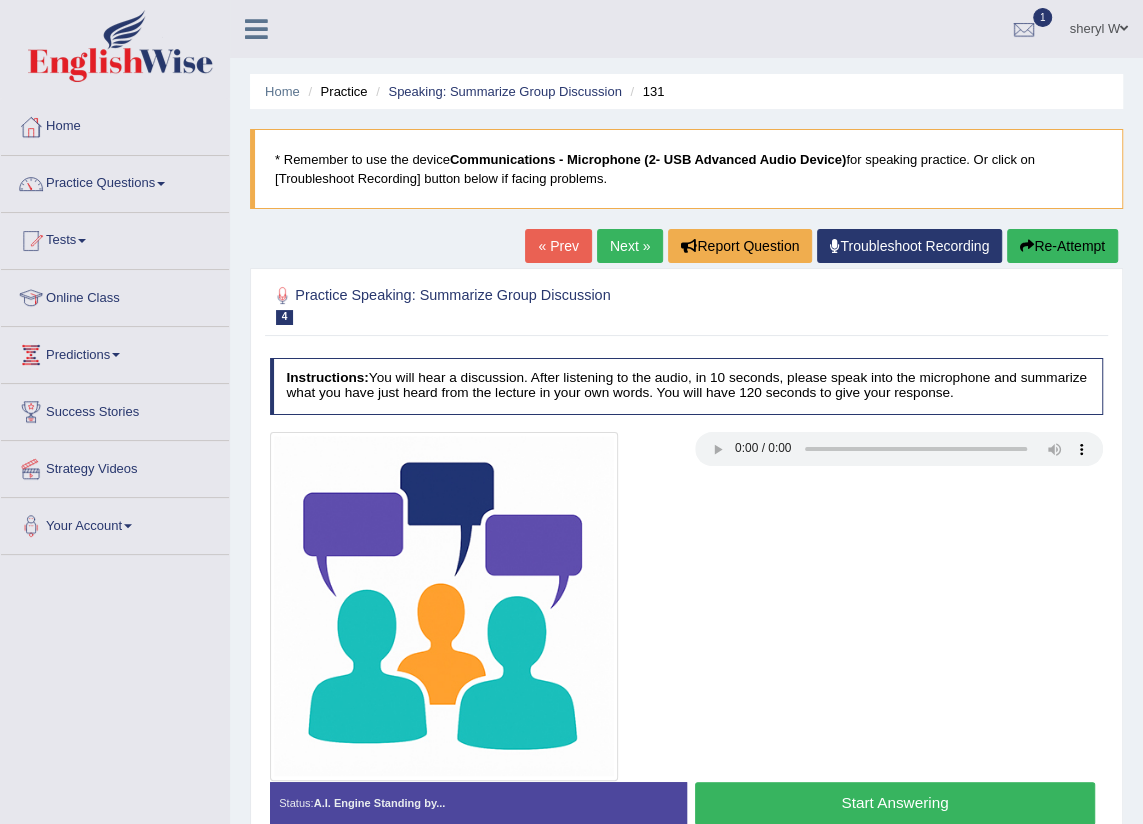 click on "Start Answering" at bounding box center (895, 803) 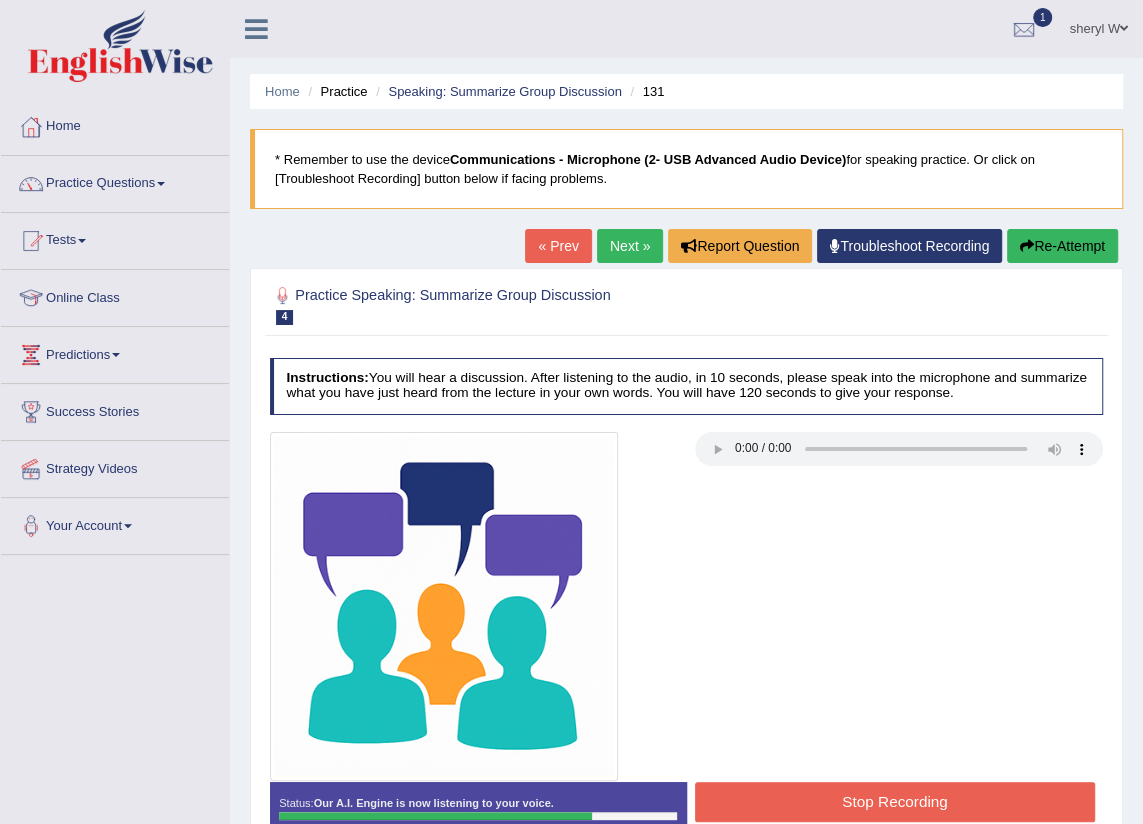 click on "Stop Recording" at bounding box center [895, 801] 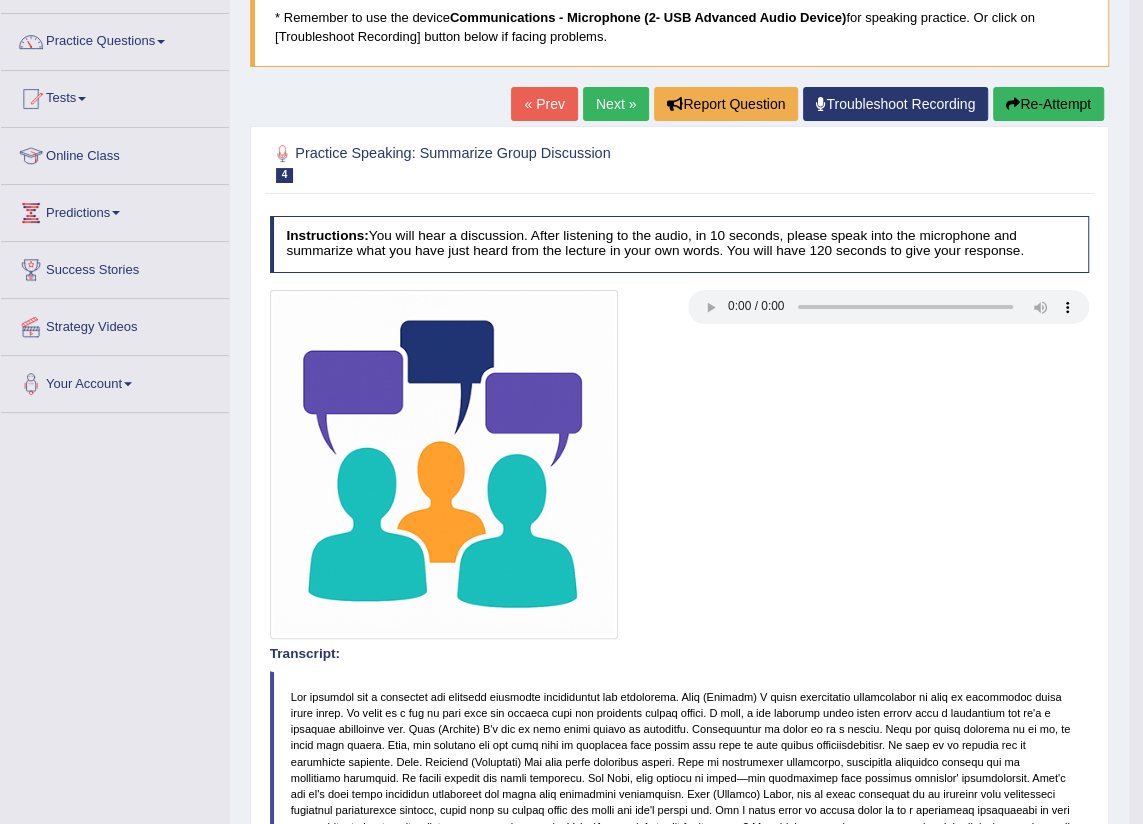 scroll, scrollTop: 0, scrollLeft: 0, axis: both 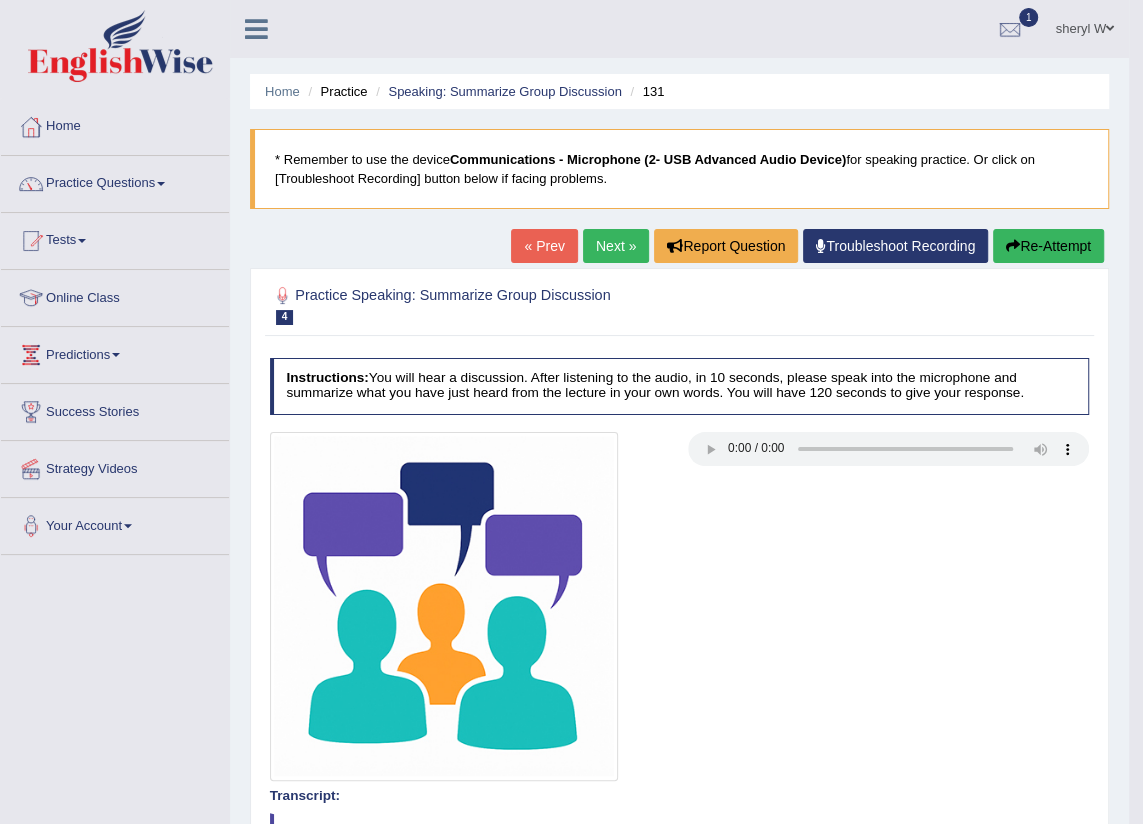 click at bounding box center (1110, 28) 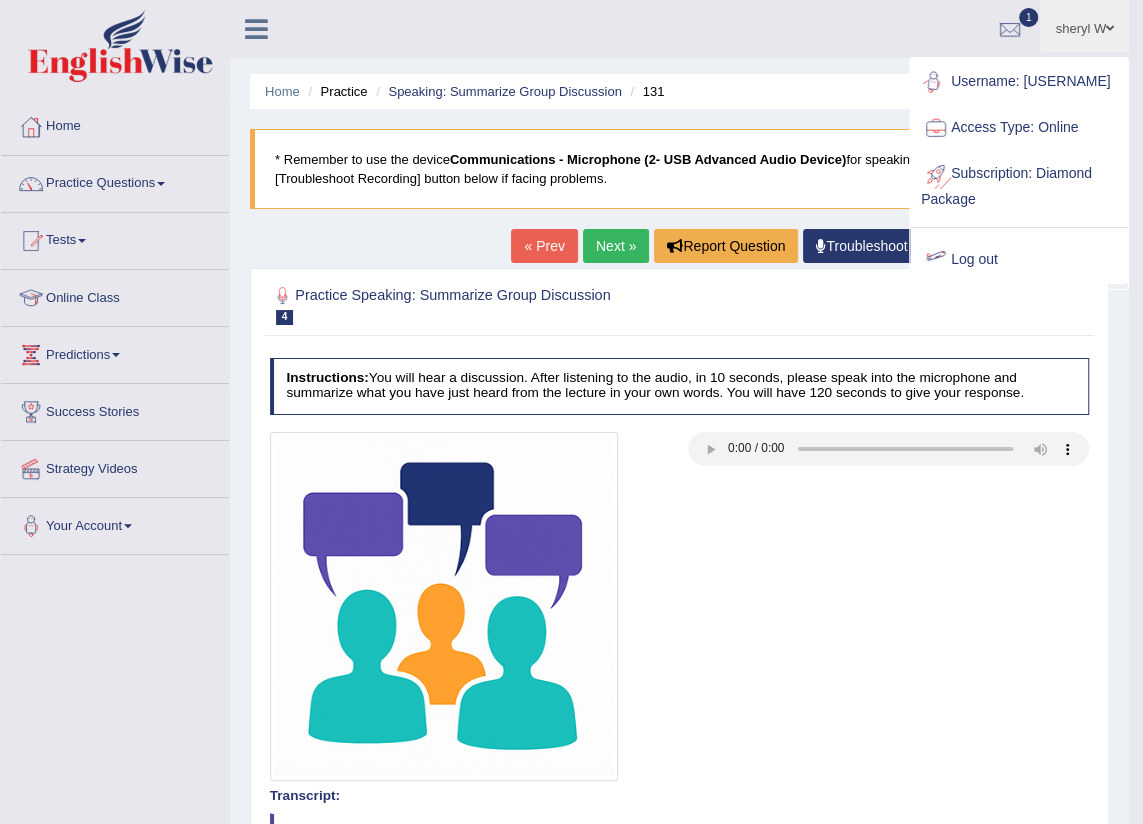 click on "Log out" at bounding box center (1019, 260) 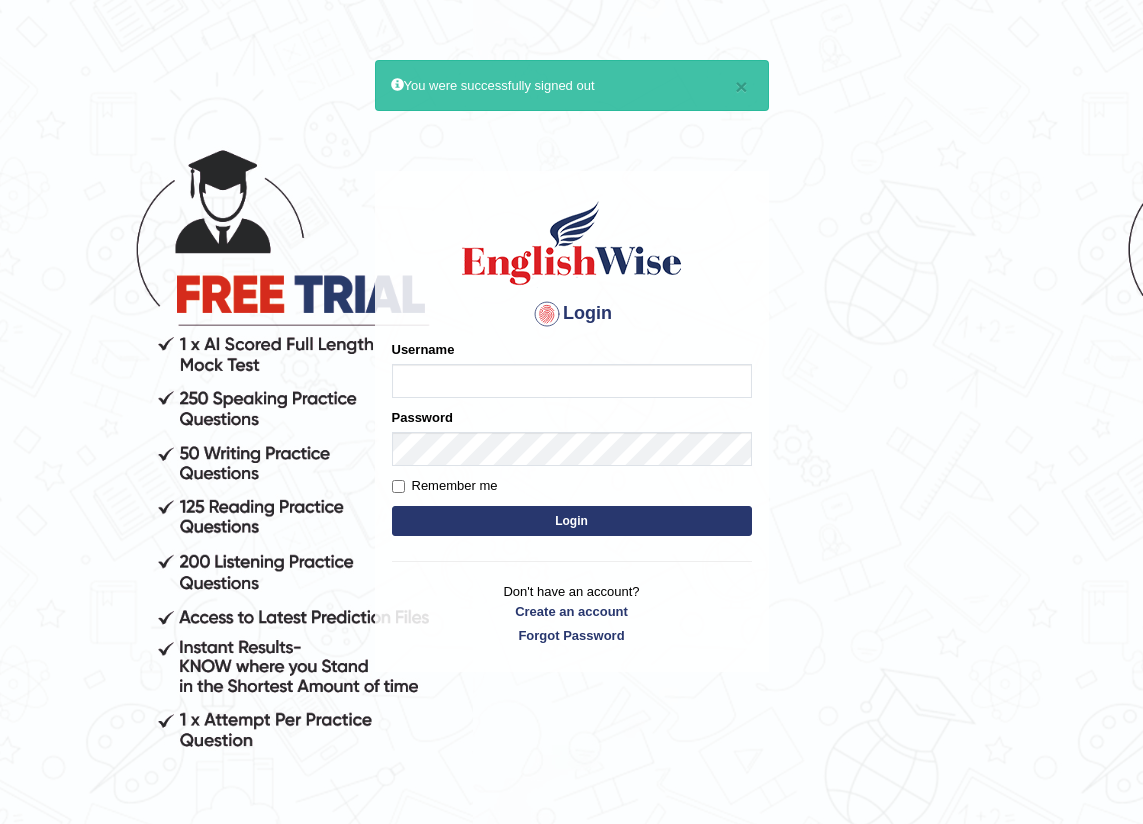 scroll, scrollTop: 0, scrollLeft: 0, axis: both 